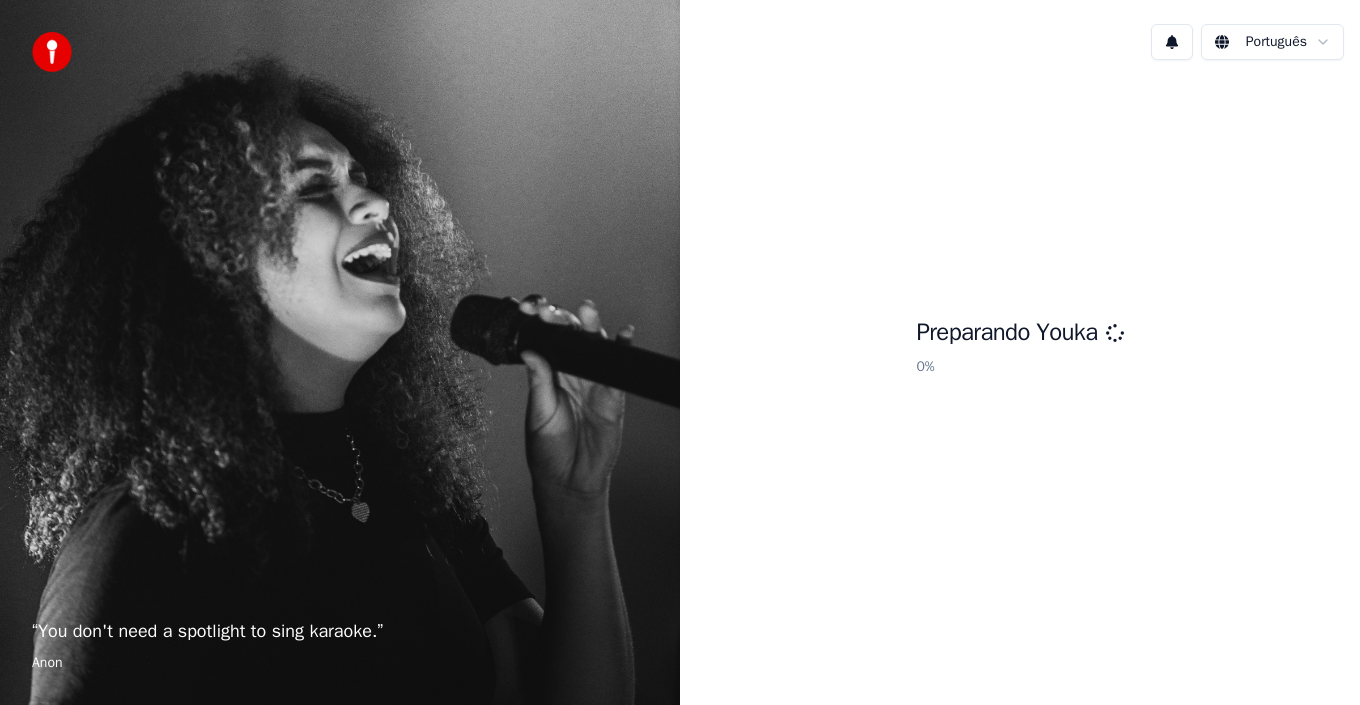 scroll, scrollTop: 0, scrollLeft: 0, axis: both 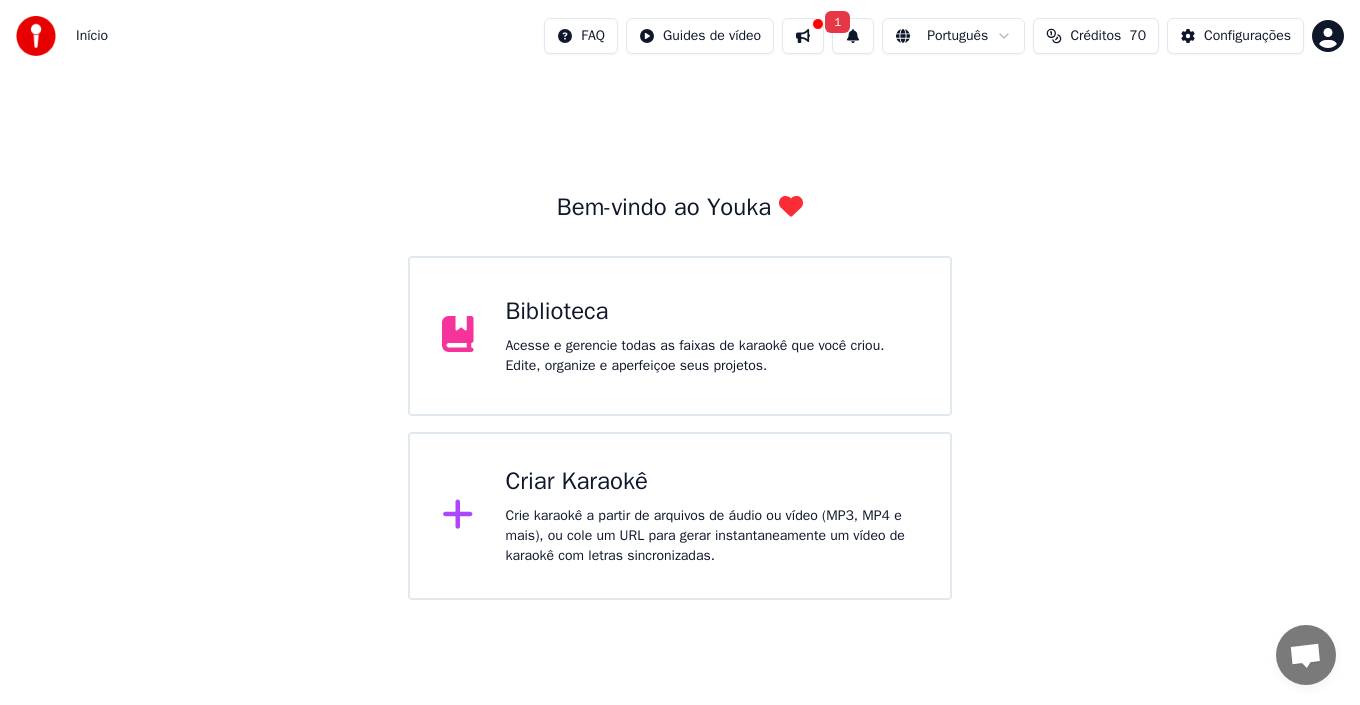 click at bounding box center [803, 36] 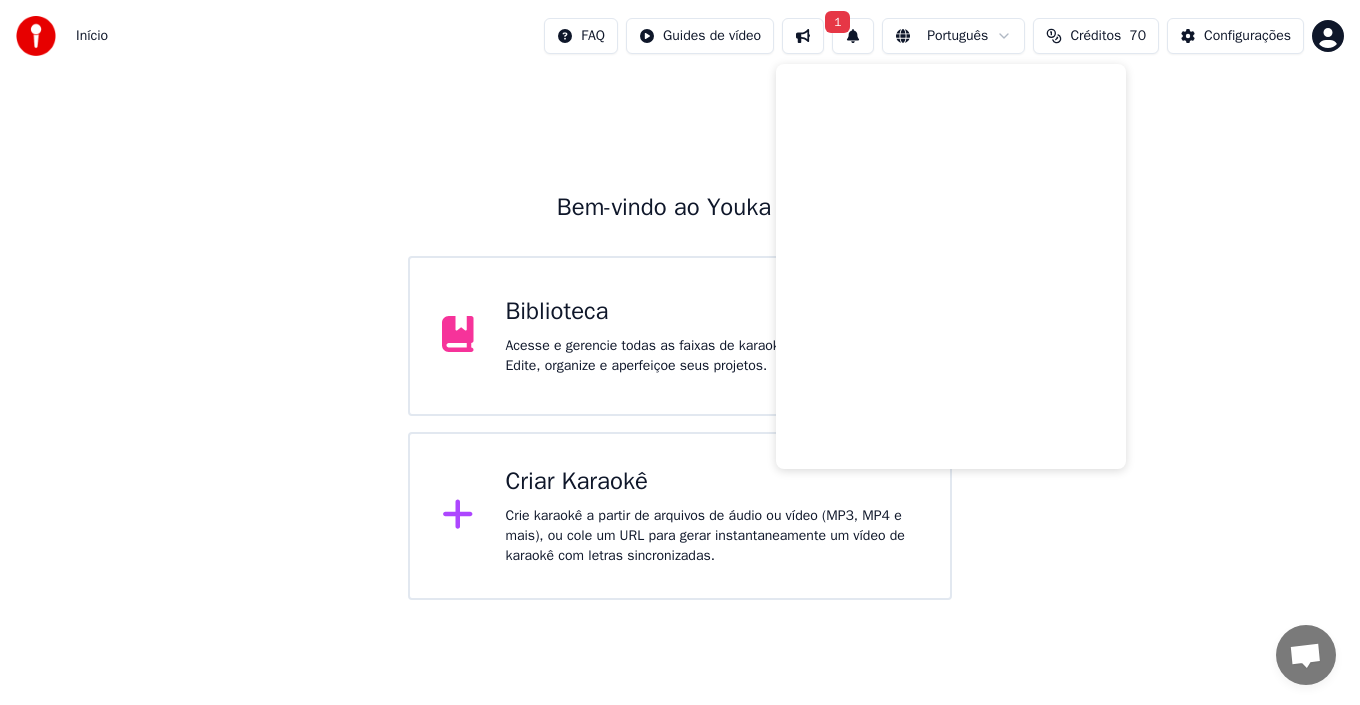 click on "1" at bounding box center [853, 36] 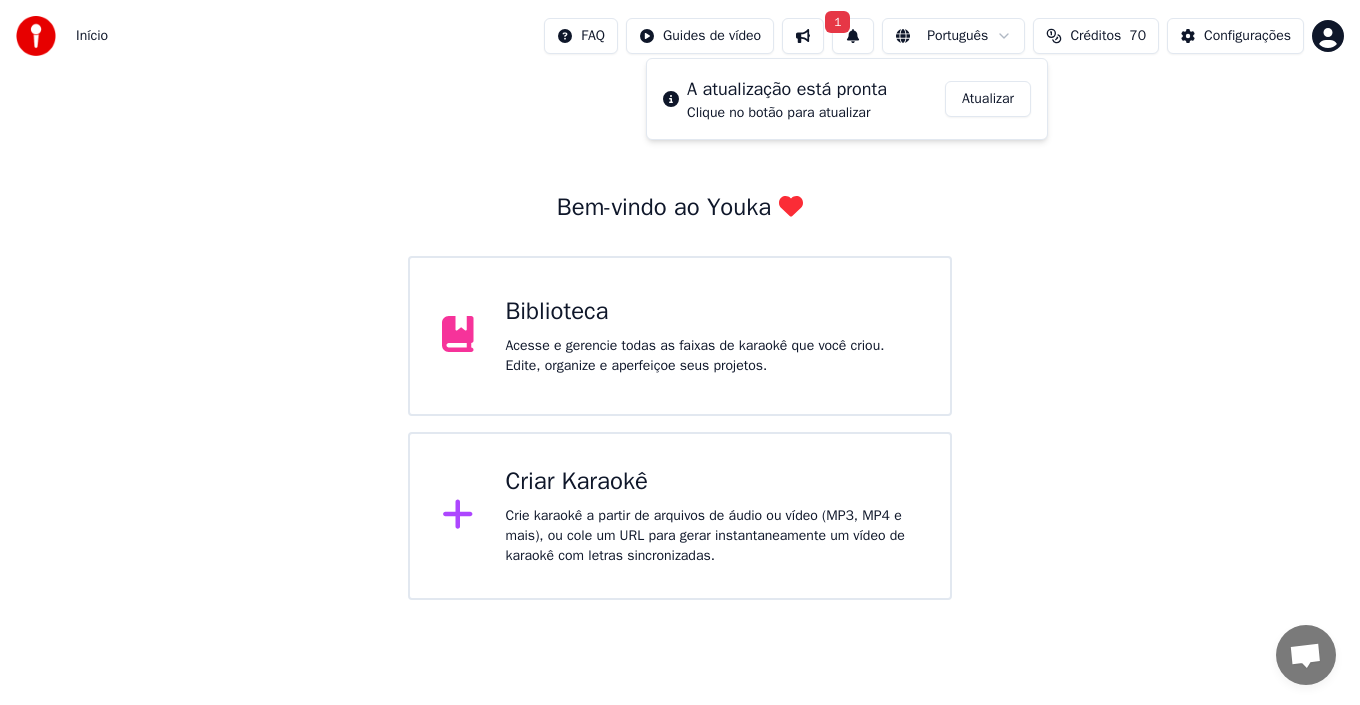 click on "1" at bounding box center [853, 36] 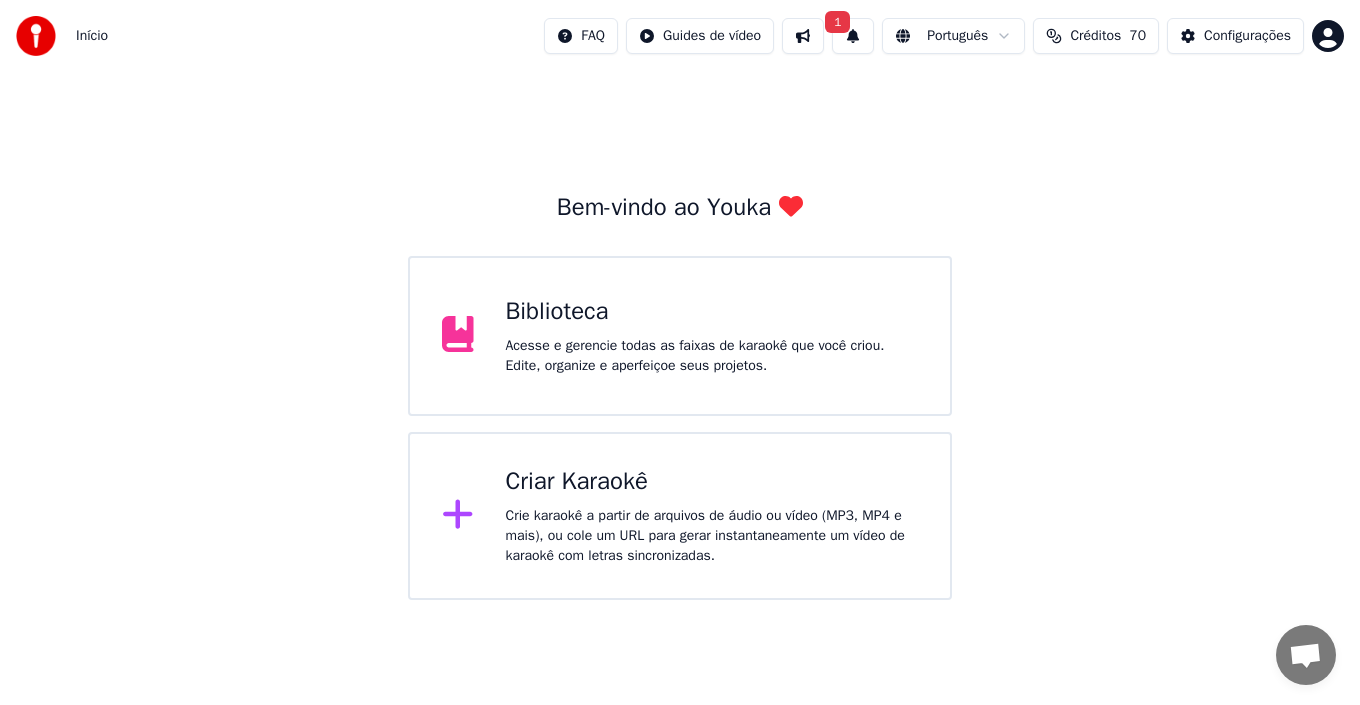 click on "1" at bounding box center [853, 36] 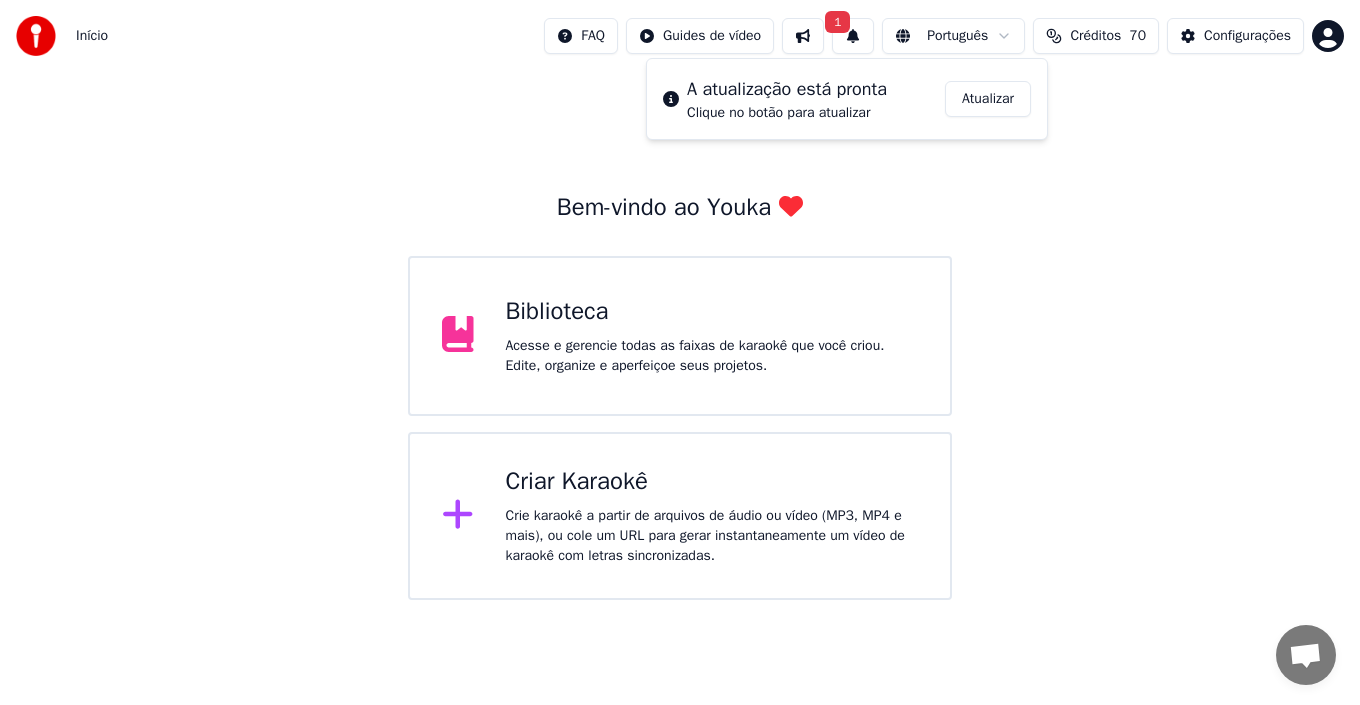 click on "Atualizar" at bounding box center (988, 99) 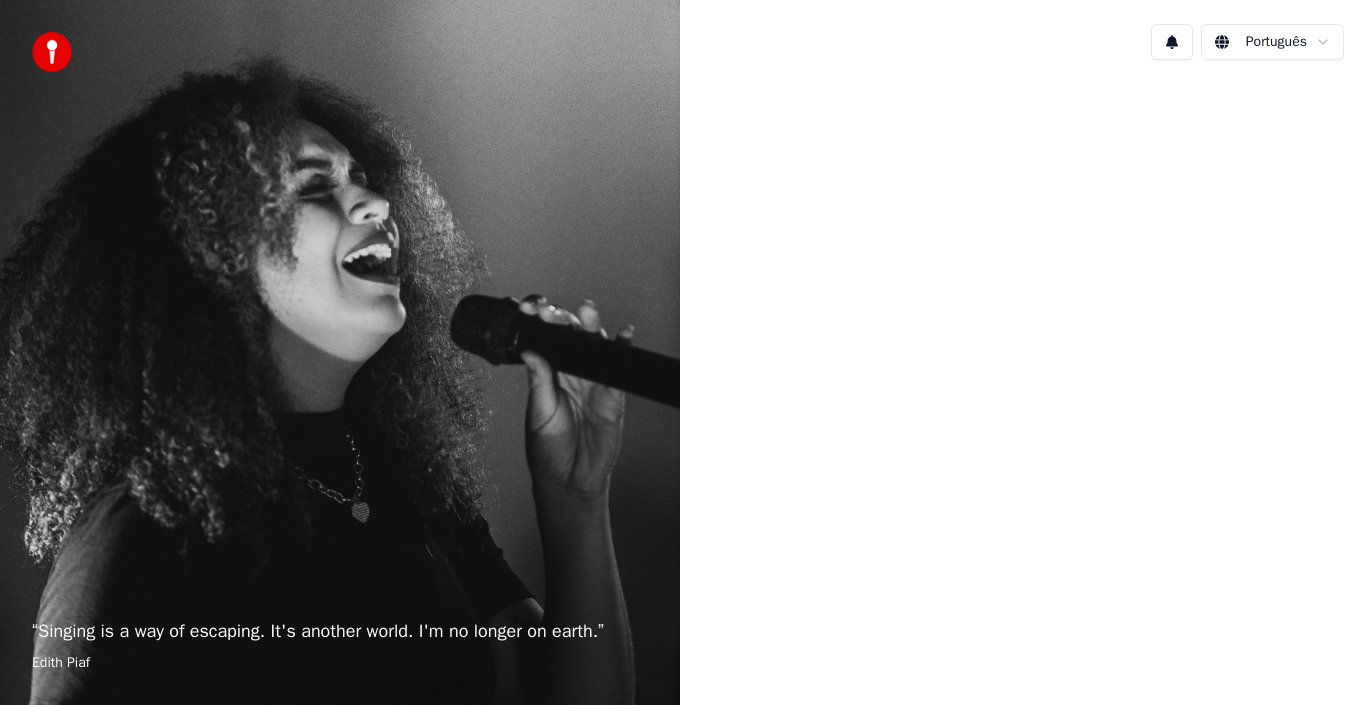 scroll, scrollTop: 0, scrollLeft: 0, axis: both 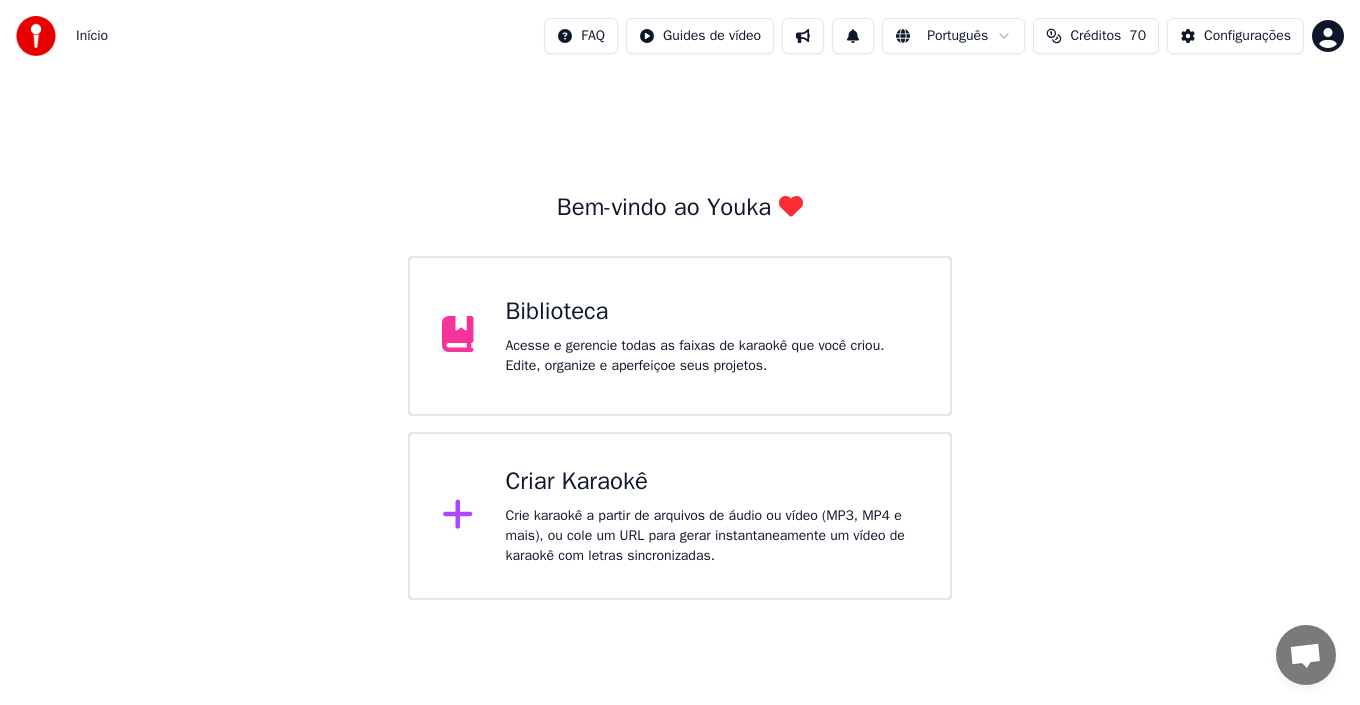 click on "Créditos" at bounding box center (1095, 36) 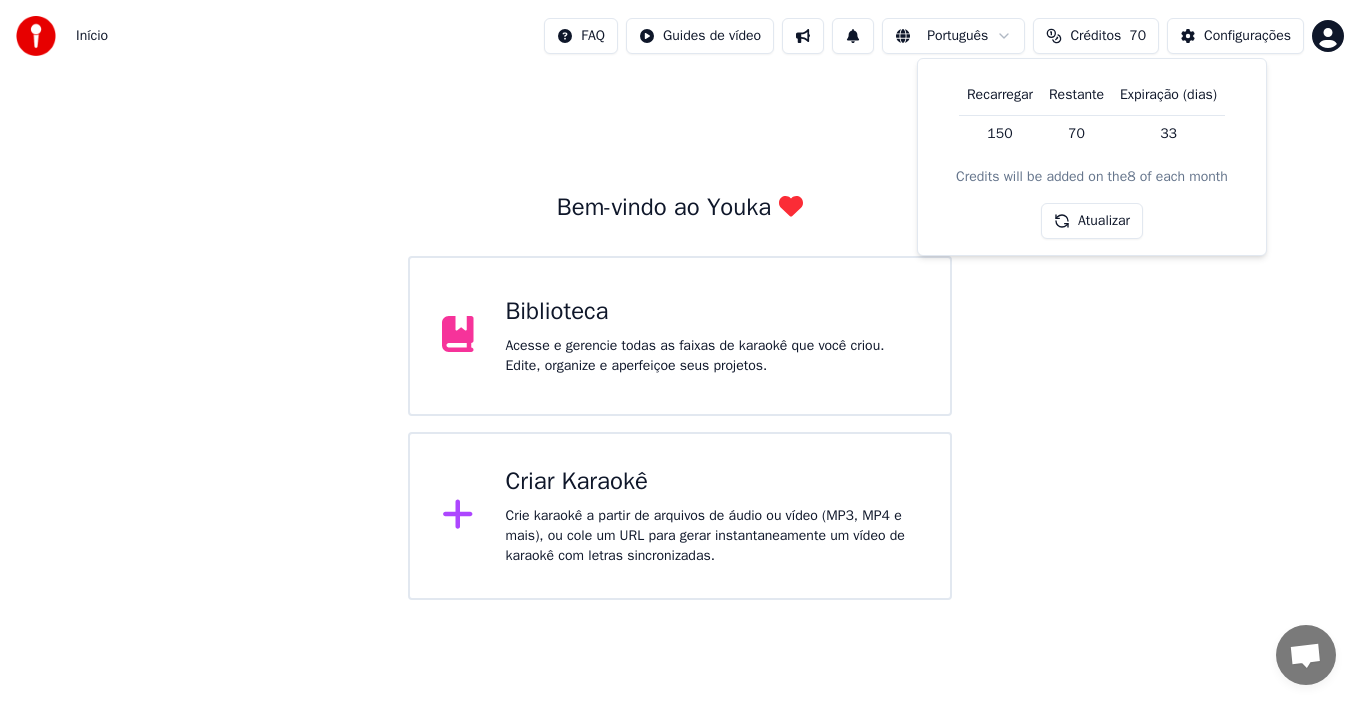 click on "Atualizar" at bounding box center (1092, 221) 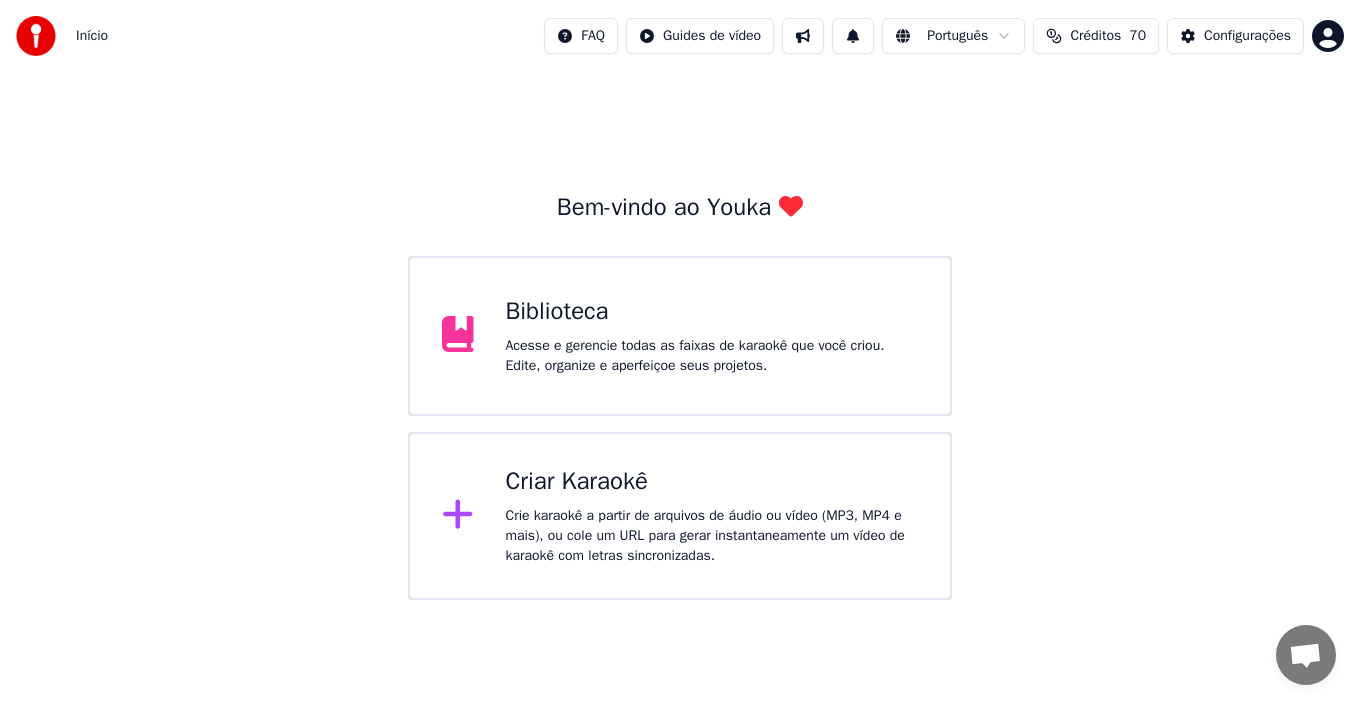 click on "Criar Karaokê" at bounding box center [712, 482] 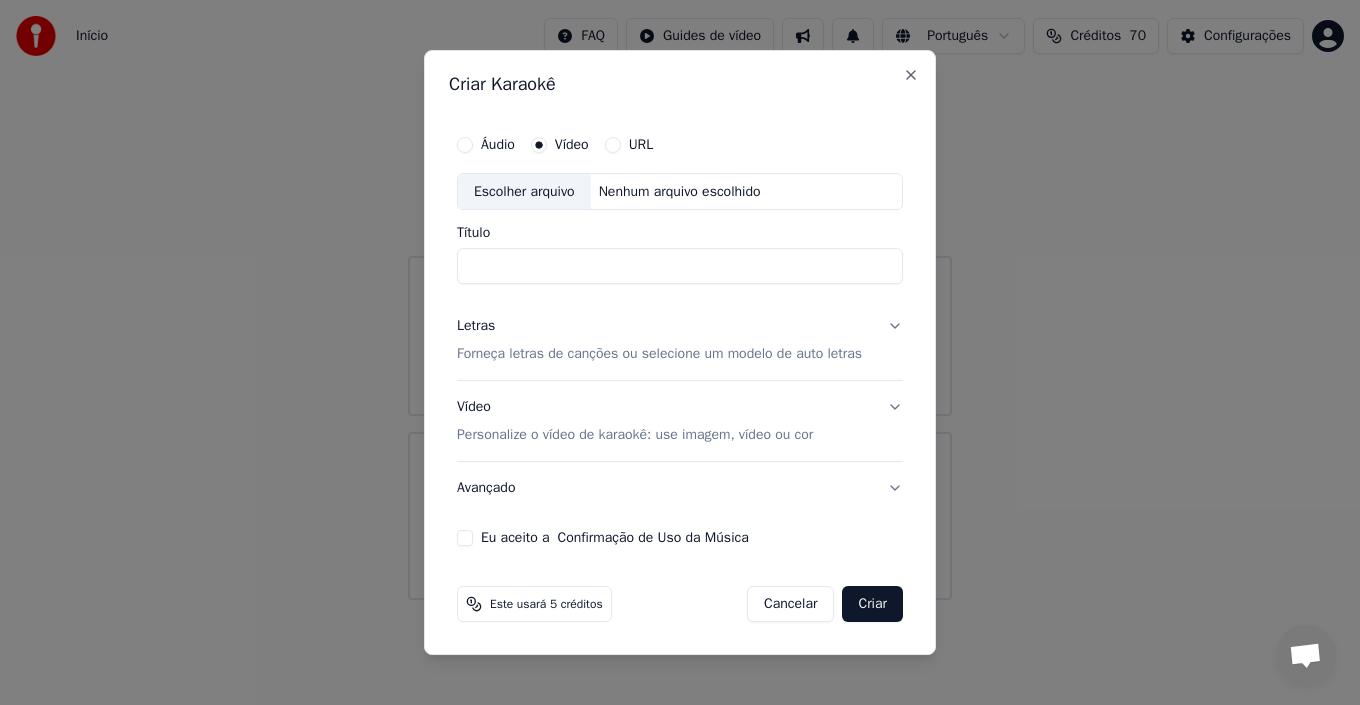 paste on "**********" 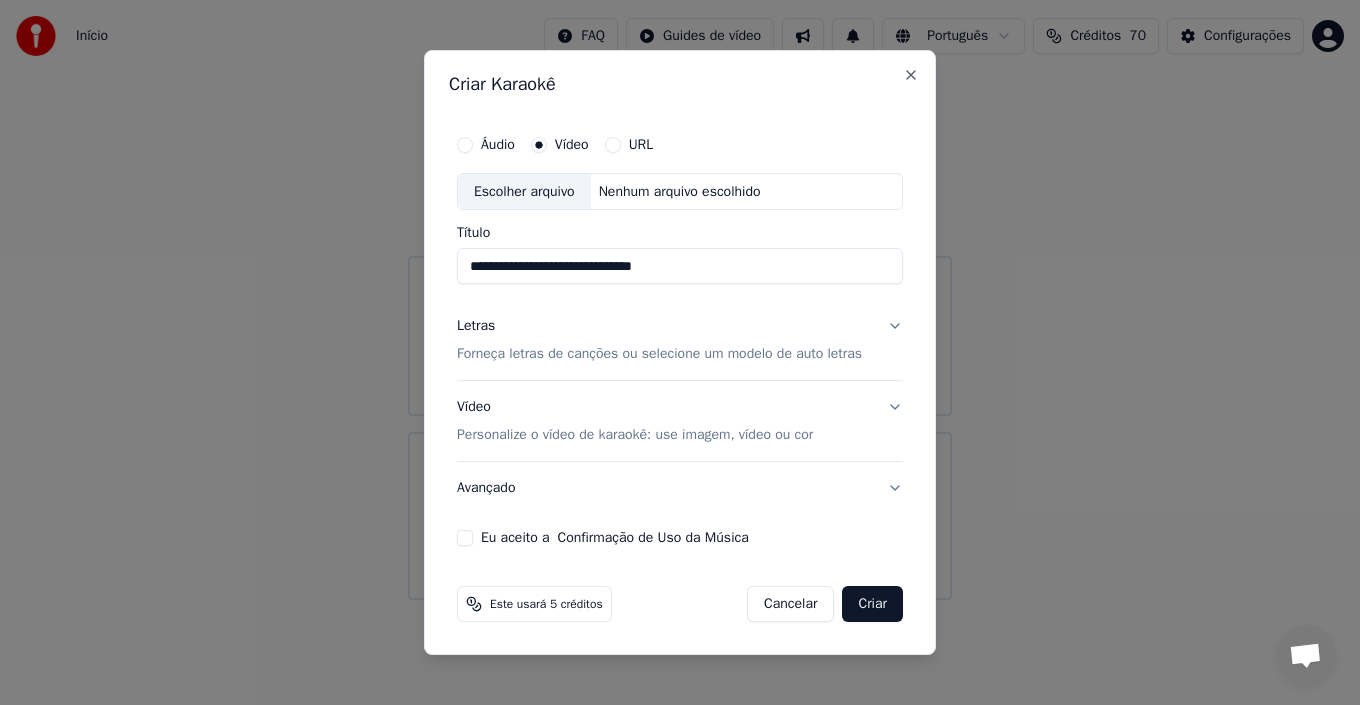 click on "Escolher arquivo" at bounding box center (524, 192) 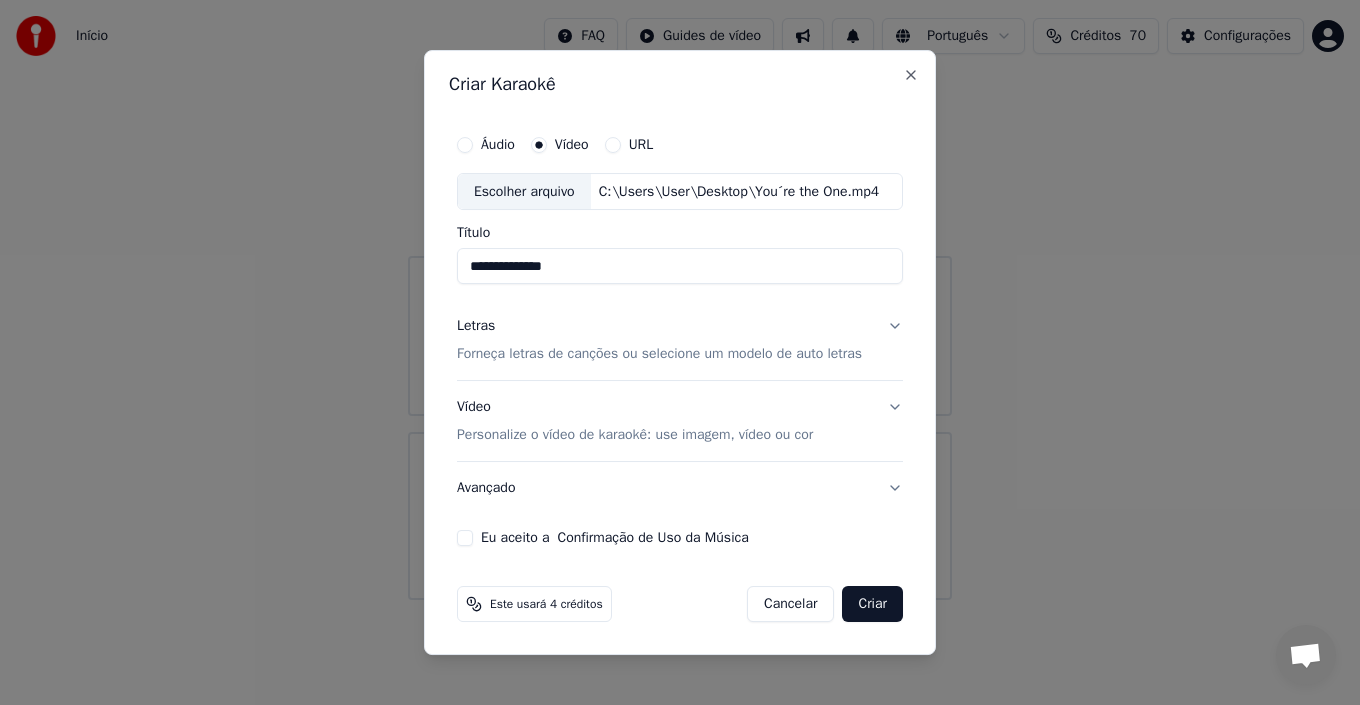 click on "**********" at bounding box center [680, 267] 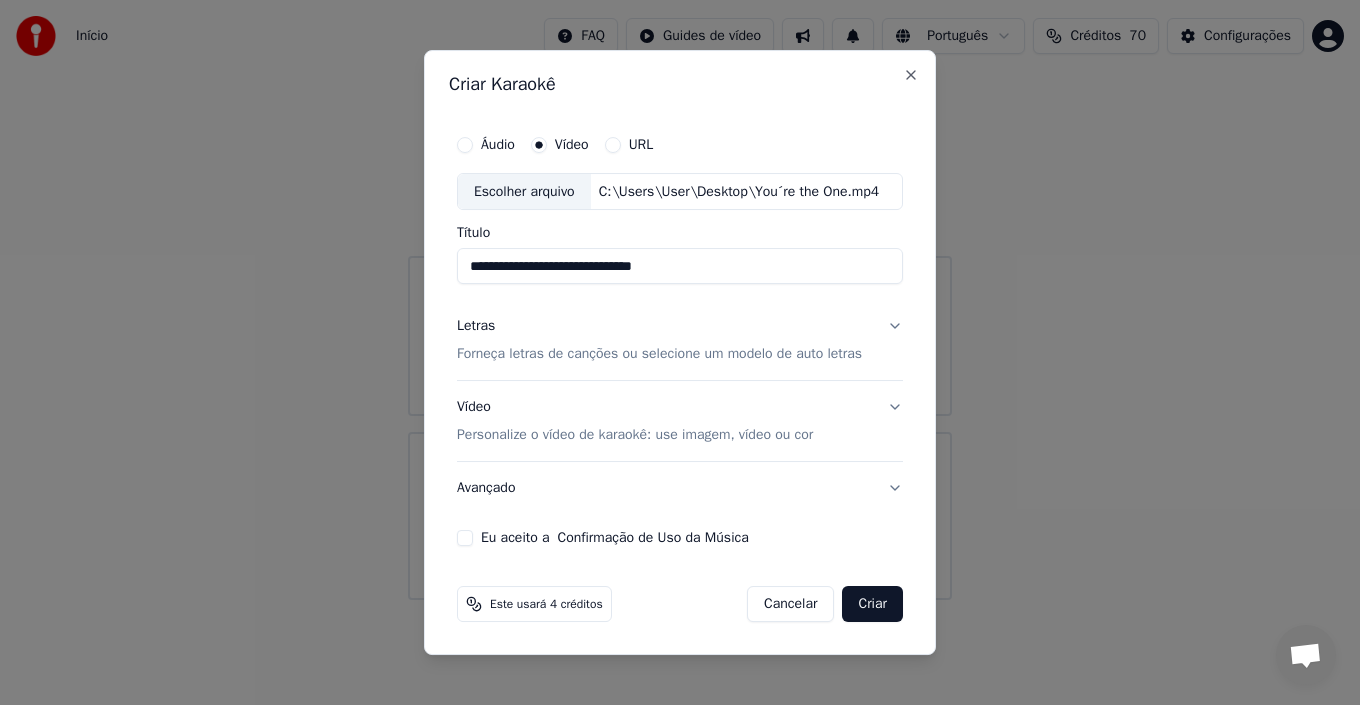 click on "**********" at bounding box center [680, 267] 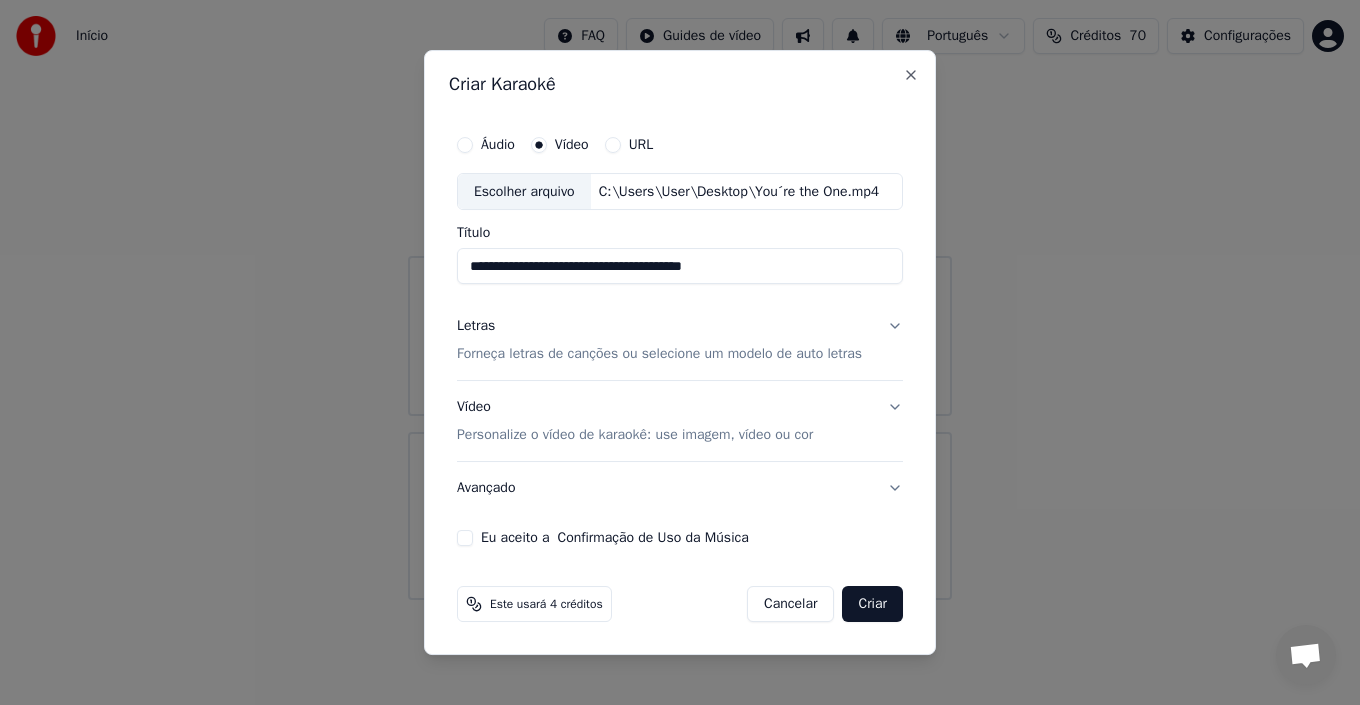 type on "**********" 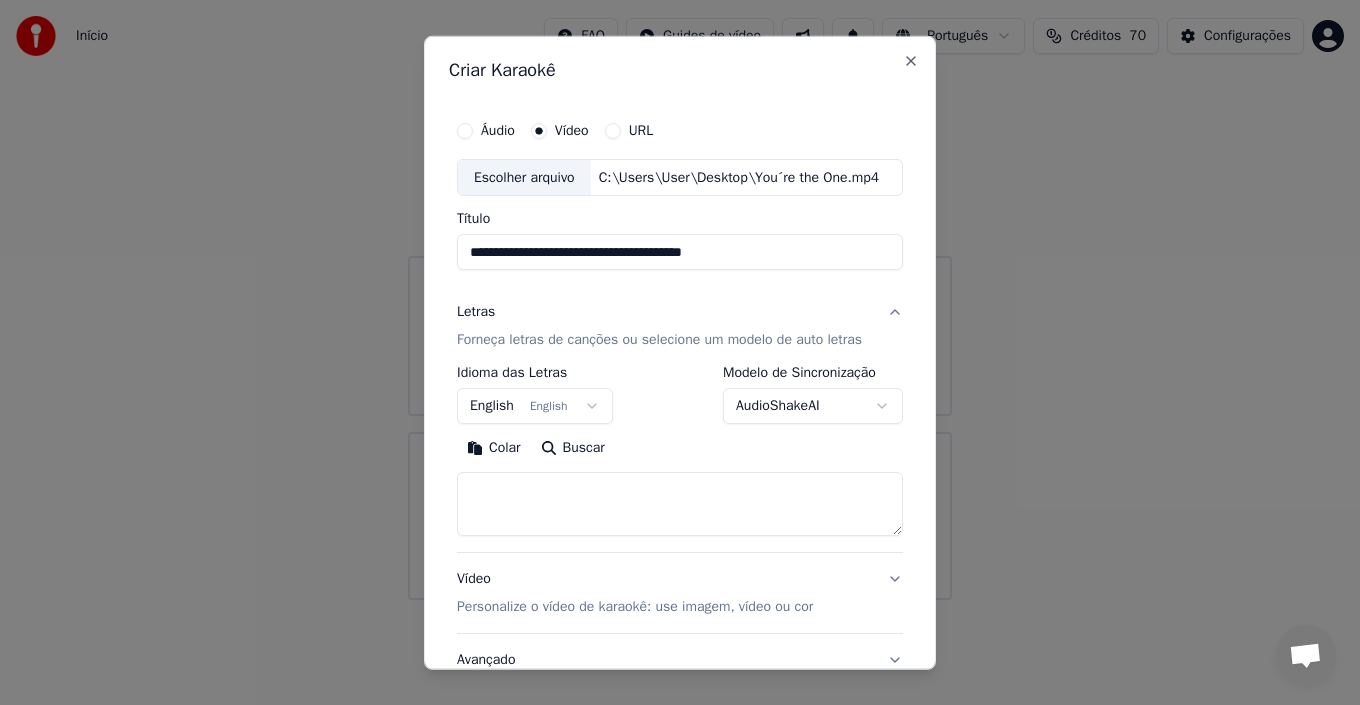 click at bounding box center (680, 504) 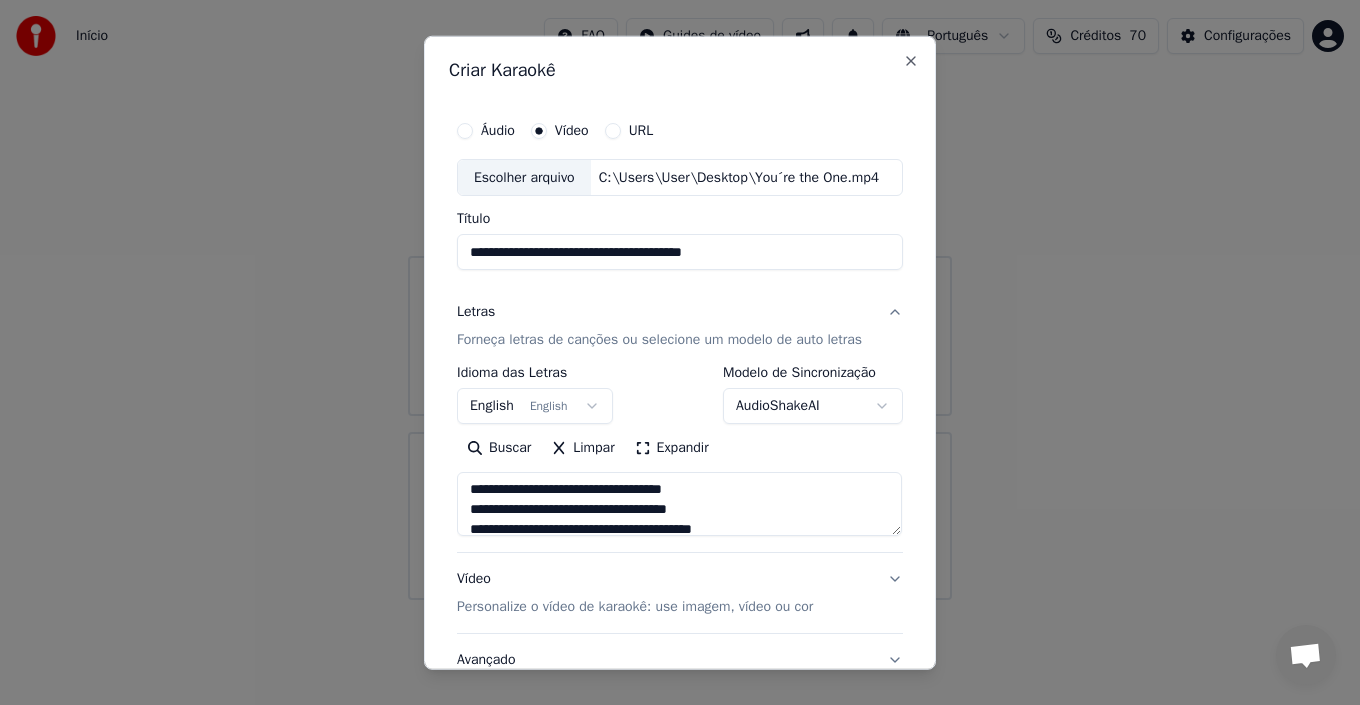 scroll, scrollTop: 0, scrollLeft: 0, axis: both 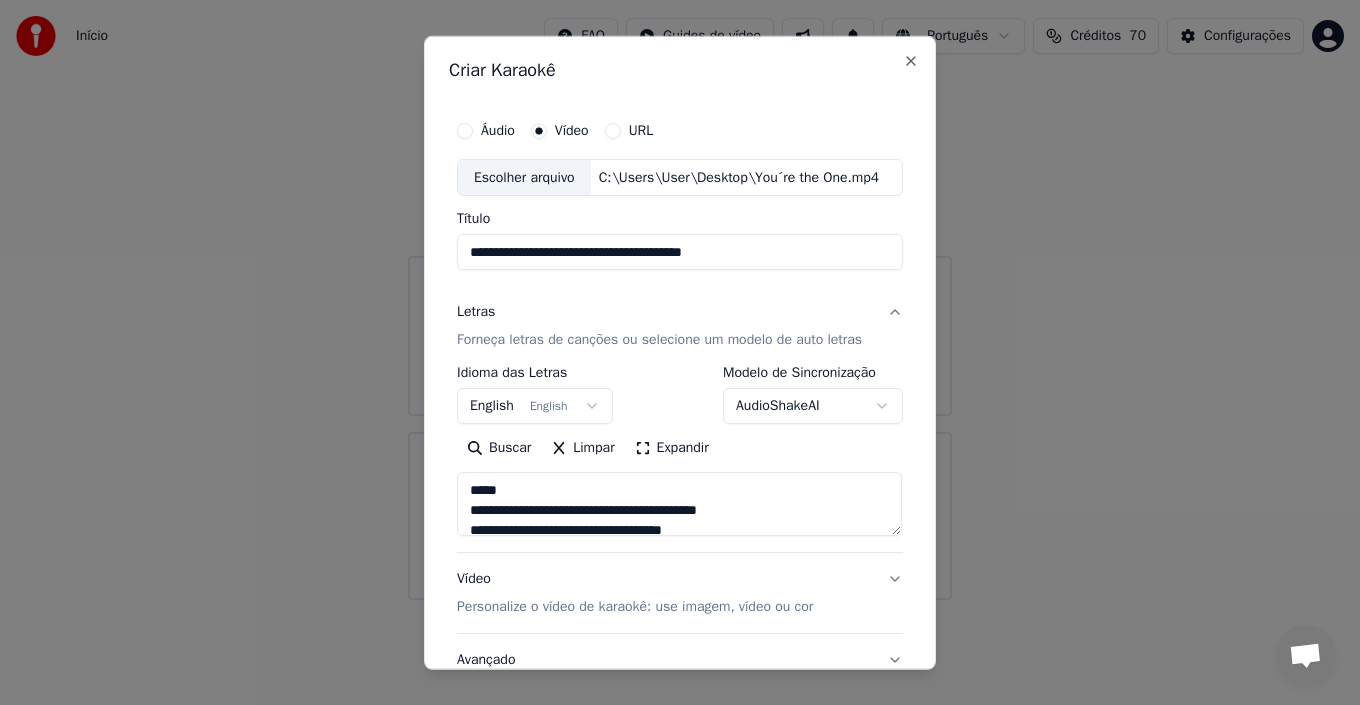 drag, startPoint x: 535, startPoint y: 497, endPoint x: 495, endPoint y: 494, distance: 40.112343 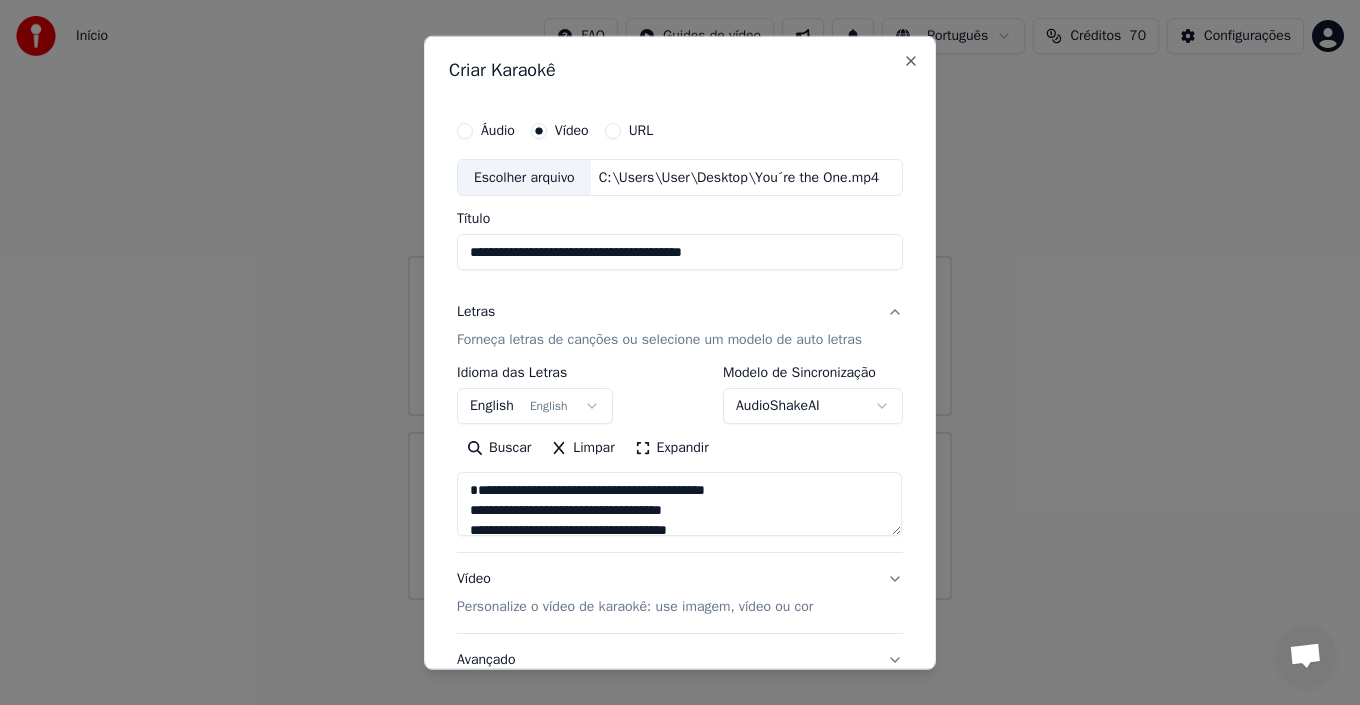 type on "**********" 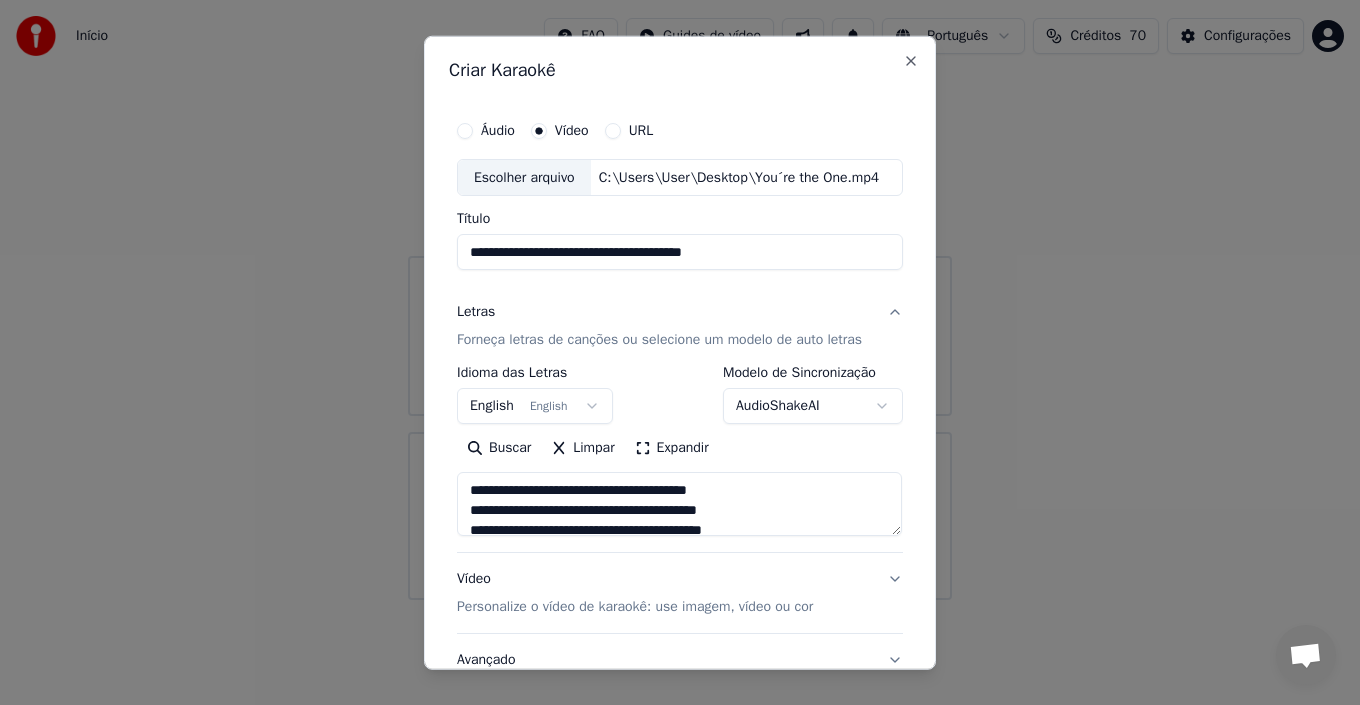 scroll, scrollTop: 200, scrollLeft: 0, axis: vertical 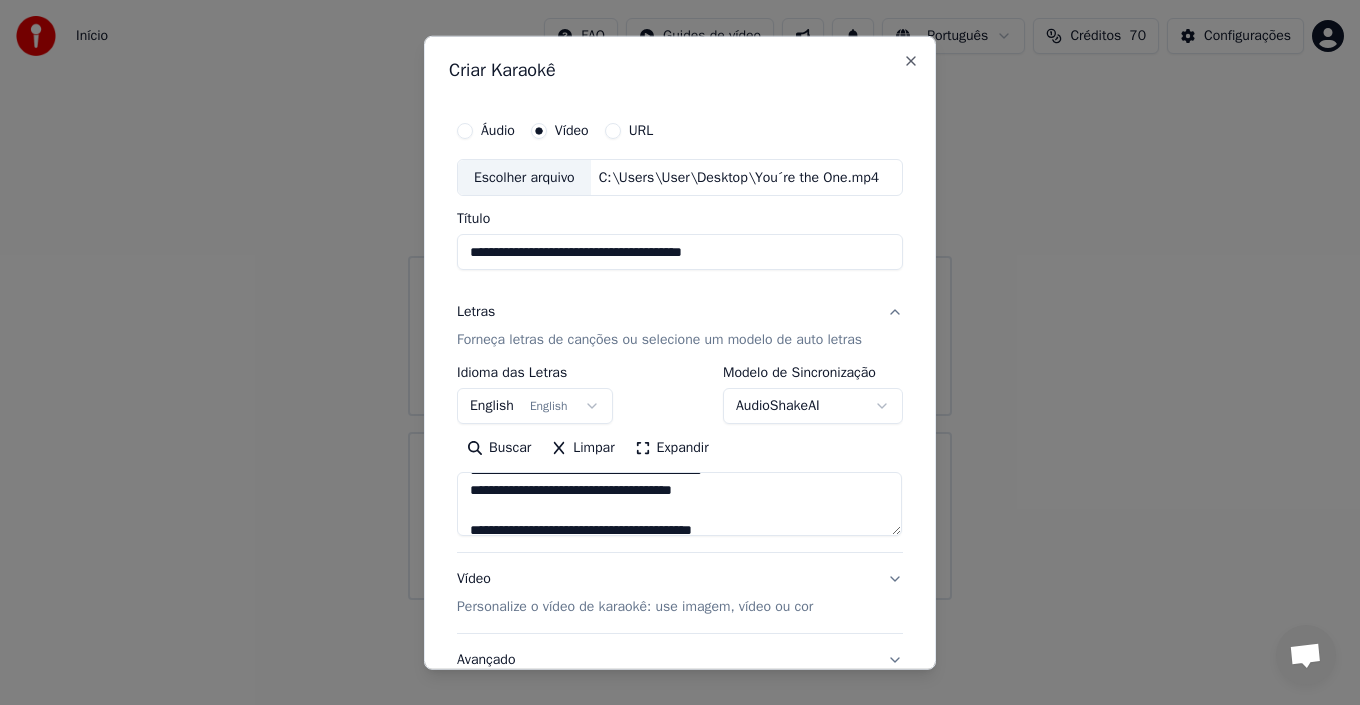 click at bounding box center [679, 504] 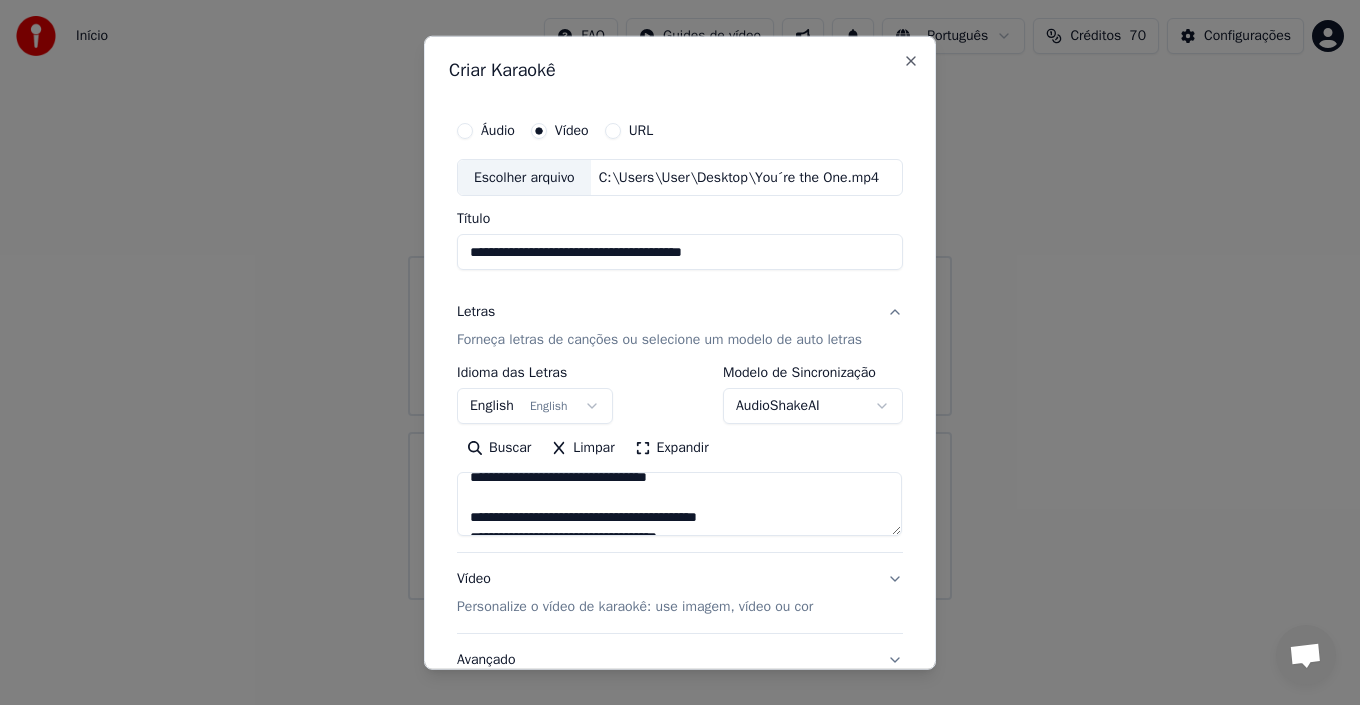 scroll, scrollTop: 240, scrollLeft: 0, axis: vertical 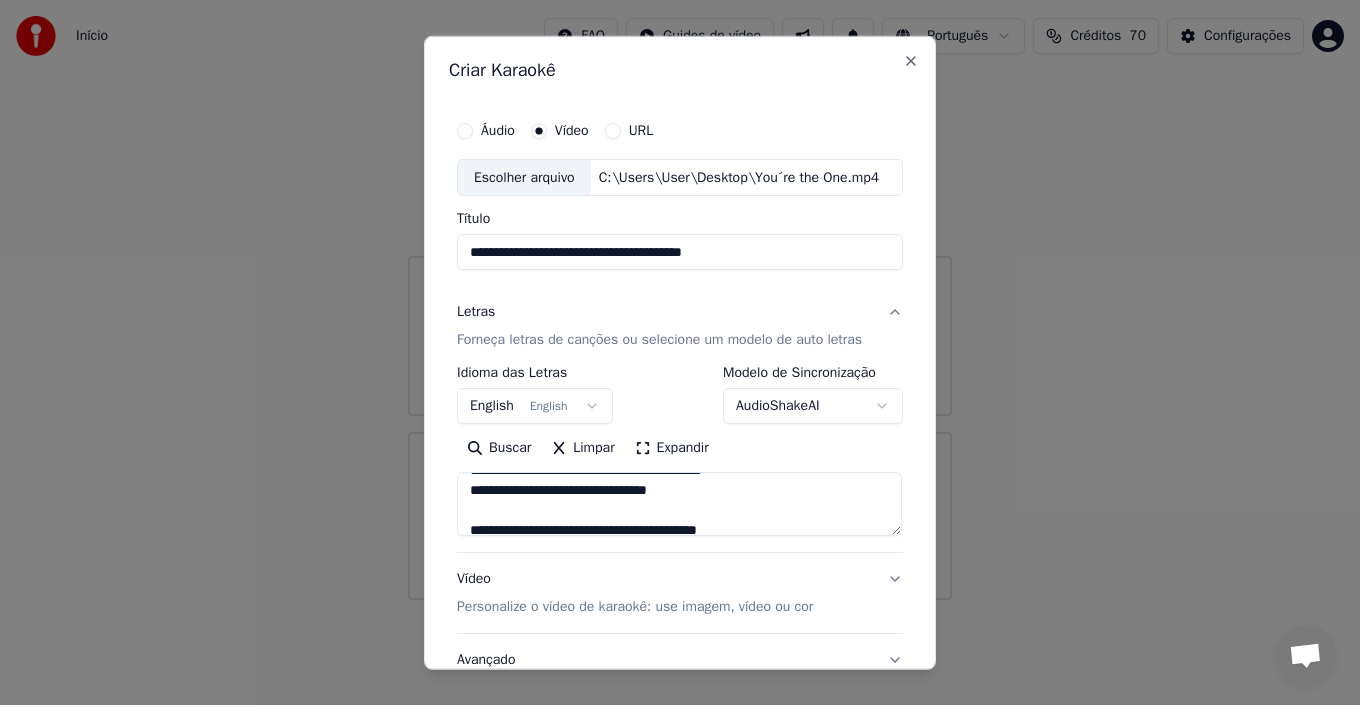 click at bounding box center [679, 504] 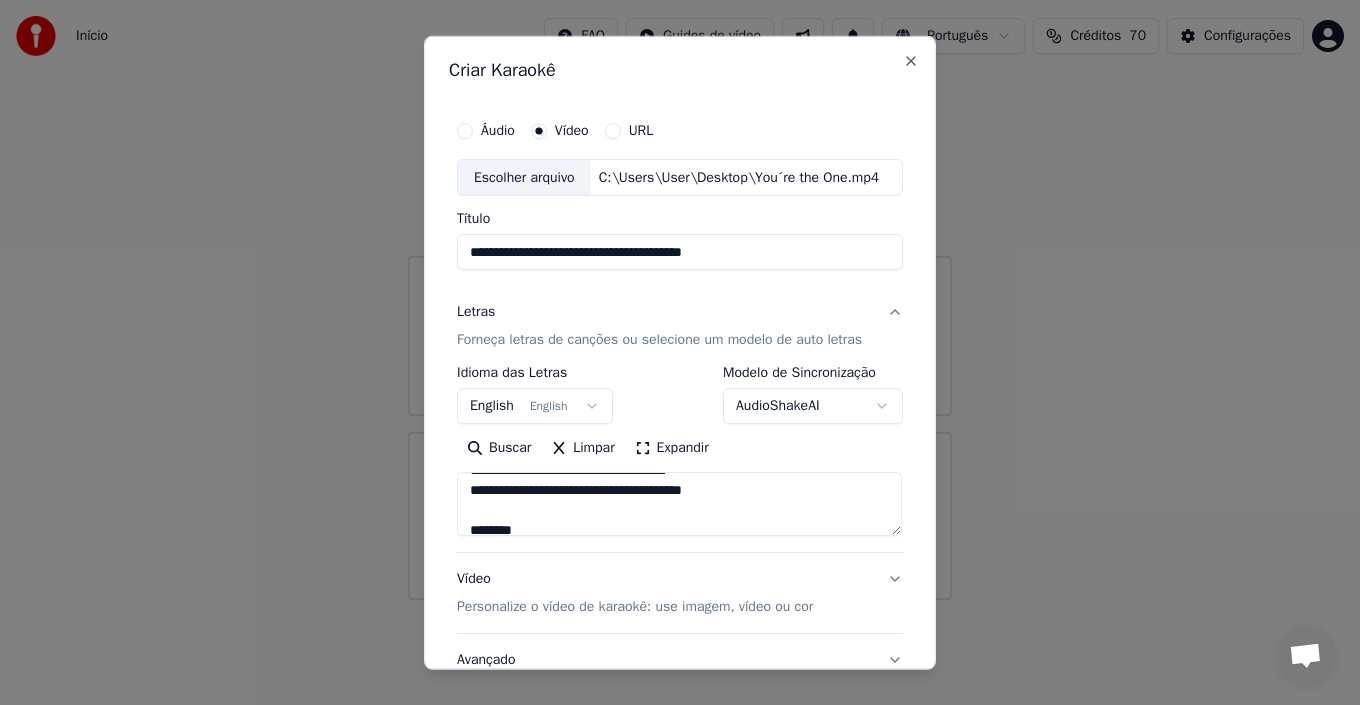 scroll, scrollTop: 360, scrollLeft: 0, axis: vertical 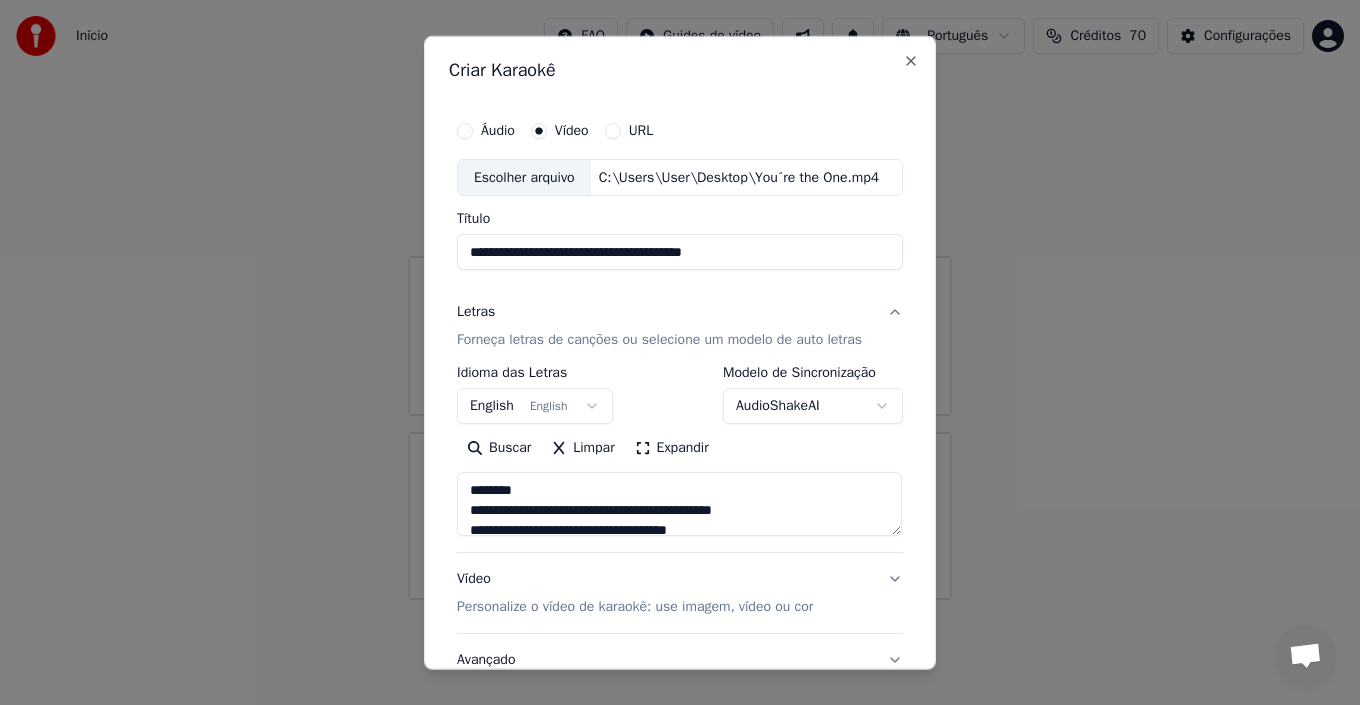 click at bounding box center [679, 504] 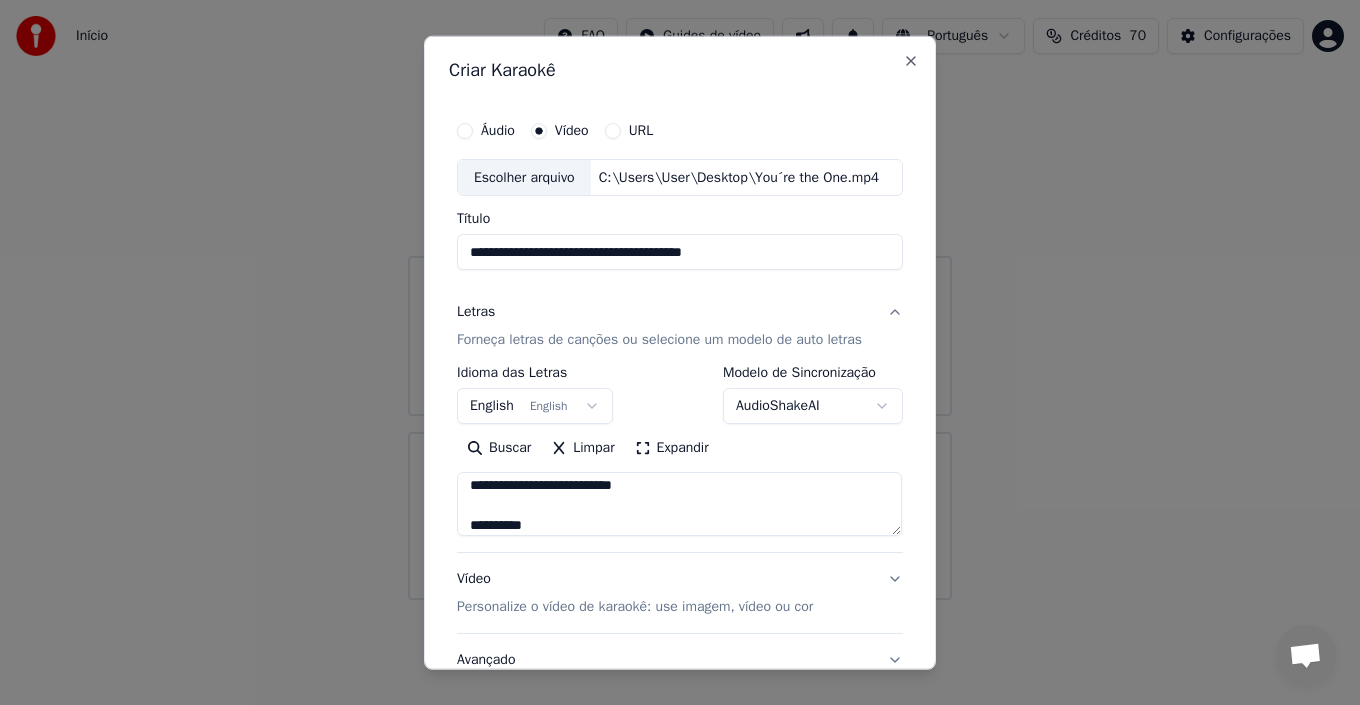 scroll, scrollTop: 407, scrollLeft: 0, axis: vertical 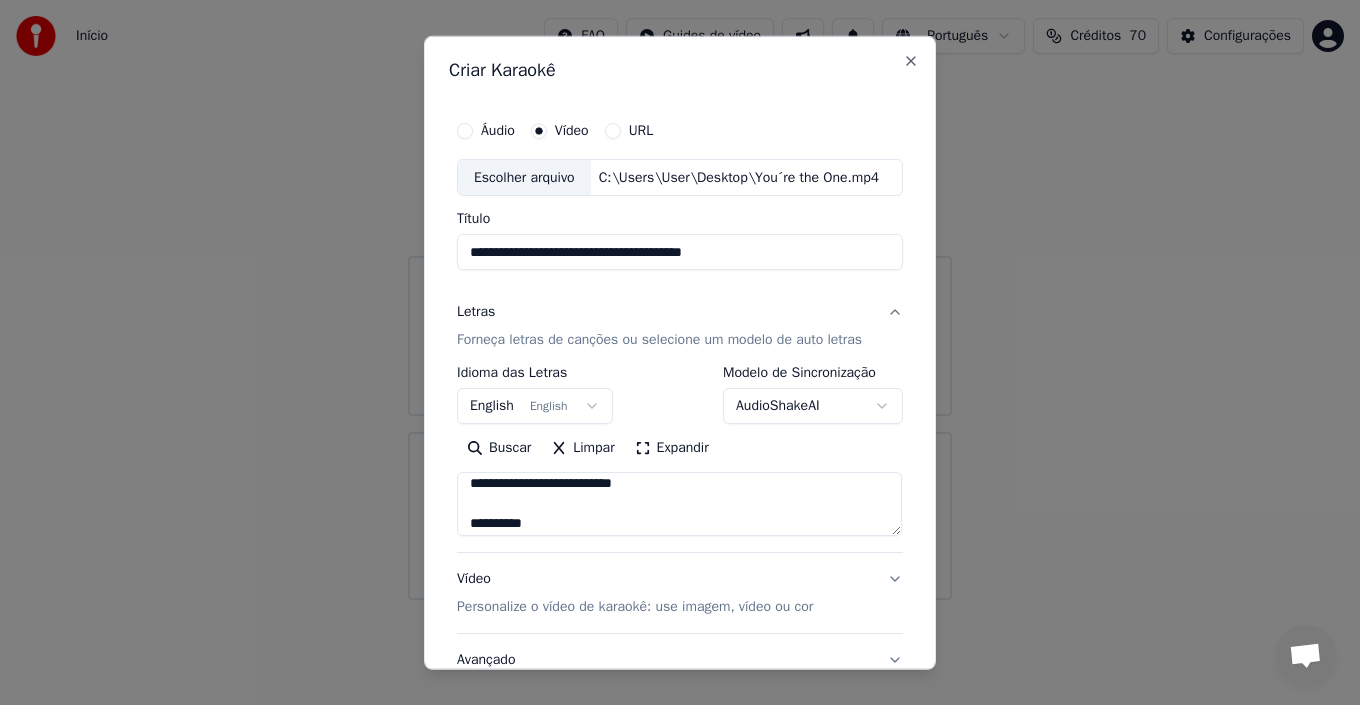click at bounding box center [679, 504] 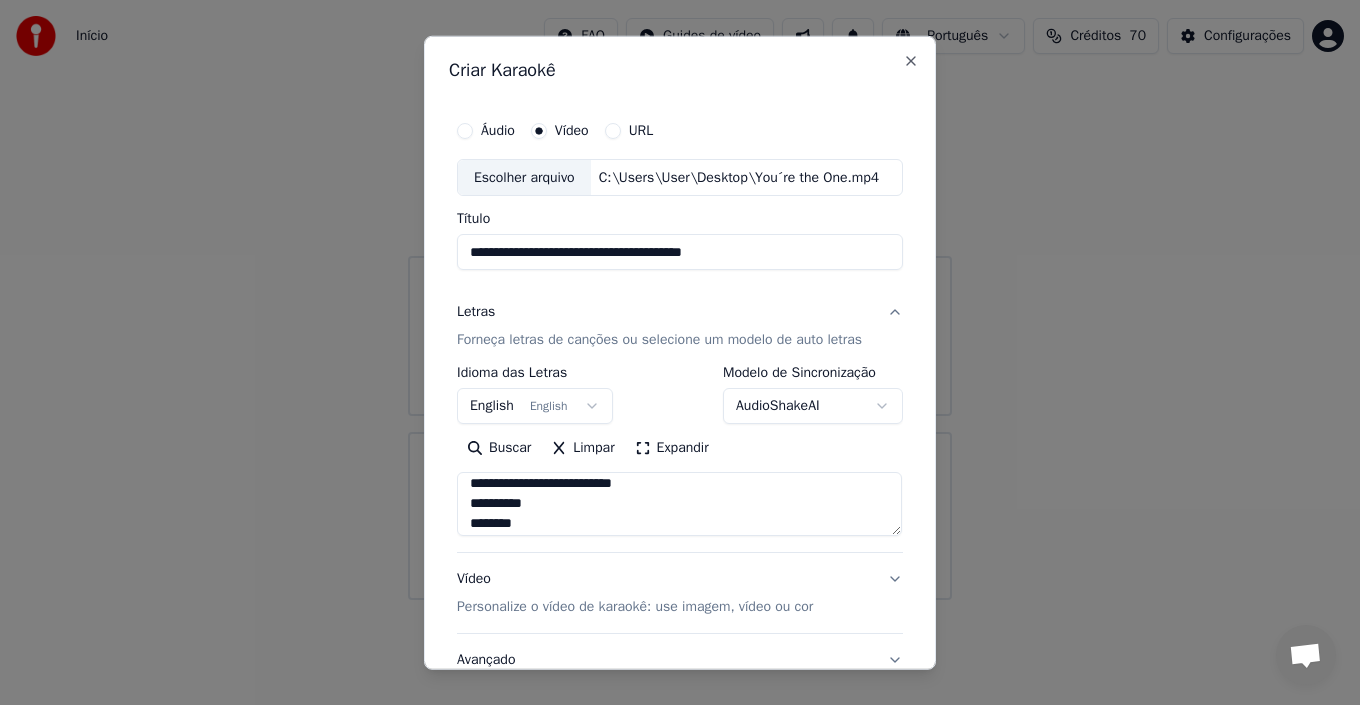 click at bounding box center [679, 504] 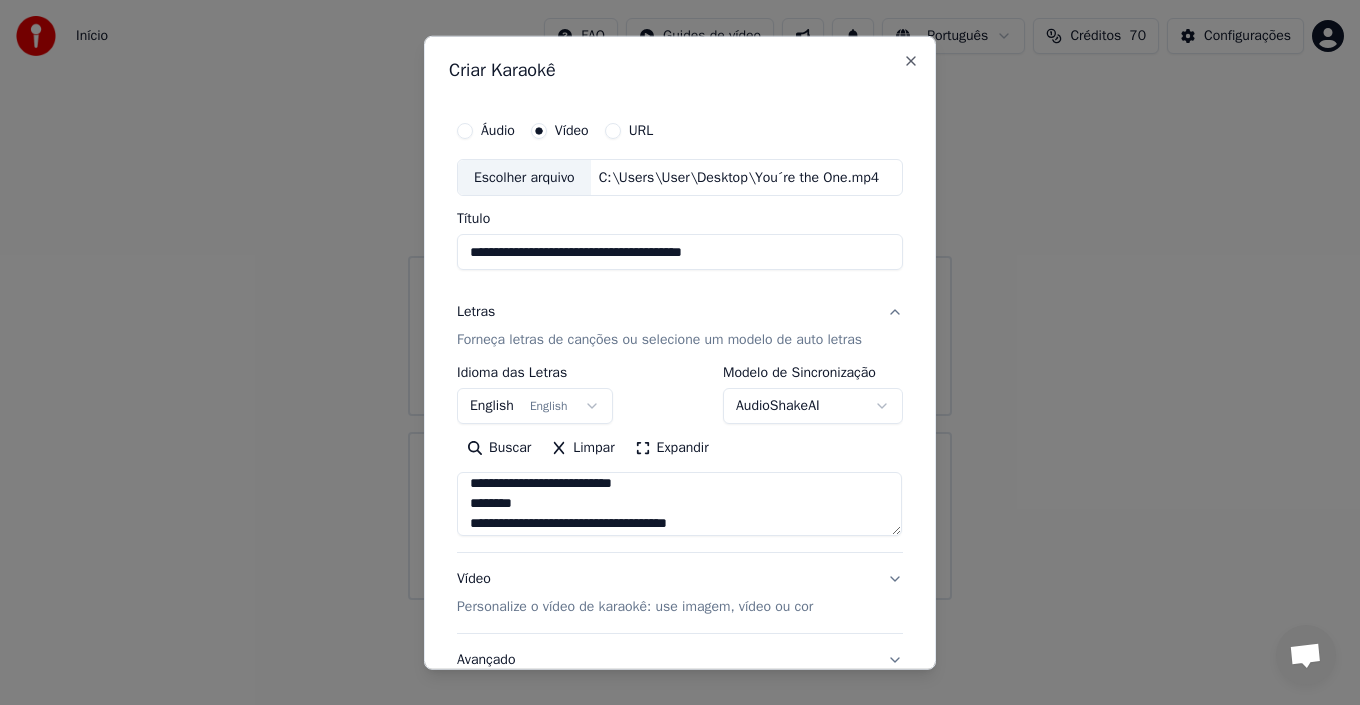 click at bounding box center [679, 504] 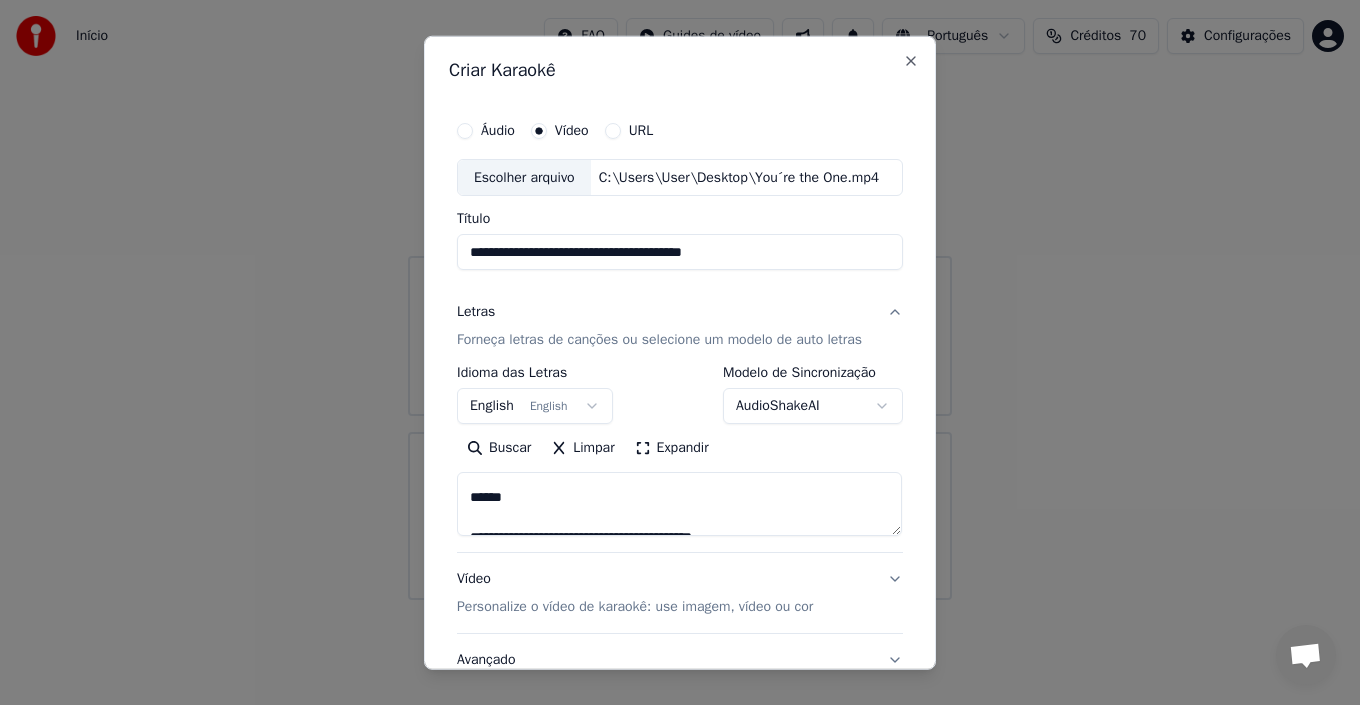 scroll, scrollTop: 527, scrollLeft: 0, axis: vertical 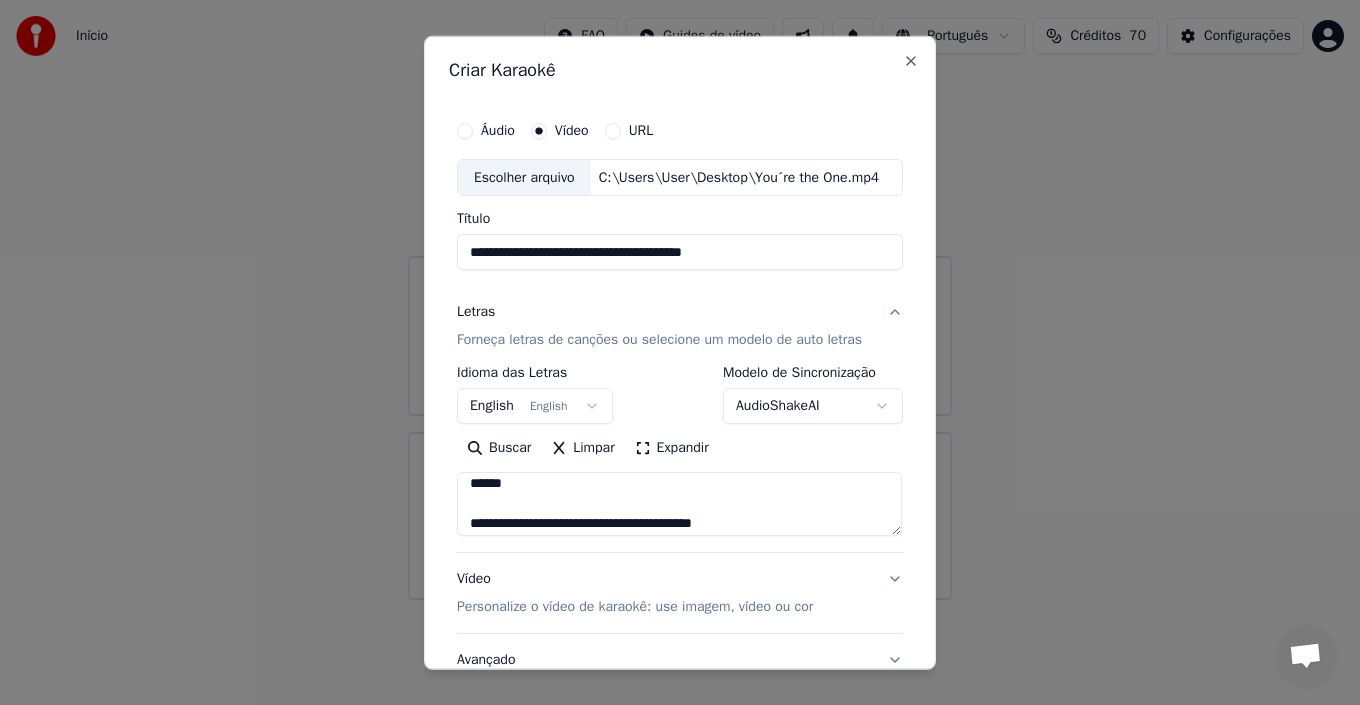click at bounding box center [679, 504] 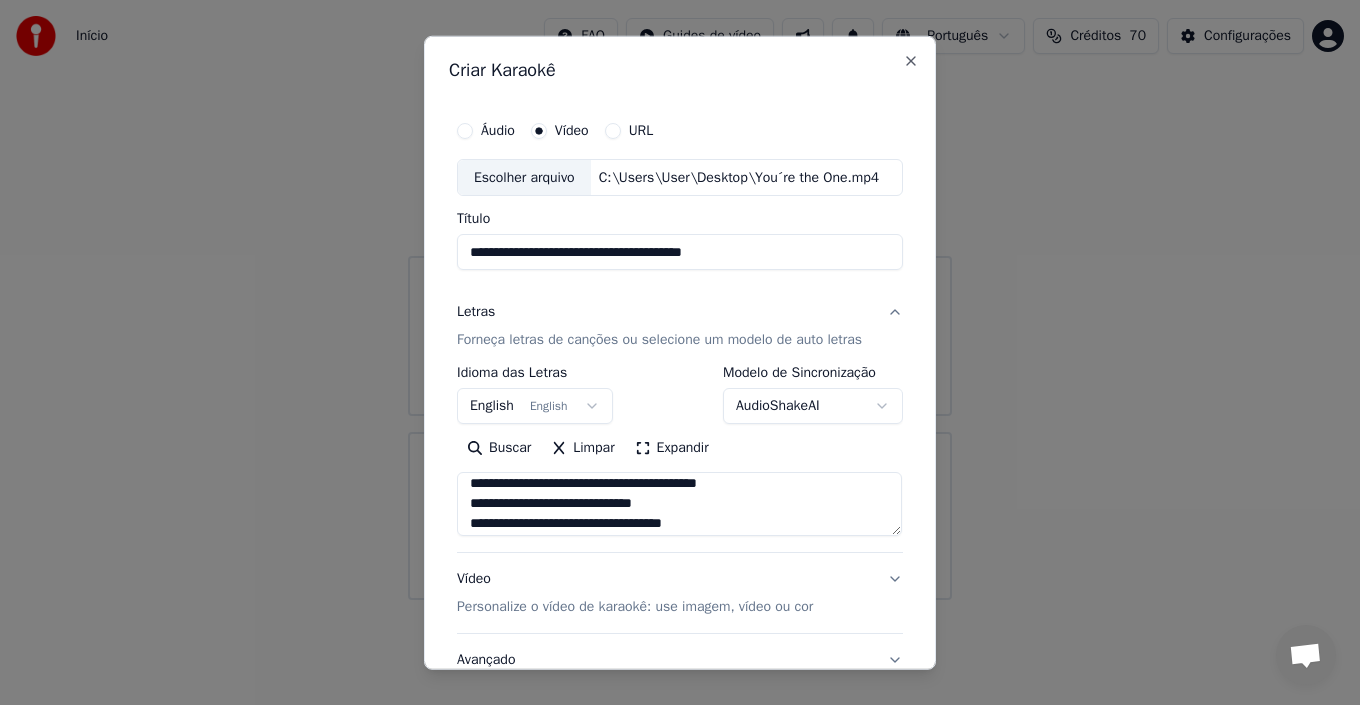 scroll, scrollTop: 567, scrollLeft: 0, axis: vertical 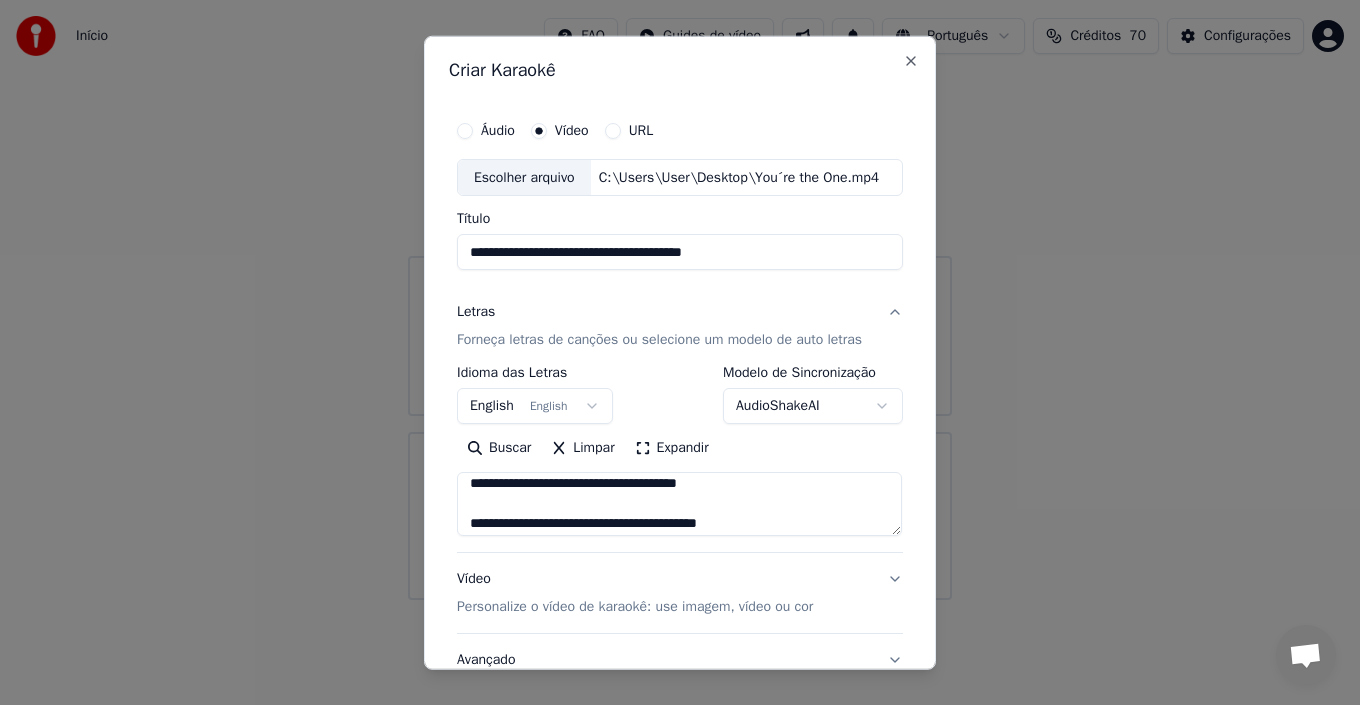 click at bounding box center [679, 504] 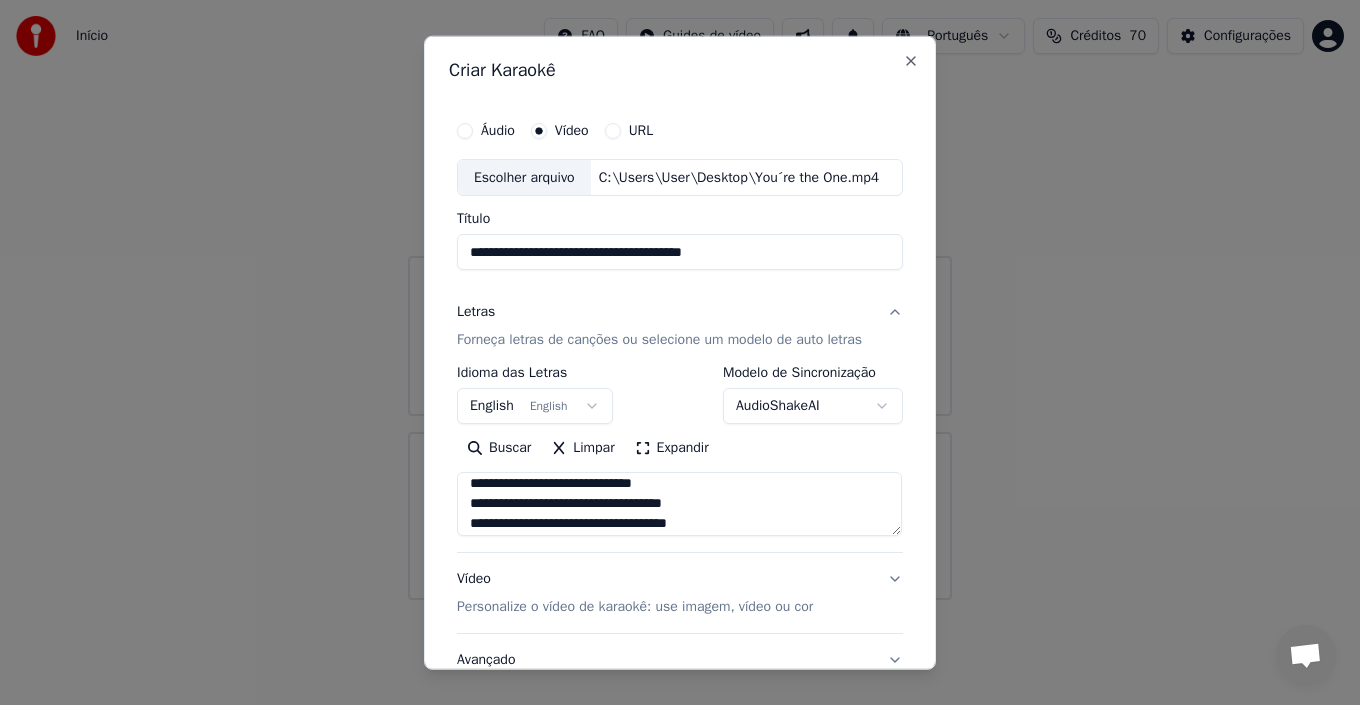 scroll, scrollTop: 647, scrollLeft: 0, axis: vertical 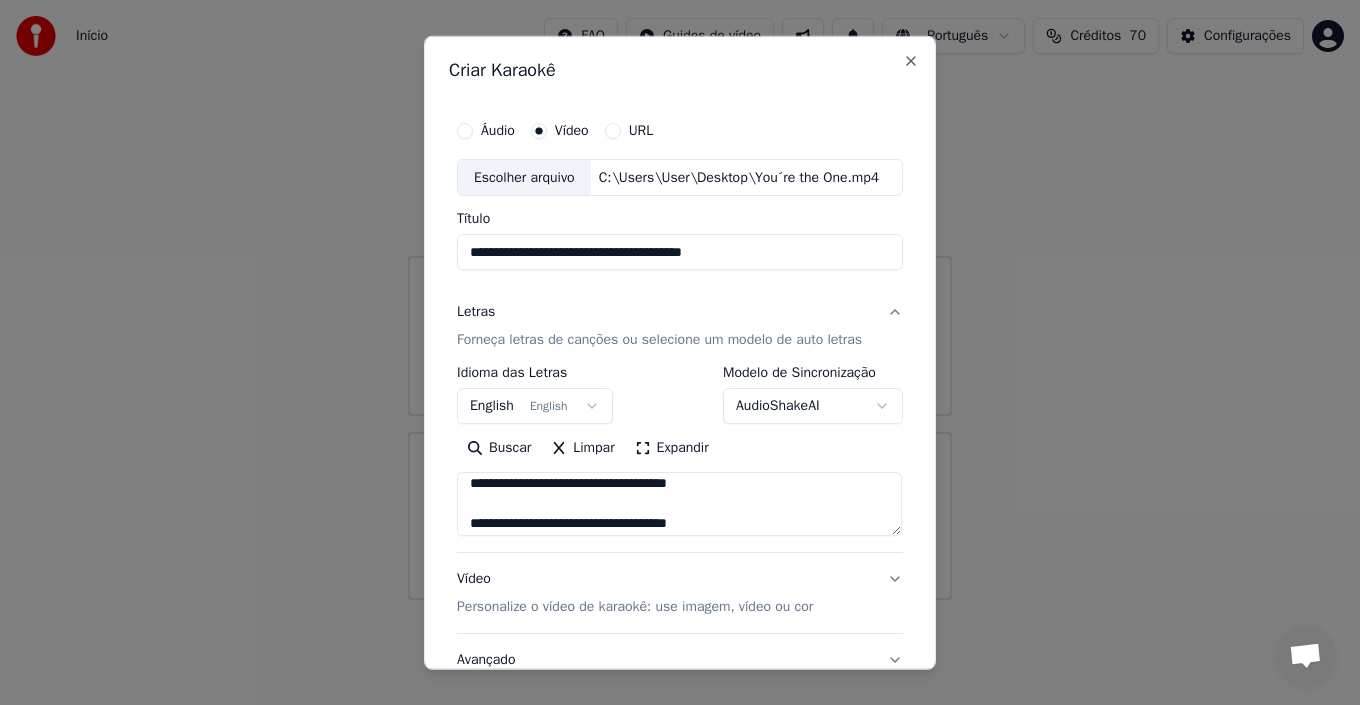 click at bounding box center [679, 504] 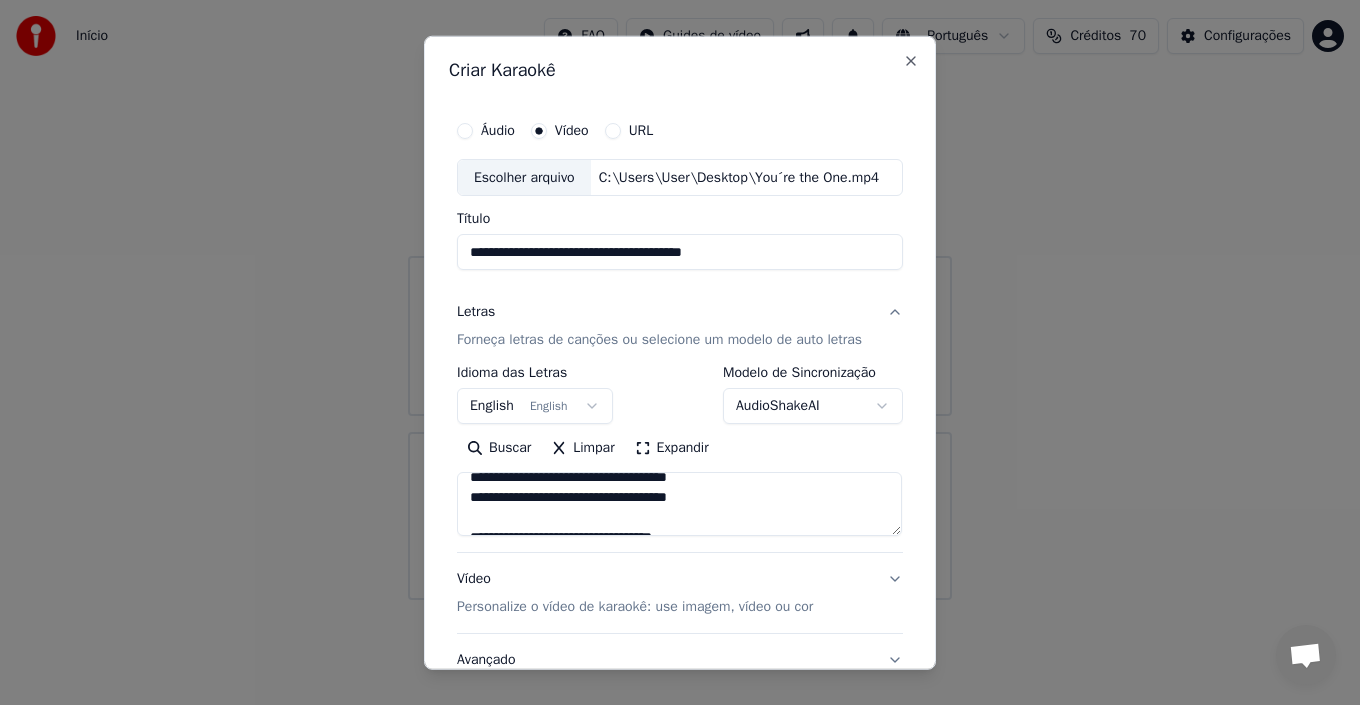 scroll, scrollTop: 727, scrollLeft: 0, axis: vertical 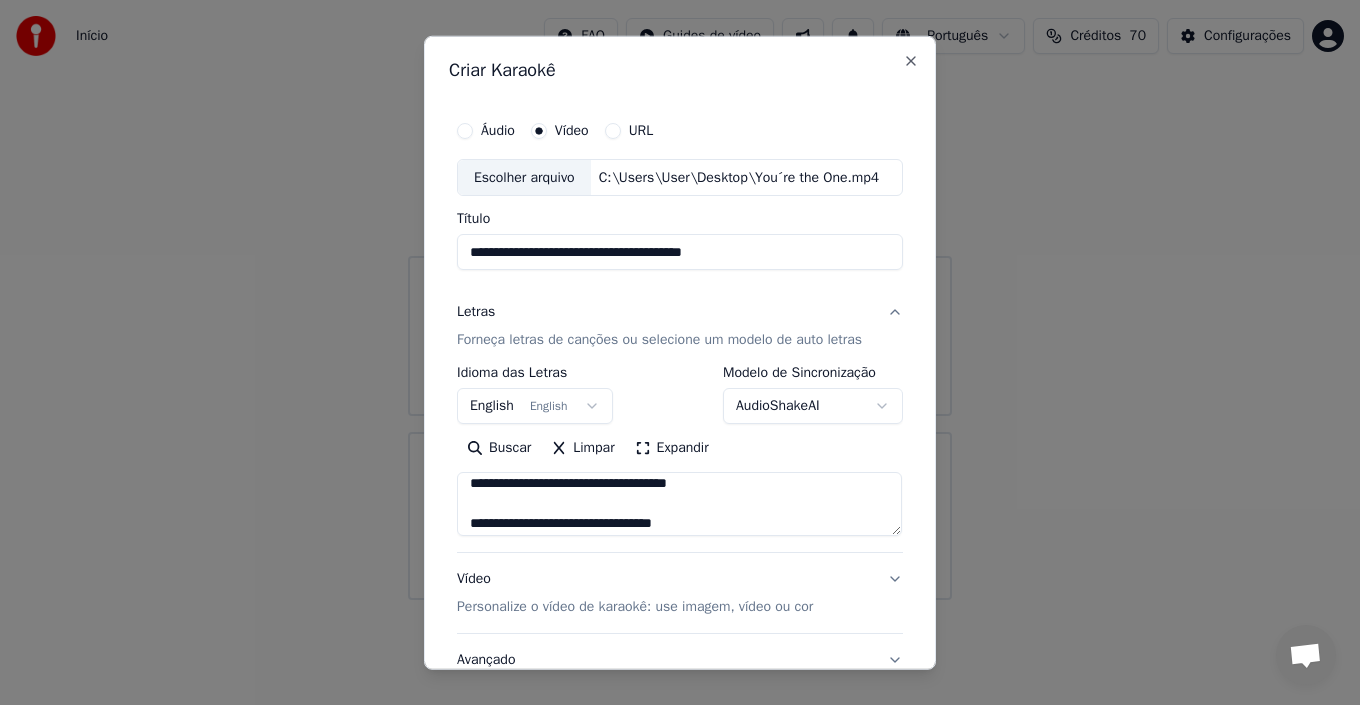 click at bounding box center [679, 504] 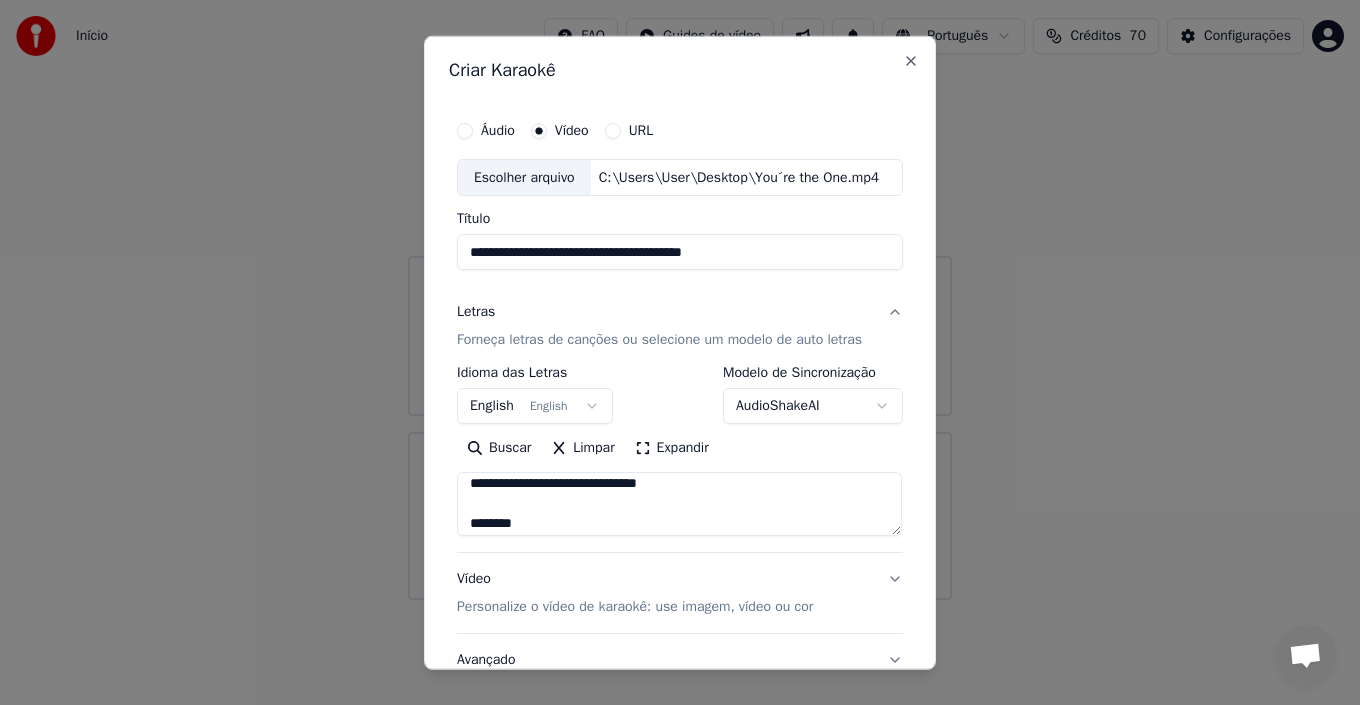 scroll, scrollTop: 847, scrollLeft: 0, axis: vertical 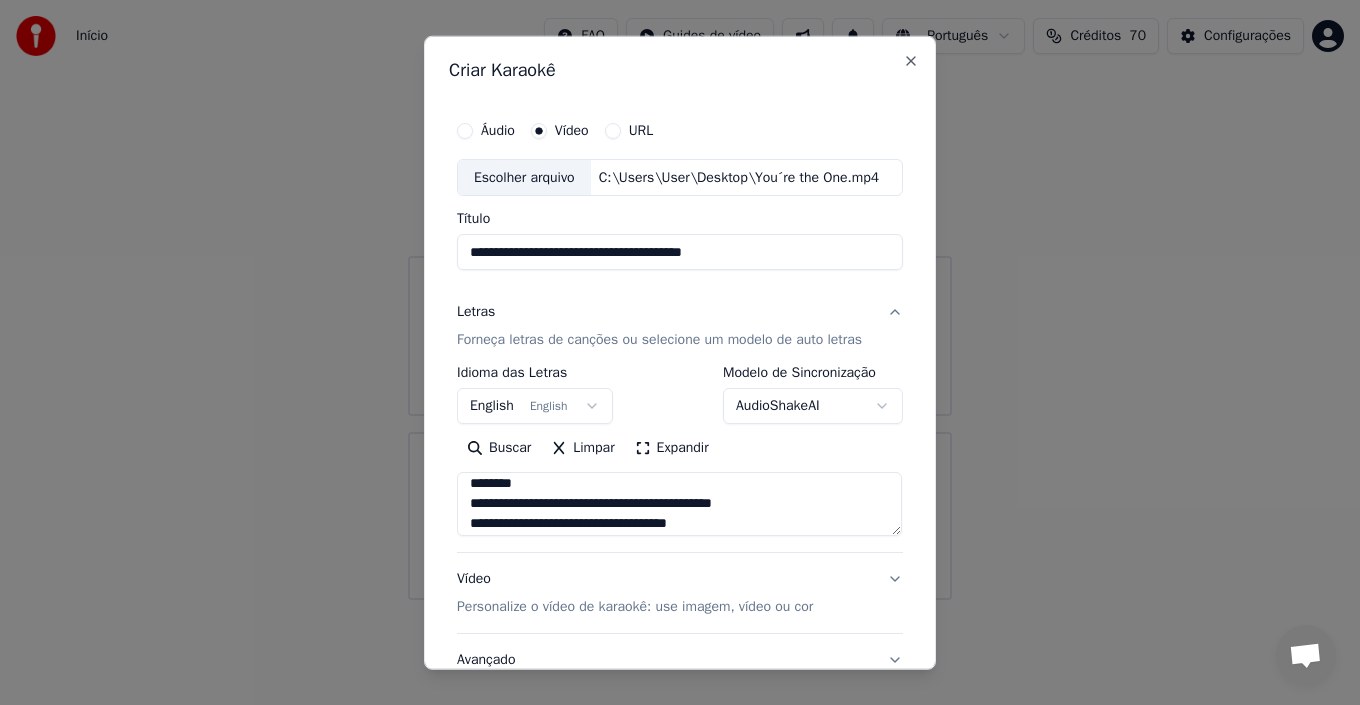 click at bounding box center (679, 504) 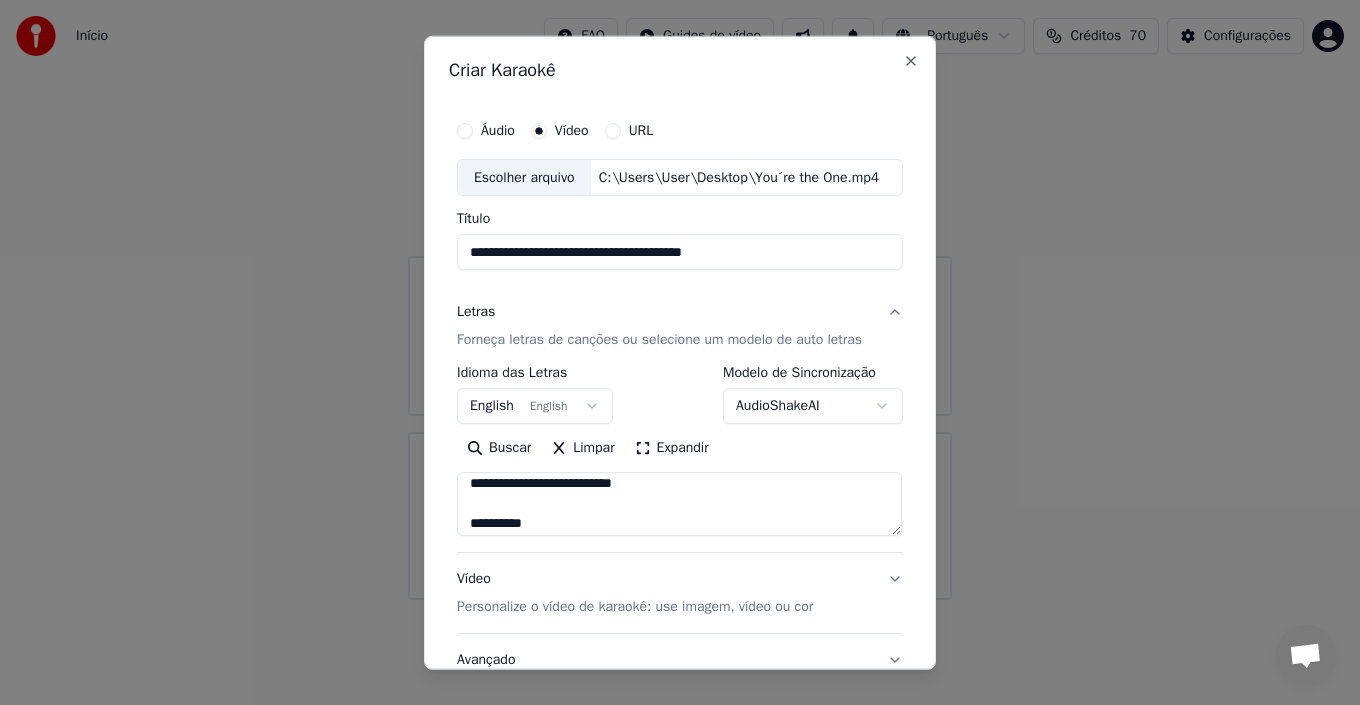 scroll, scrollTop: 927, scrollLeft: 0, axis: vertical 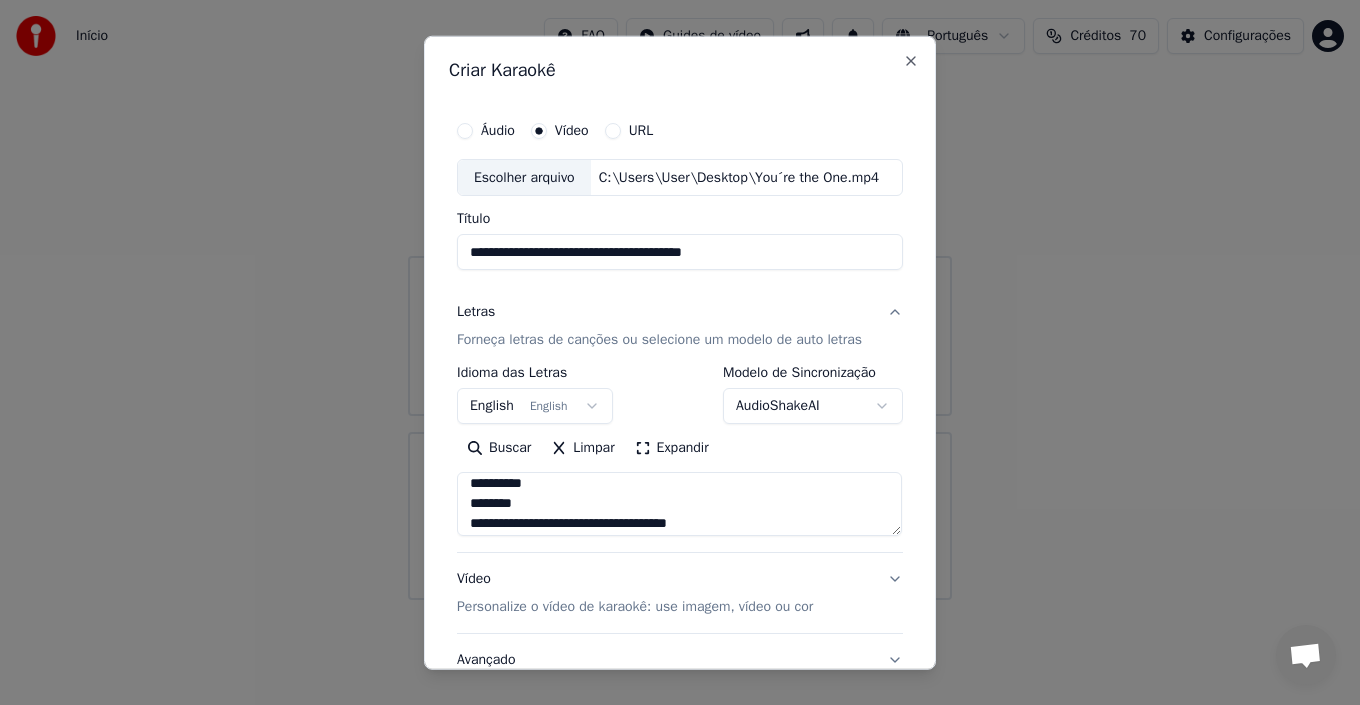 click at bounding box center (679, 504) 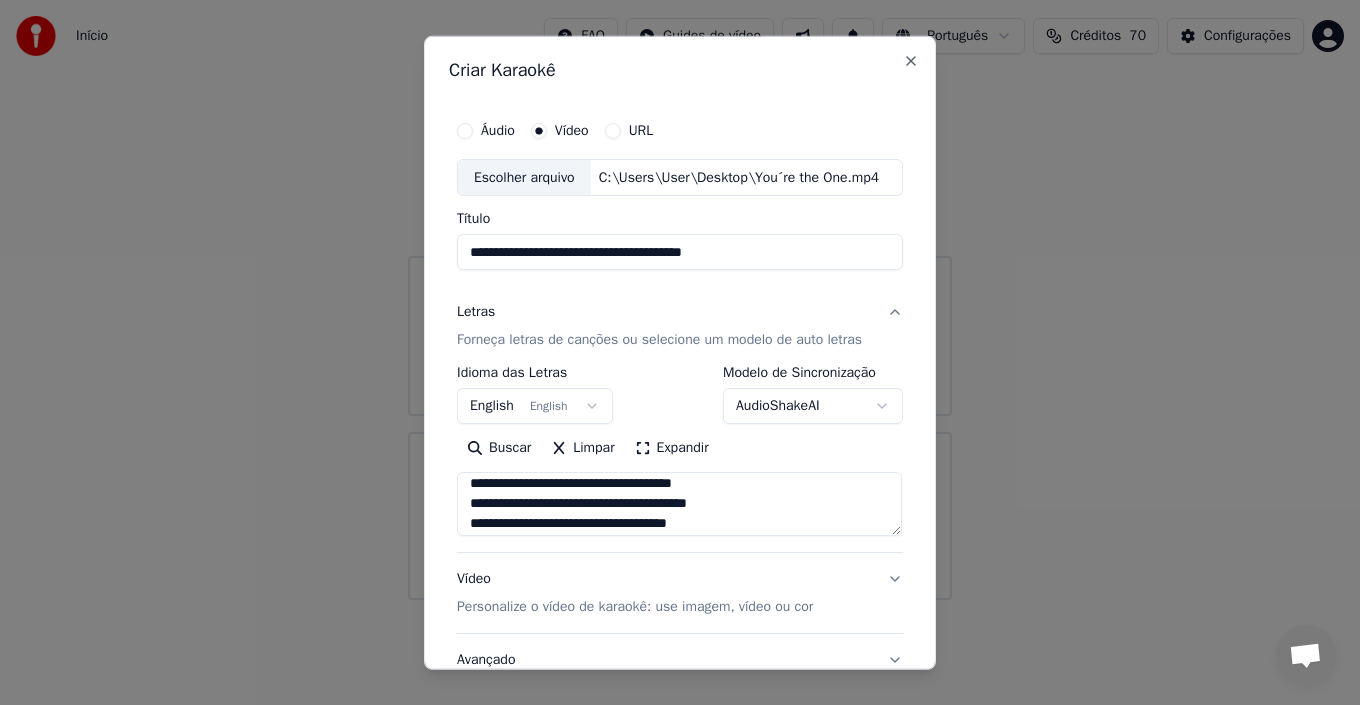 scroll, scrollTop: 933, scrollLeft: 0, axis: vertical 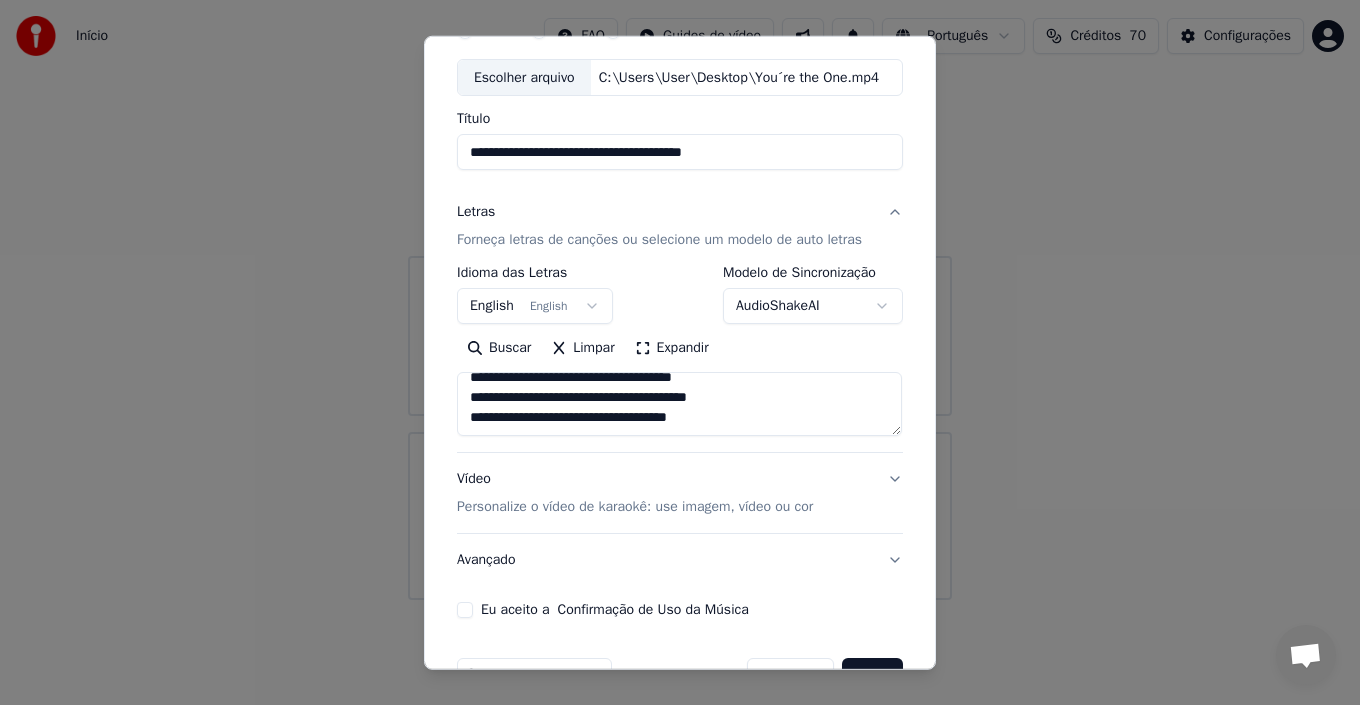 click at bounding box center (679, 404) 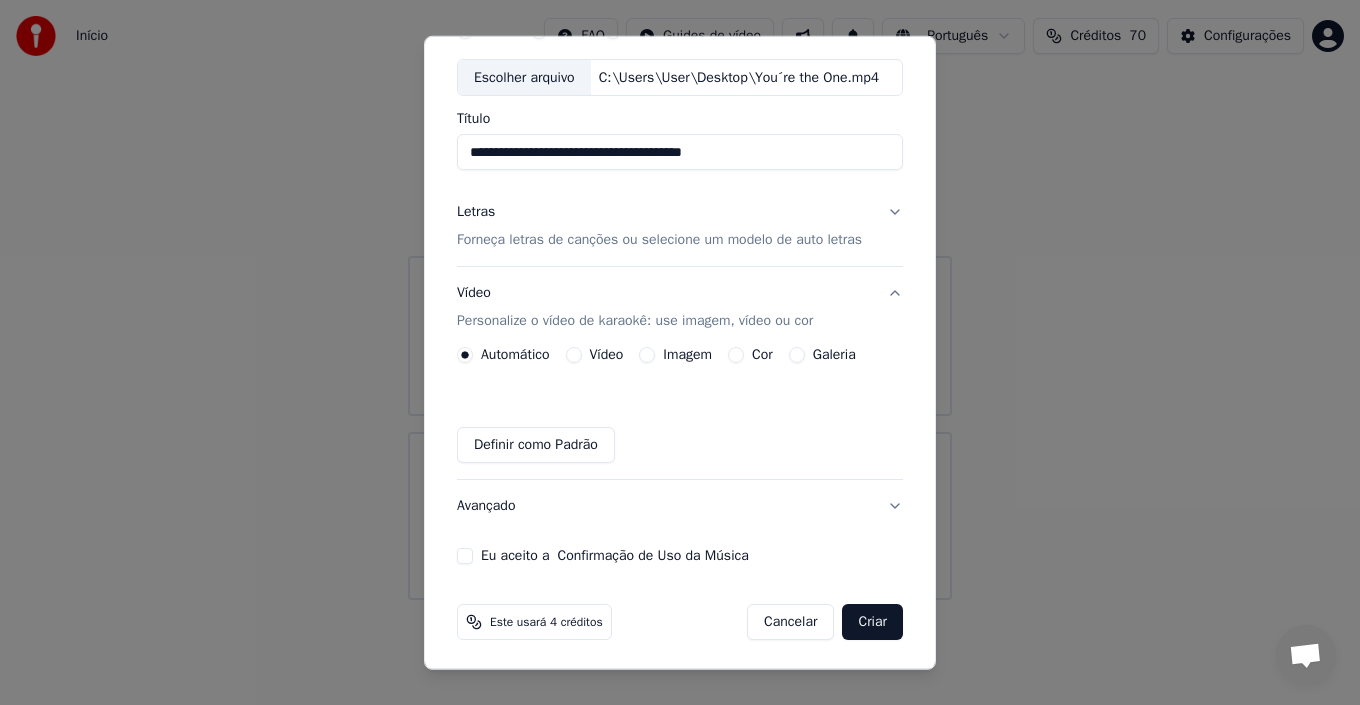 scroll, scrollTop: 103, scrollLeft: 0, axis: vertical 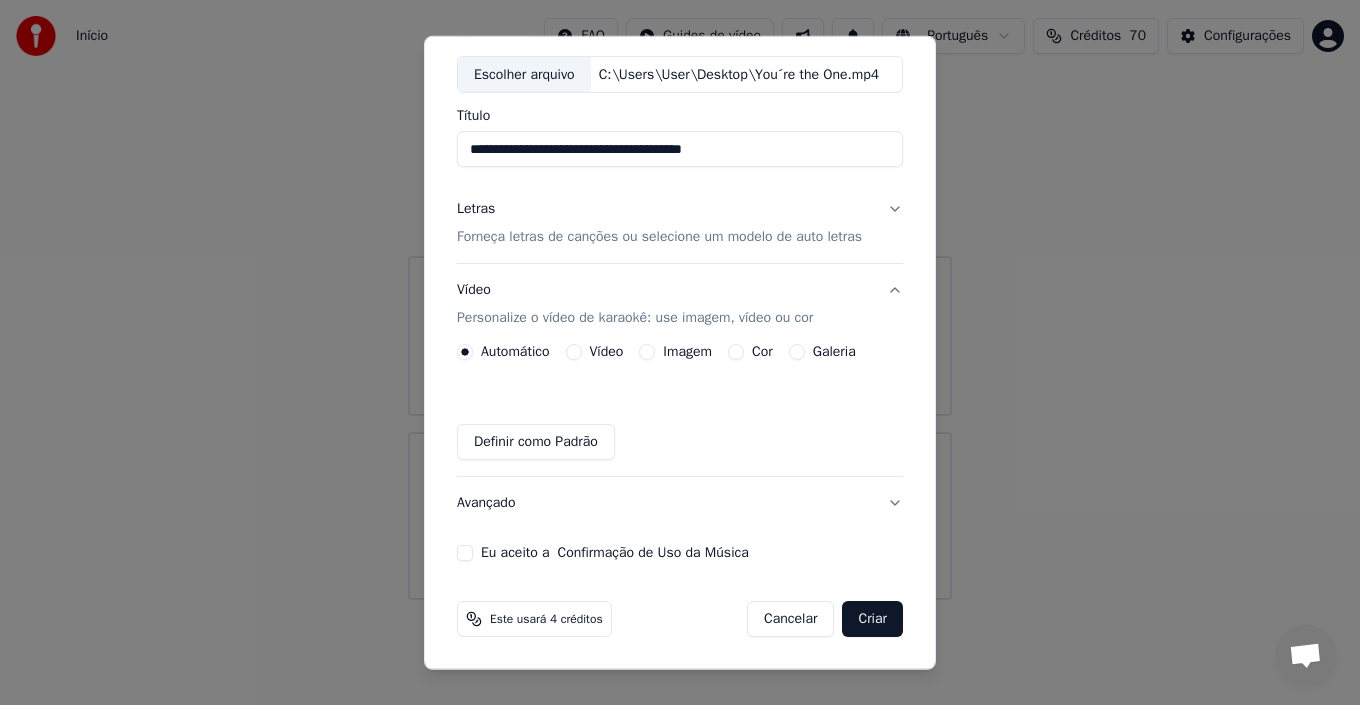 click on "Avançado" at bounding box center [680, 503] 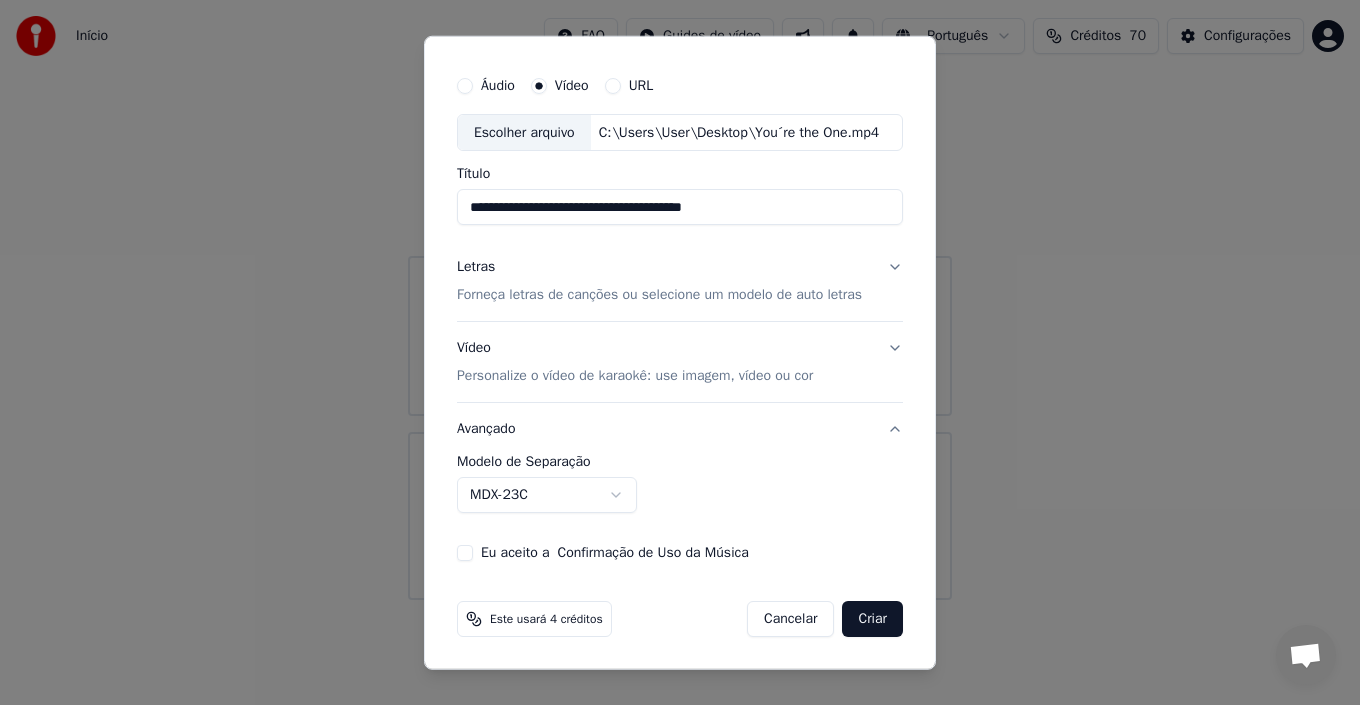 scroll, scrollTop: 45, scrollLeft: 0, axis: vertical 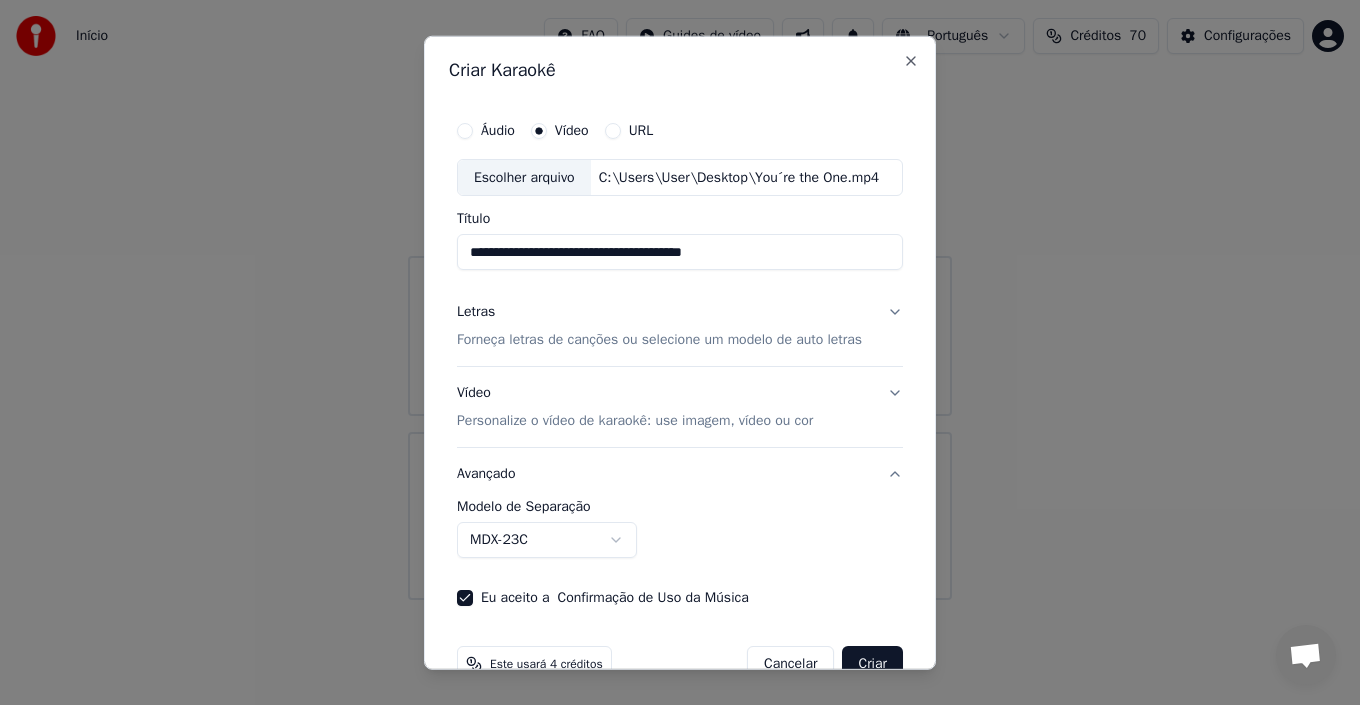 click on "Forneça letras de canções ou selecione um modelo de auto letras" at bounding box center [659, 340] 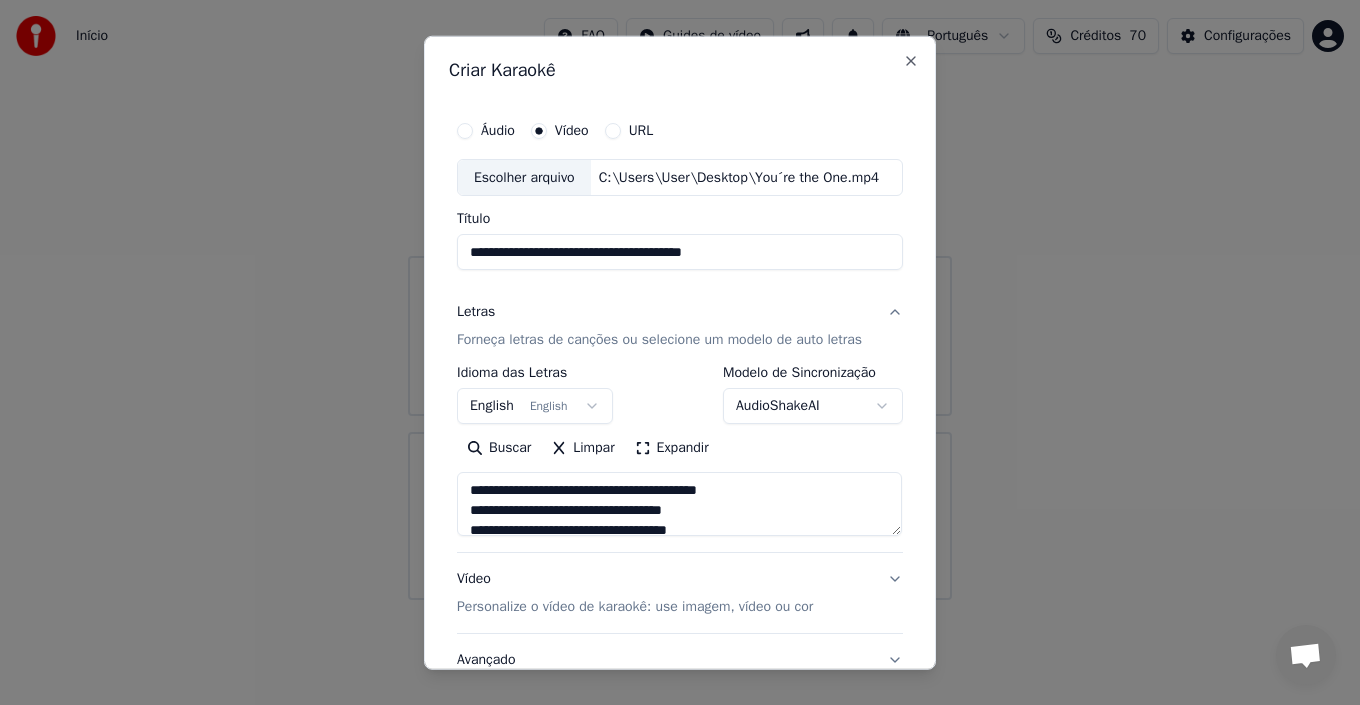 click on "**********" at bounding box center [680, 300] 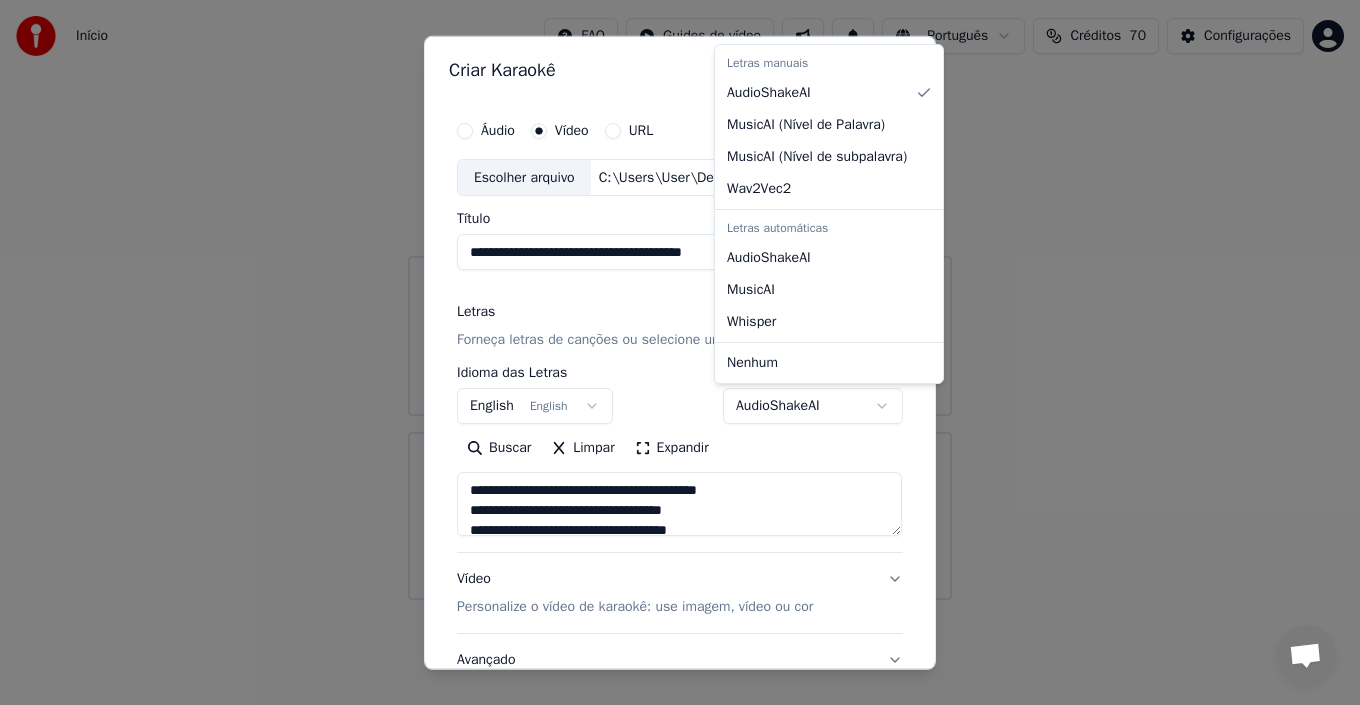 click on "**********" at bounding box center (680, 300) 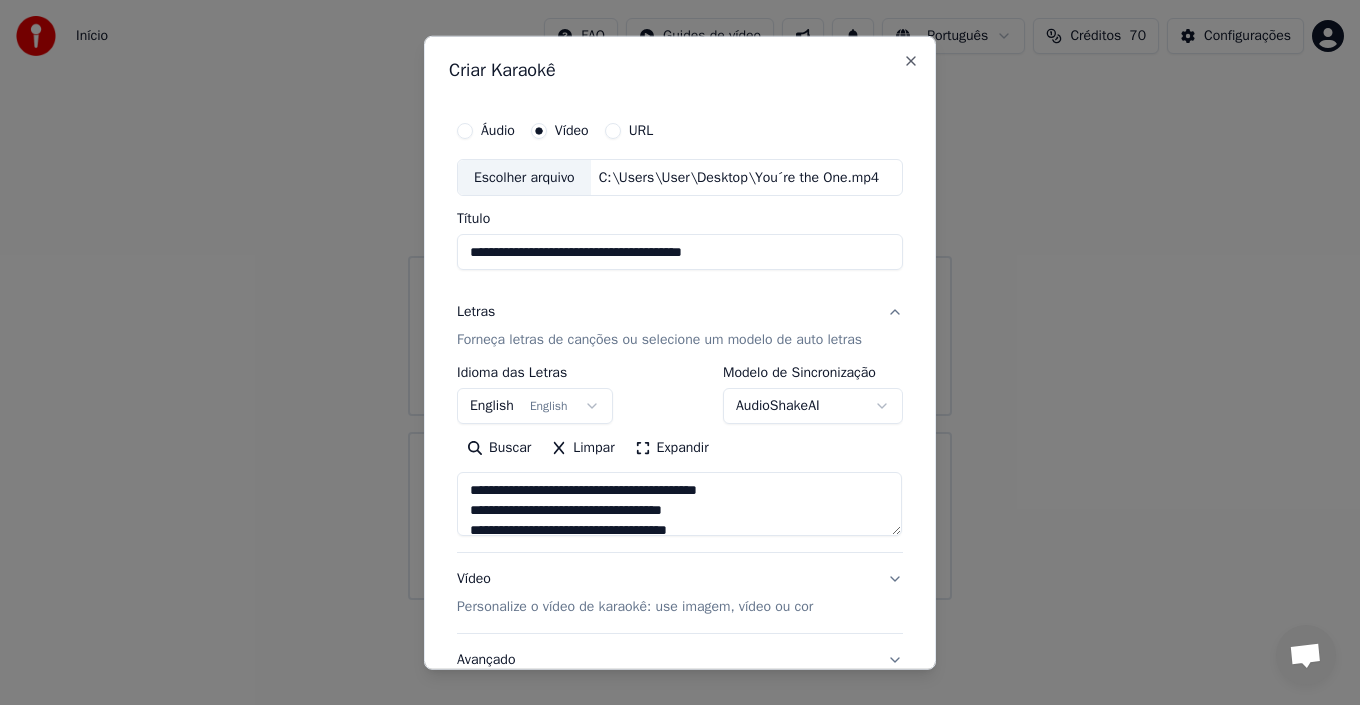 click on "Forneça letras de canções ou selecione um modelo de auto letras" at bounding box center [659, 340] 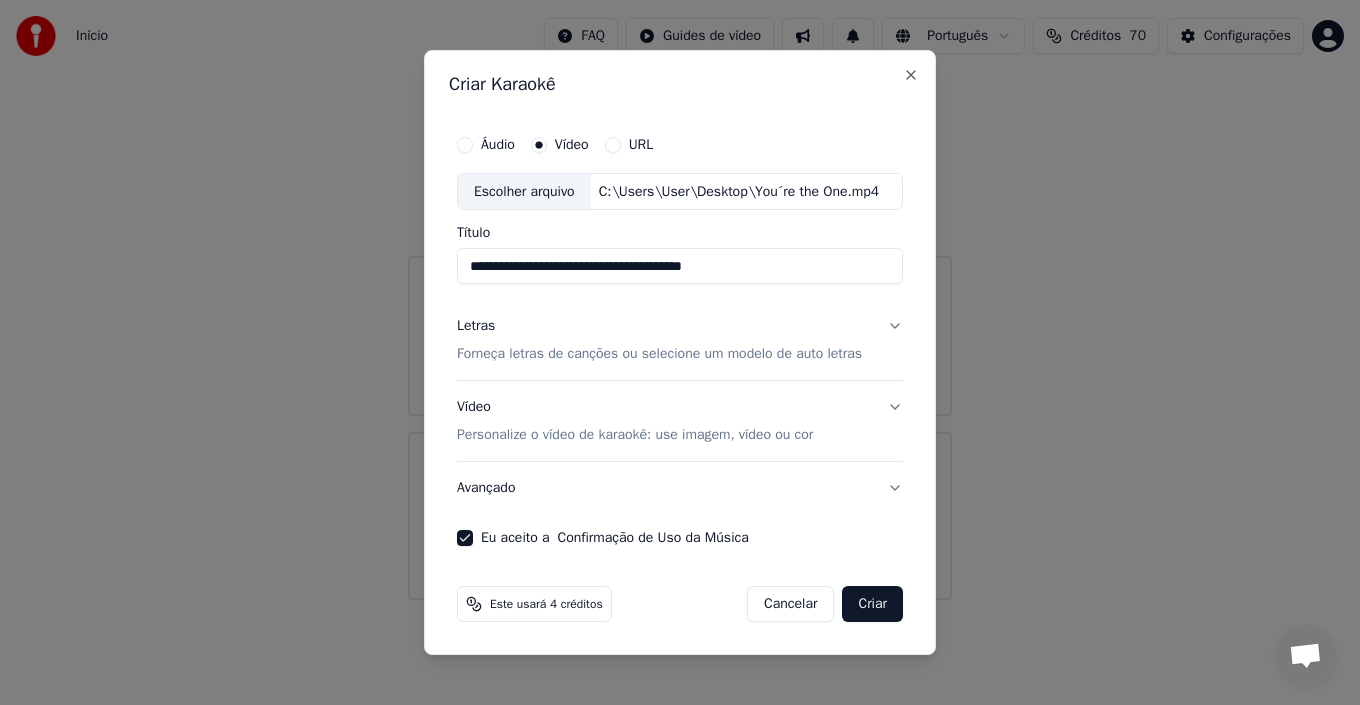 click on "Criar" at bounding box center [872, 604] 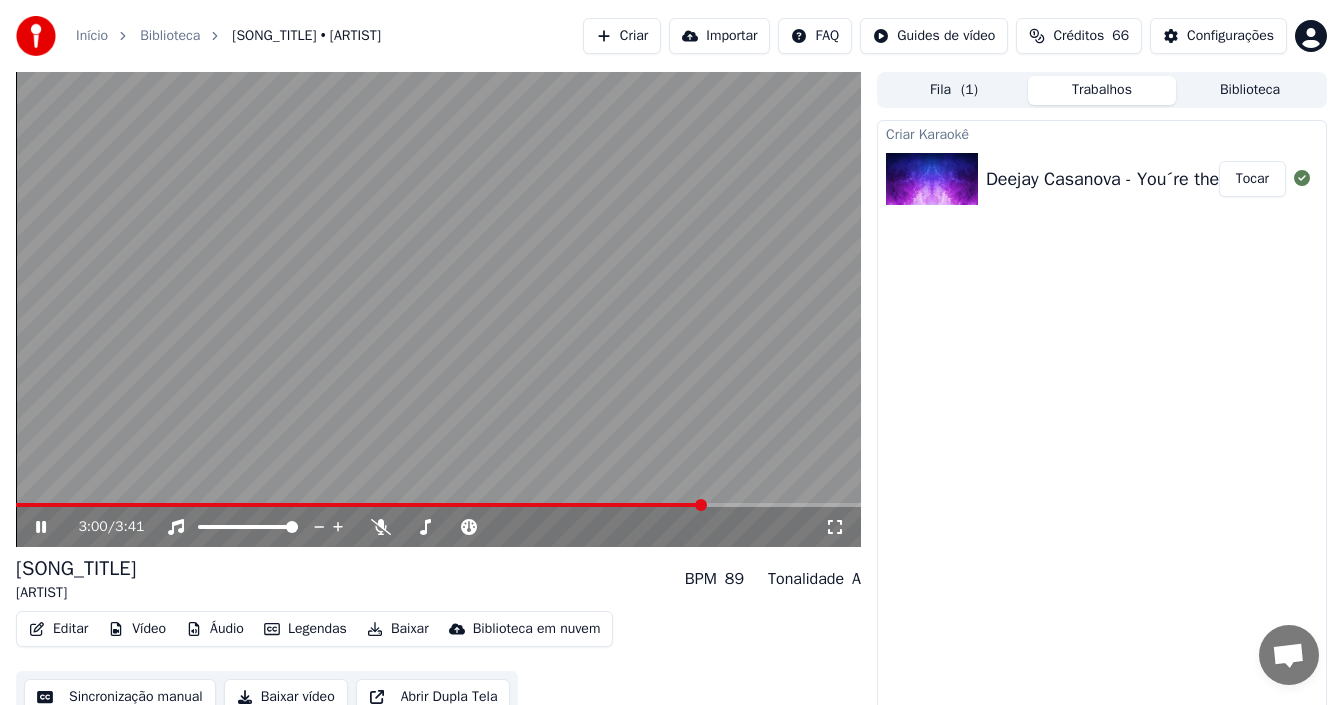 click on "Legendas" at bounding box center (305, 629) 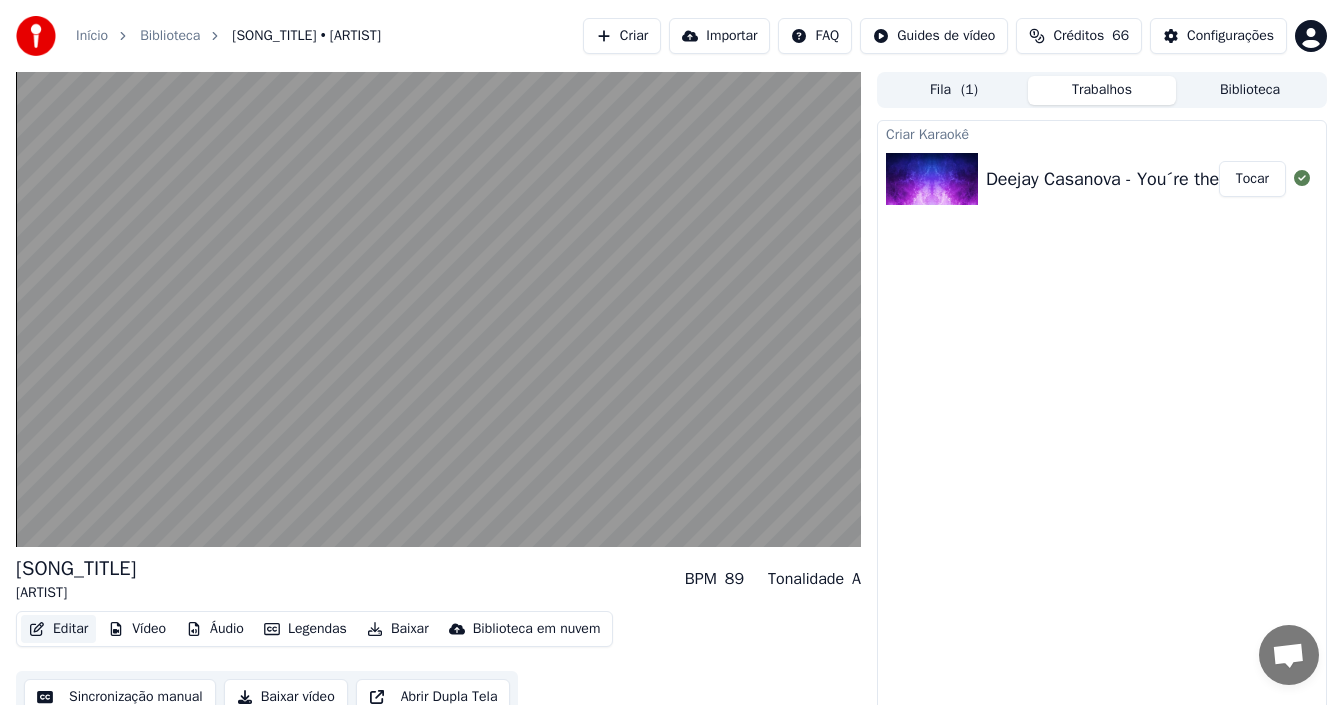 click on "Editar" at bounding box center [58, 629] 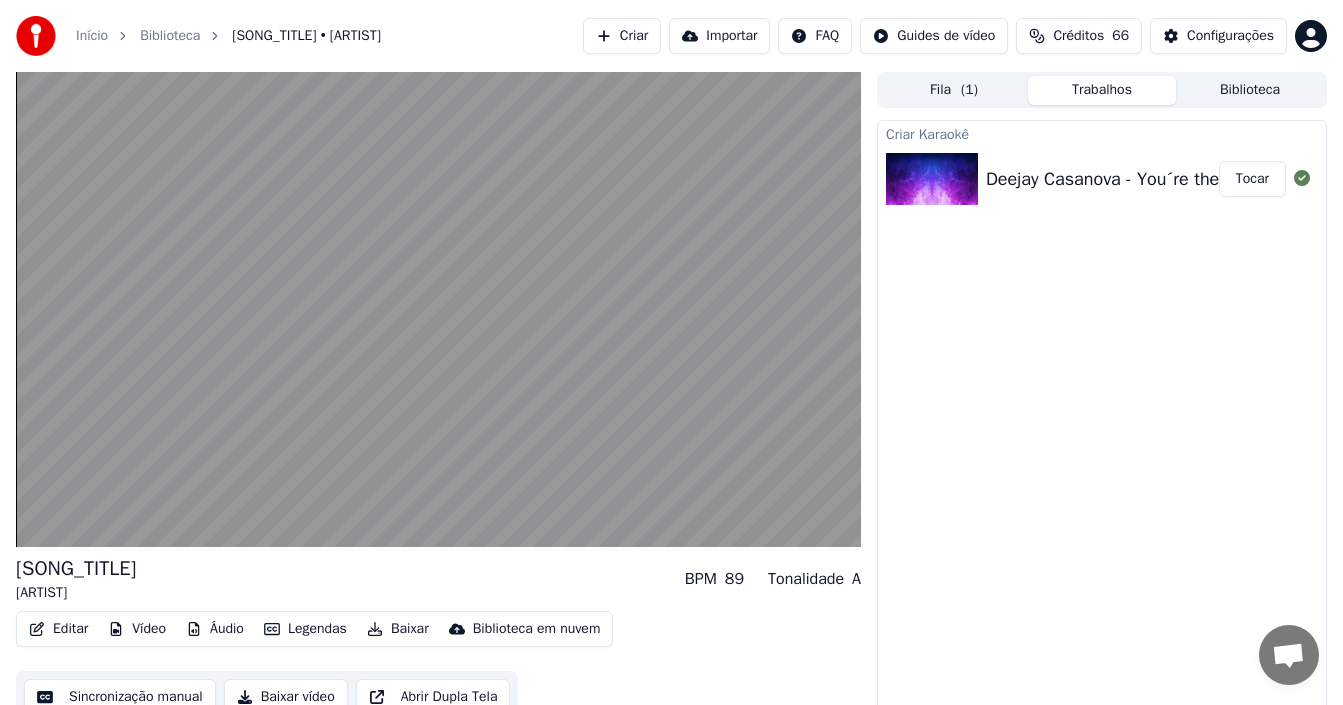 click on "Editar" at bounding box center [58, 629] 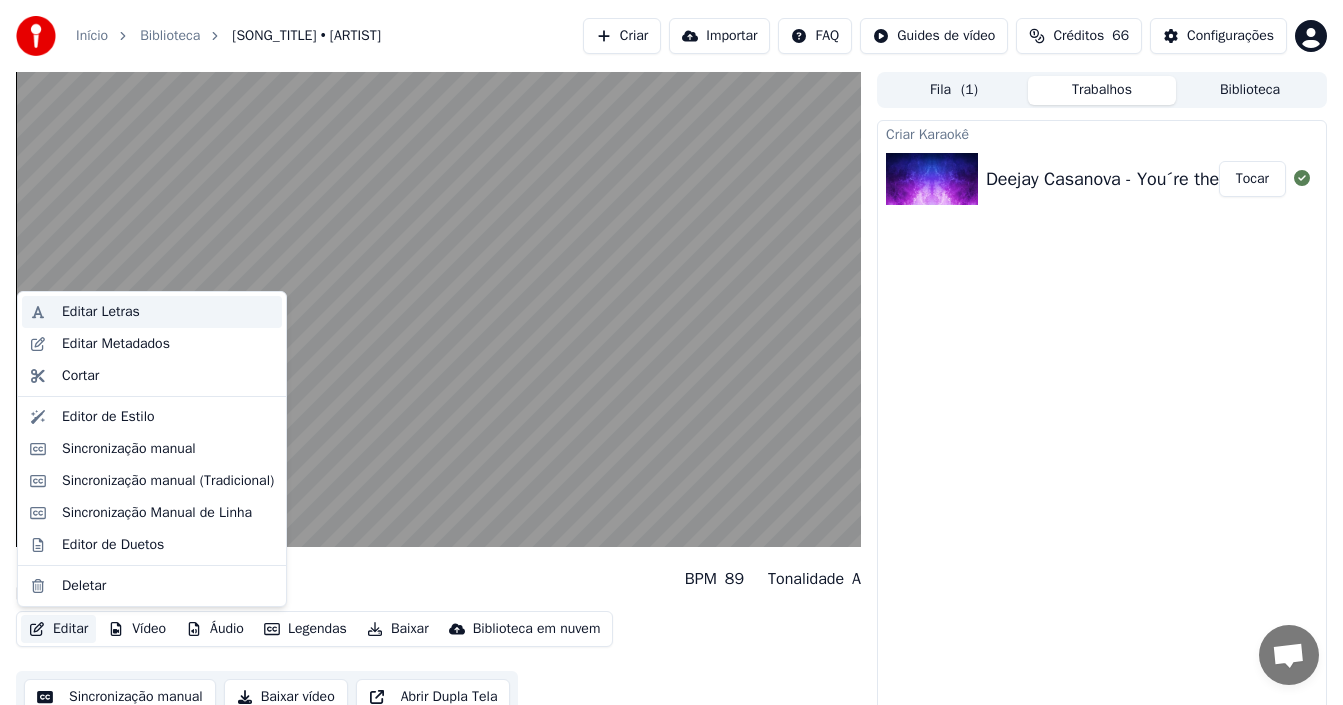 click on "Editar Letras" at bounding box center [168, 312] 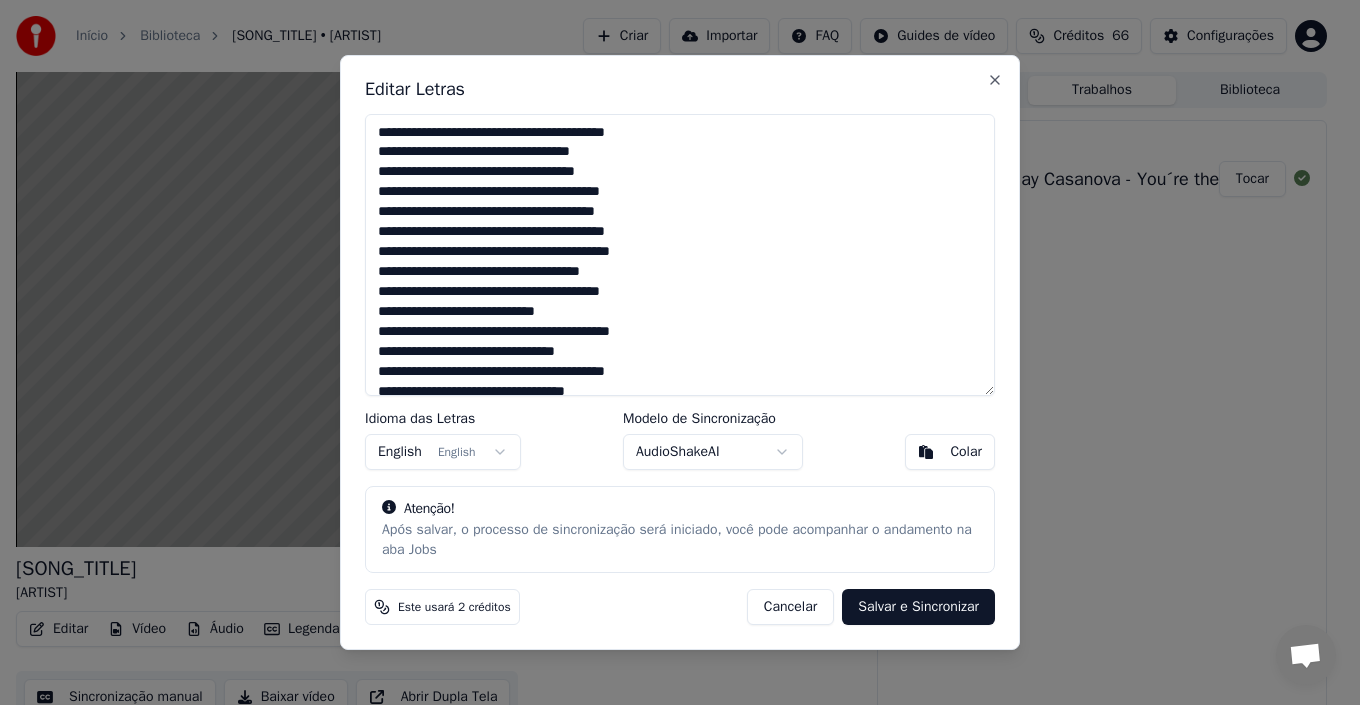 scroll, scrollTop: 9, scrollLeft: 0, axis: vertical 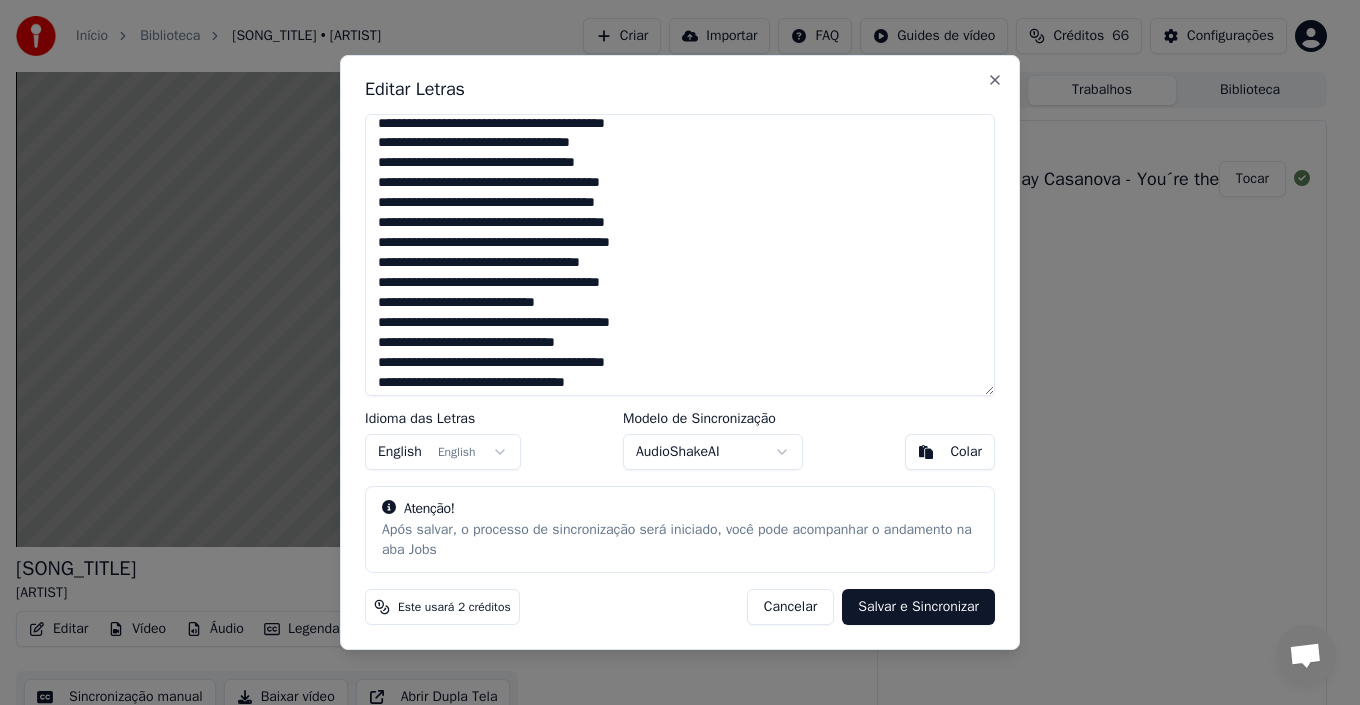 click at bounding box center [680, 255] 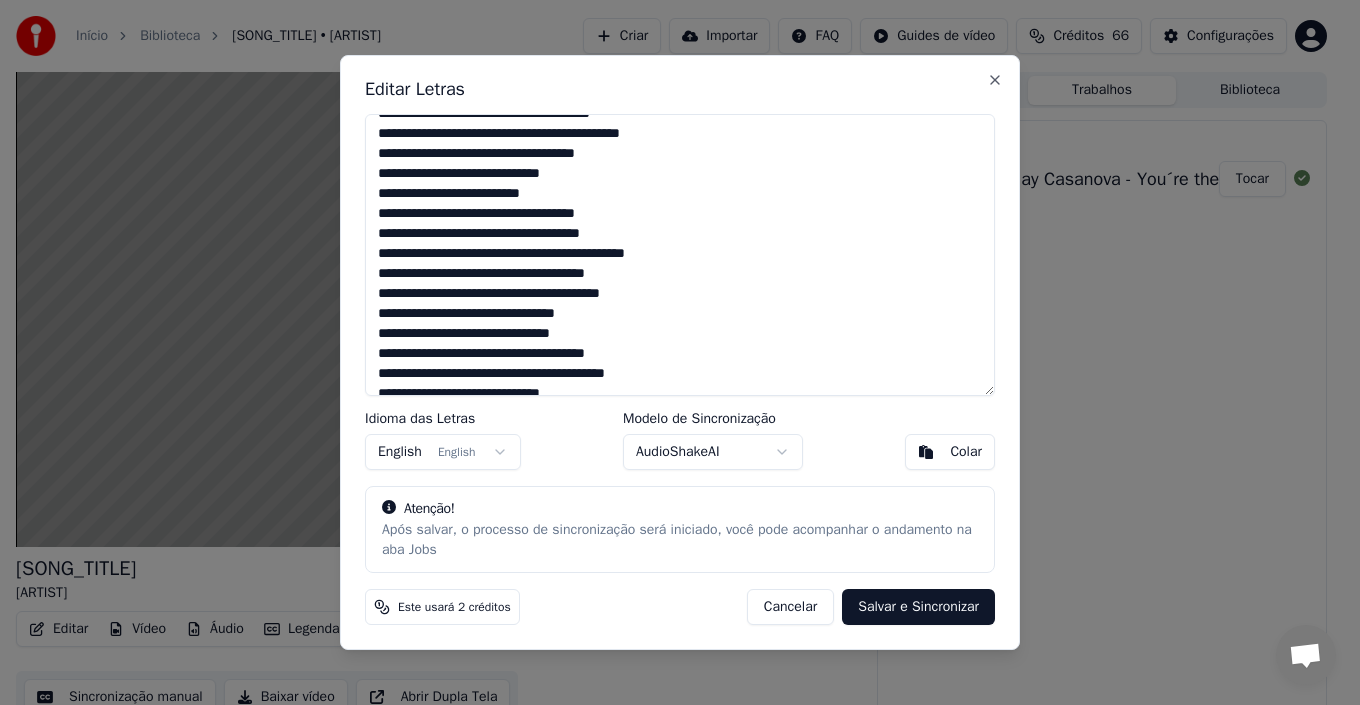 scroll, scrollTop: 363, scrollLeft: 0, axis: vertical 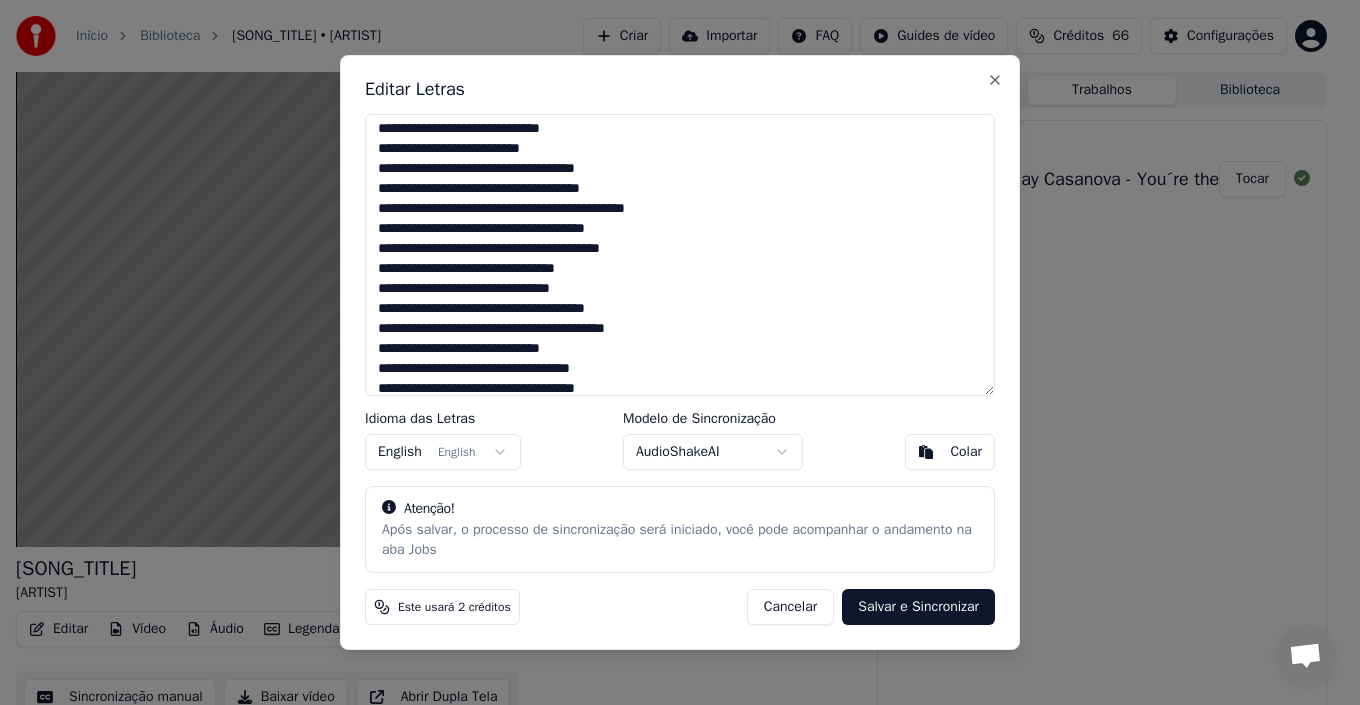 drag, startPoint x: 380, startPoint y: 343, endPoint x: 631, endPoint y: 136, distance: 325.34598 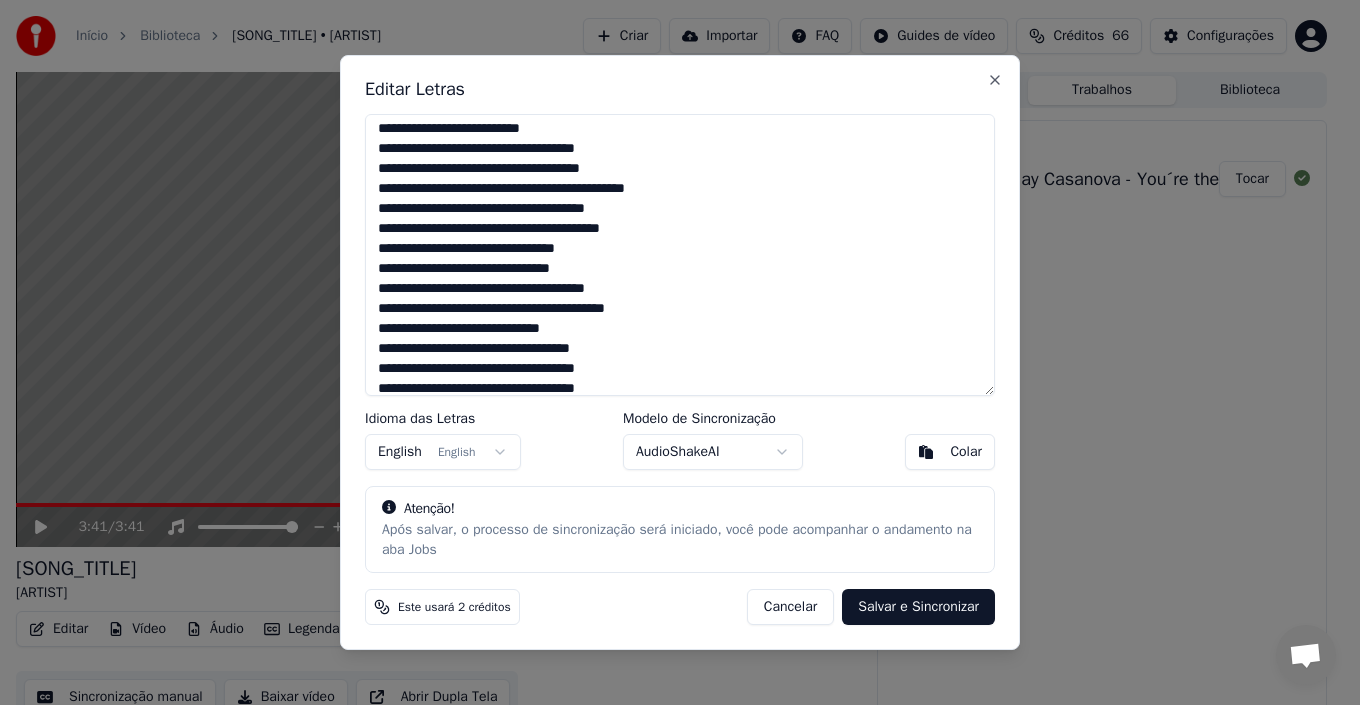 scroll, scrollTop: 443, scrollLeft: 0, axis: vertical 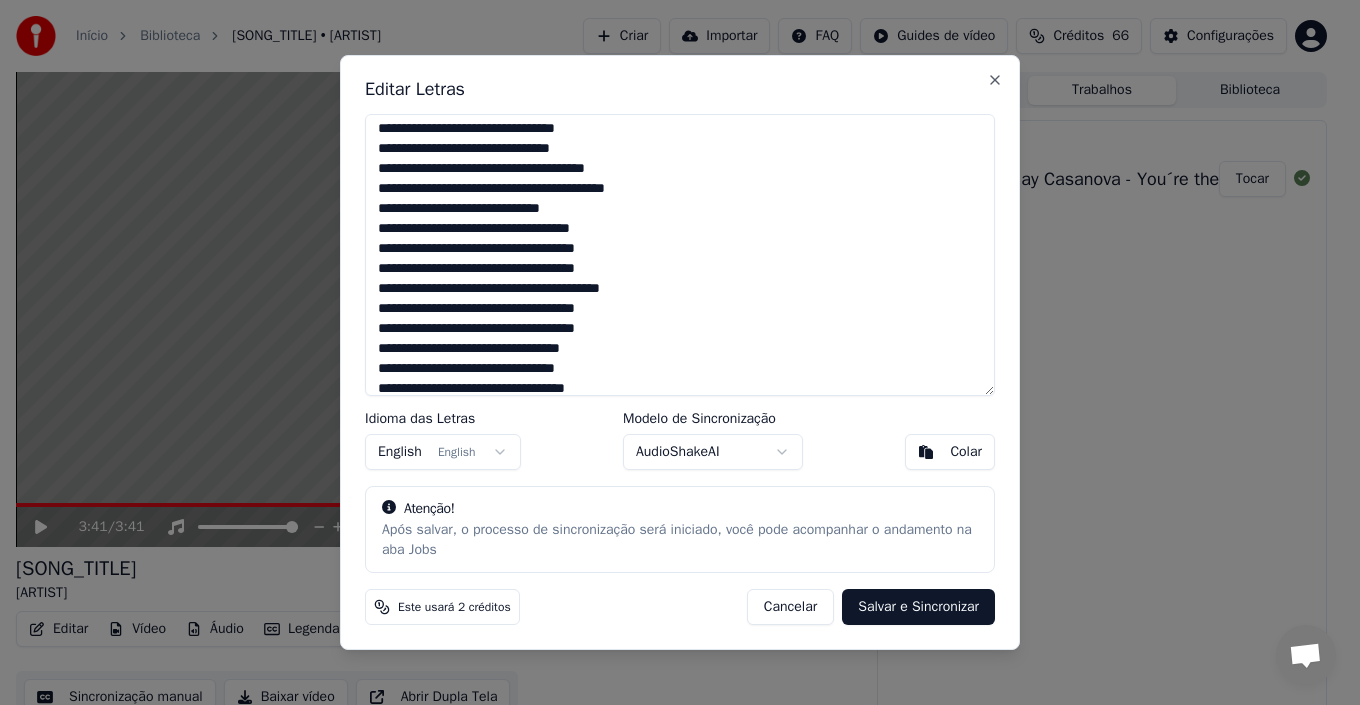 type on "**********" 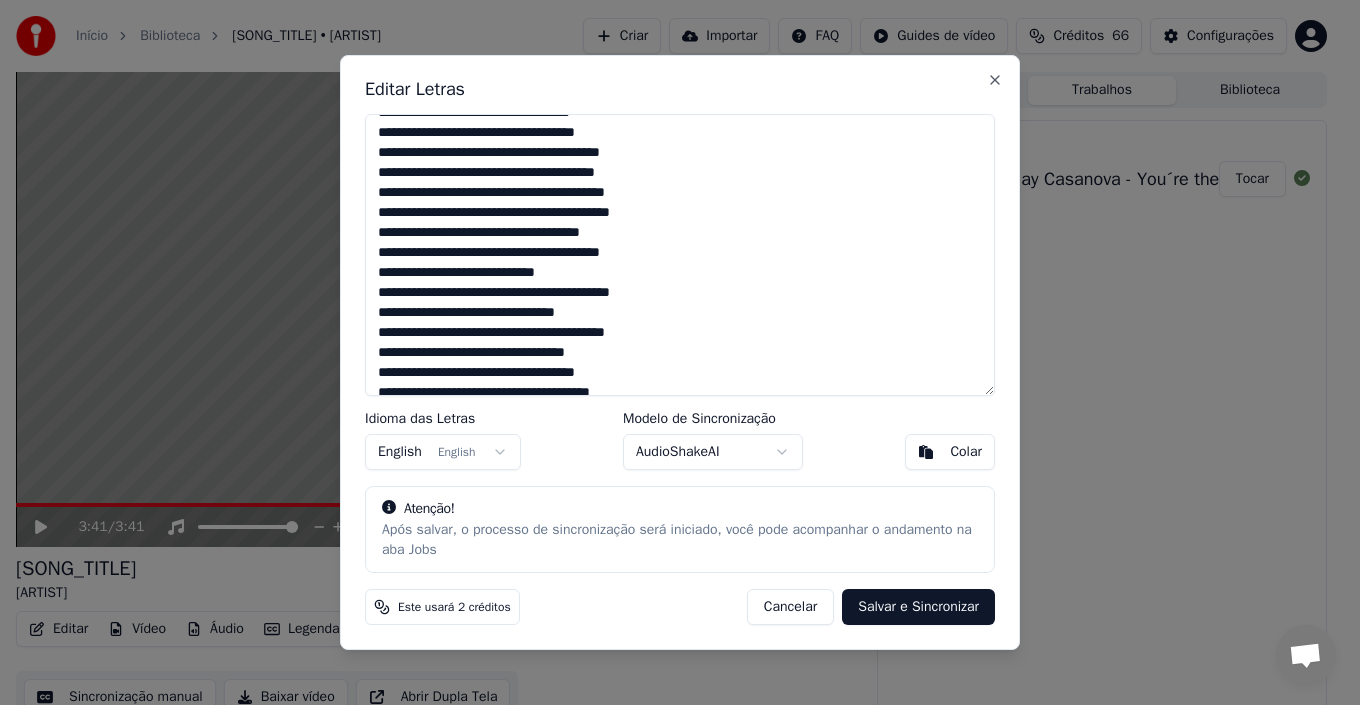 scroll, scrollTop: 0, scrollLeft: 0, axis: both 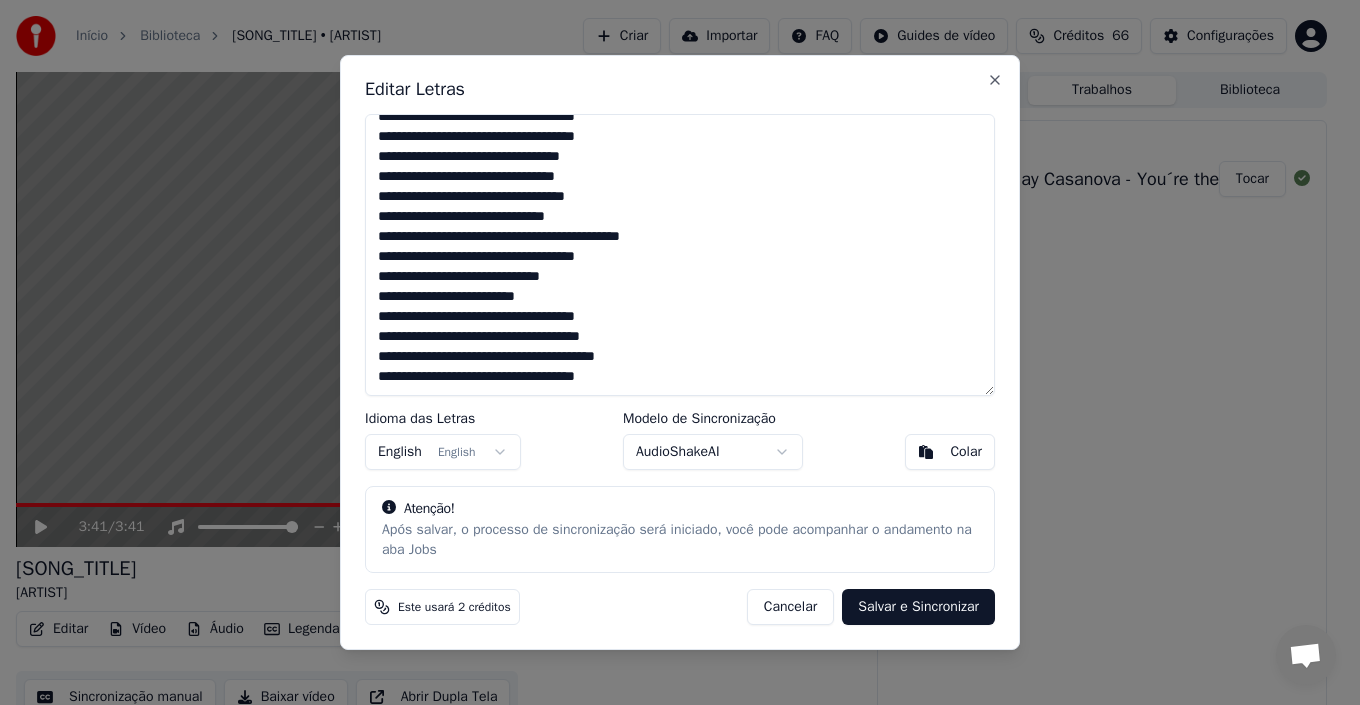 drag, startPoint x: 380, startPoint y: 133, endPoint x: 739, endPoint y: 403, distance: 449.2004 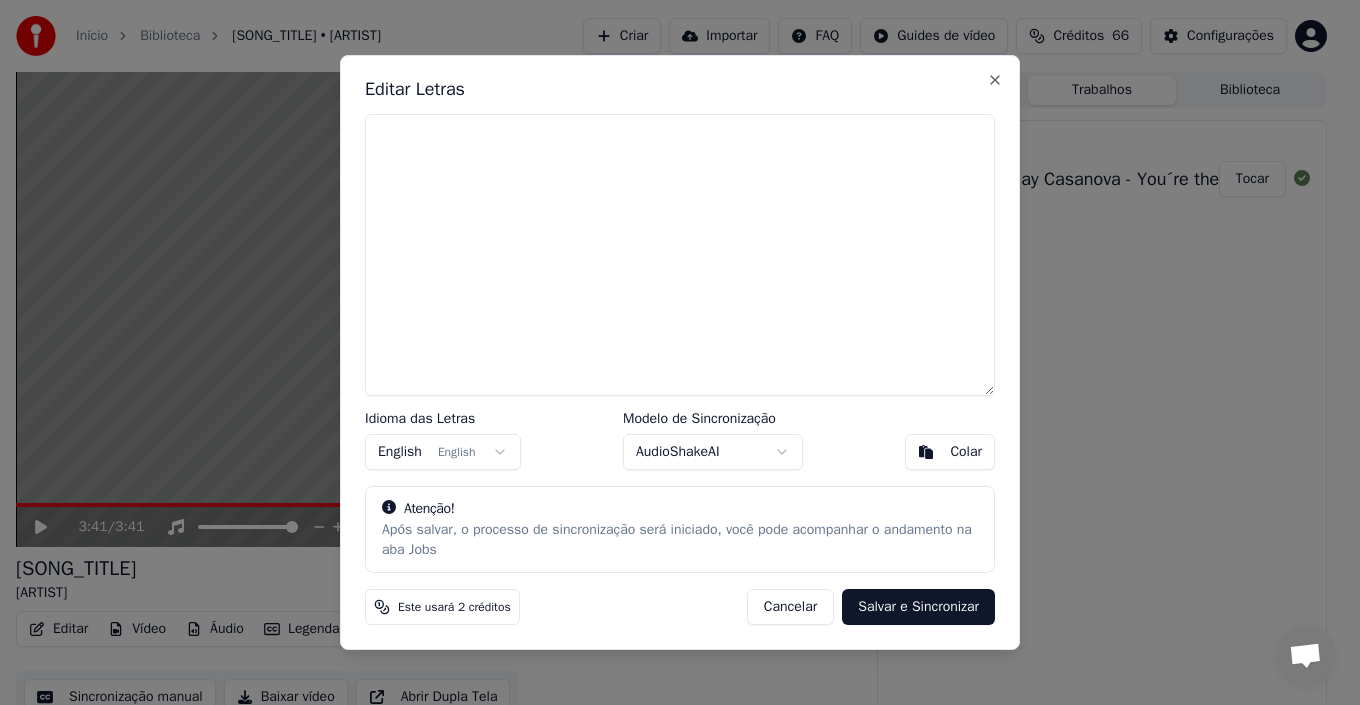 scroll, scrollTop: 0, scrollLeft: 0, axis: both 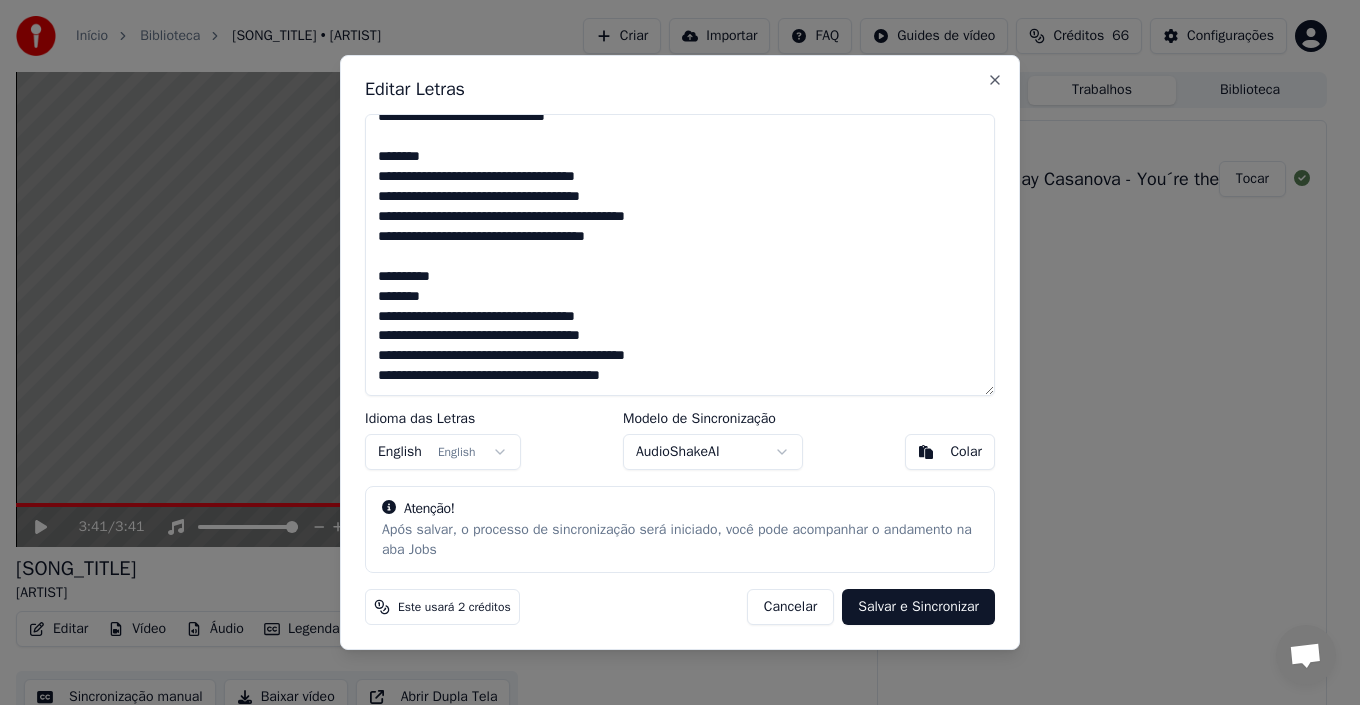 drag, startPoint x: 457, startPoint y: 227, endPoint x: 371, endPoint y: 227, distance: 86 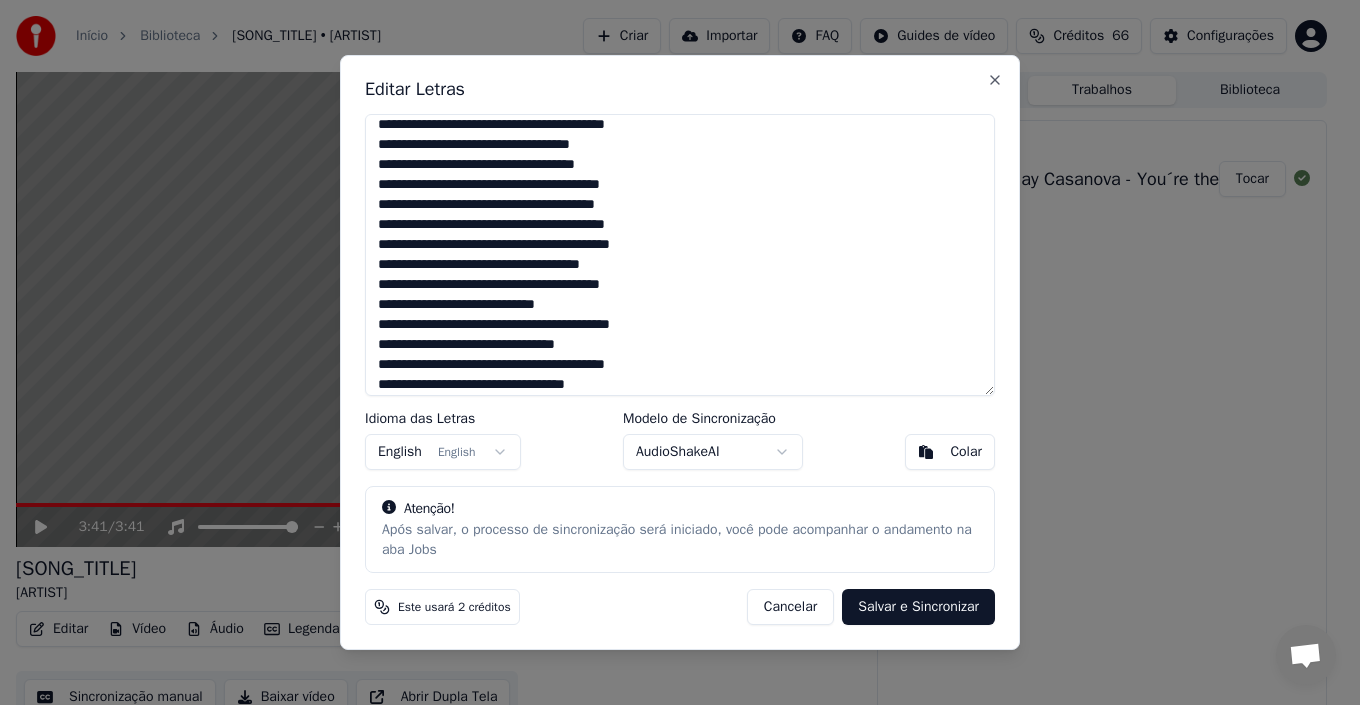 scroll, scrollTop: 7, scrollLeft: 0, axis: vertical 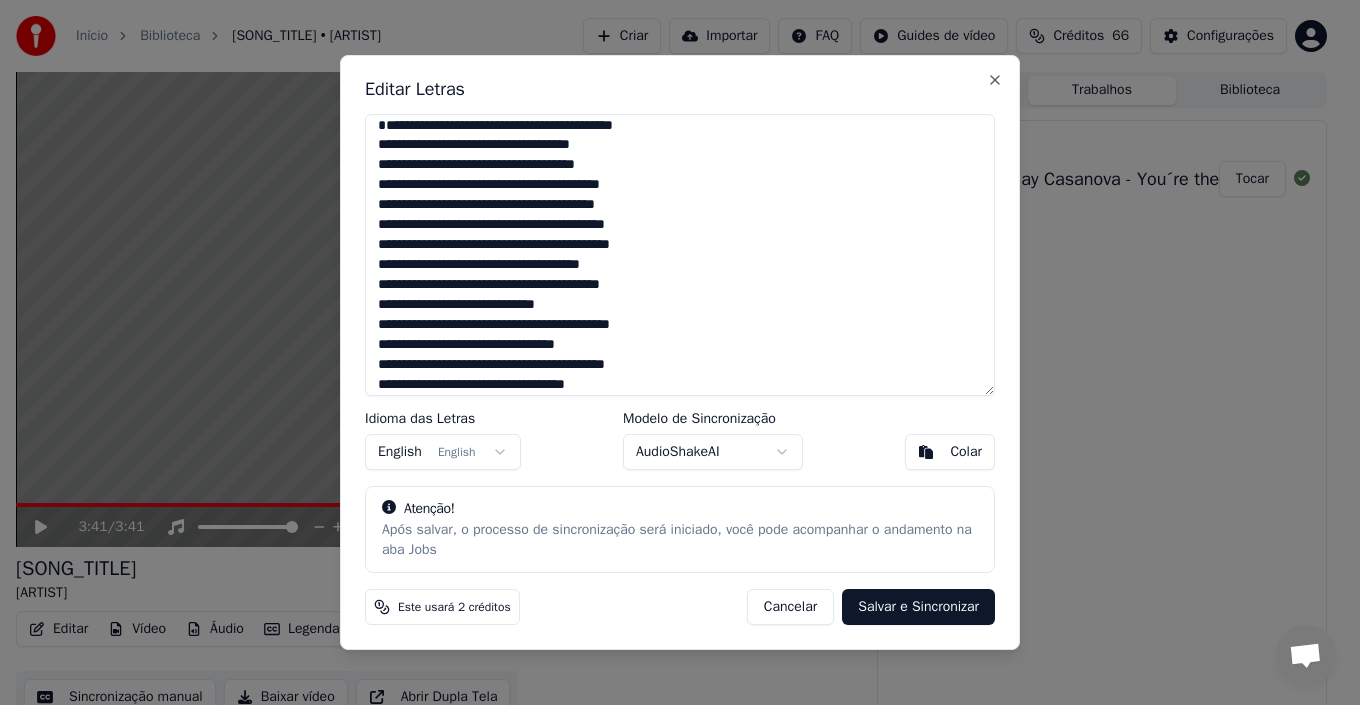 click at bounding box center (680, 255) 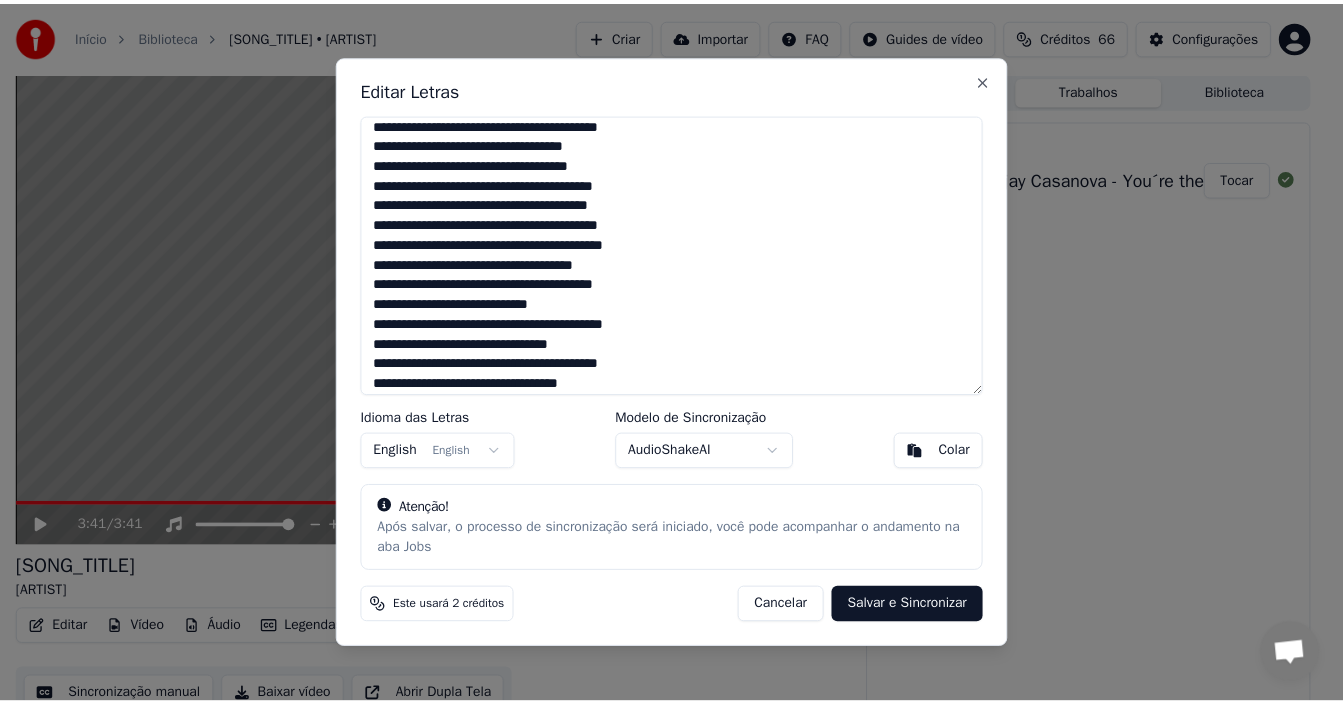 scroll, scrollTop: 107, scrollLeft: 0, axis: vertical 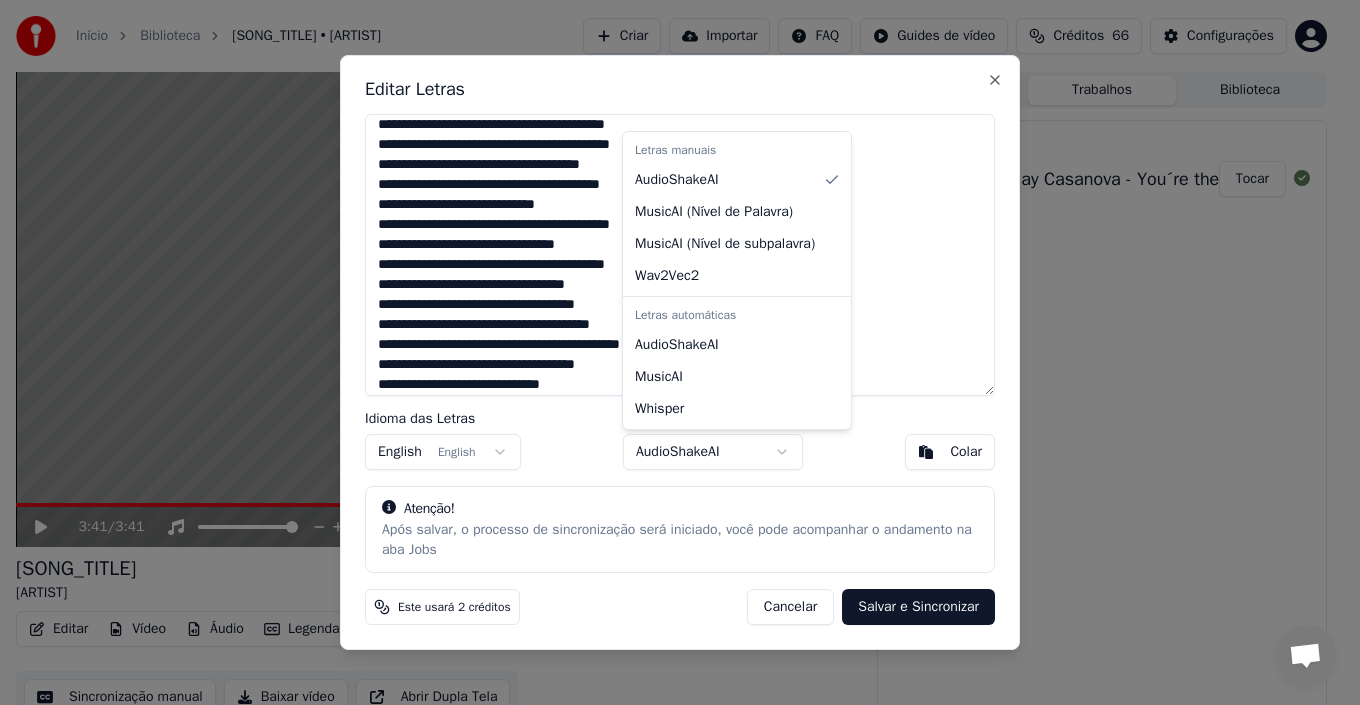 click on "Início Biblioteca You're the One • Deejay Casanova Criar Importar FAQ Guides de vídeo Créditos 66 Configurações 3:41  /  3:41 You're the One Deejay Casanova BPM 89 Tonalidade A Editar Vídeo Áudio Legendas Baixar Biblioteca em nuvem Sincronização manual Baixar vídeo Abrir Dupla Tela Fila ( 1 ) Trabalhos Biblioteca Criar Karaokê Deejay Casanova - You´re the One (KARAOKE) Tocar Editar Letras Idioma das Letras English English Modelo de Sincronização AudioShakeAI Colar Atenção! Após salvar, o processo de sincronização será iniciado, você pode acompanhar o andamento na aba Jobs Este usará 2 créditos Cancelar Salvar e Sincronizar Close Letras manuais AudioShakeAI MusicAI ( Nível de Palavra ) MusicAI ( Nível de subpalavra ) Wav2Vec2 Letras automáticas AudioShakeAI MusicAI Whisper" at bounding box center (671, 352) 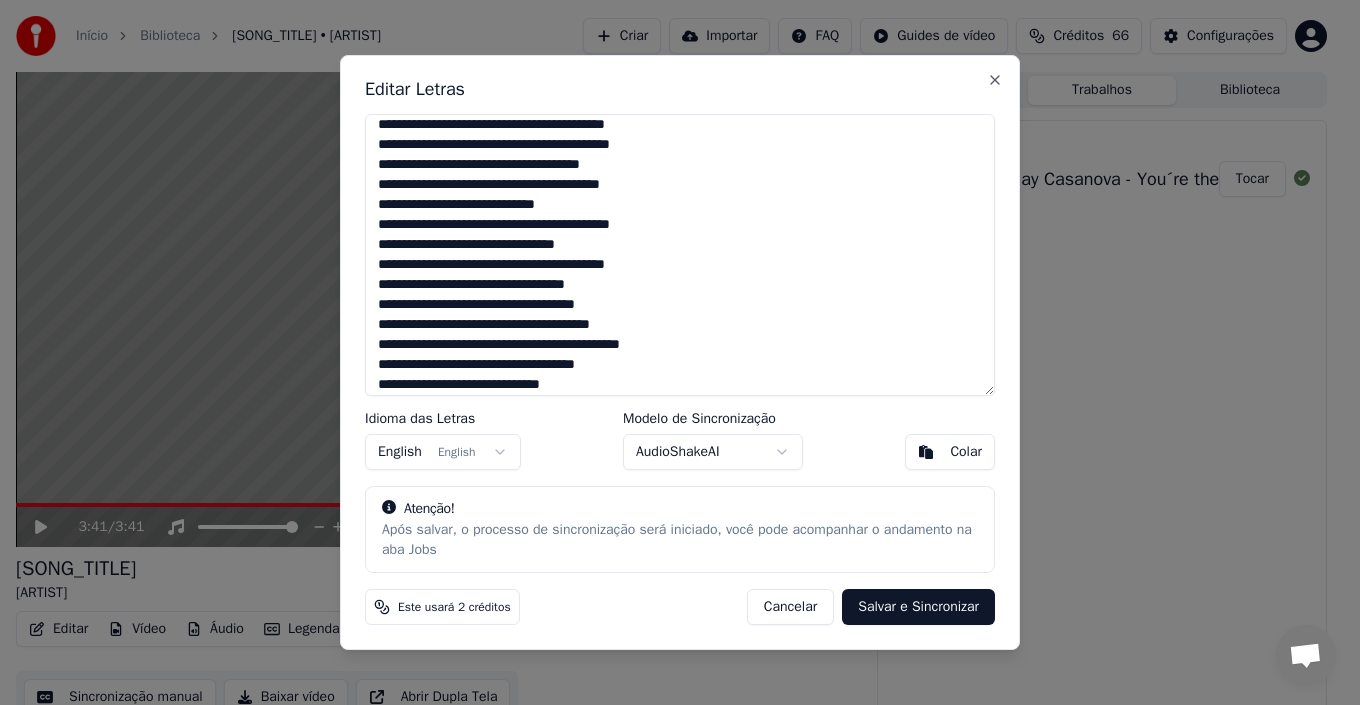 click on "Salvar e Sincronizar" at bounding box center [918, 607] 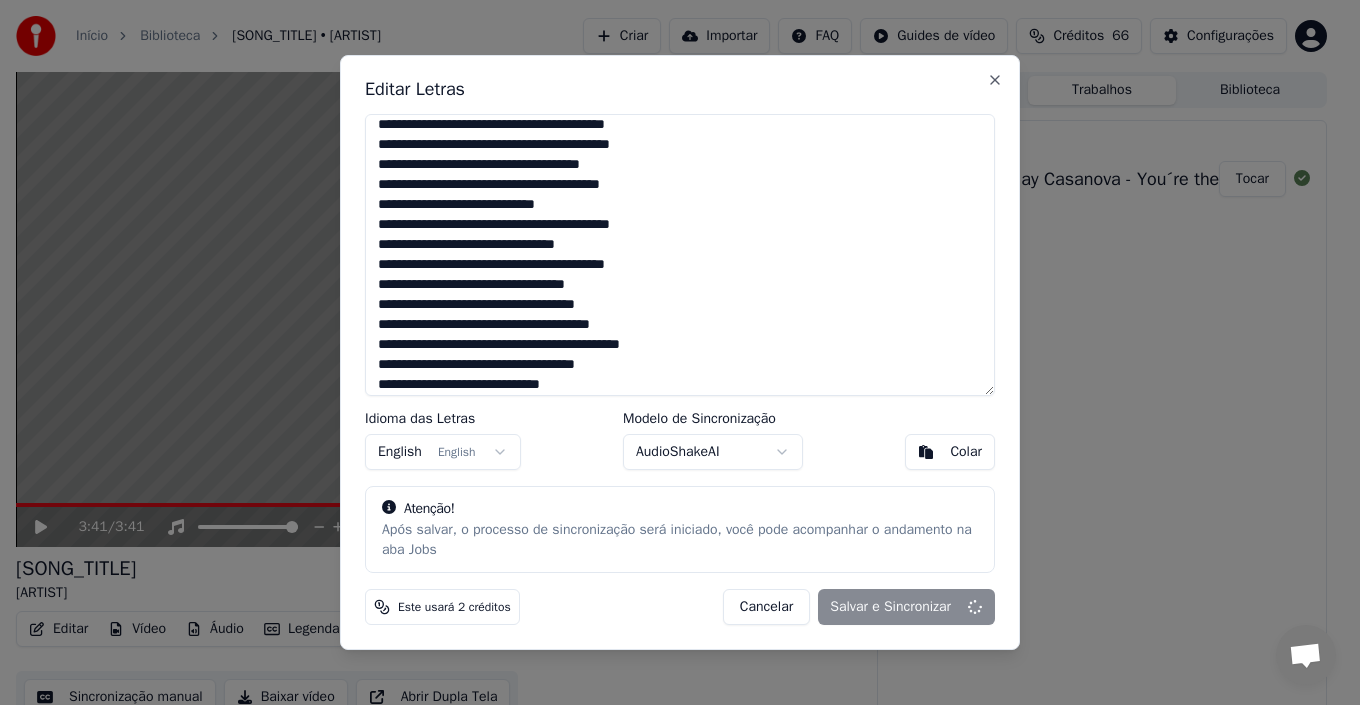type on "**********" 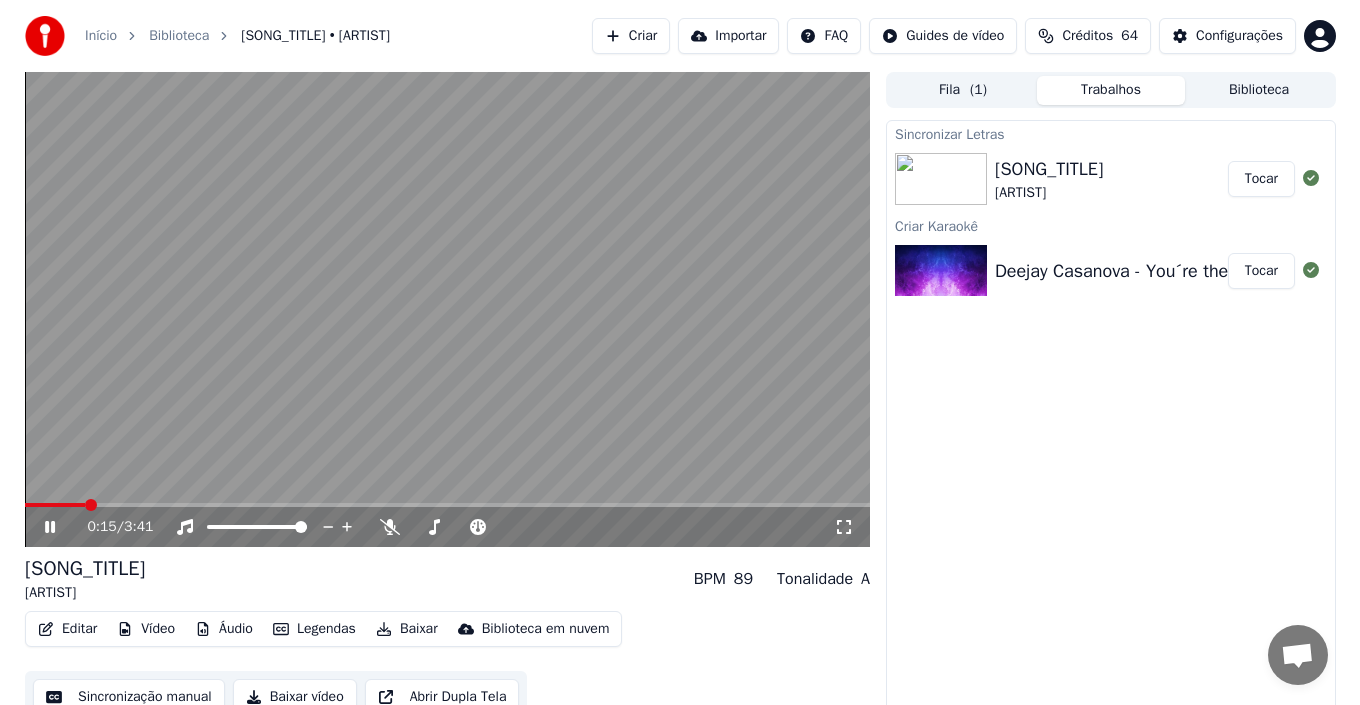 scroll, scrollTop: 18, scrollLeft: 0, axis: vertical 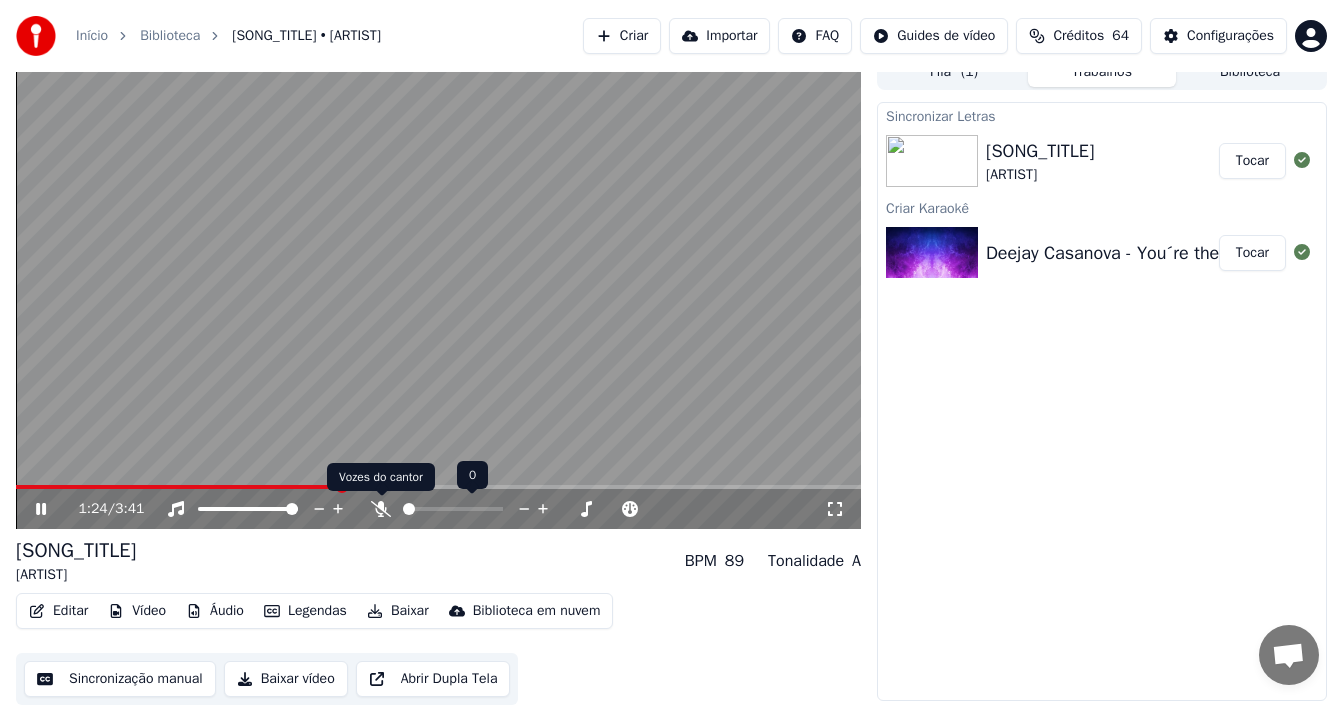 click 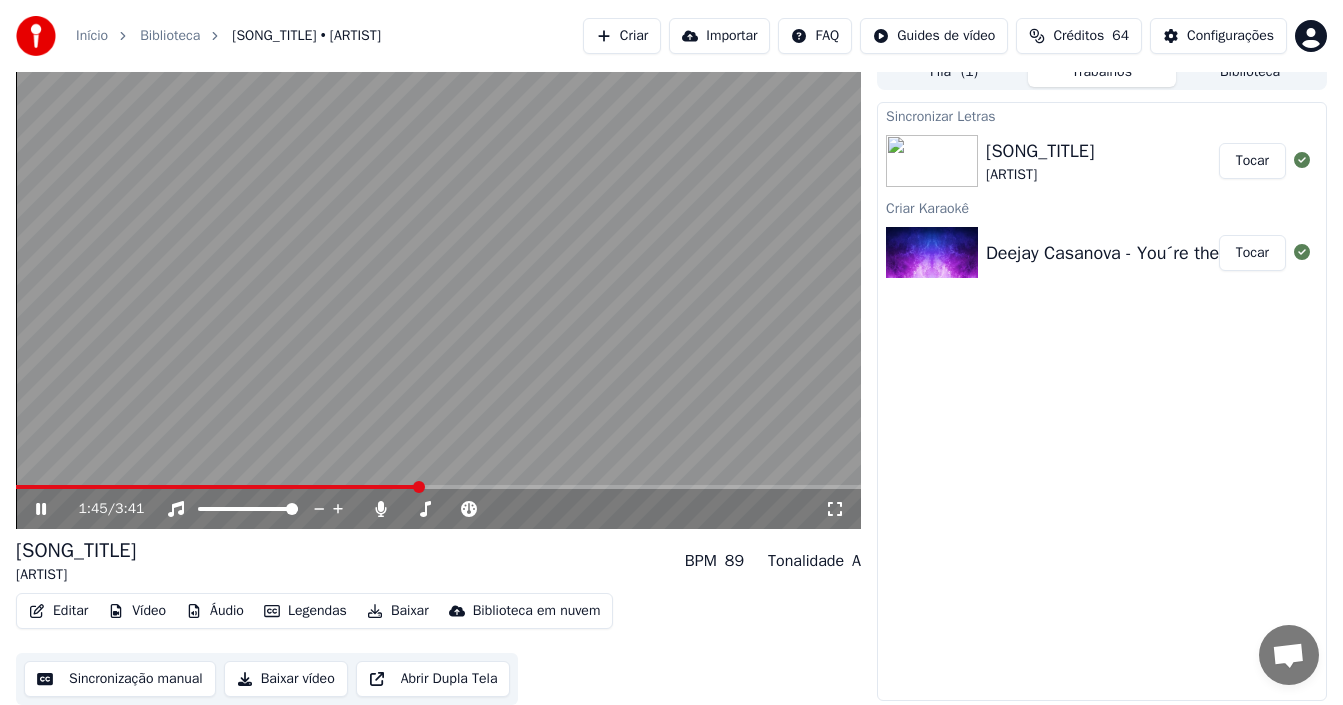 click on "Editar" at bounding box center [58, 611] 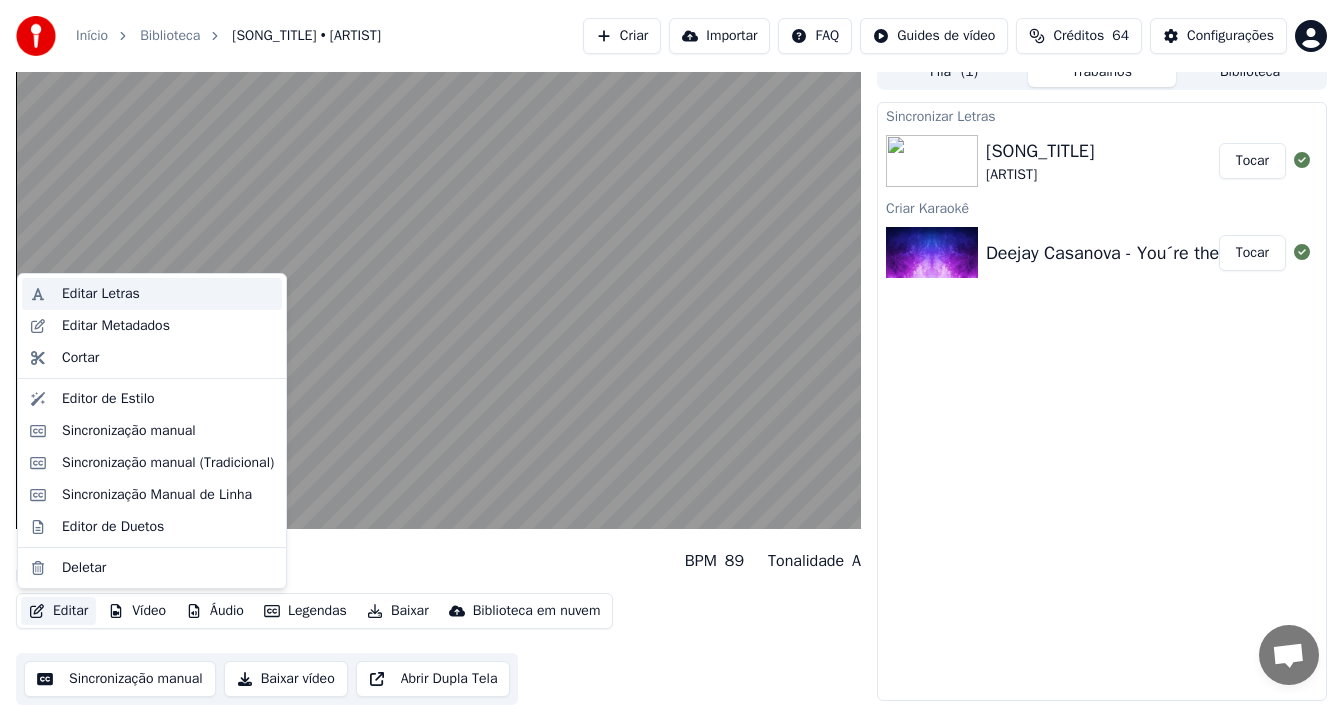 click on "Editar Letras" at bounding box center (168, 294) 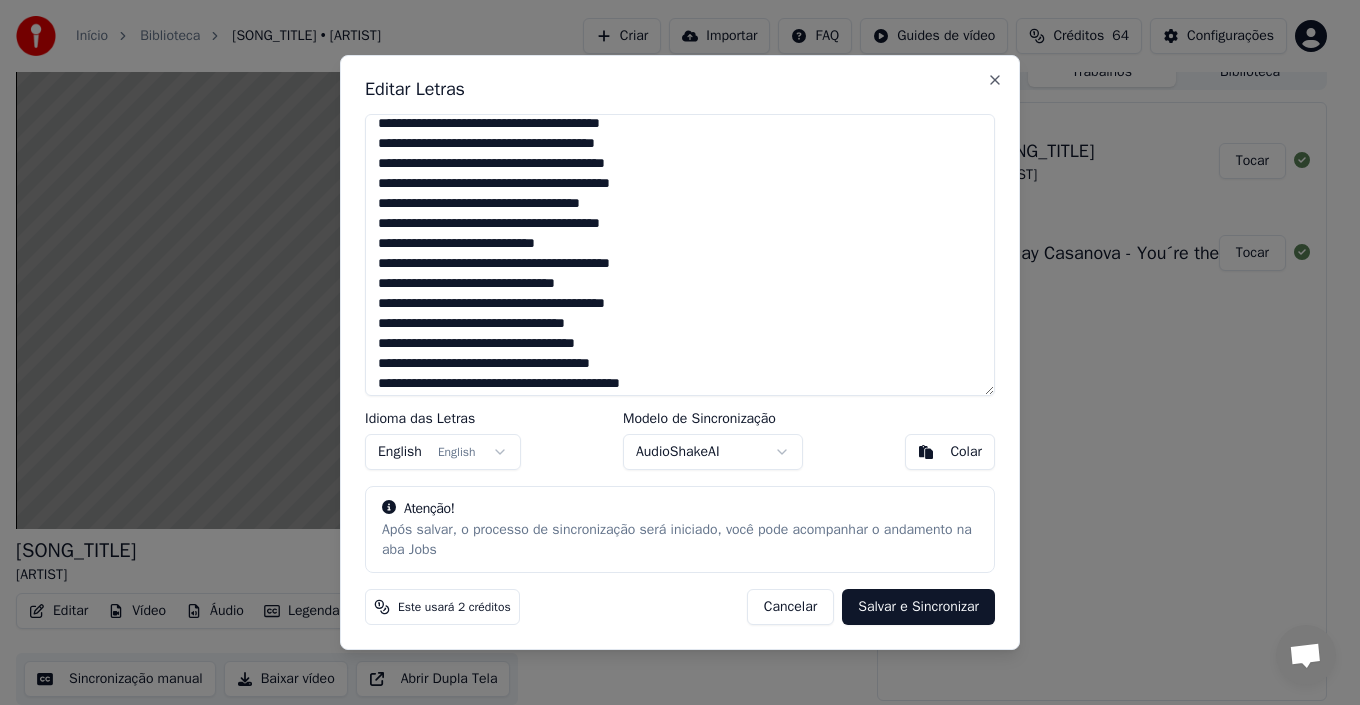 scroll, scrollTop: 100, scrollLeft: 0, axis: vertical 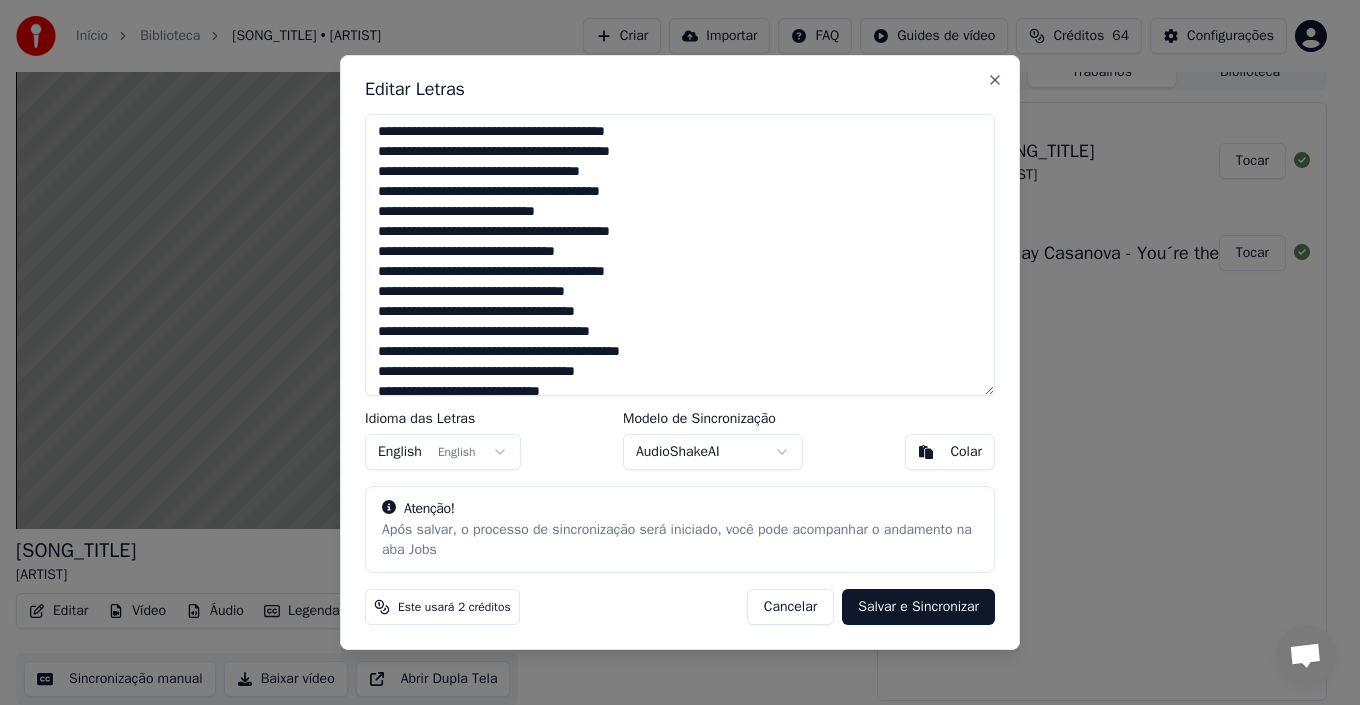click at bounding box center (680, 255) 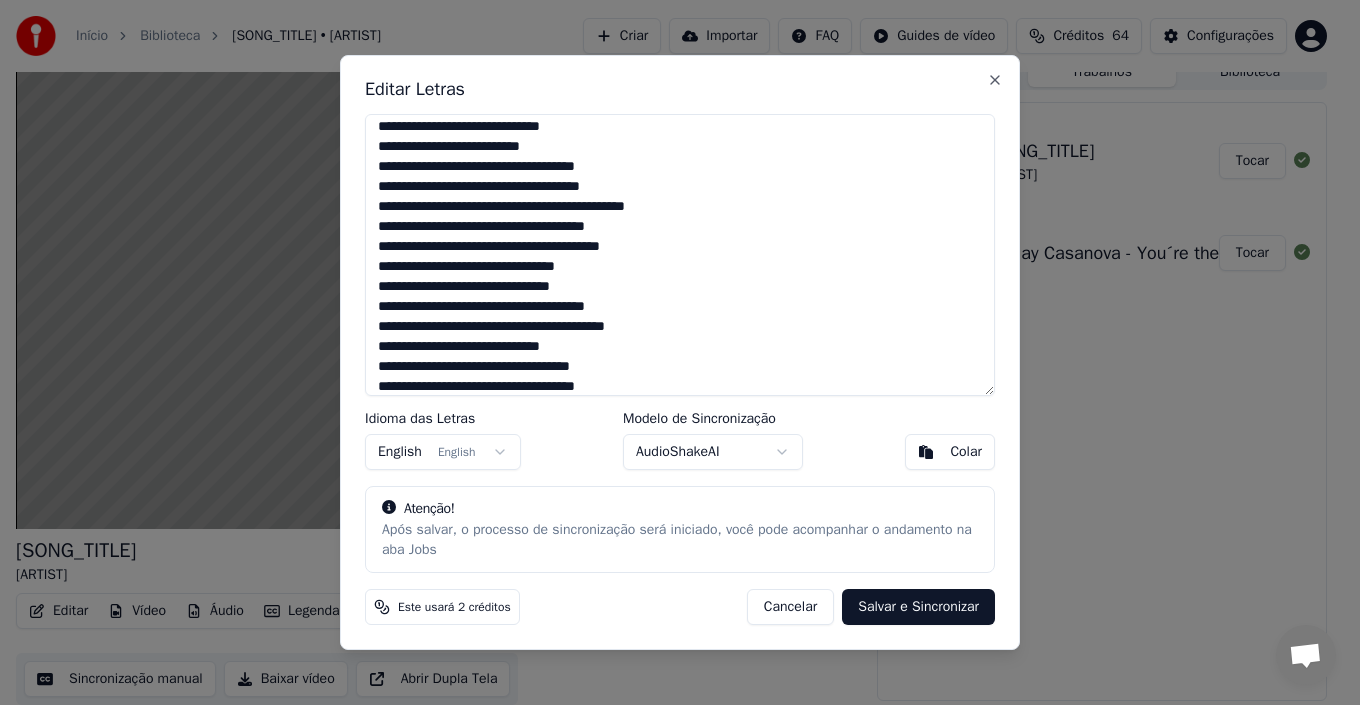 scroll, scrollTop: 400, scrollLeft: 0, axis: vertical 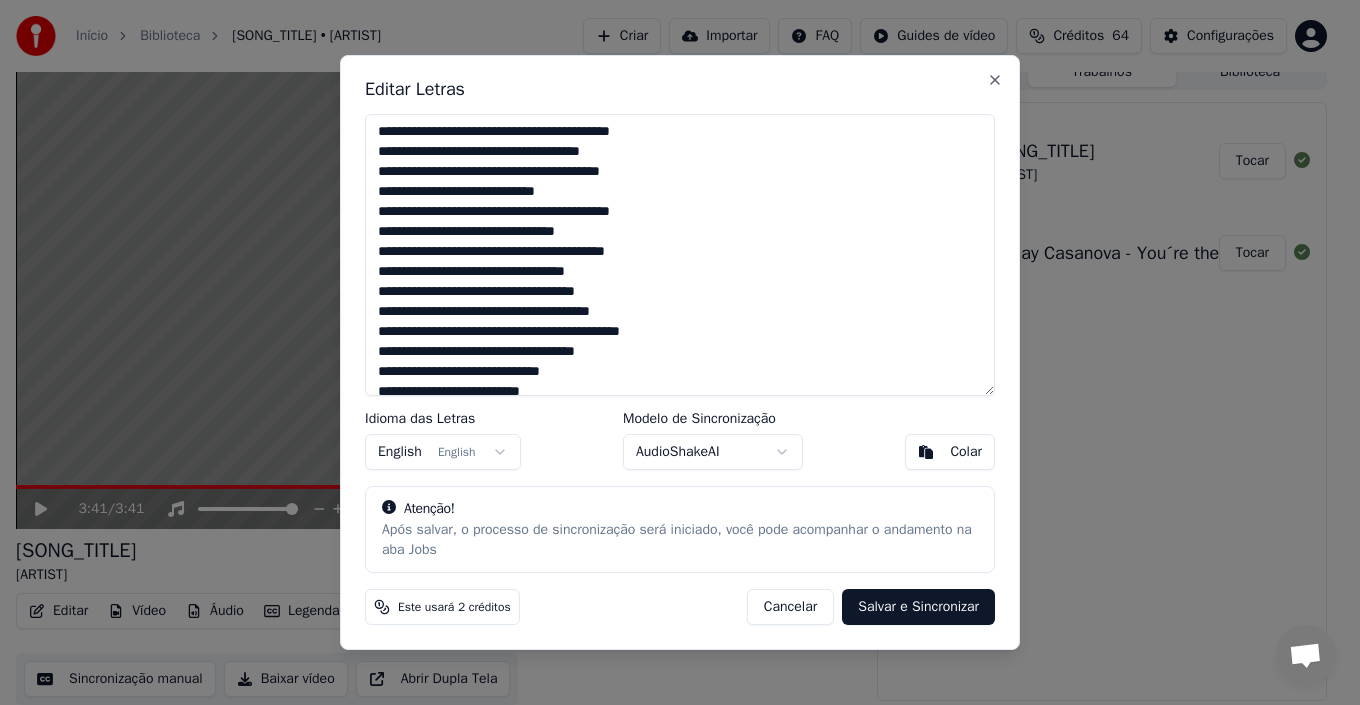 drag, startPoint x: 376, startPoint y: 333, endPoint x: 521, endPoint y: 370, distance: 149.64626 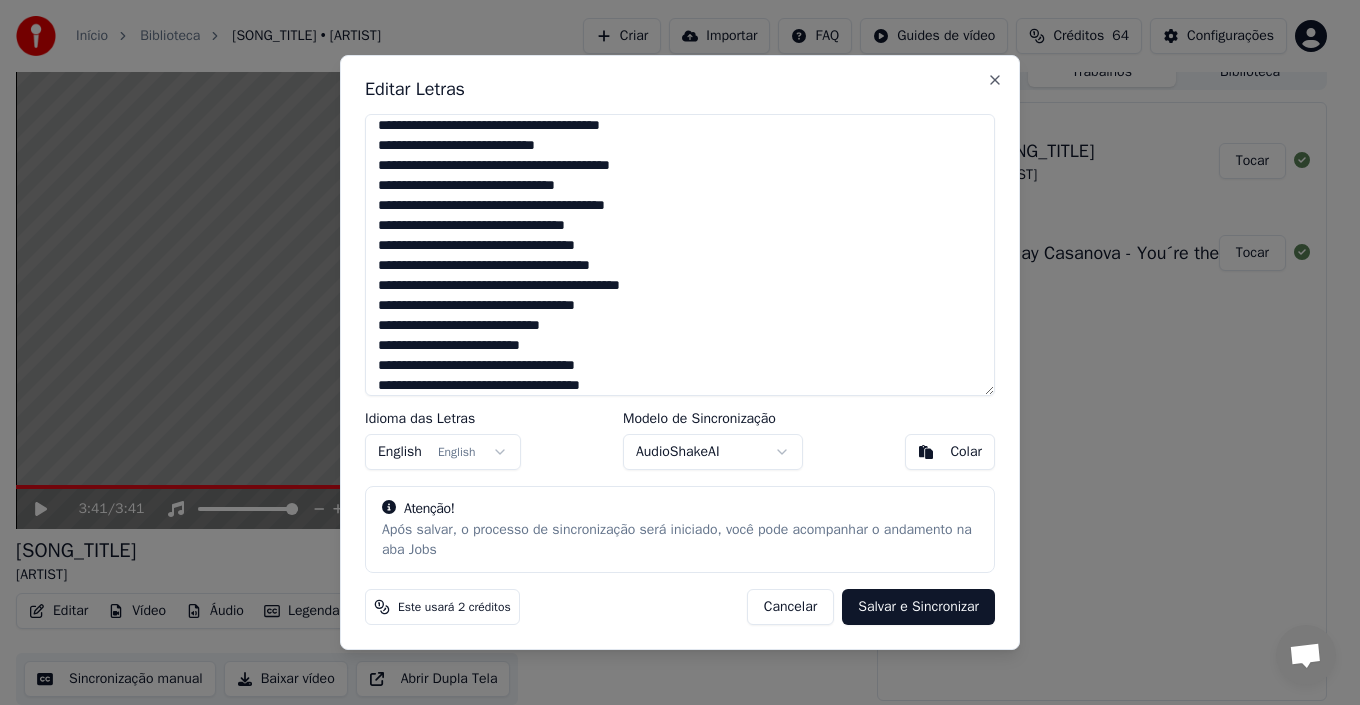 click at bounding box center [680, 255] 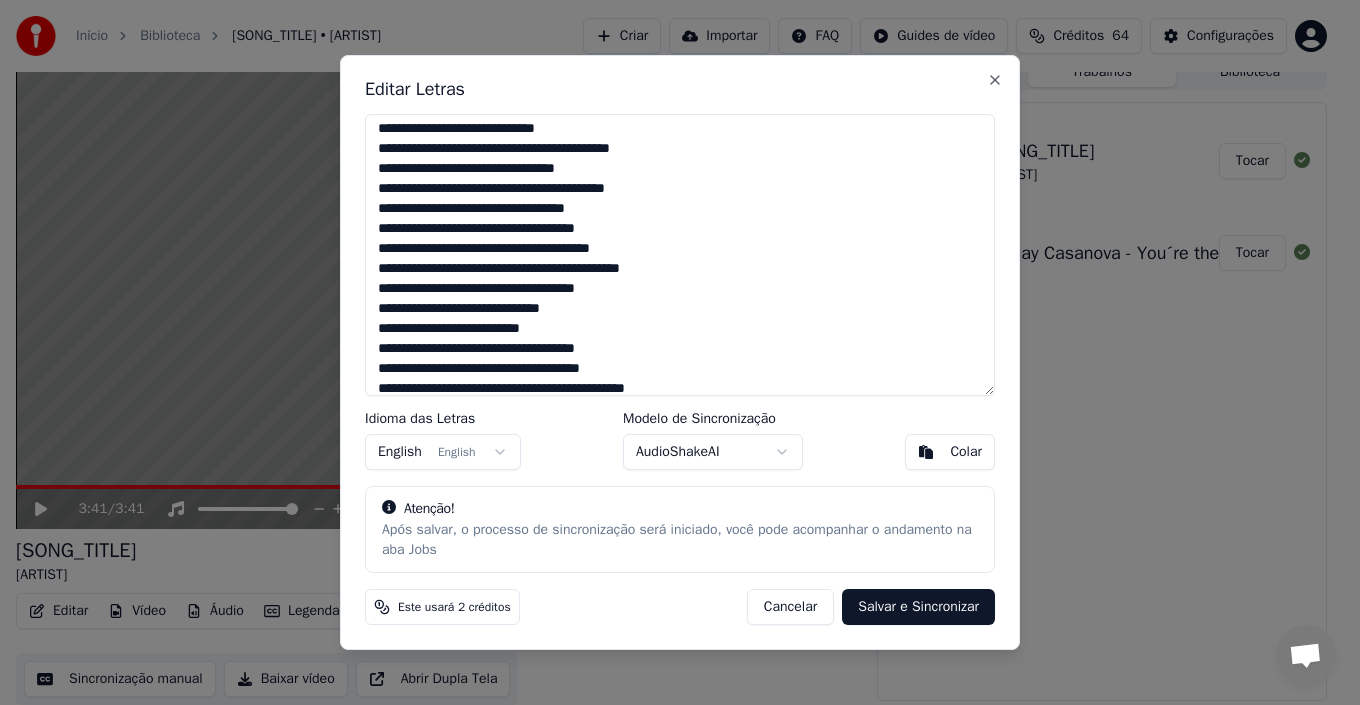 click at bounding box center (680, 255) 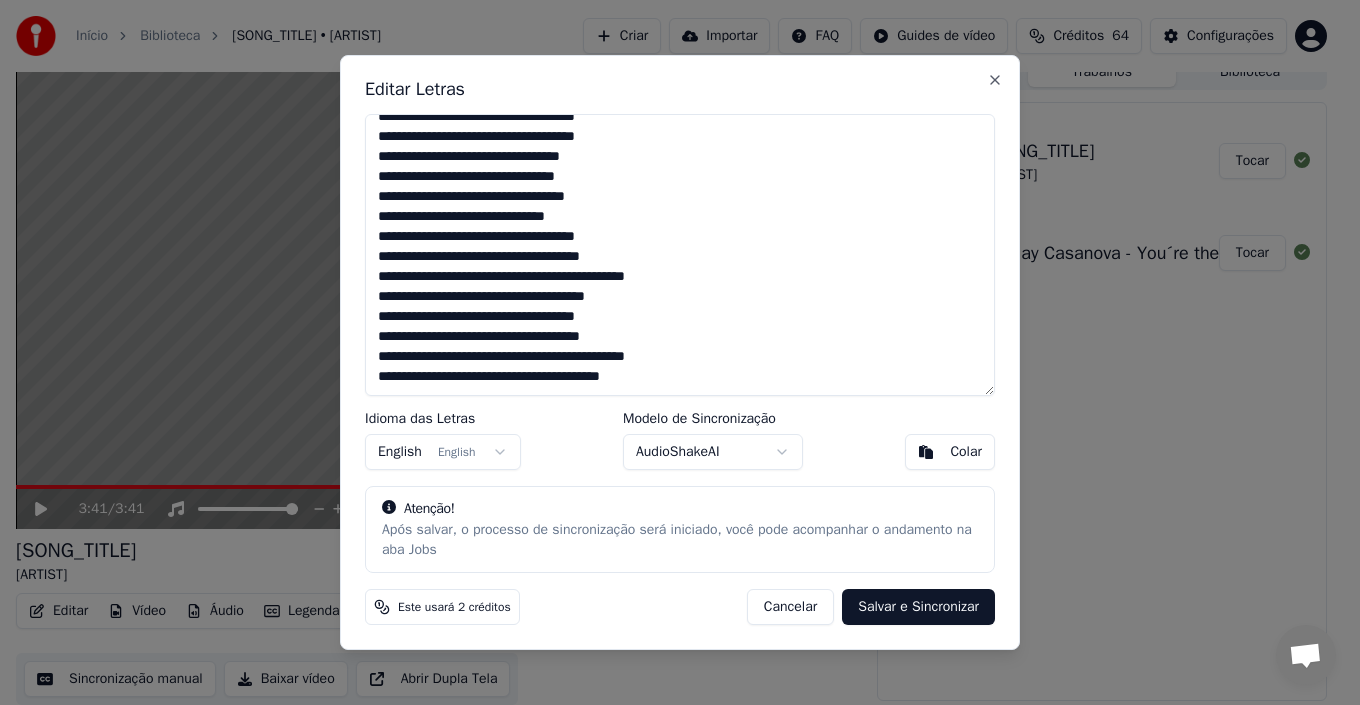 scroll, scrollTop: 755, scrollLeft: 0, axis: vertical 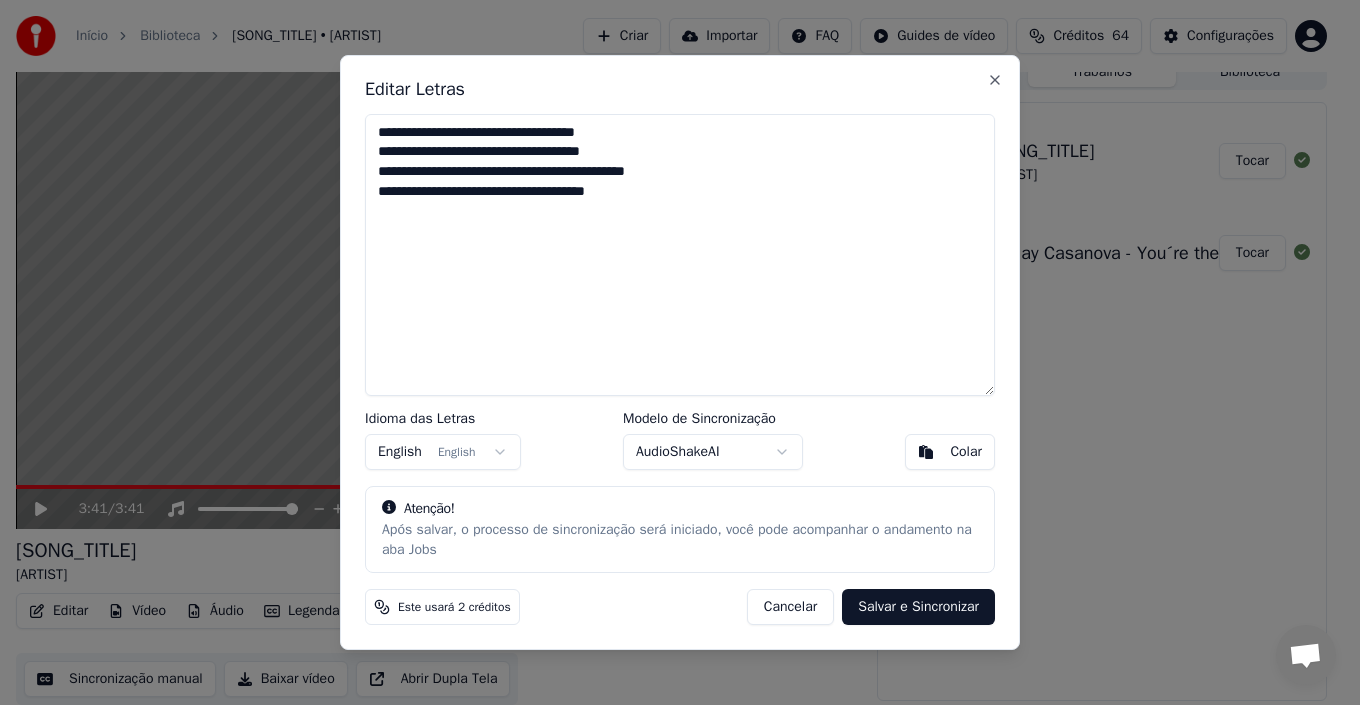 click on "**********" at bounding box center [680, 255] 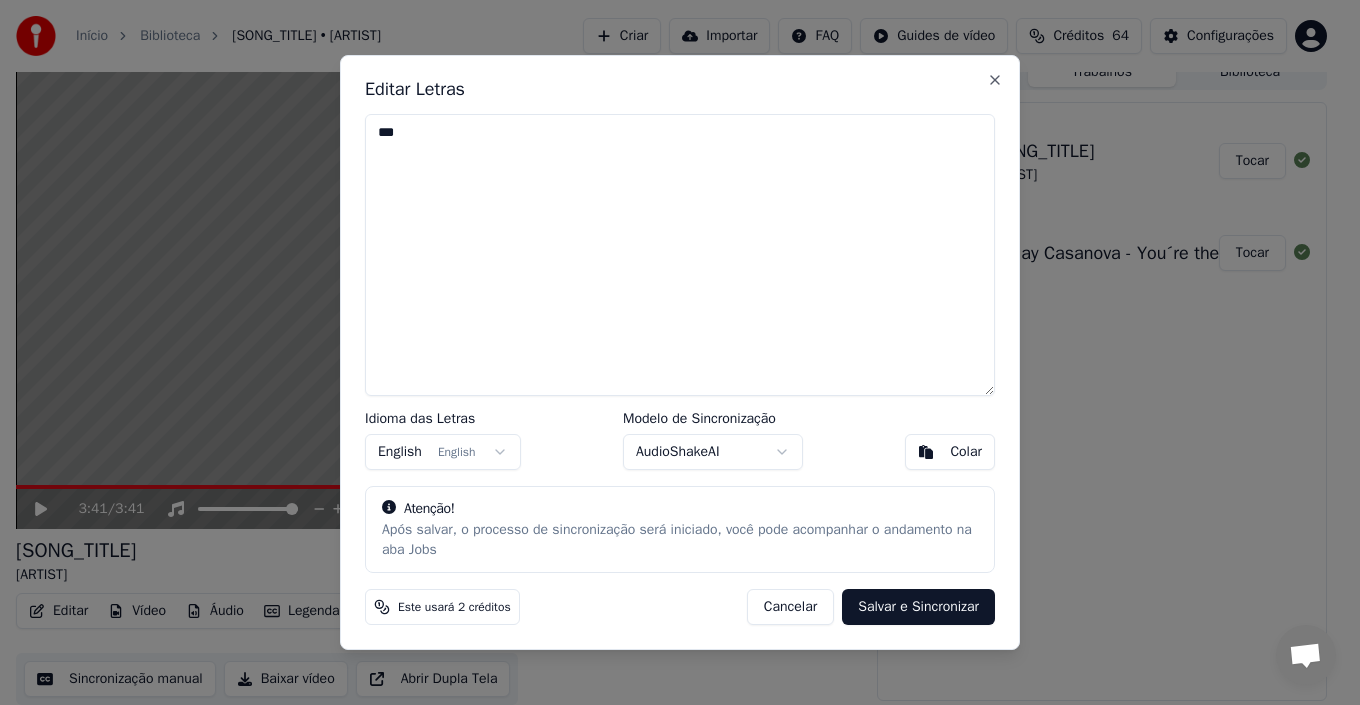 paste on "**********" 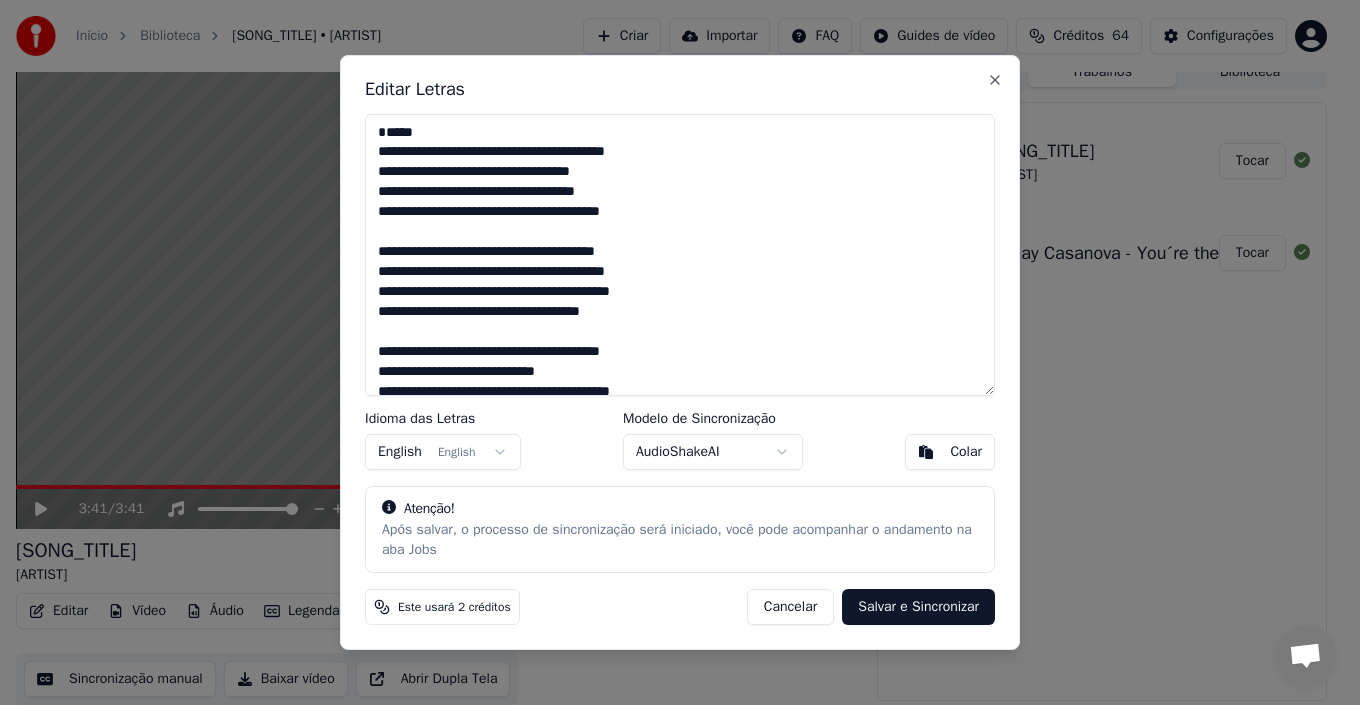 scroll, scrollTop: 1106, scrollLeft: 0, axis: vertical 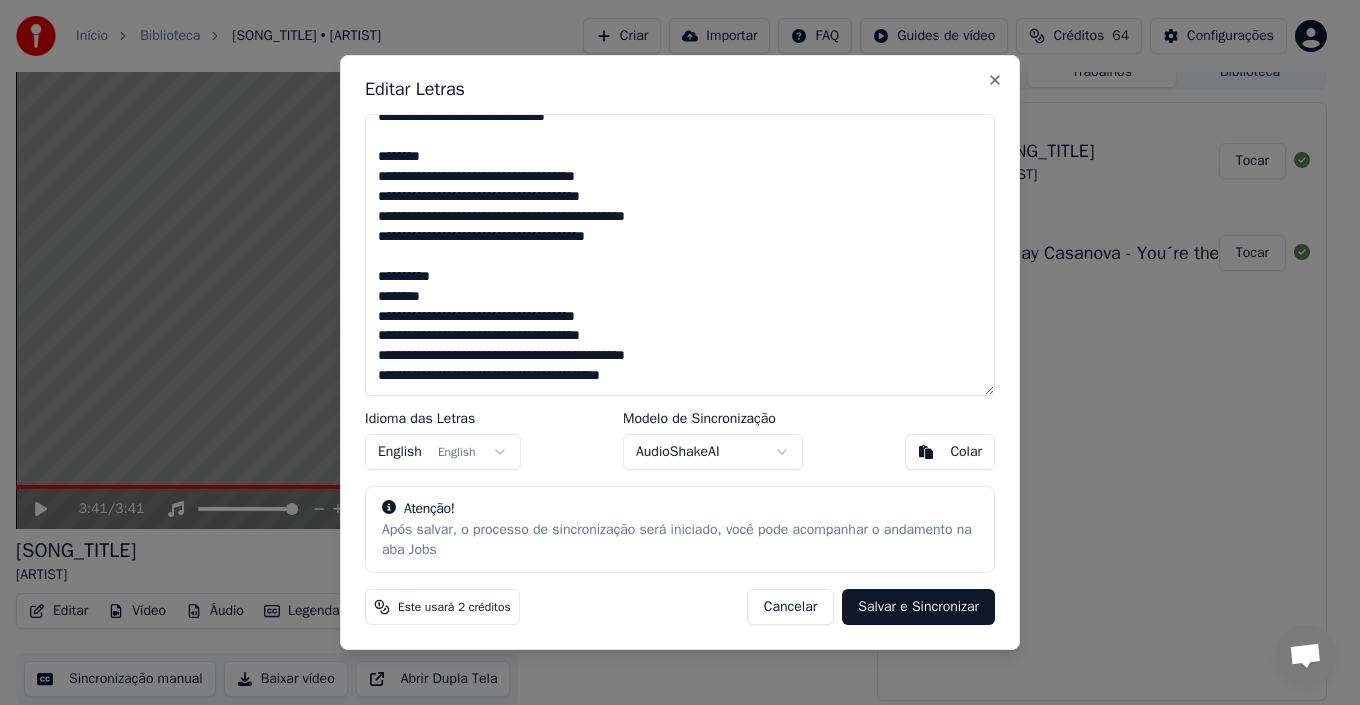 drag, startPoint x: 473, startPoint y: 161, endPoint x: 385, endPoint y: 161, distance: 88 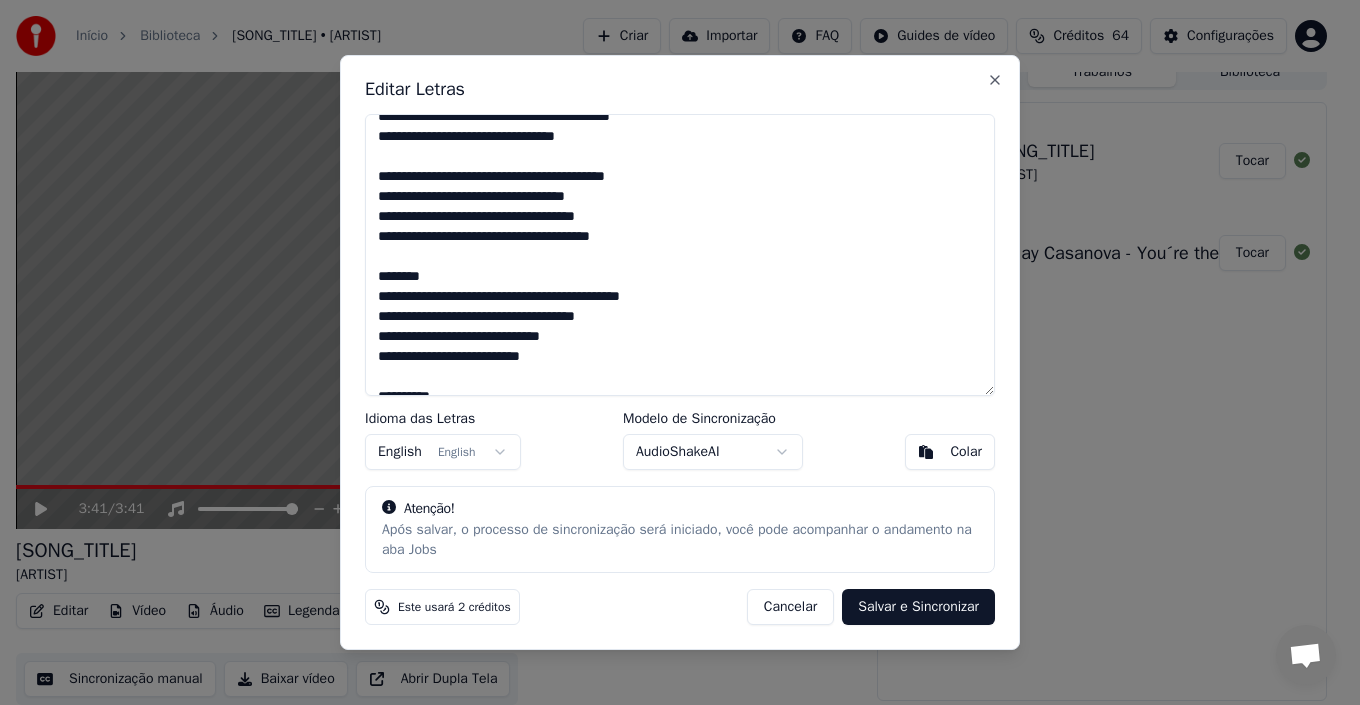 scroll, scrollTop: 0, scrollLeft: 0, axis: both 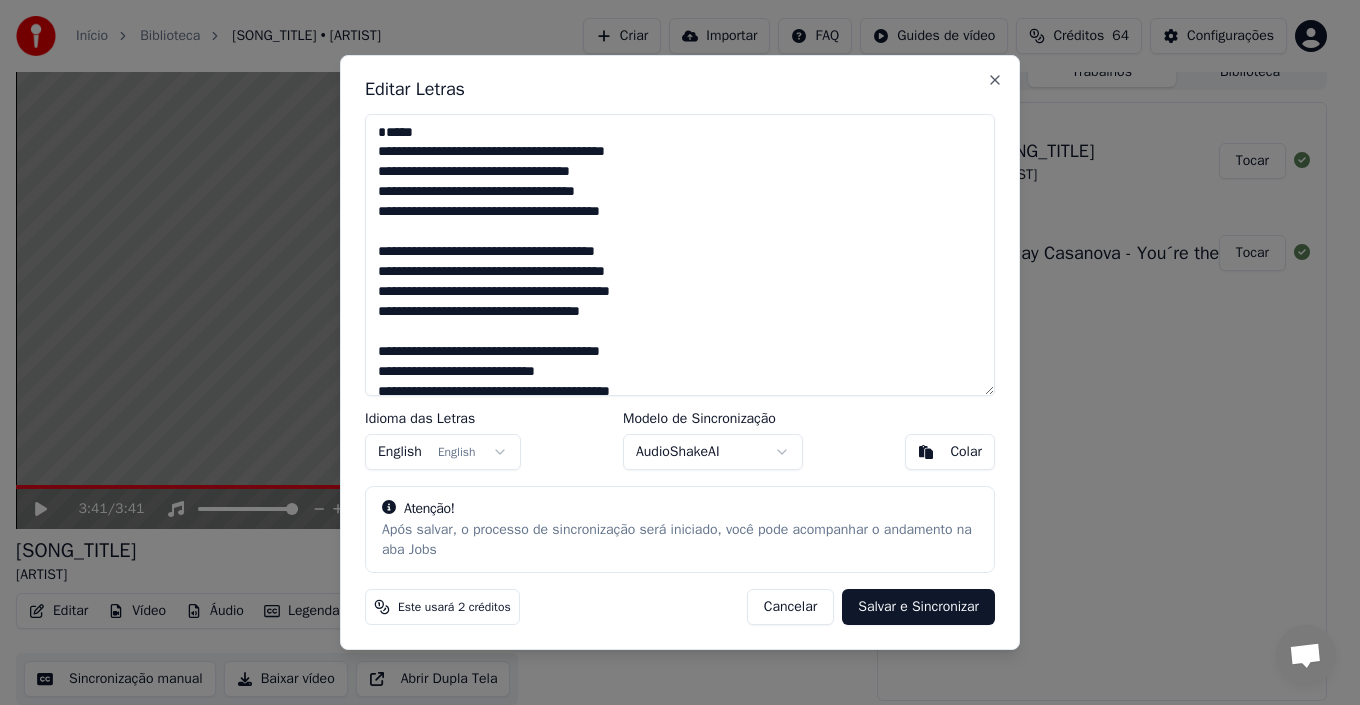 drag, startPoint x: 449, startPoint y: 156, endPoint x: 367, endPoint y: 156, distance: 82 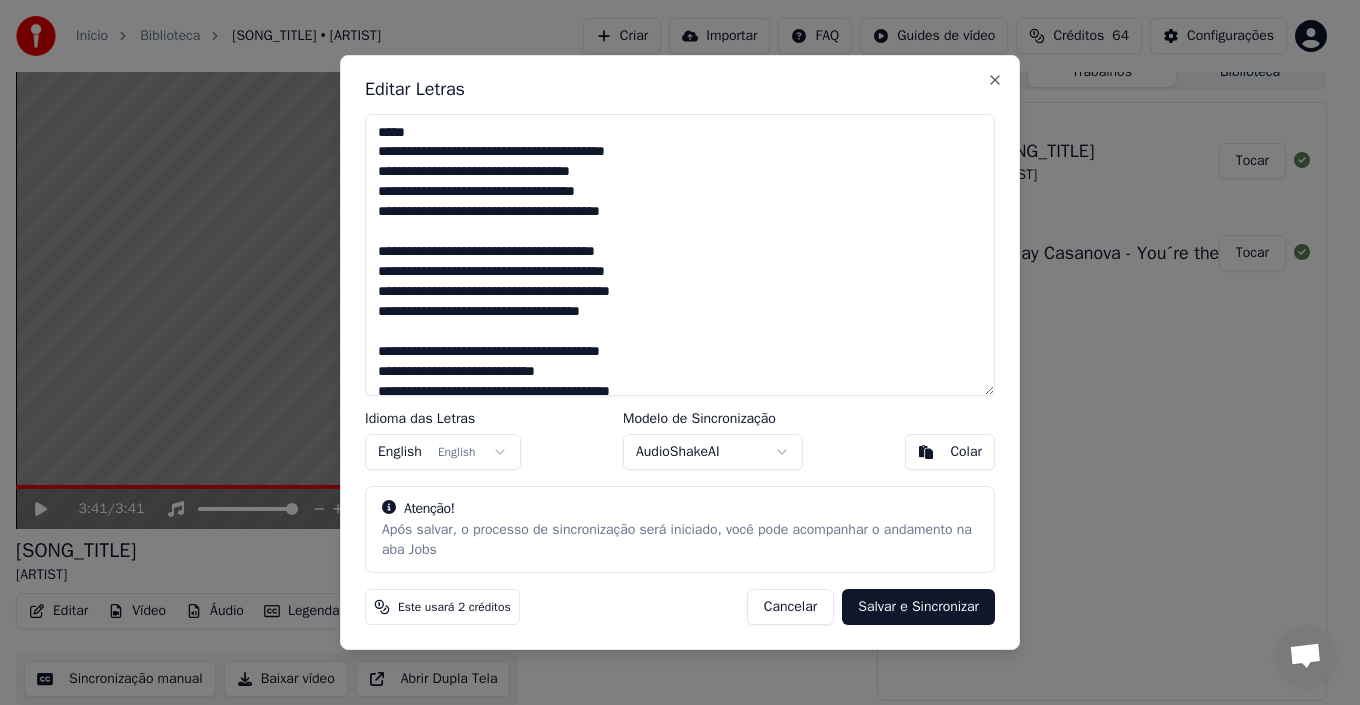 drag, startPoint x: 458, startPoint y: 132, endPoint x: 362, endPoint y: 130, distance: 96.02083 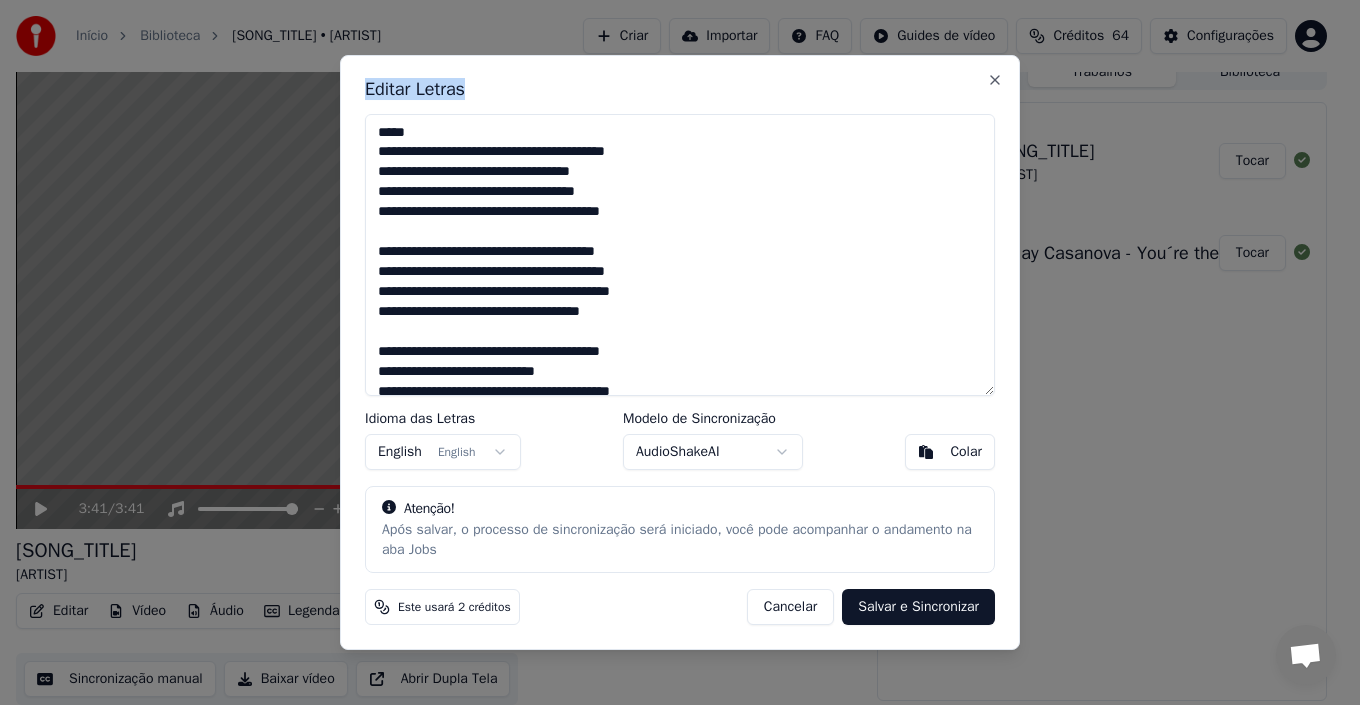 click on "Editar Letras Idioma das Letras English English Modelo de Sincronização AudioShakeAI Colar Atenção! Após salvar, o processo de sincronização será iniciado, você pode acompanhar o andamento na aba Jobs Este usará 2 créditos Cancelar Salvar e Sincronizar Close" at bounding box center (680, 353) 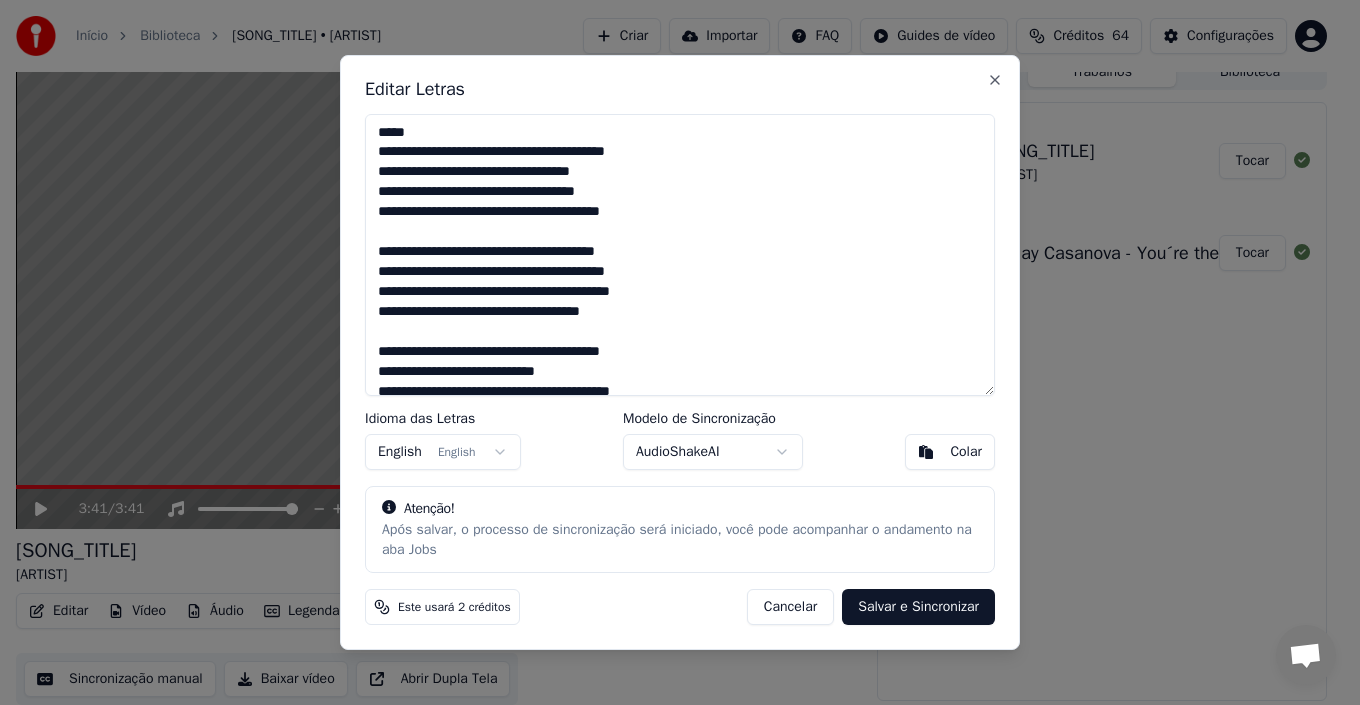 click at bounding box center [680, 255] 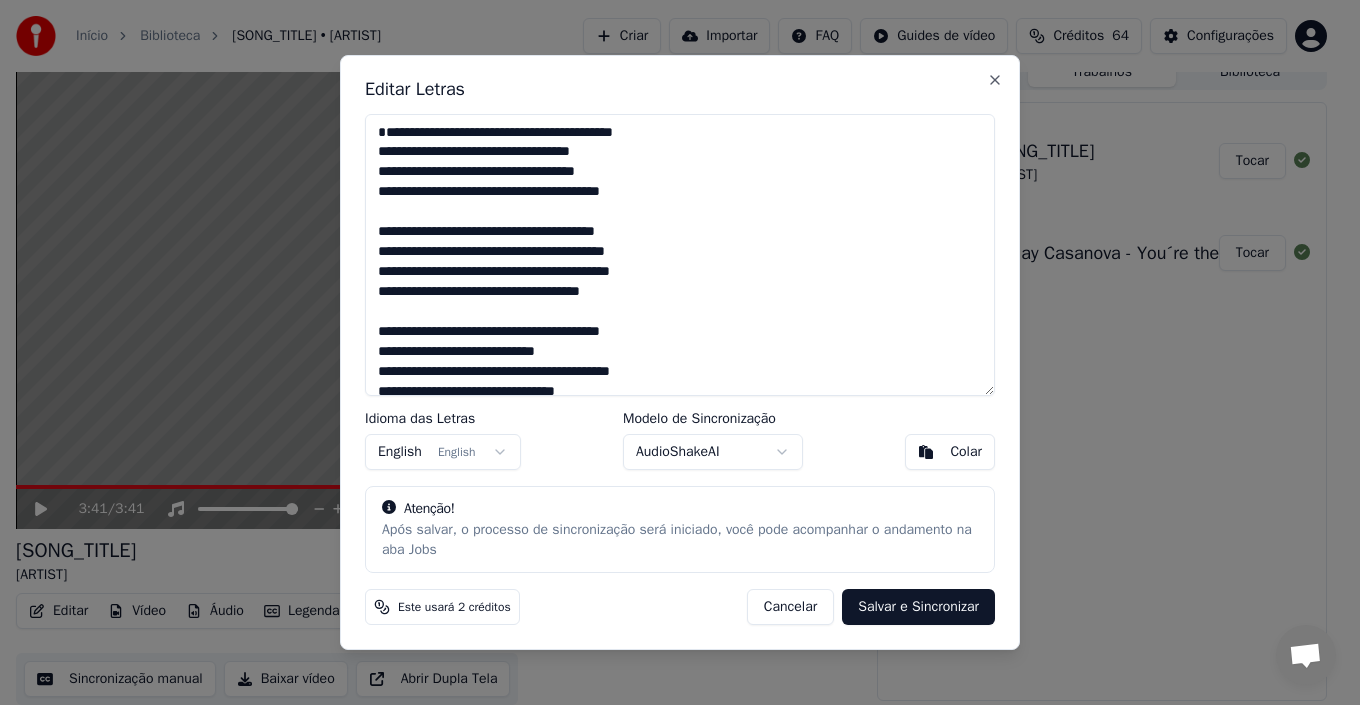 click at bounding box center (680, 255) 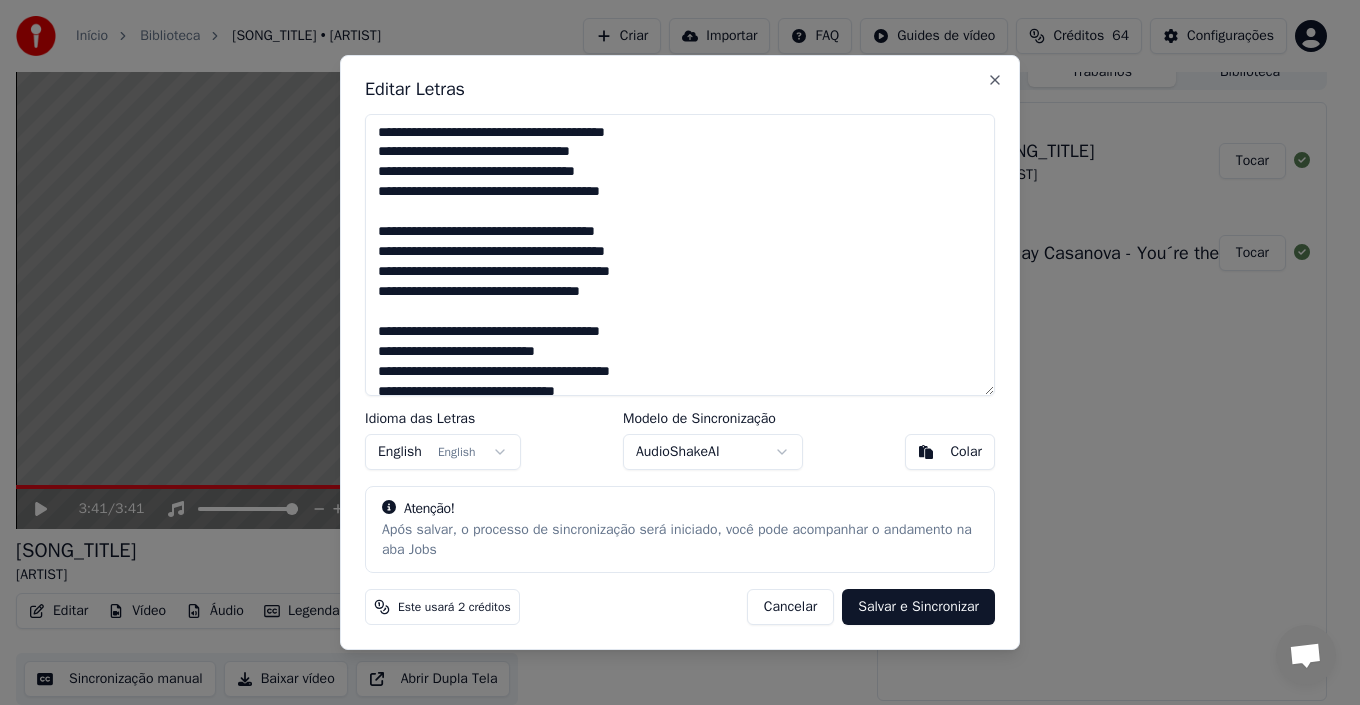 click at bounding box center (680, 255) 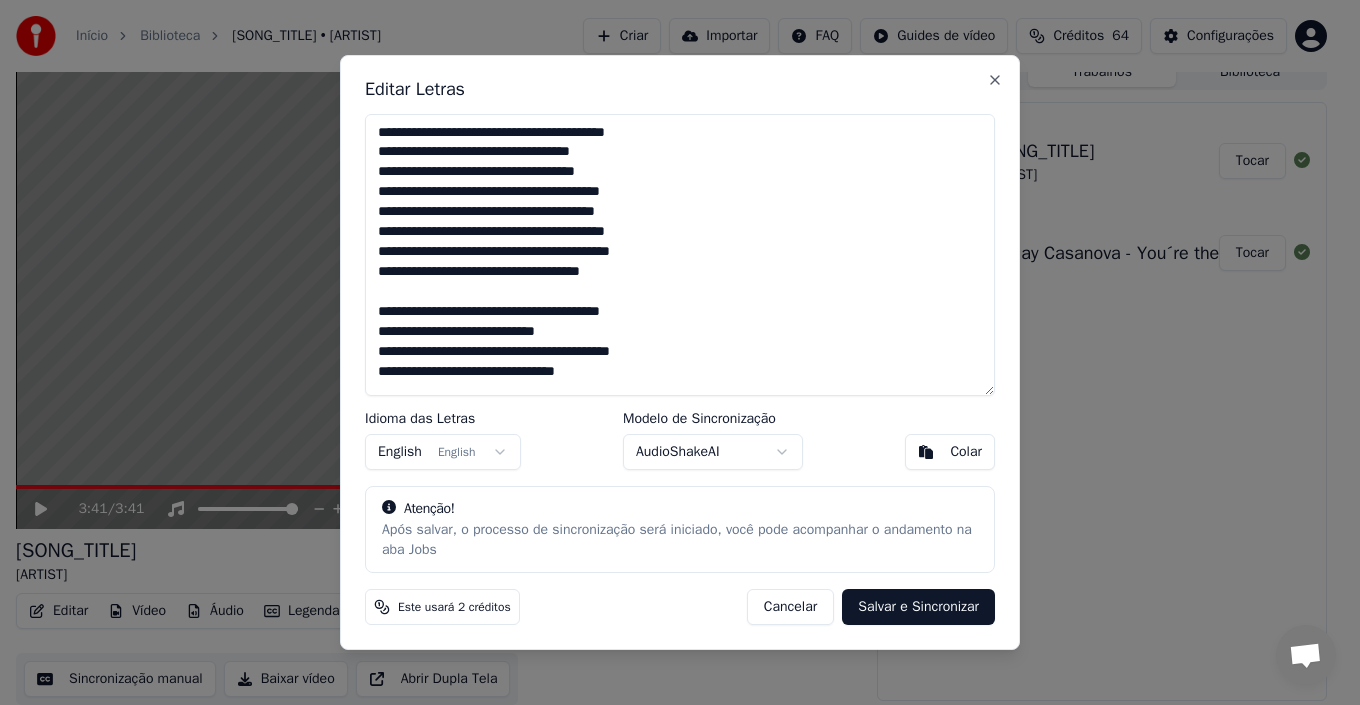 click at bounding box center (680, 255) 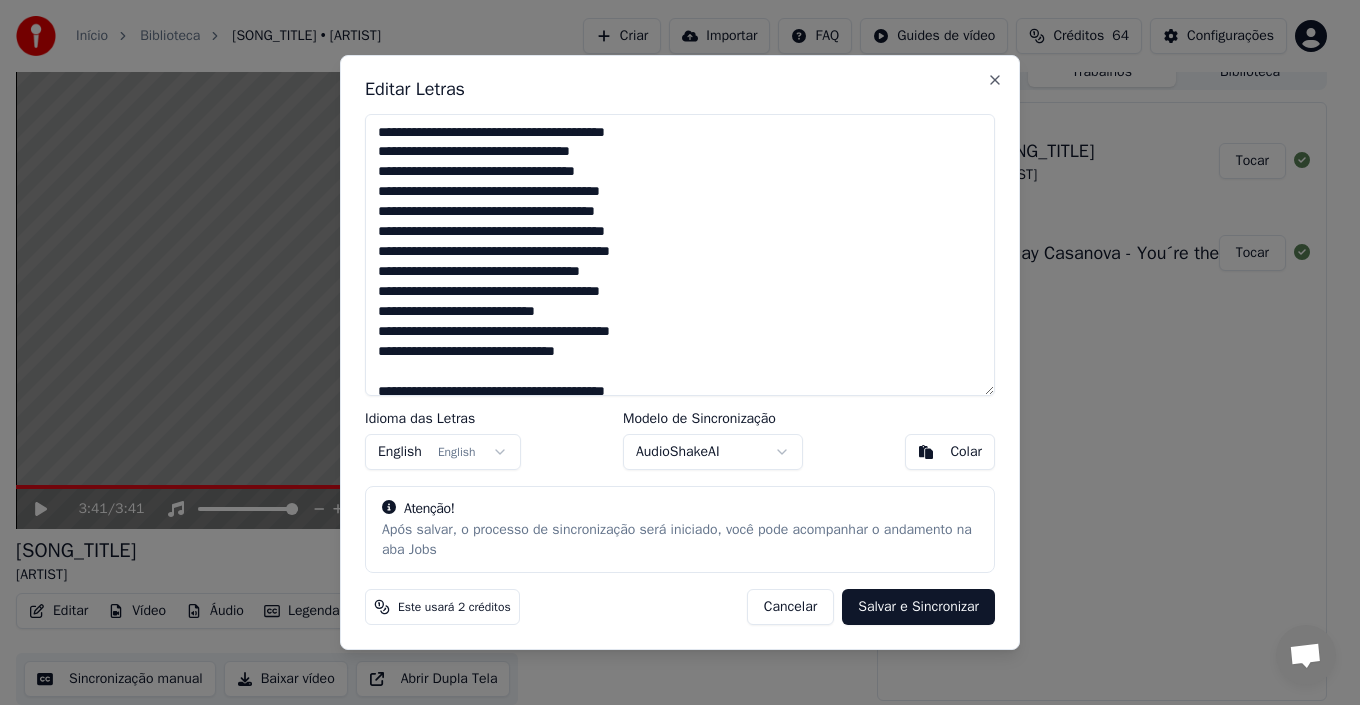 click at bounding box center [680, 255] 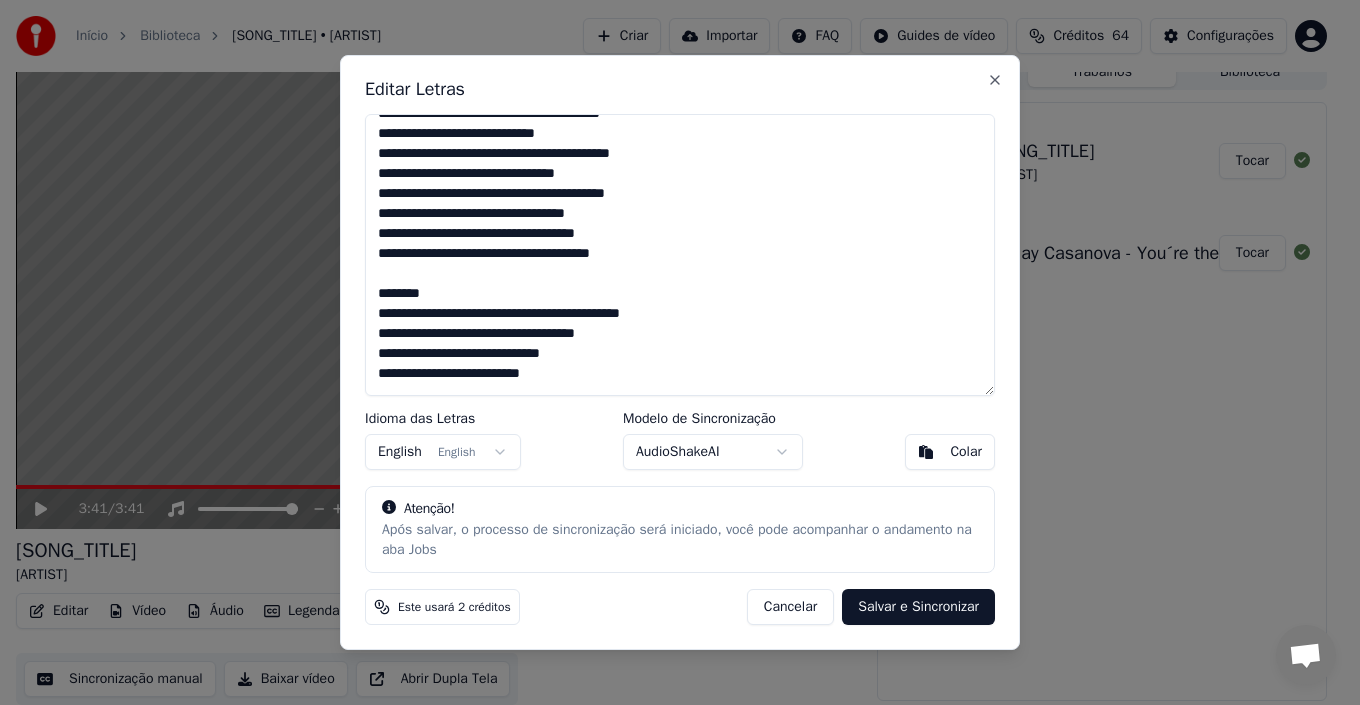 scroll, scrollTop: 200, scrollLeft: 0, axis: vertical 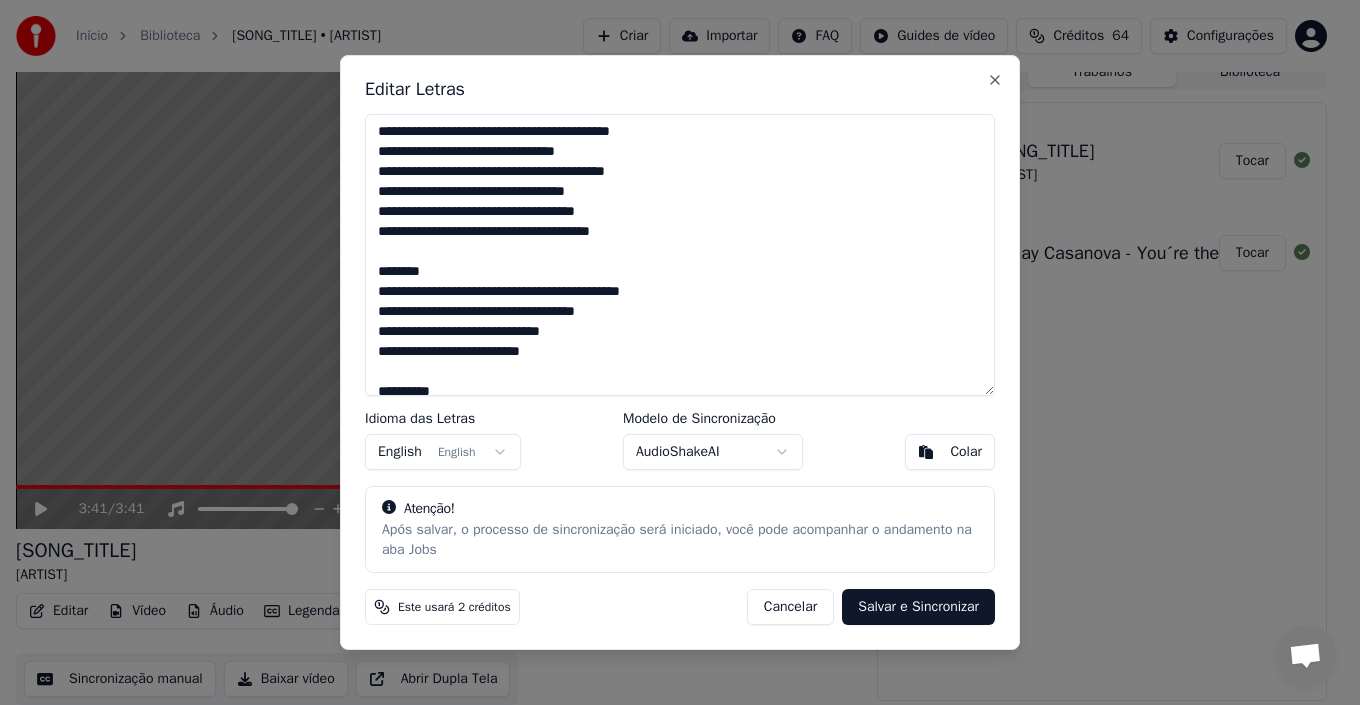 drag, startPoint x: 464, startPoint y: 276, endPoint x: 380, endPoint y: 271, distance: 84.14868 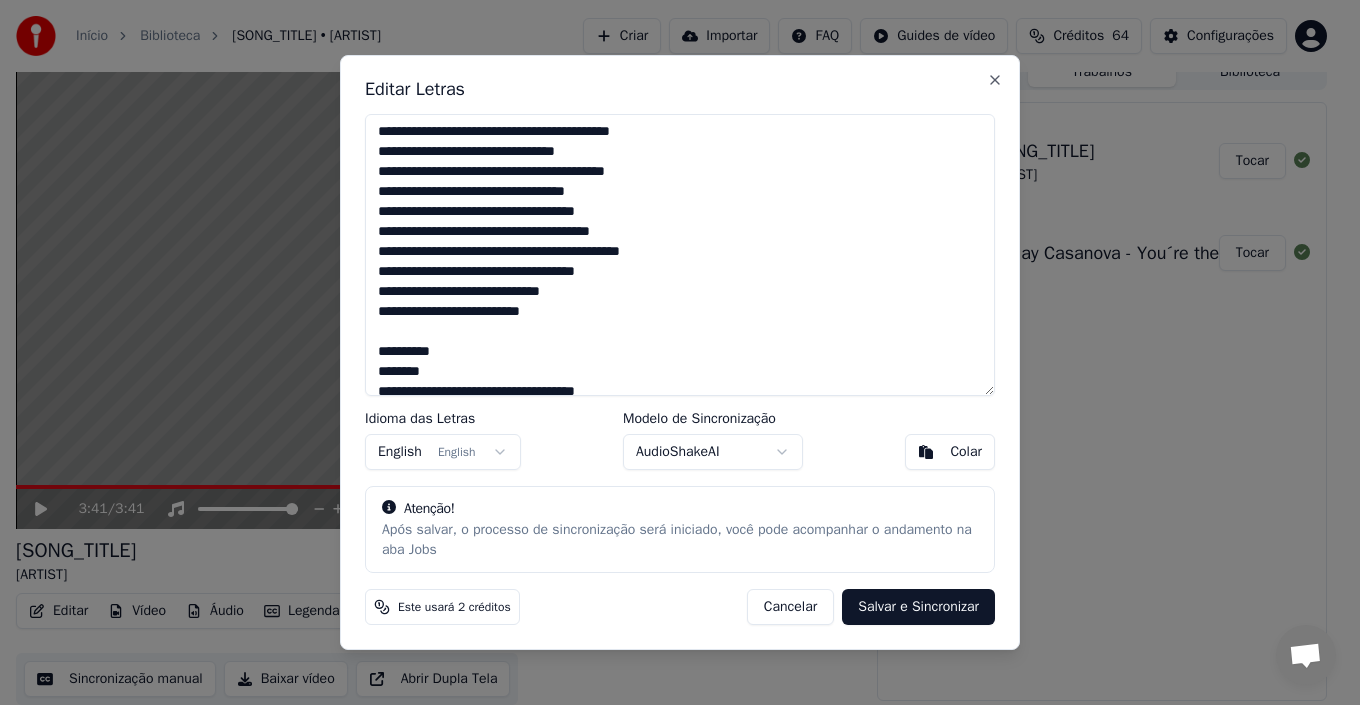 drag, startPoint x: 376, startPoint y: 256, endPoint x: 478, endPoint y: 287, distance: 106.60675 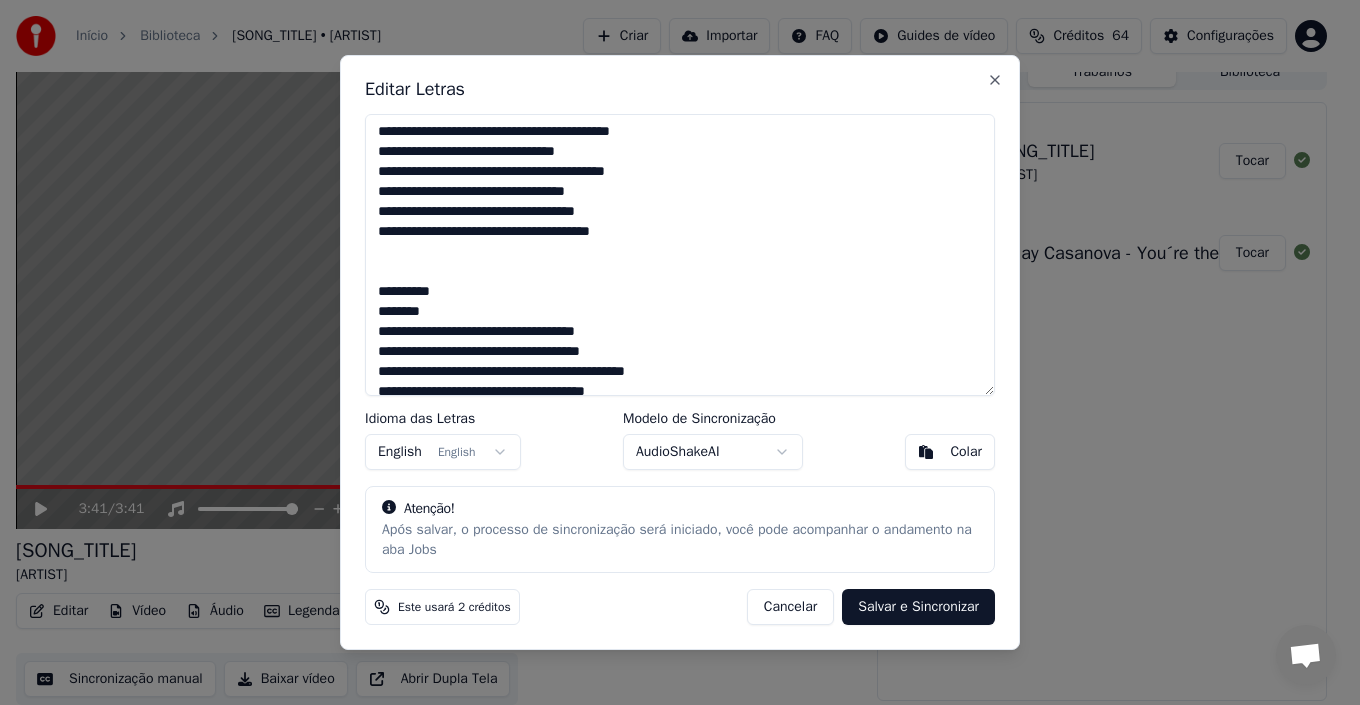 drag, startPoint x: 449, startPoint y: 312, endPoint x: 374, endPoint y: 298, distance: 76.29548 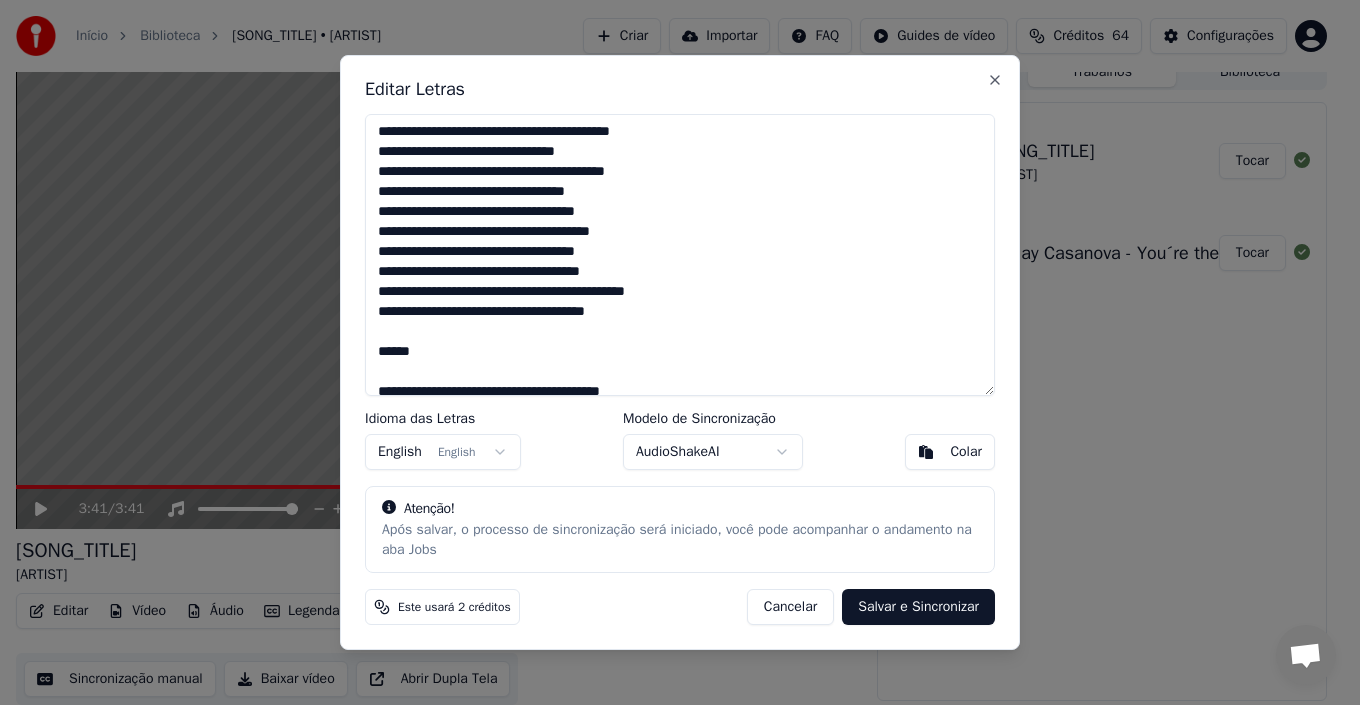 click at bounding box center [680, 255] 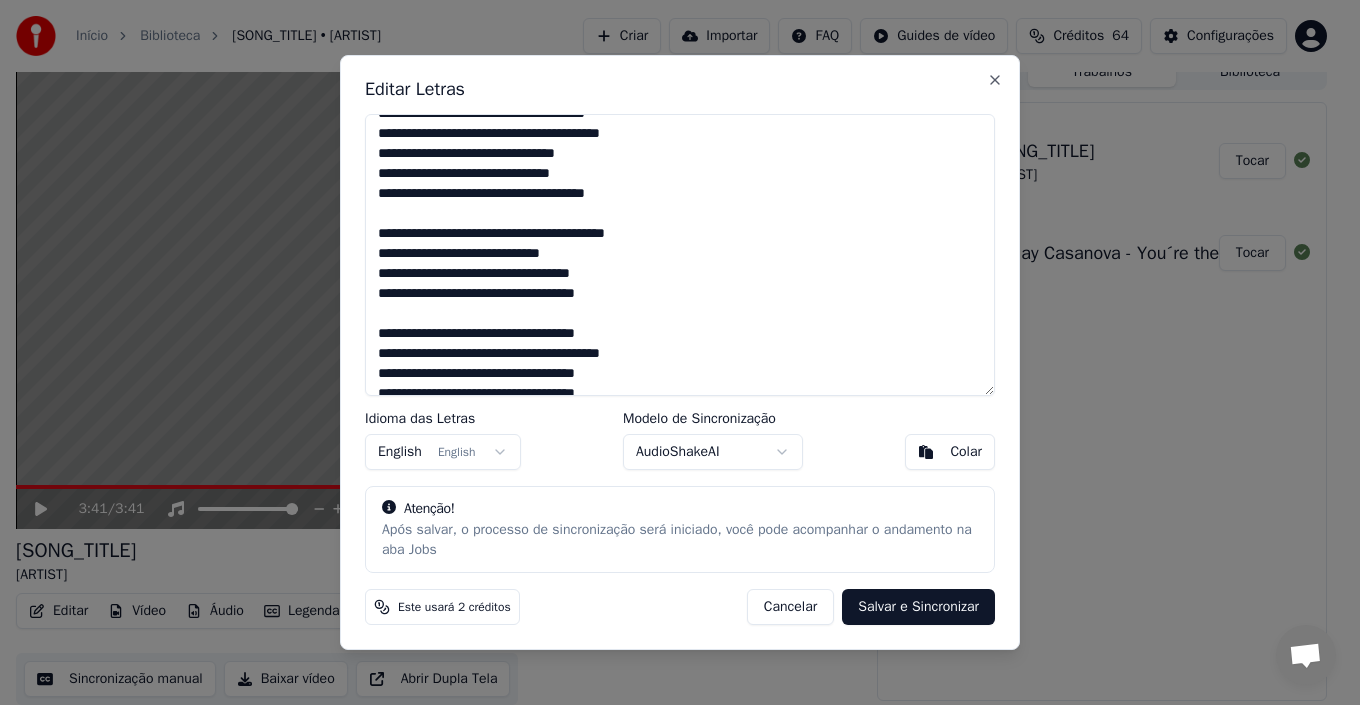 scroll, scrollTop: 400, scrollLeft: 0, axis: vertical 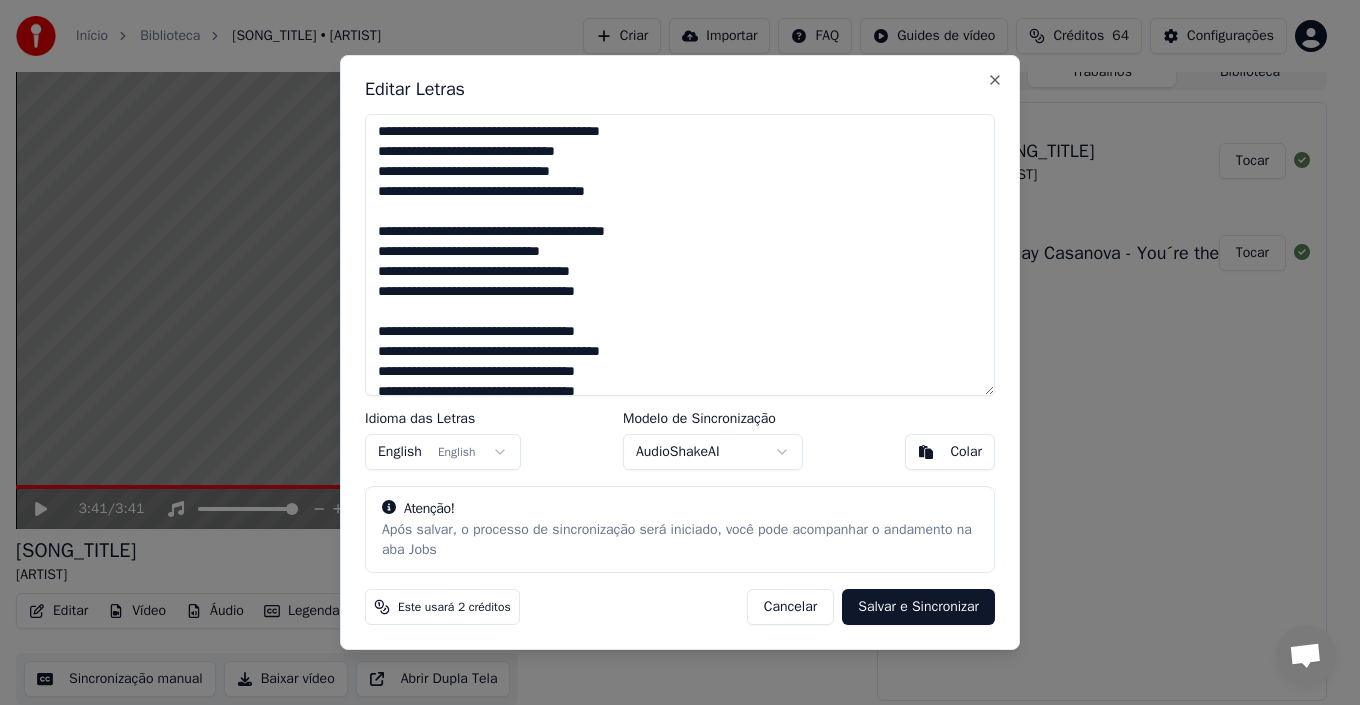 click at bounding box center [680, 255] 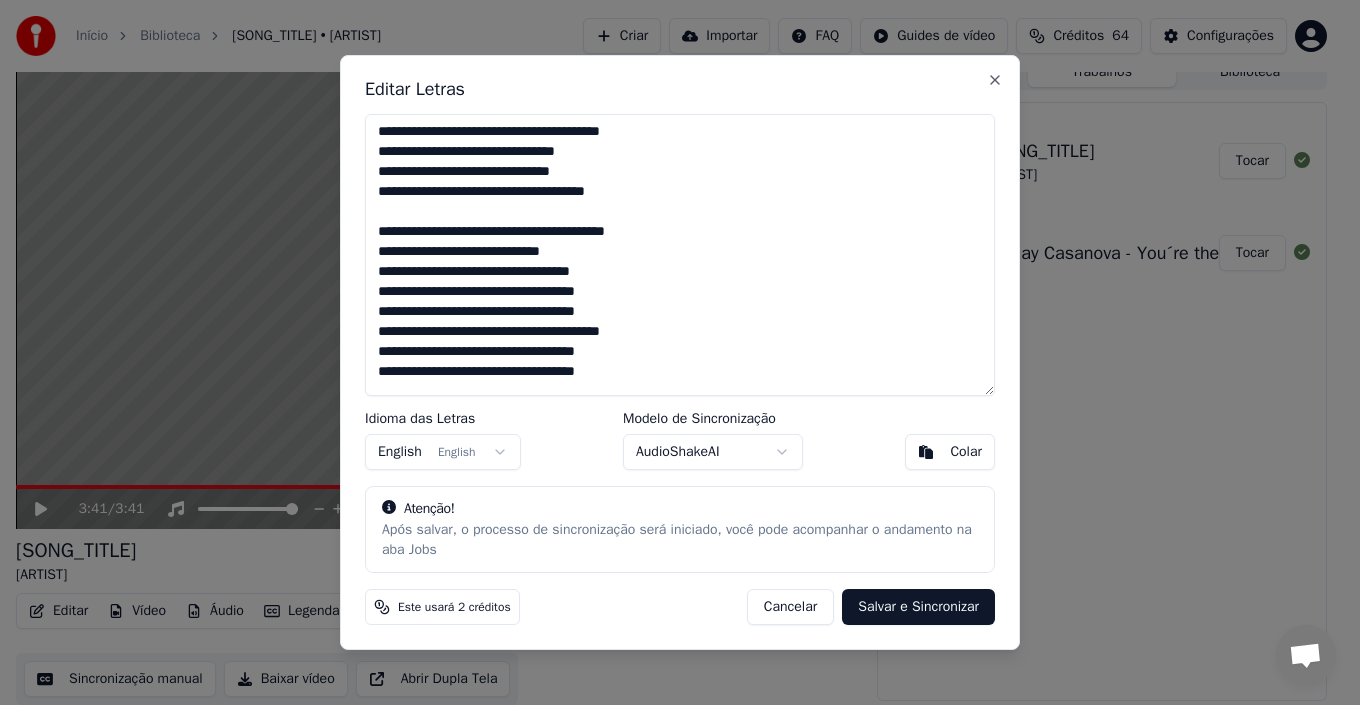 click at bounding box center [680, 255] 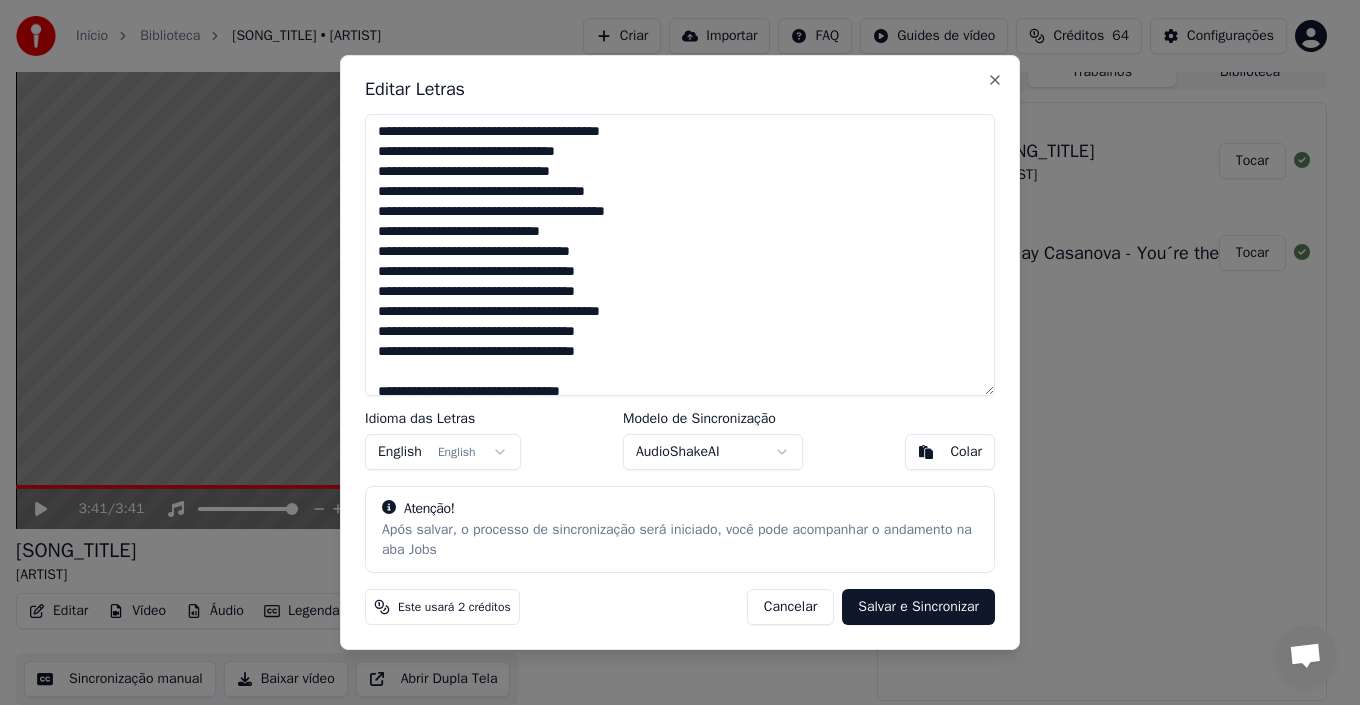 click at bounding box center (680, 255) 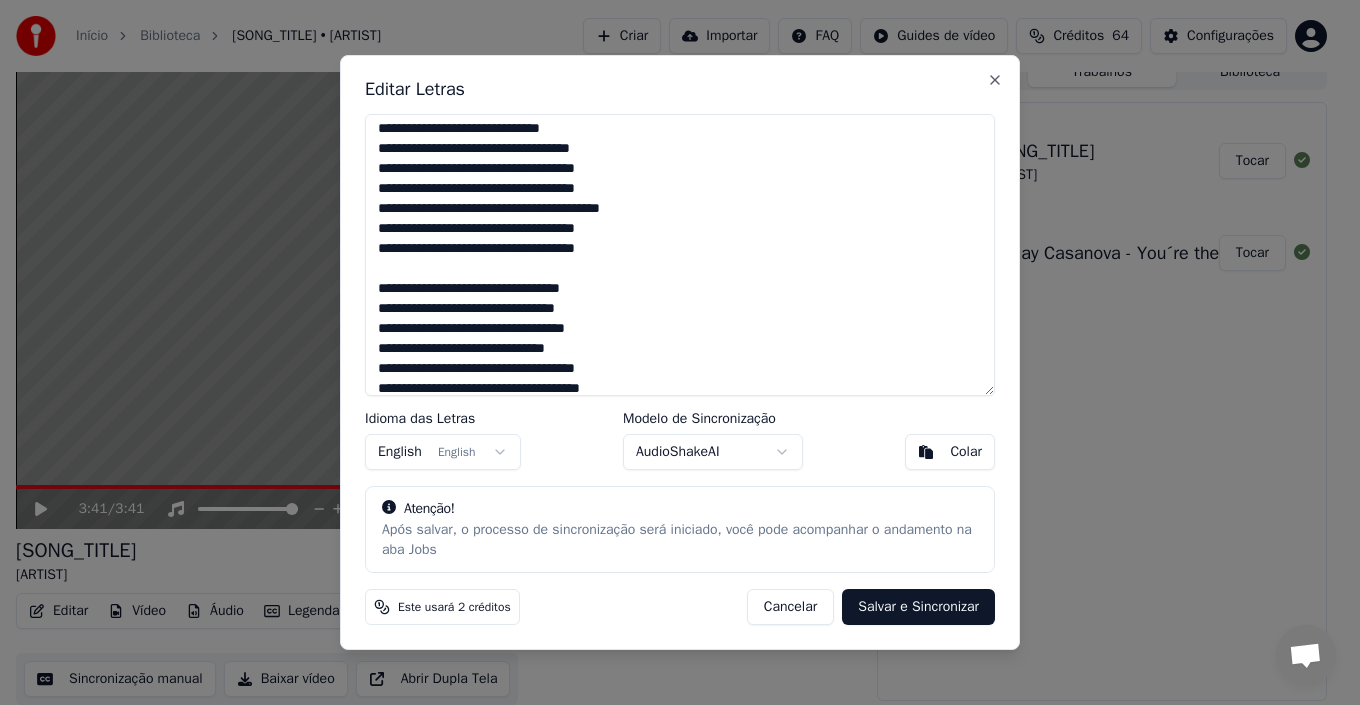 scroll, scrollTop: 512, scrollLeft: 0, axis: vertical 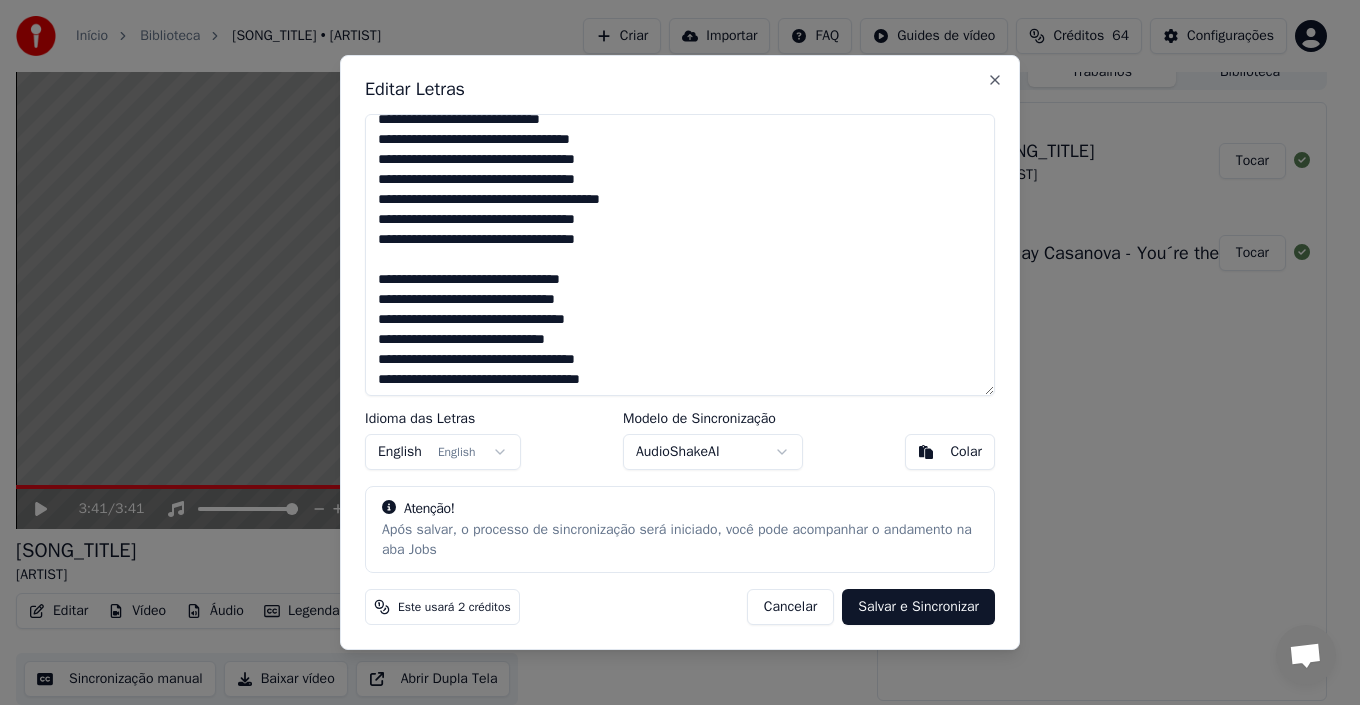 click at bounding box center [680, 255] 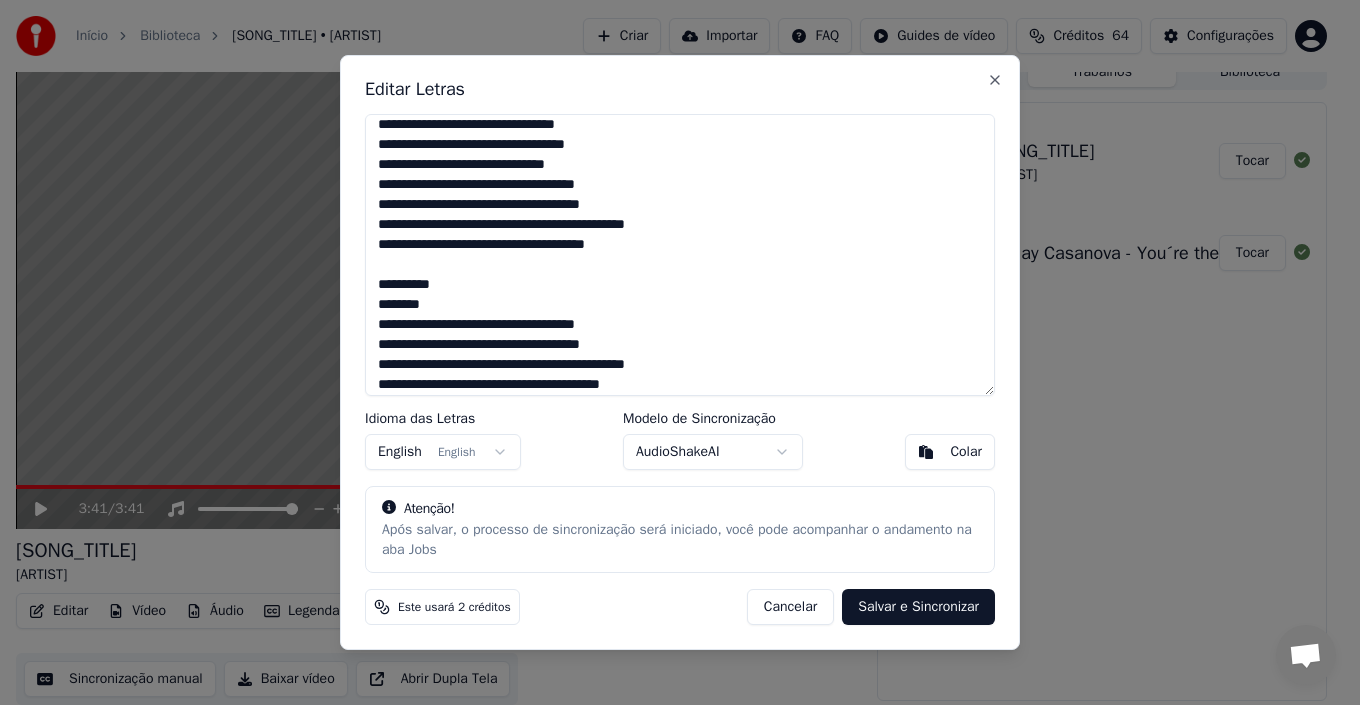 scroll, scrollTop: 671, scrollLeft: 0, axis: vertical 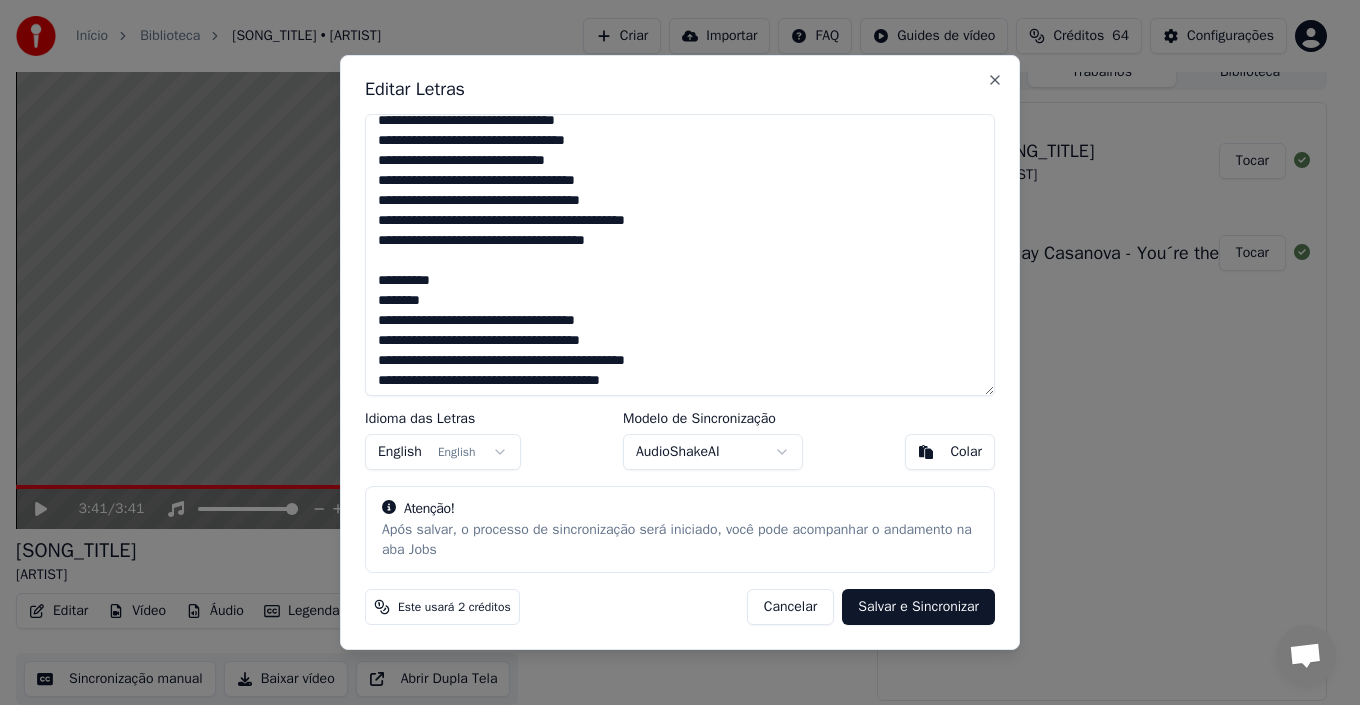 click at bounding box center (680, 255) 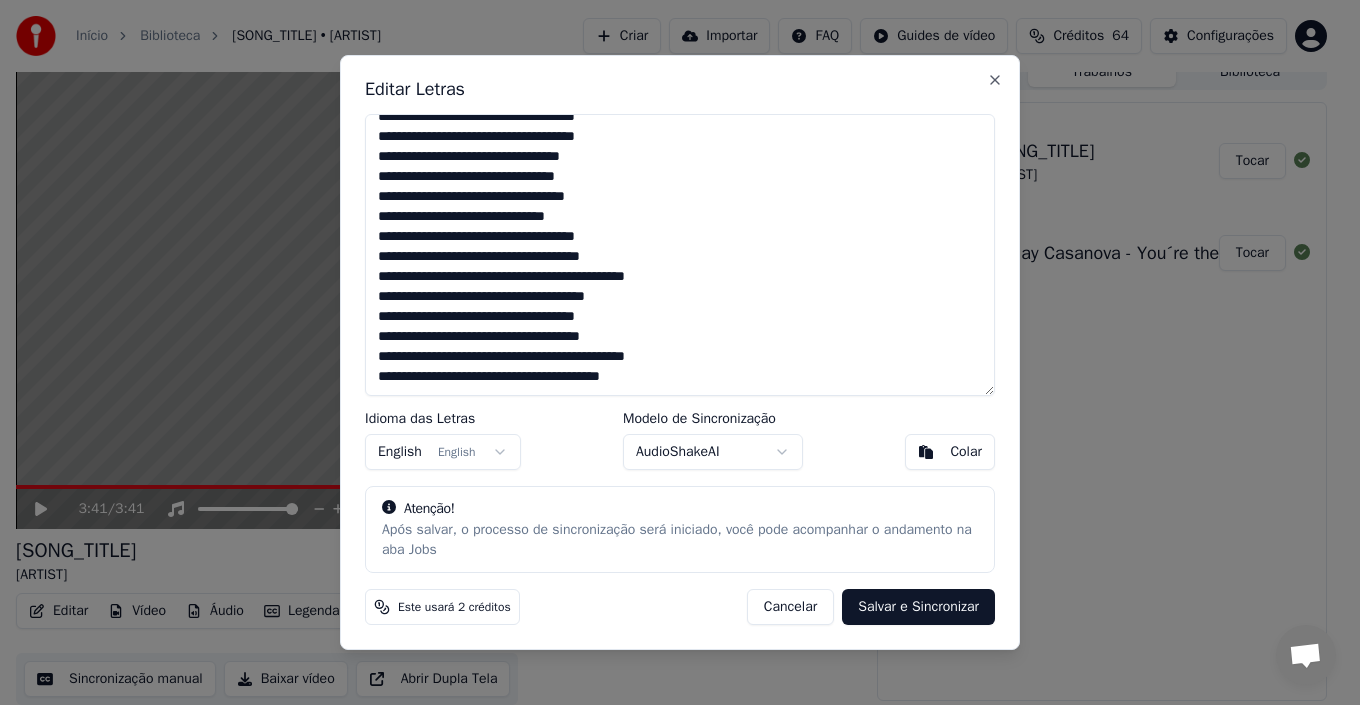 scroll, scrollTop: 615, scrollLeft: 0, axis: vertical 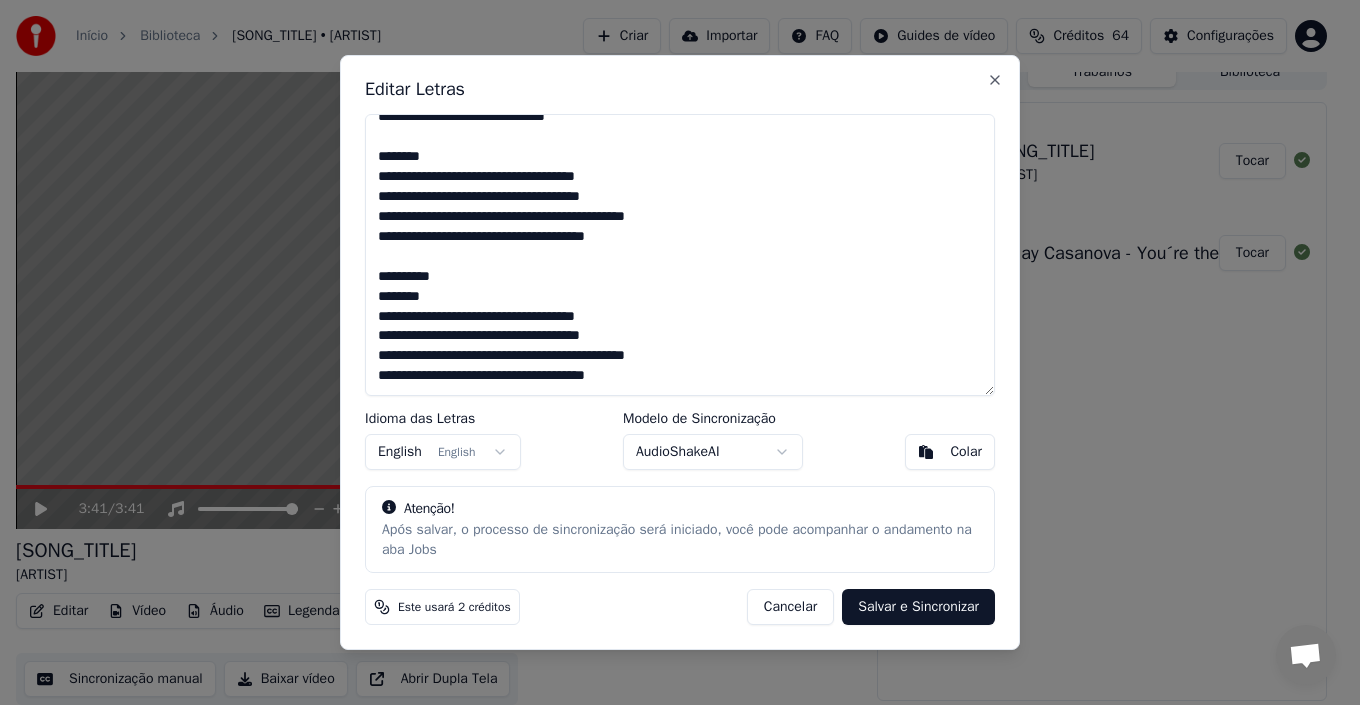 drag, startPoint x: 462, startPoint y: 304, endPoint x: 358, endPoint y: 279, distance: 106.96261 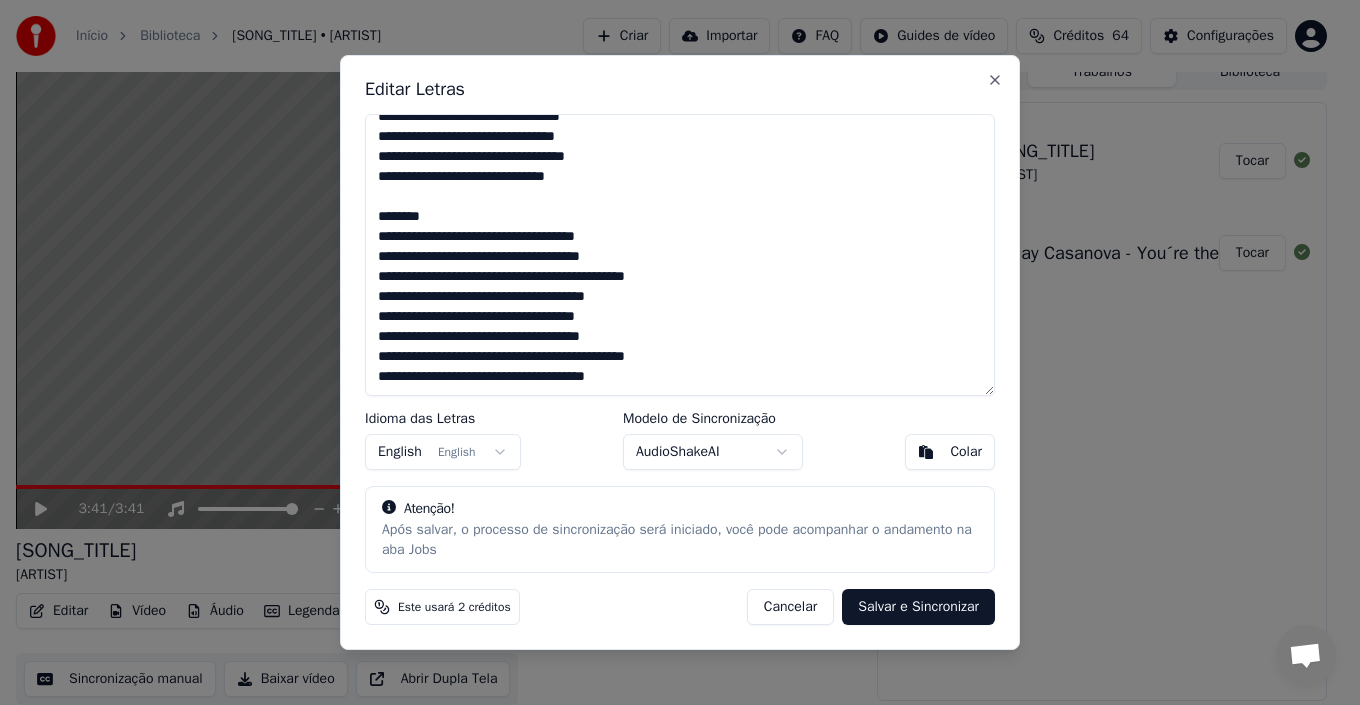 scroll, scrollTop: 1055, scrollLeft: 0, axis: vertical 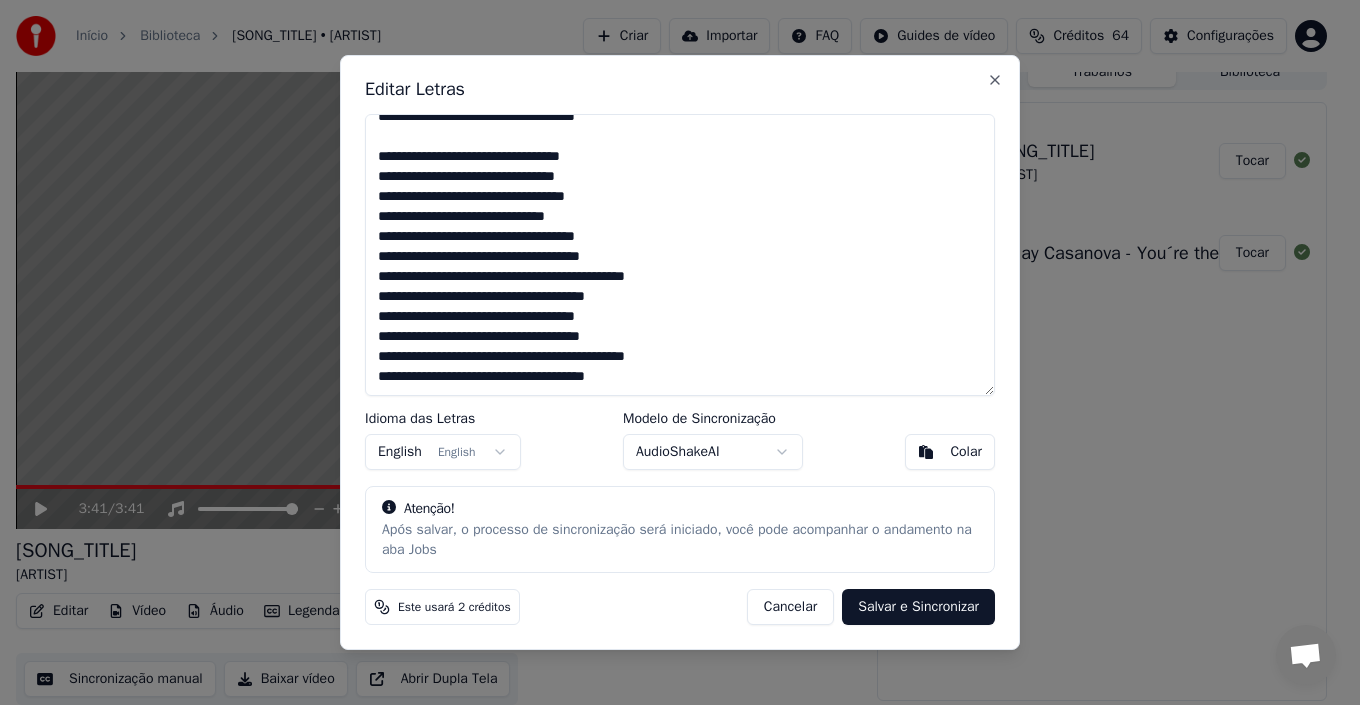 click at bounding box center [680, 255] 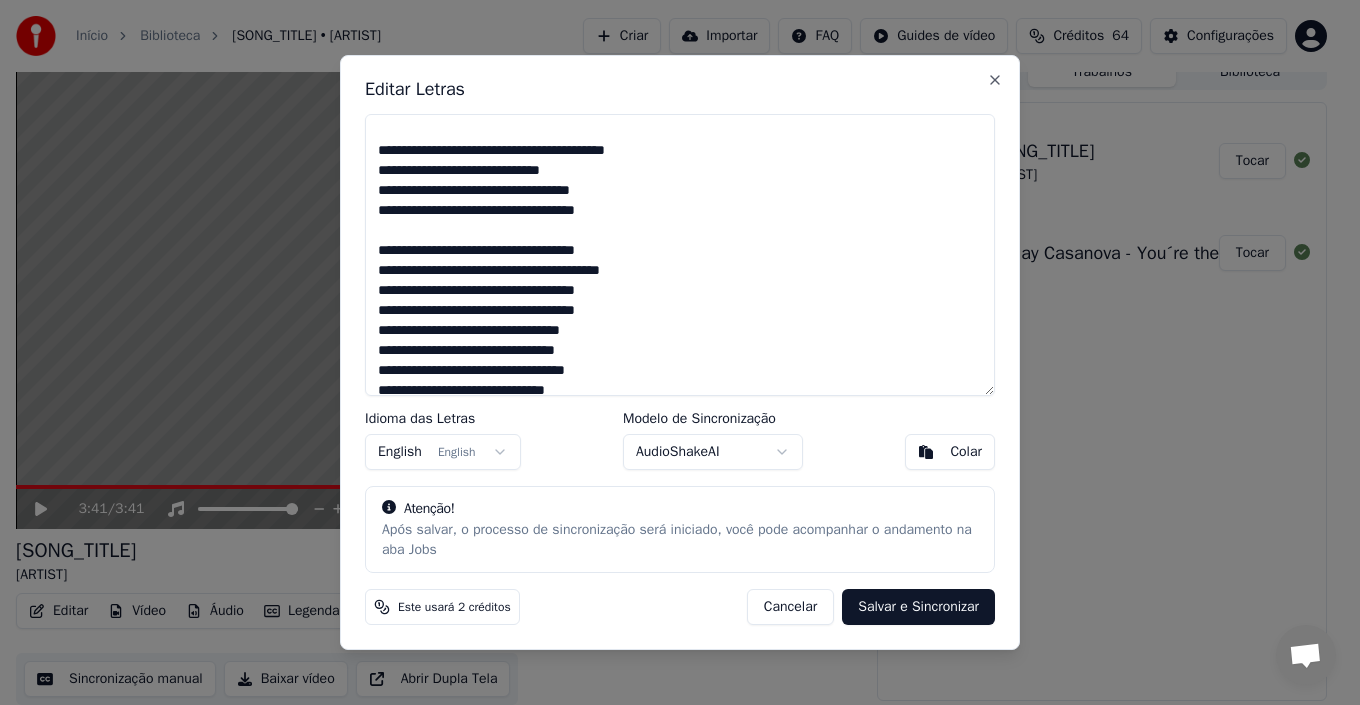 scroll, scrollTop: 795, scrollLeft: 0, axis: vertical 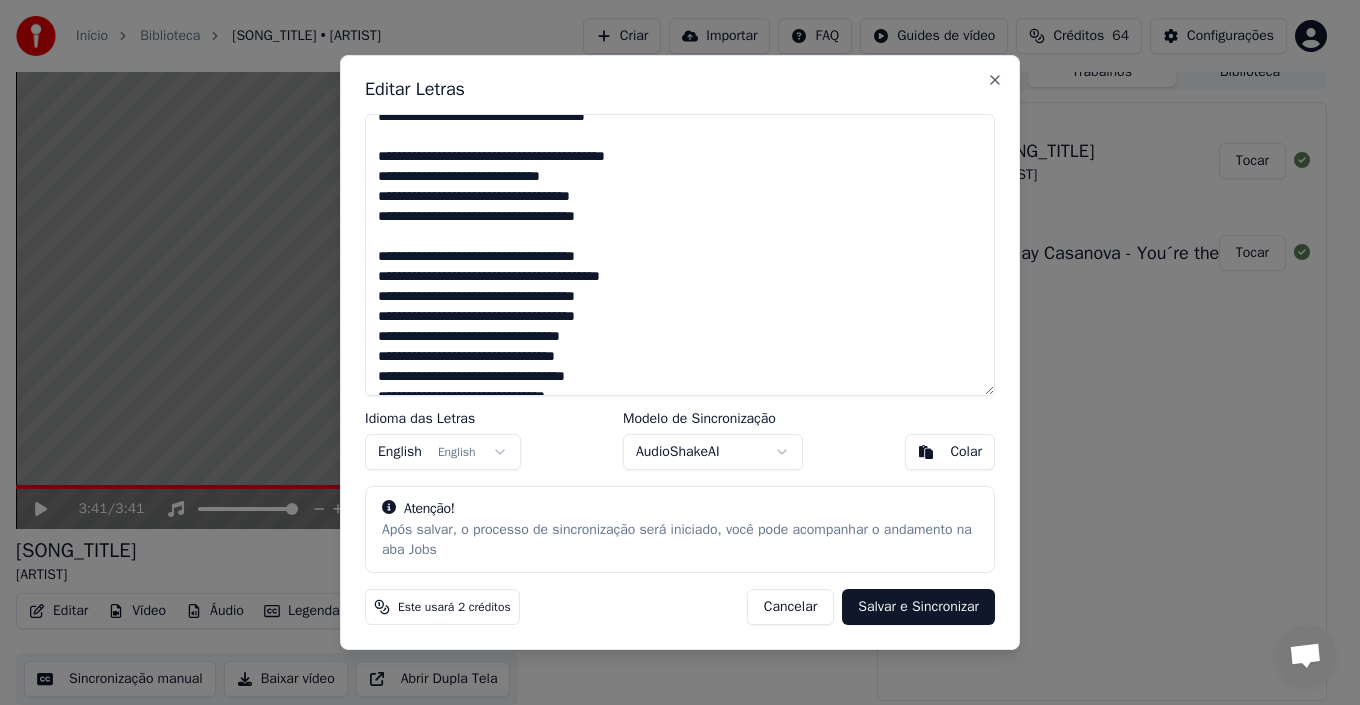 click at bounding box center [680, 255] 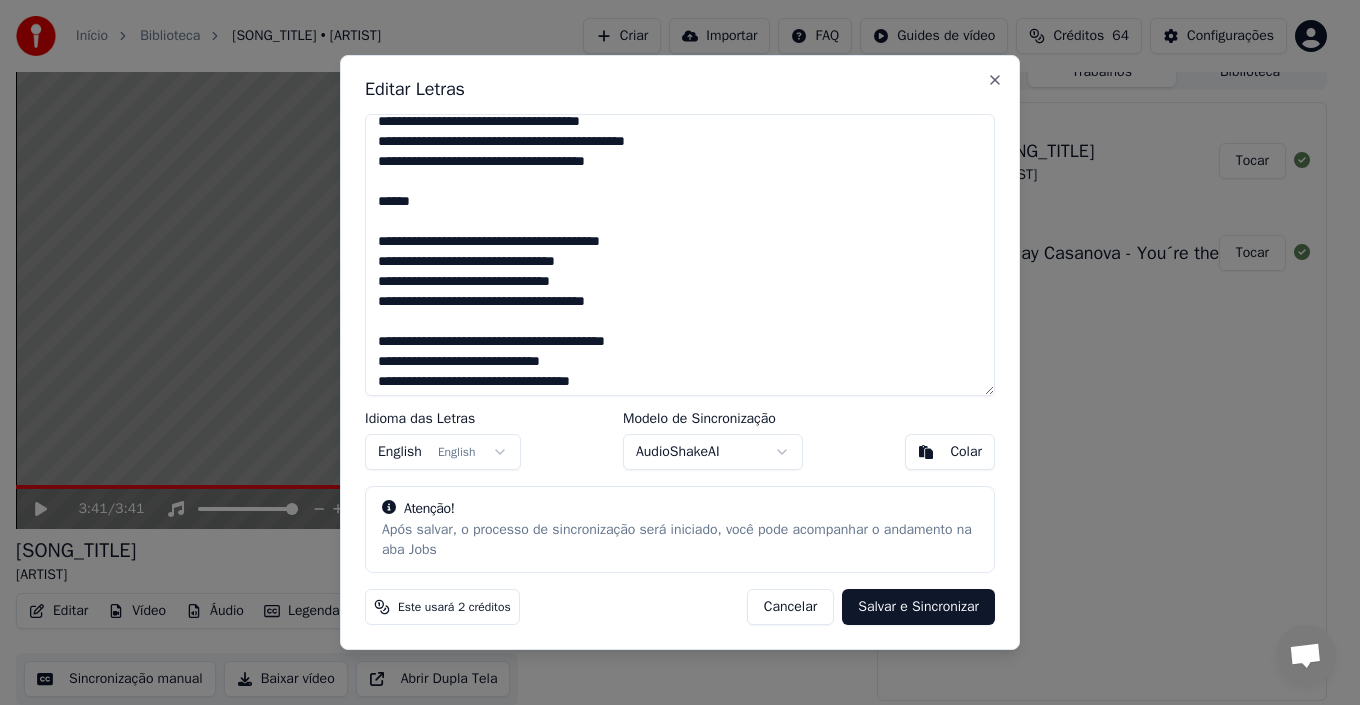 scroll, scrollTop: 595, scrollLeft: 0, axis: vertical 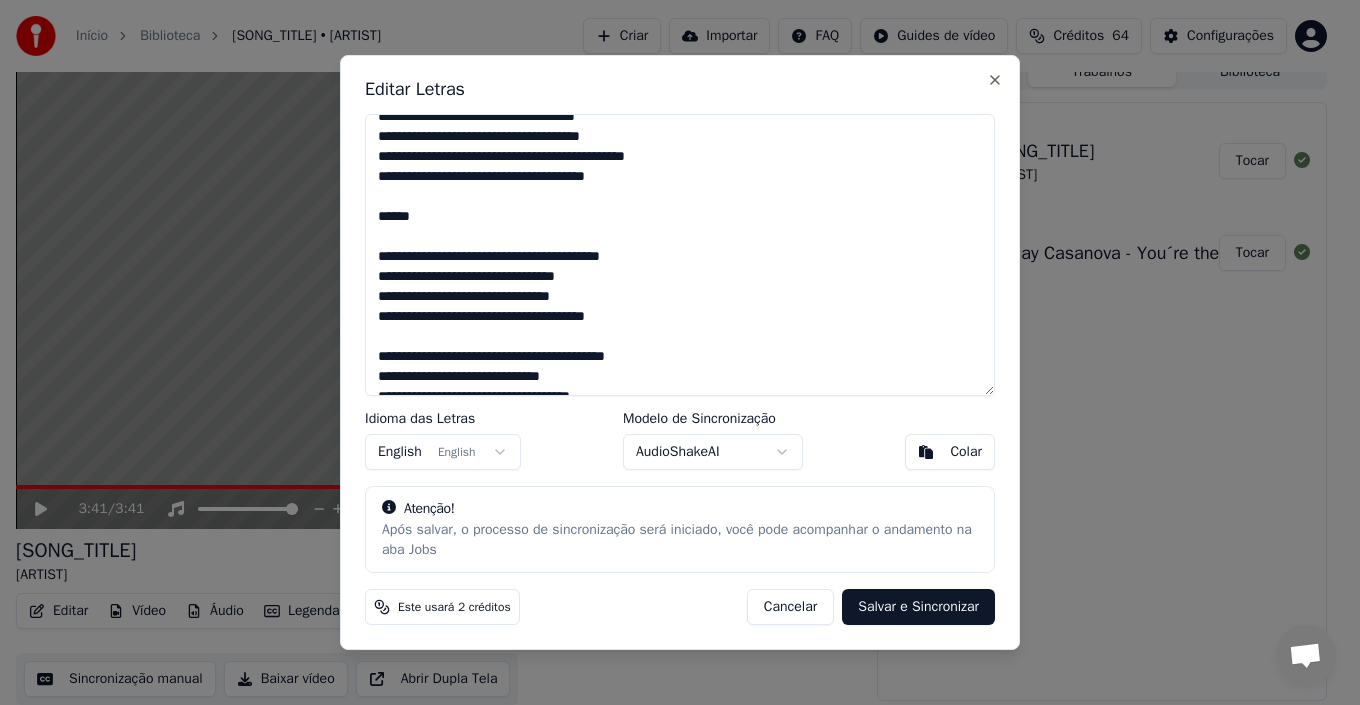 click at bounding box center (680, 255) 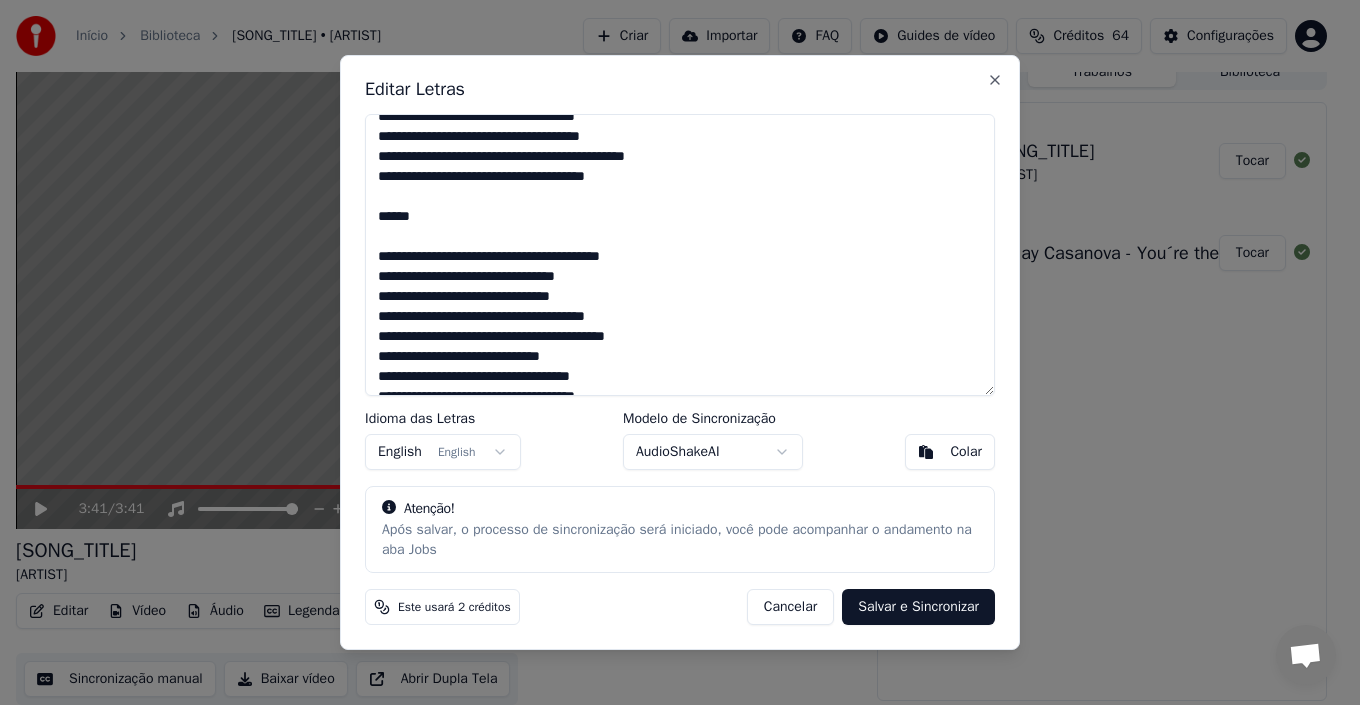 click at bounding box center (680, 255) 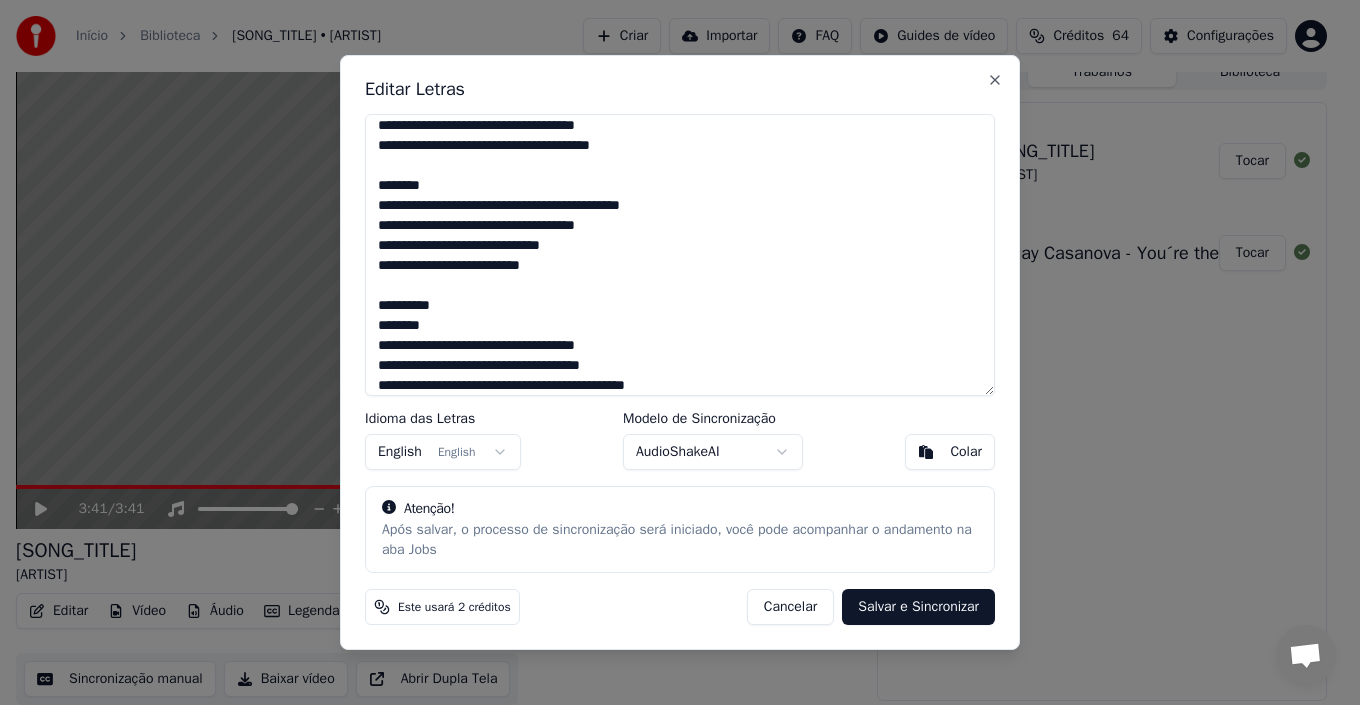 scroll, scrollTop: 395, scrollLeft: 0, axis: vertical 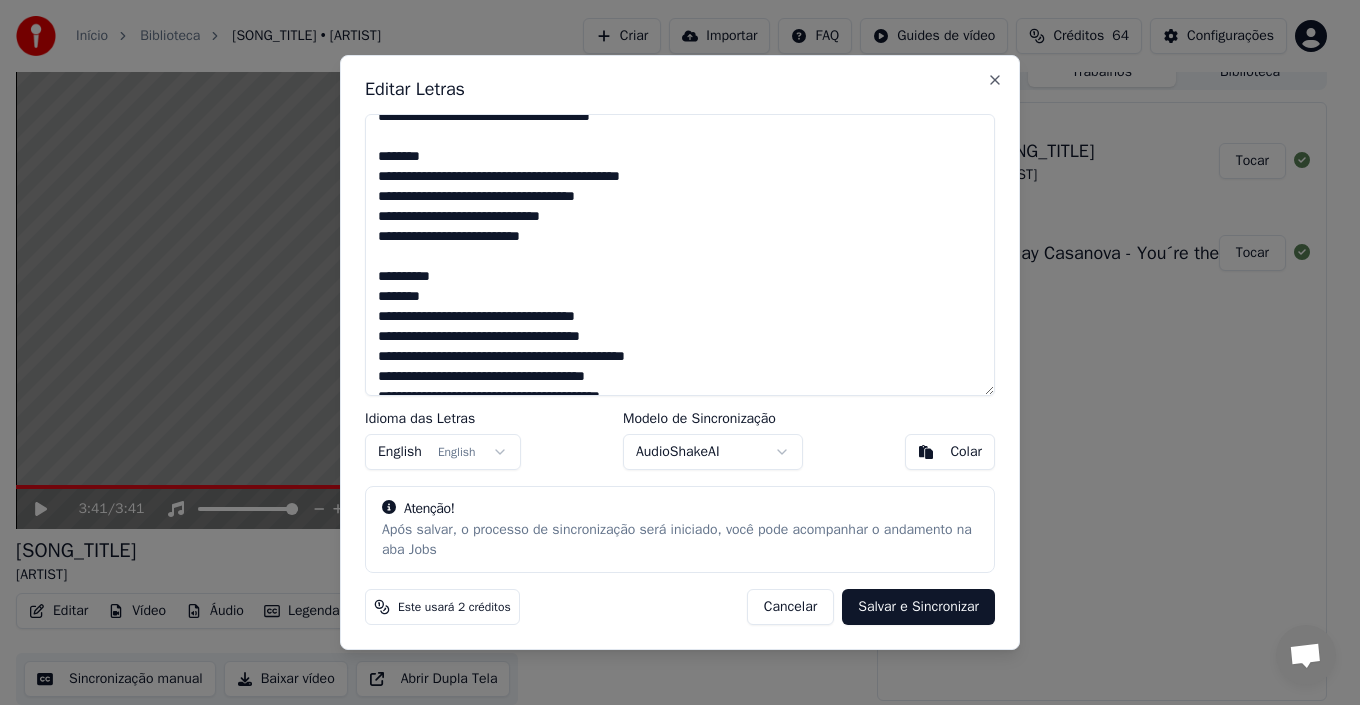 drag, startPoint x: 446, startPoint y: 321, endPoint x: 359, endPoint y: 295, distance: 90.80198 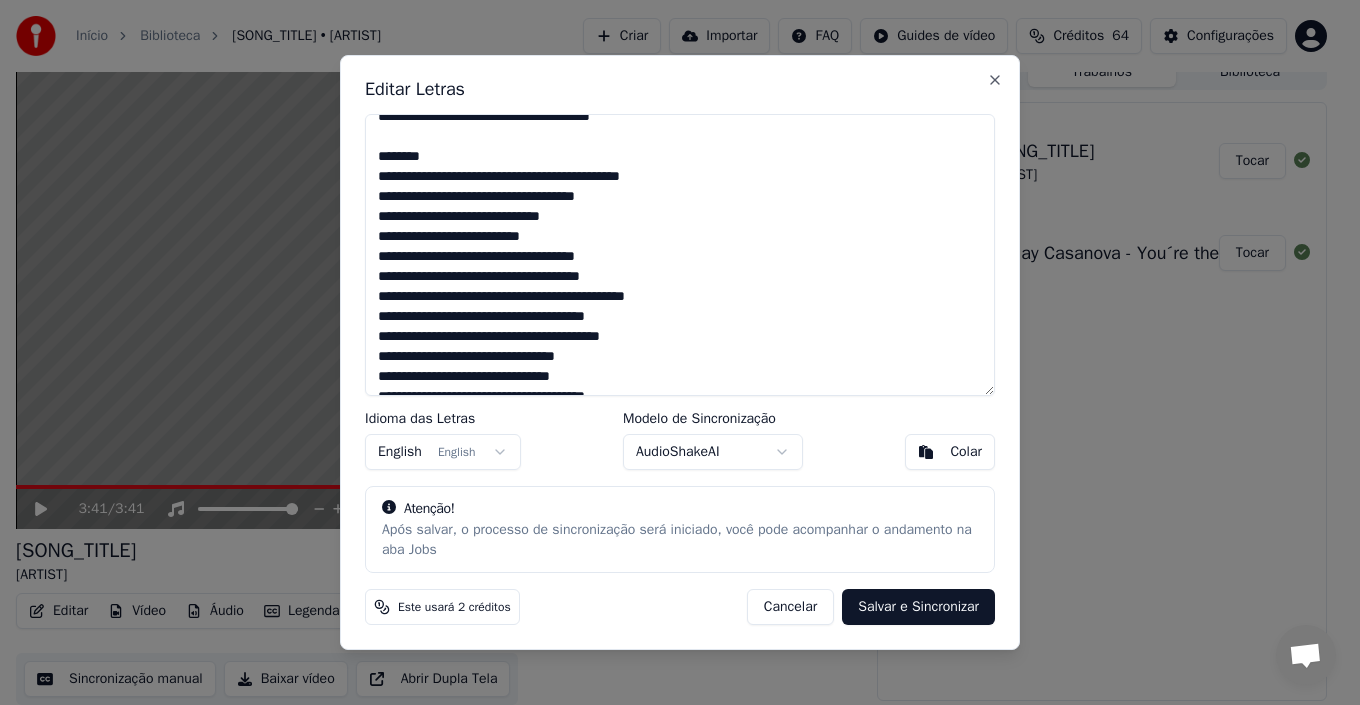 click at bounding box center [680, 255] 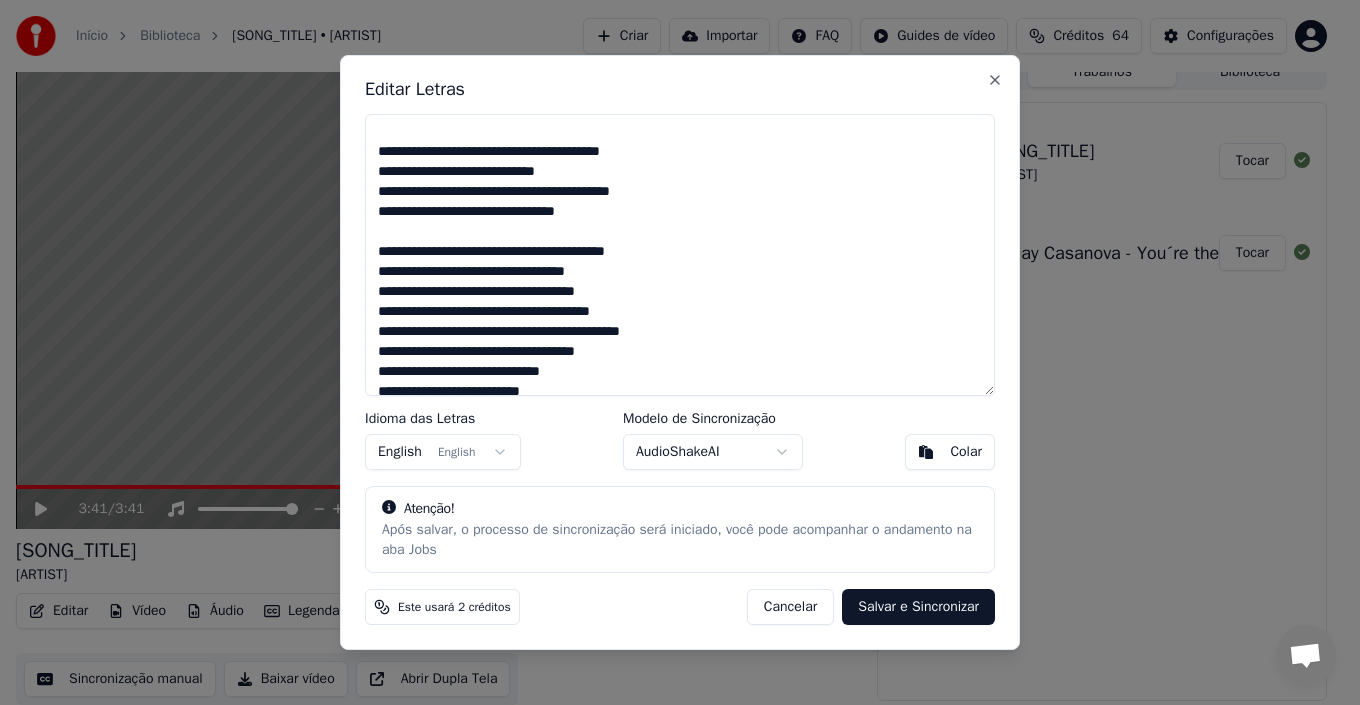 scroll, scrollTop: 195, scrollLeft: 0, axis: vertical 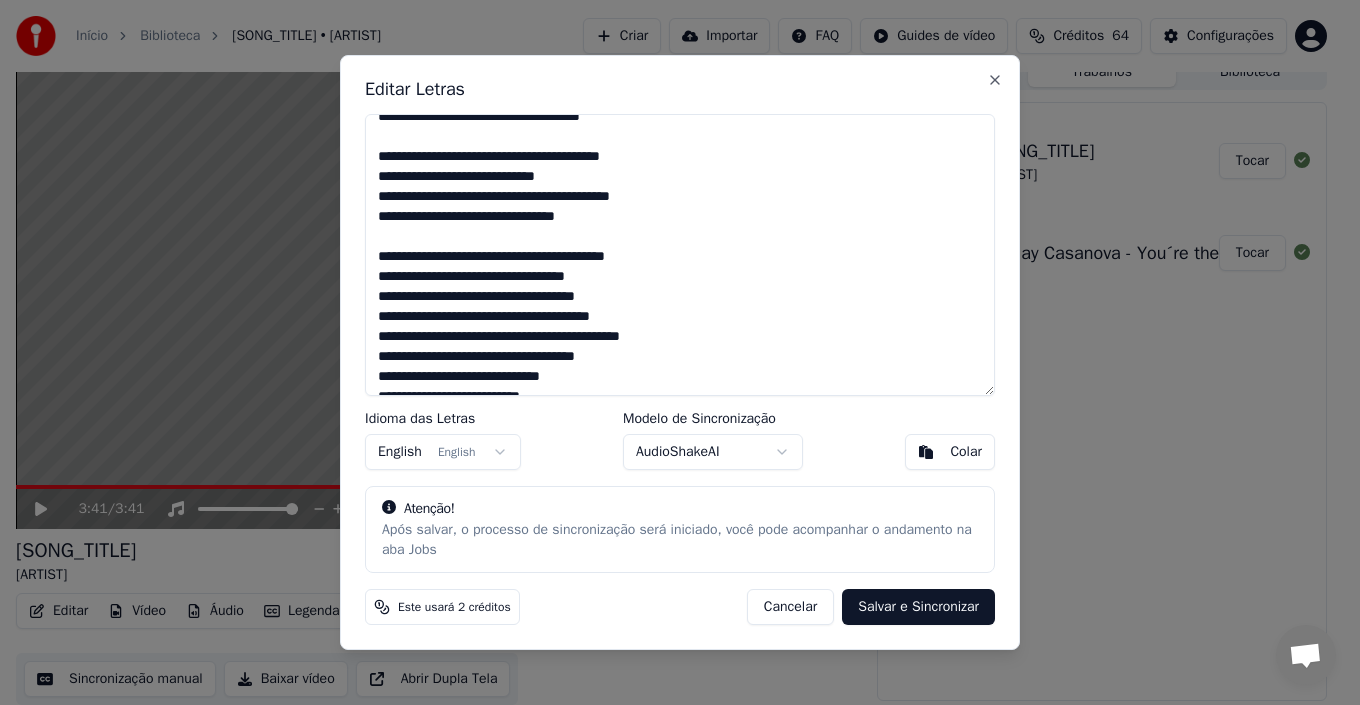 click at bounding box center [680, 255] 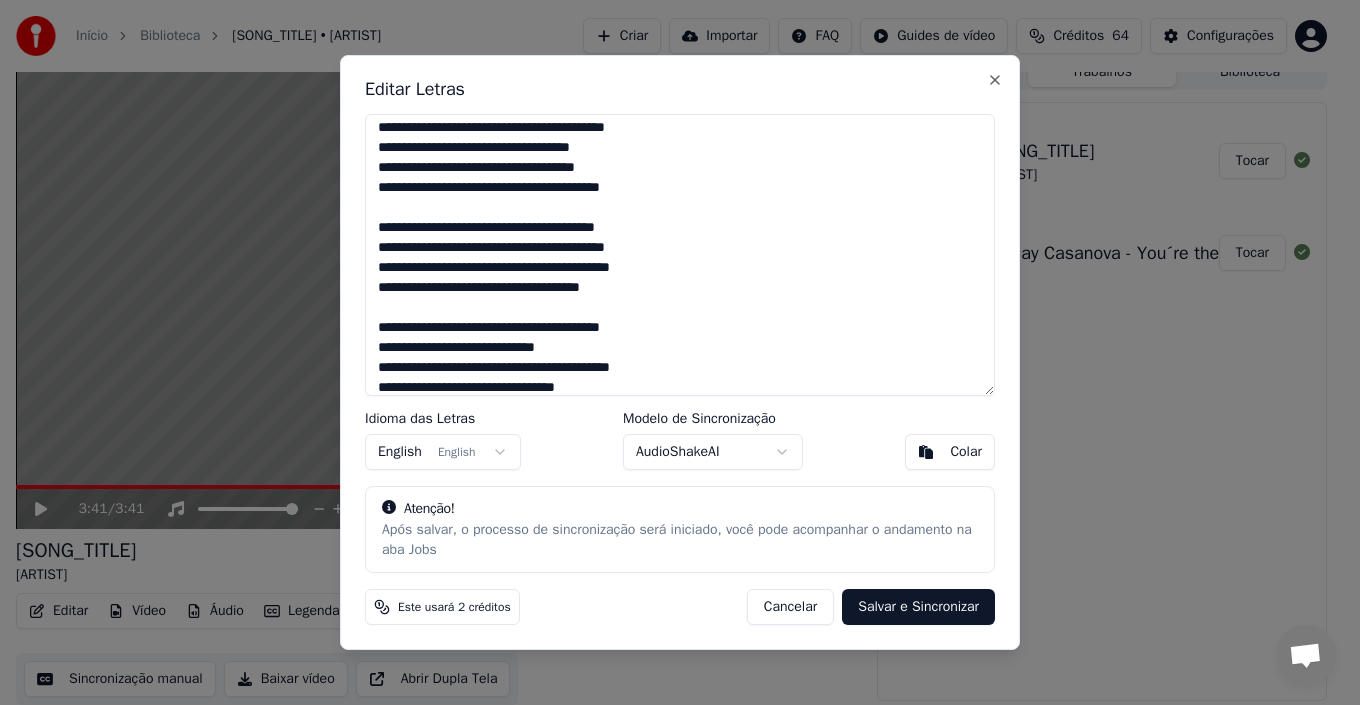 scroll, scrollTop: 0, scrollLeft: 0, axis: both 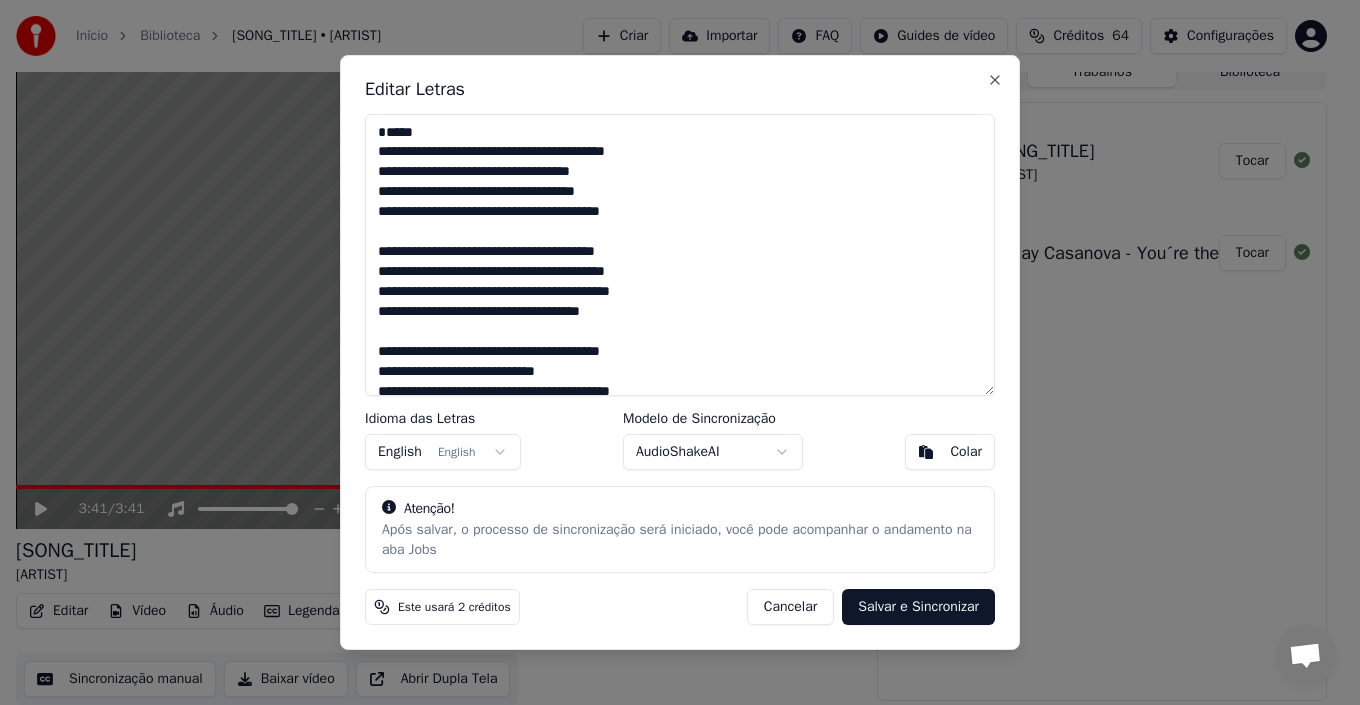 click at bounding box center [680, 255] 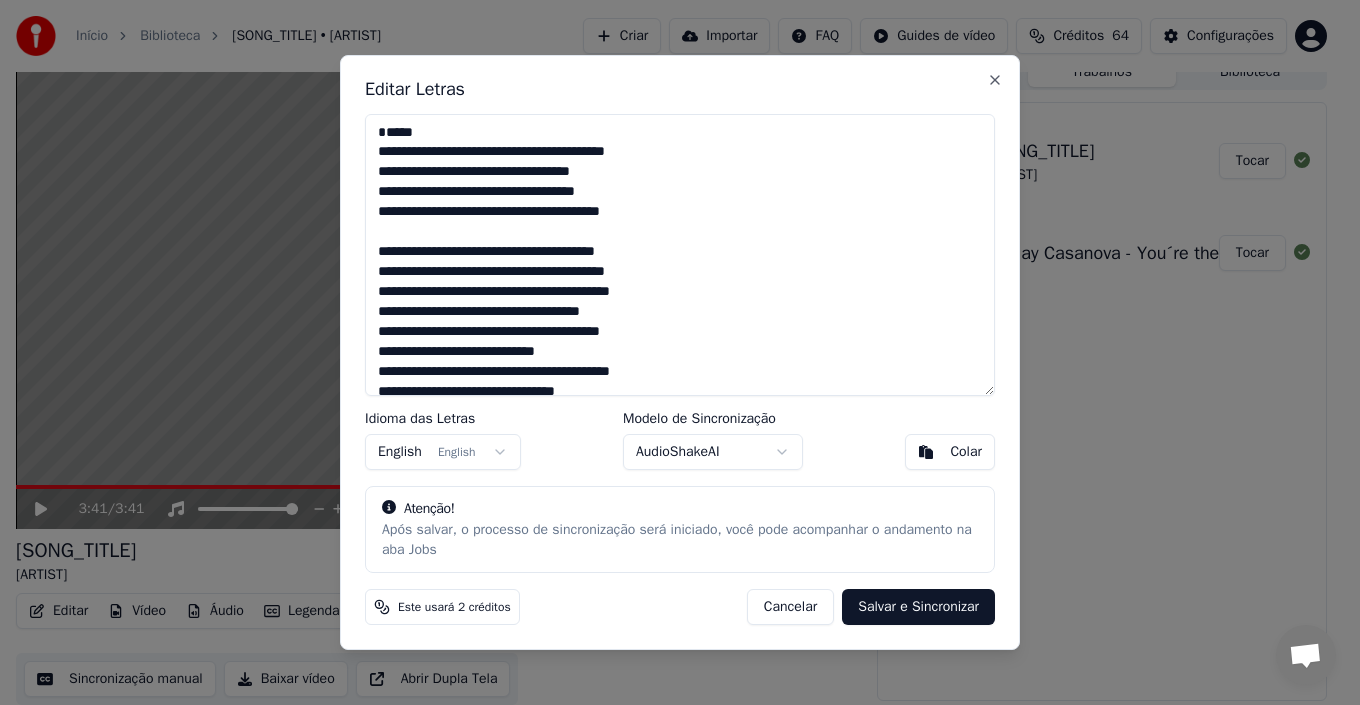 click at bounding box center [680, 255] 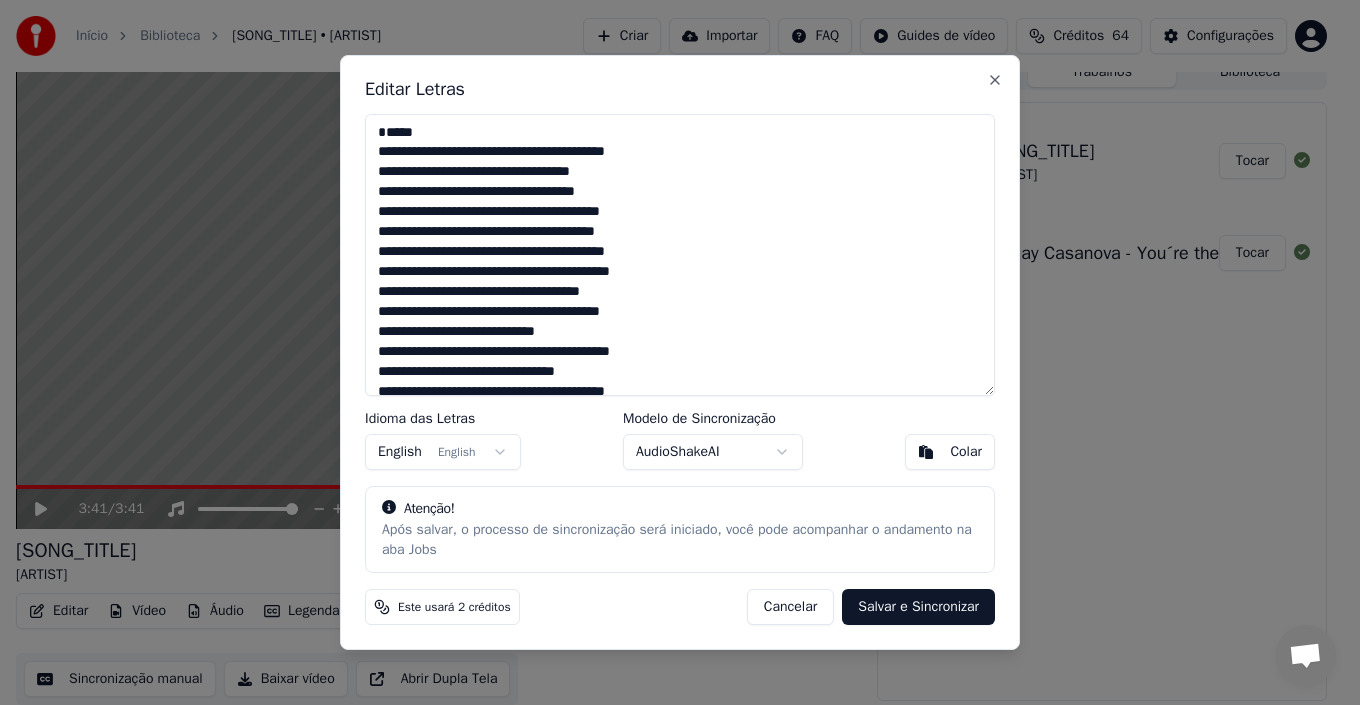 drag, startPoint x: 430, startPoint y: 157, endPoint x: 380, endPoint y: 153, distance: 50.159744 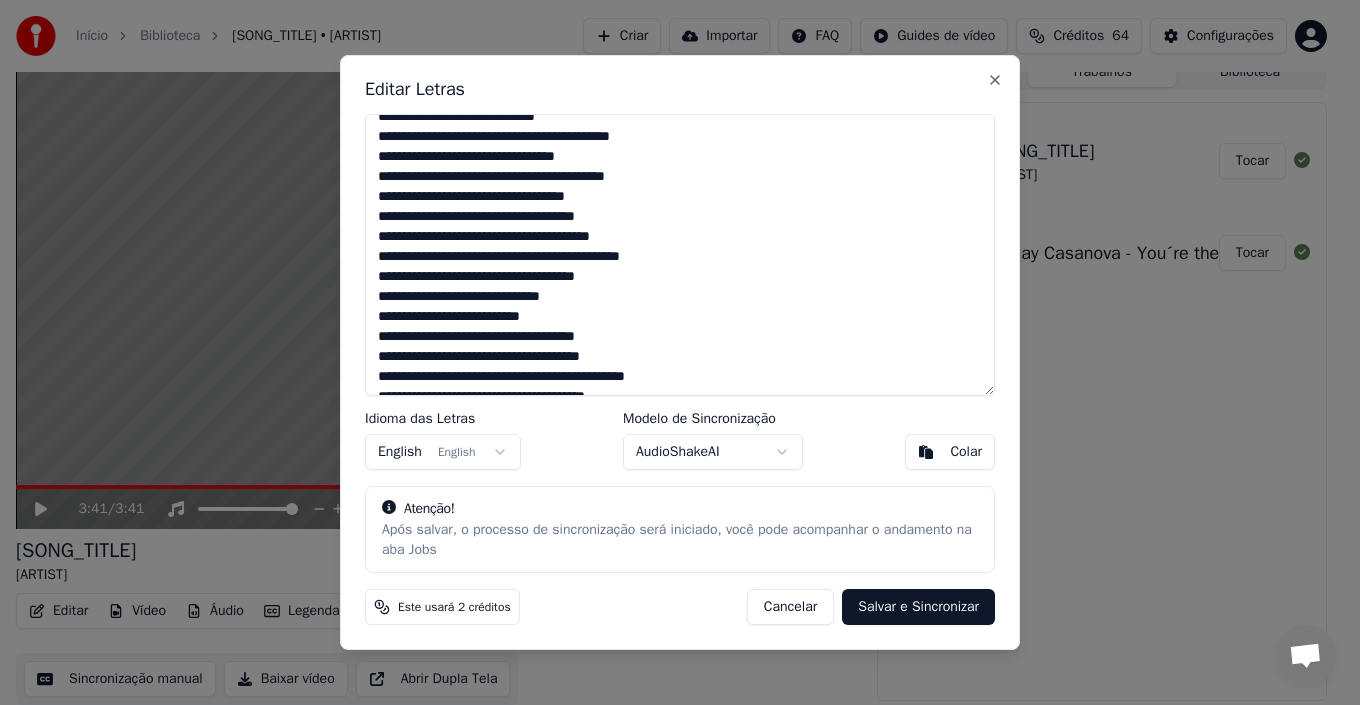 scroll, scrollTop: 200, scrollLeft: 0, axis: vertical 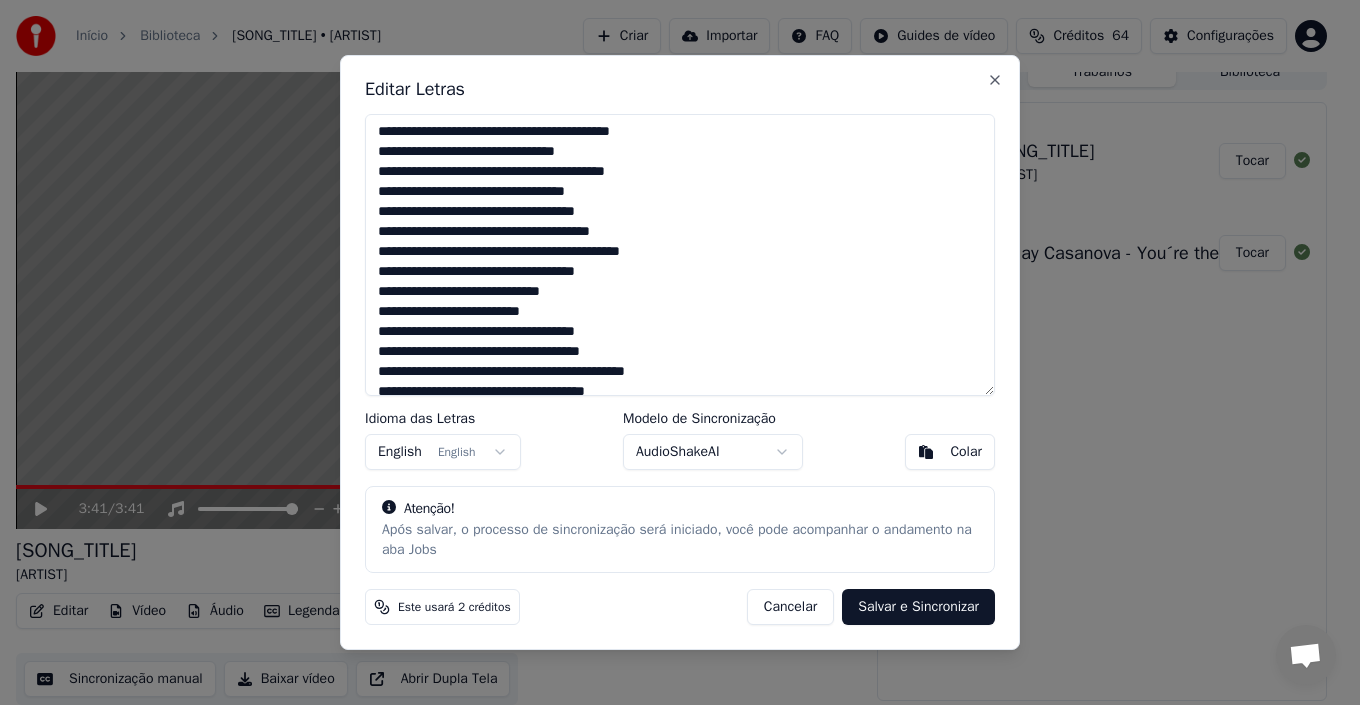 click at bounding box center [680, 255] 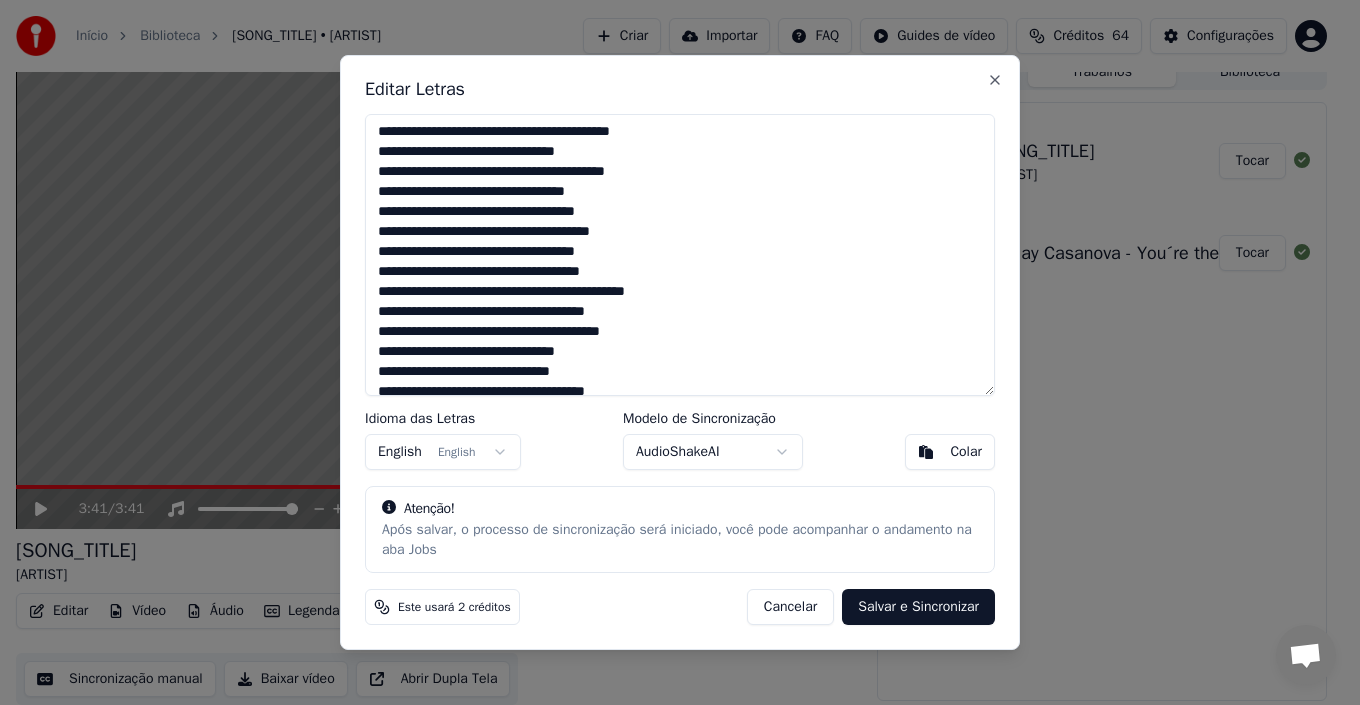 scroll, scrollTop: 655, scrollLeft: 0, axis: vertical 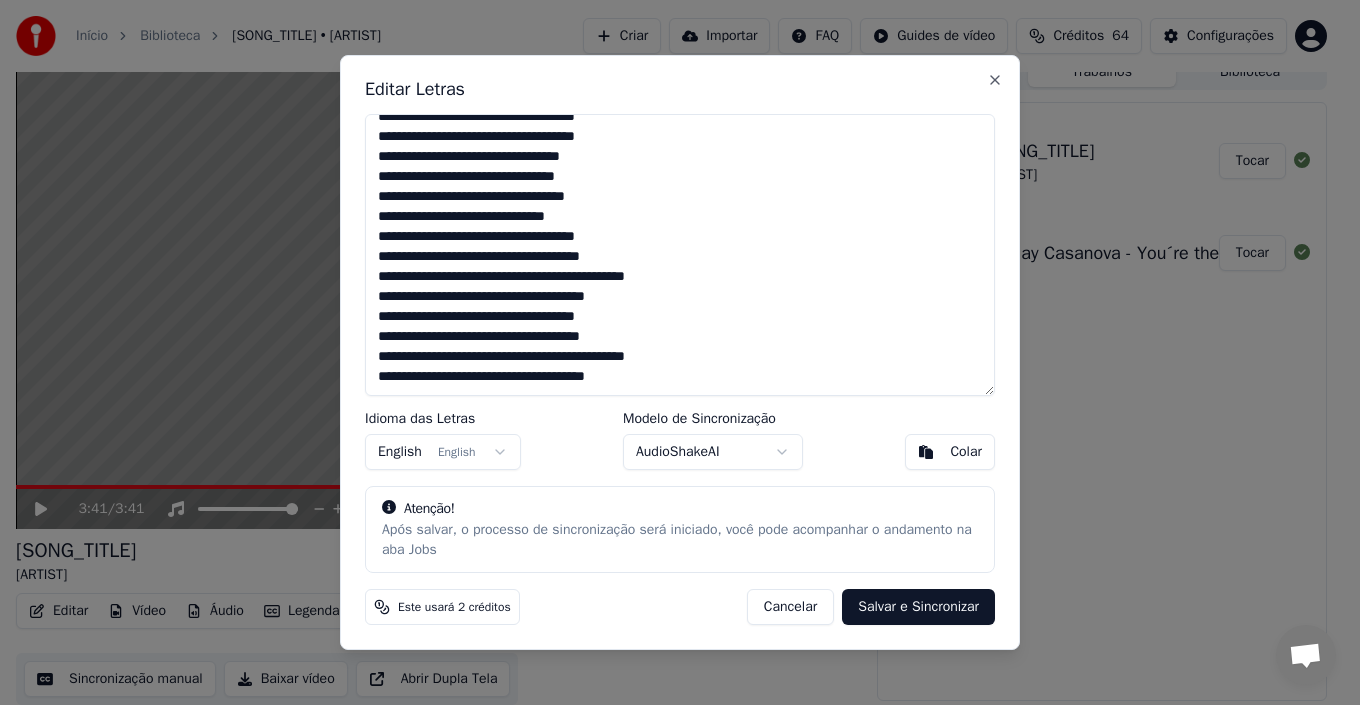 drag, startPoint x: 657, startPoint y: 374, endPoint x: 559, endPoint y: 362, distance: 98.731964 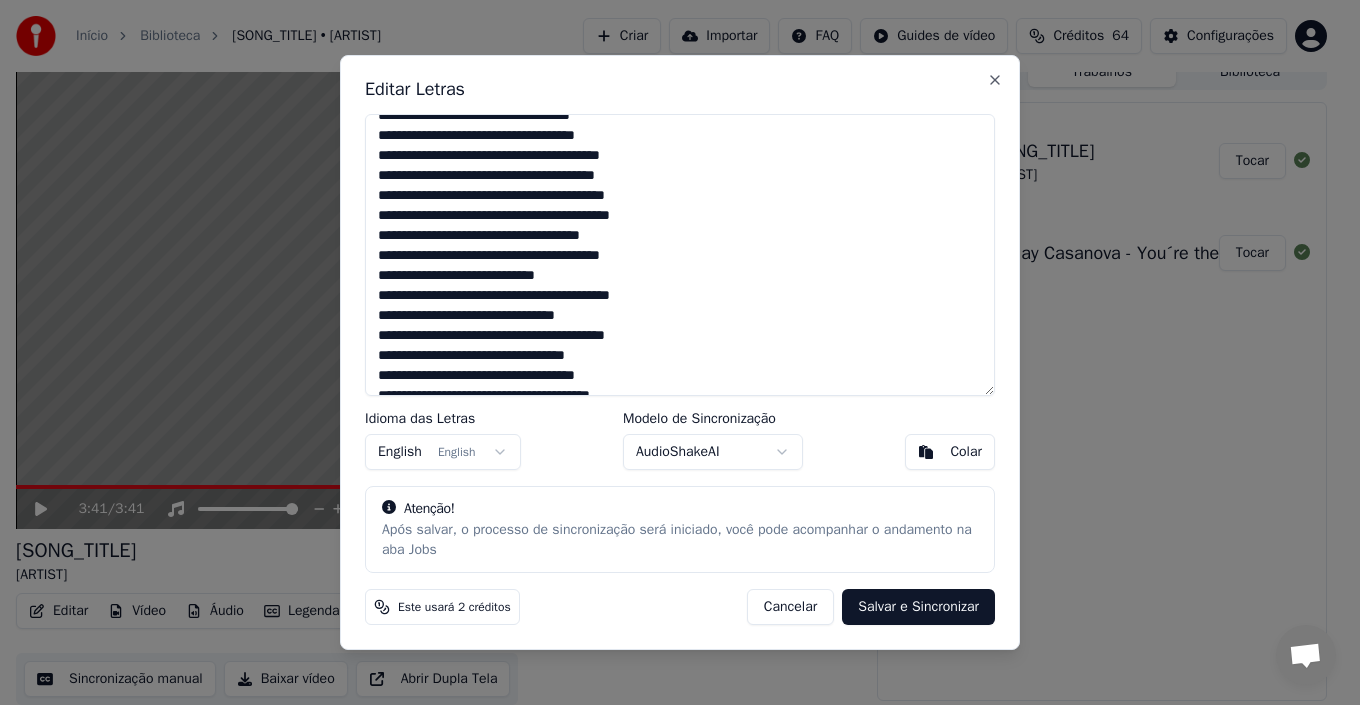 scroll, scrollTop: 0, scrollLeft: 0, axis: both 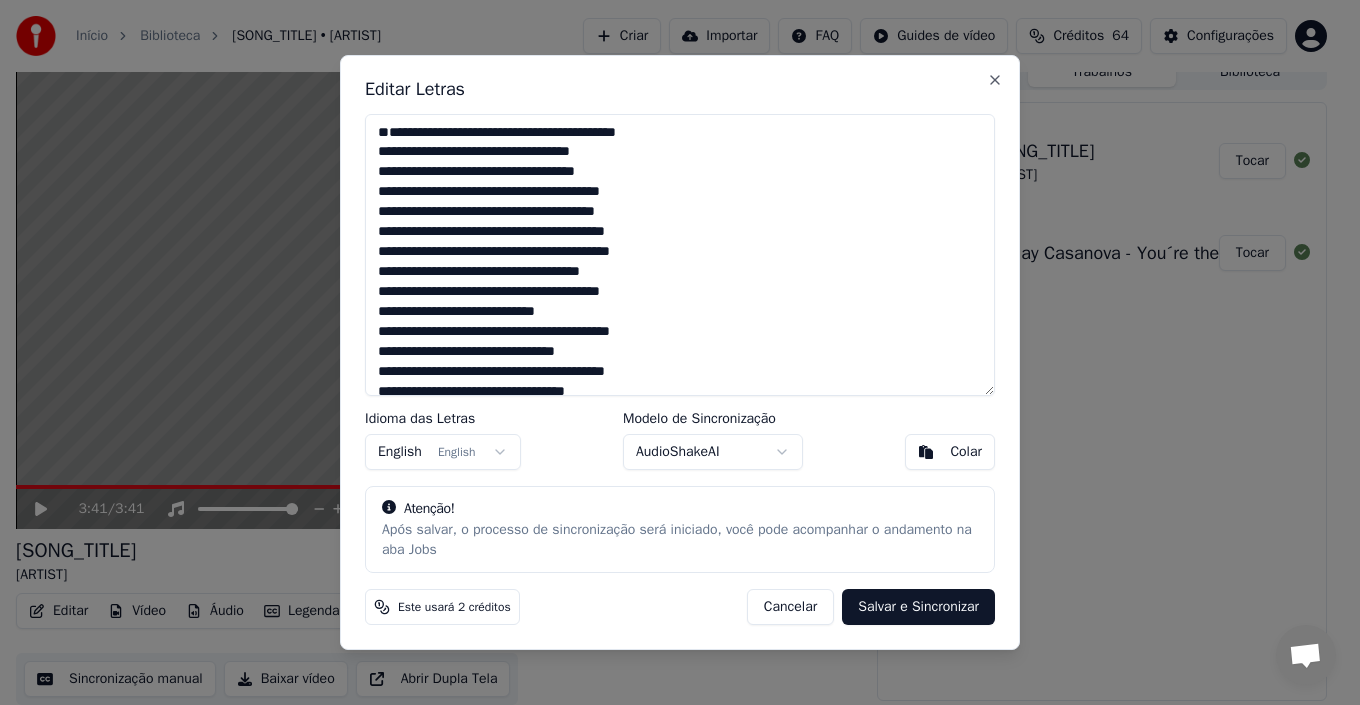 drag, startPoint x: 645, startPoint y: 375, endPoint x: 377, endPoint y: 189, distance: 326.2208 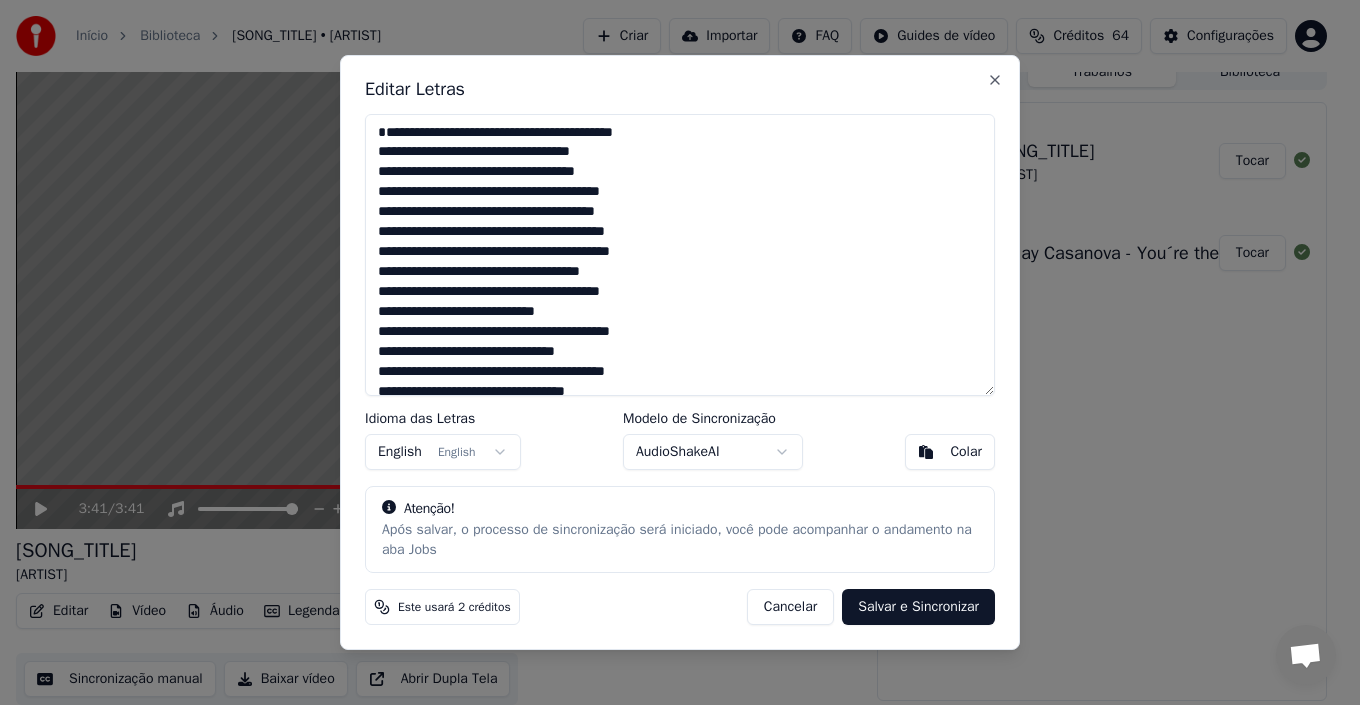 click at bounding box center [680, 255] 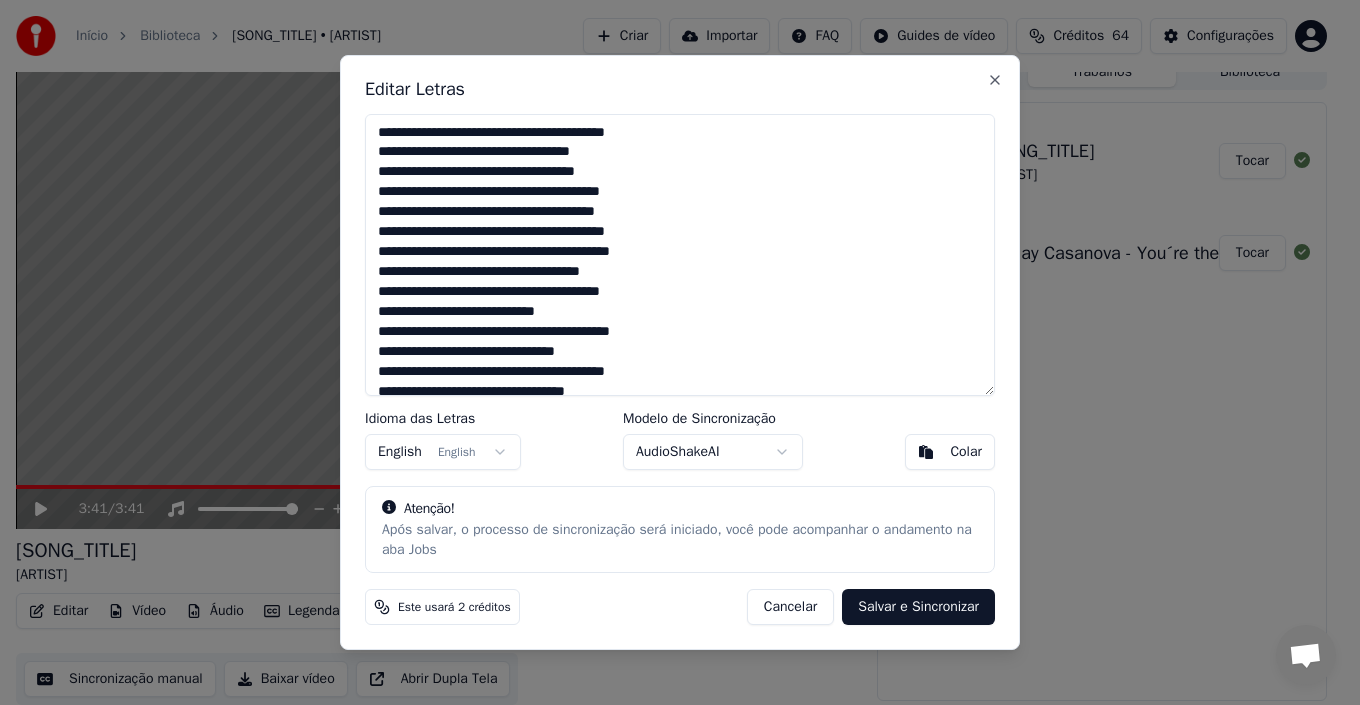 drag, startPoint x: 376, startPoint y: 135, endPoint x: 421, endPoint y: 146, distance: 46.32494 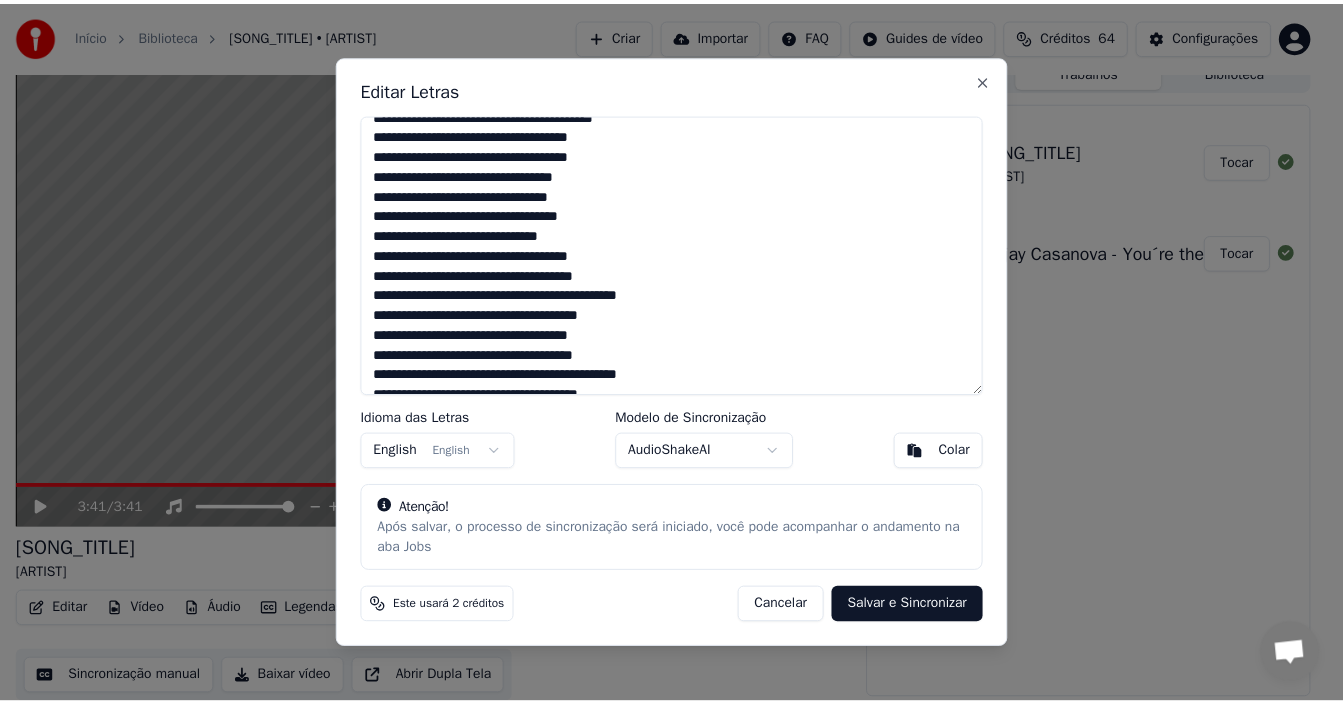 scroll, scrollTop: 615, scrollLeft: 0, axis: vertical 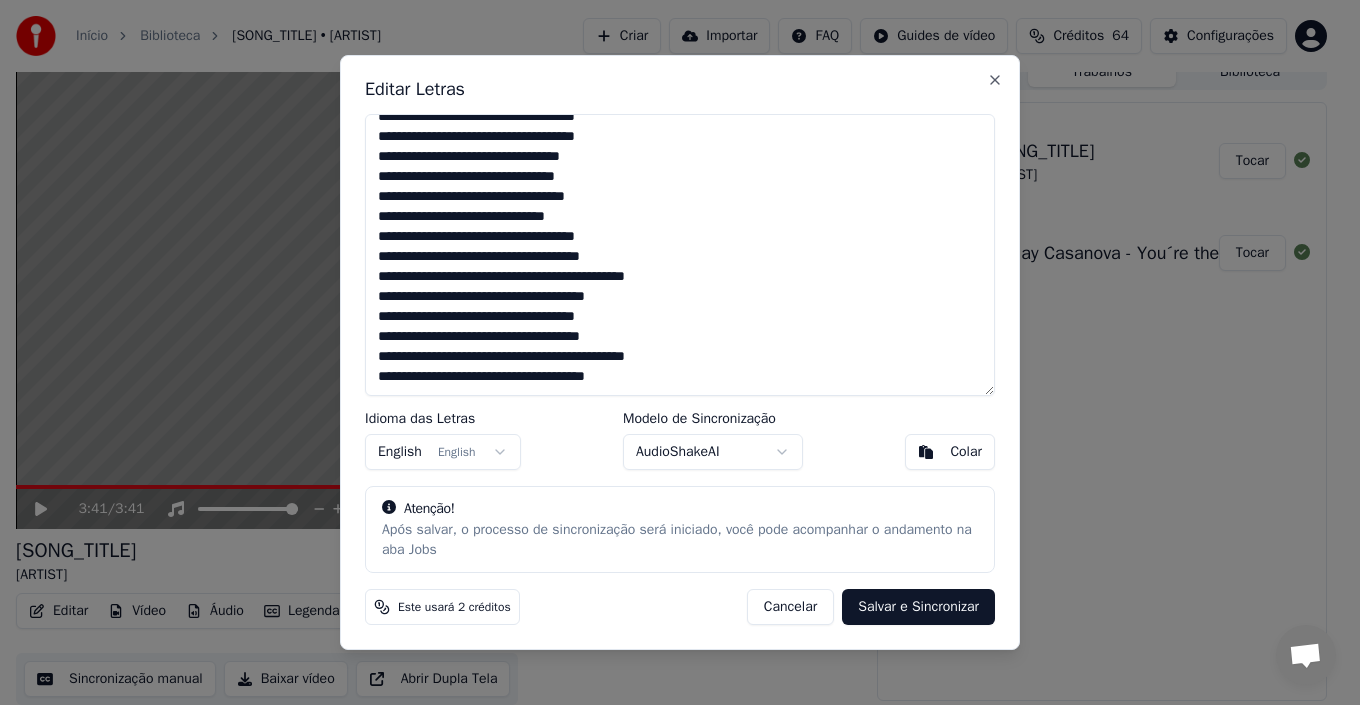 drag, startPoint x: 377, startPoint y: 130, endPoint x: 681, endPoint y: 398, distance: 405.26535 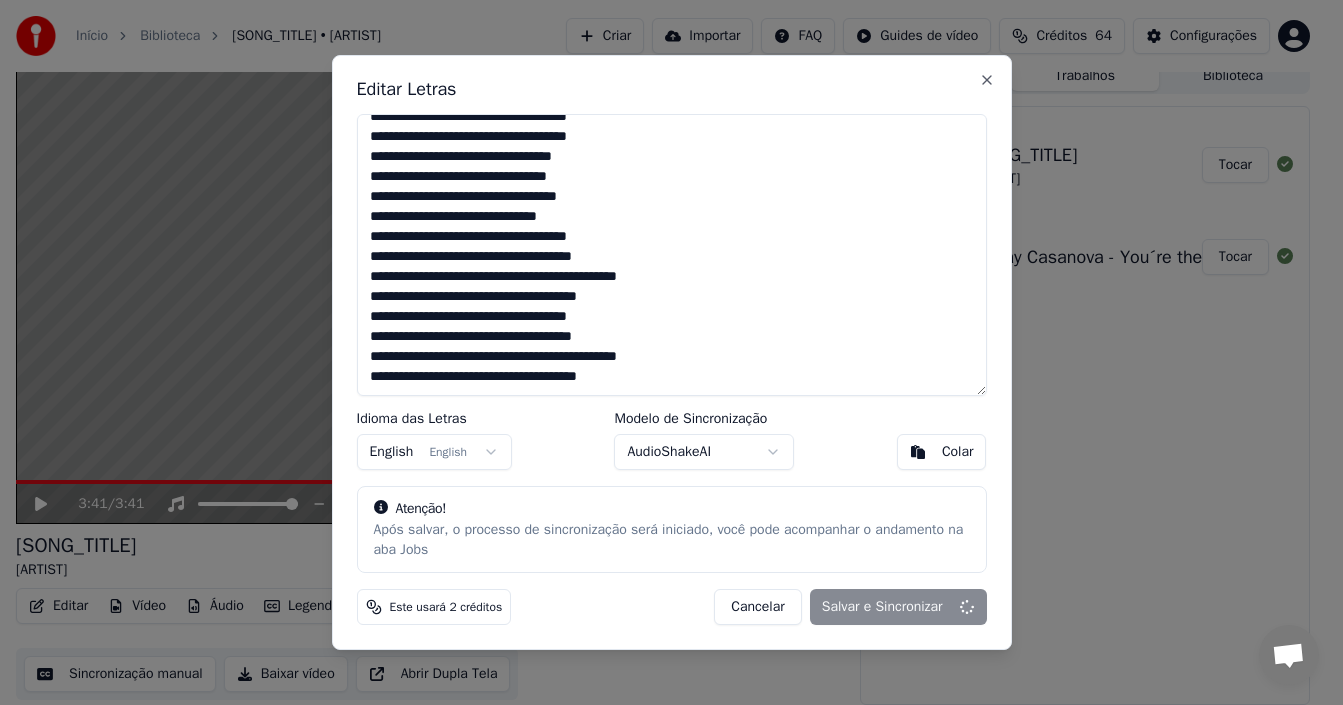 type on "**********" 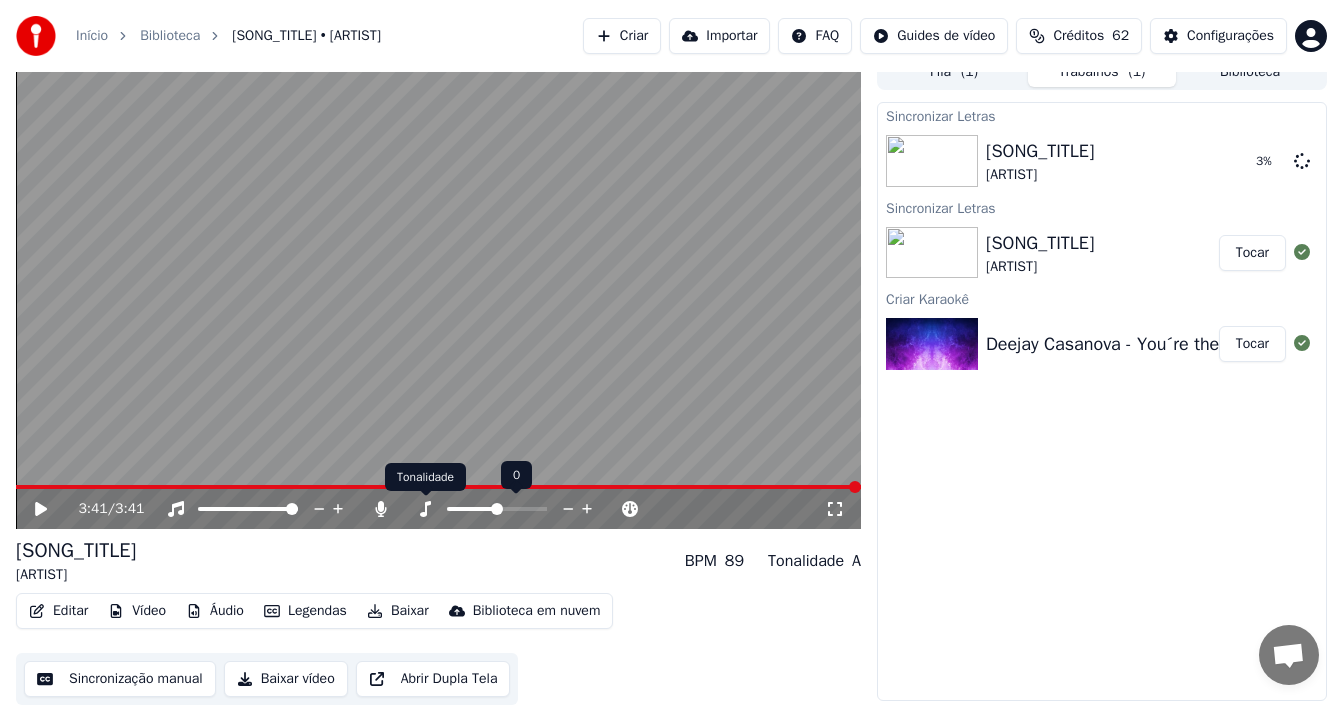click 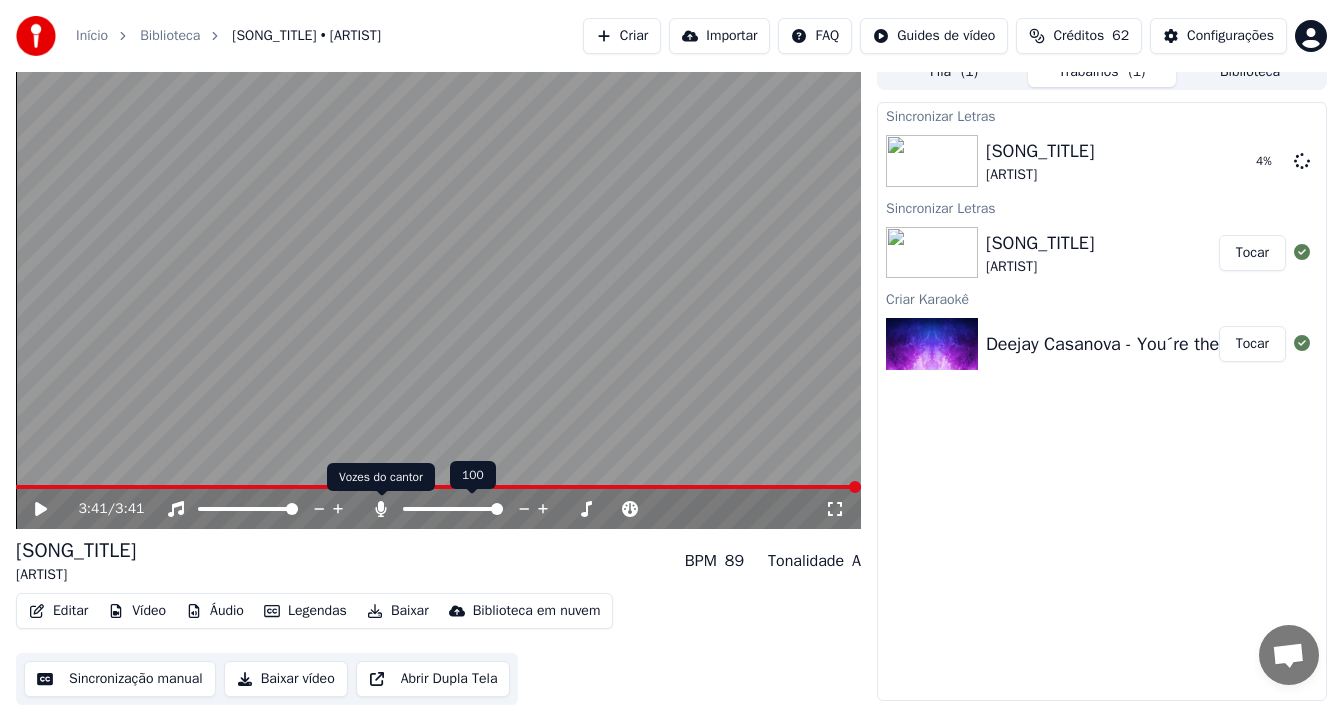 click 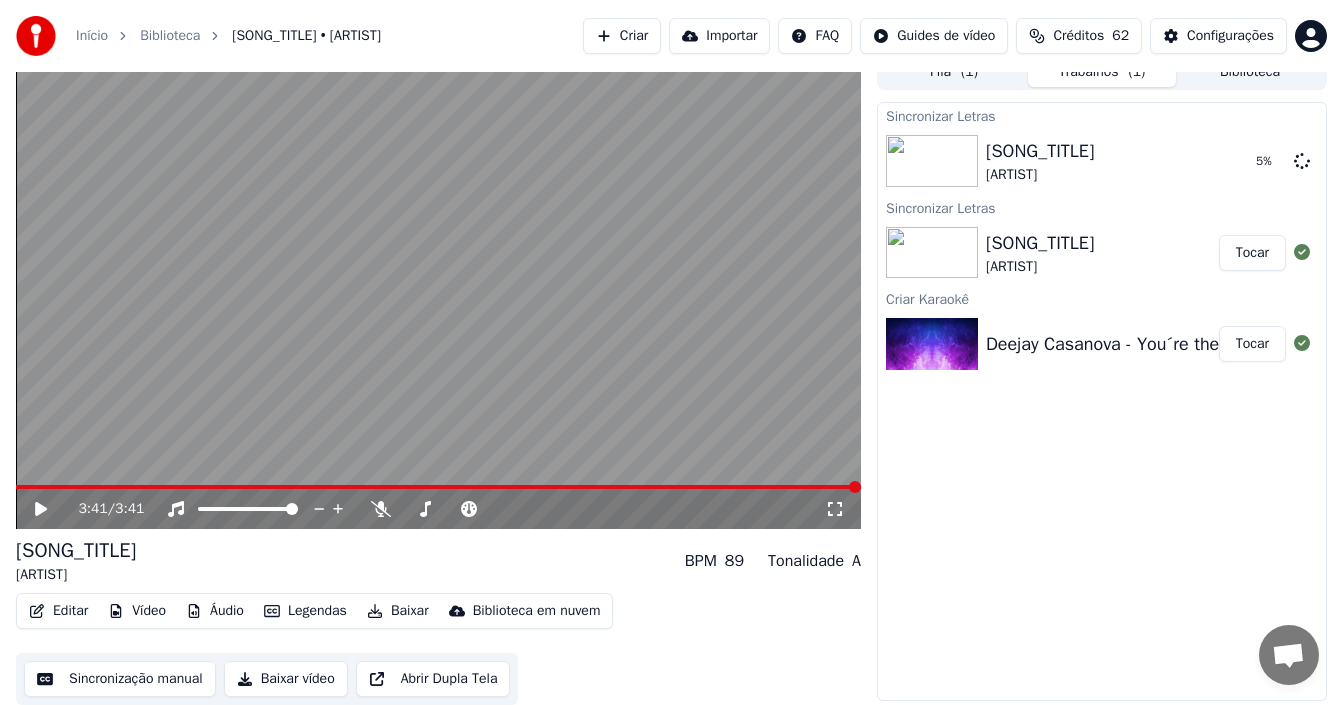 click on "Editar" at bounding box center (58, 611) 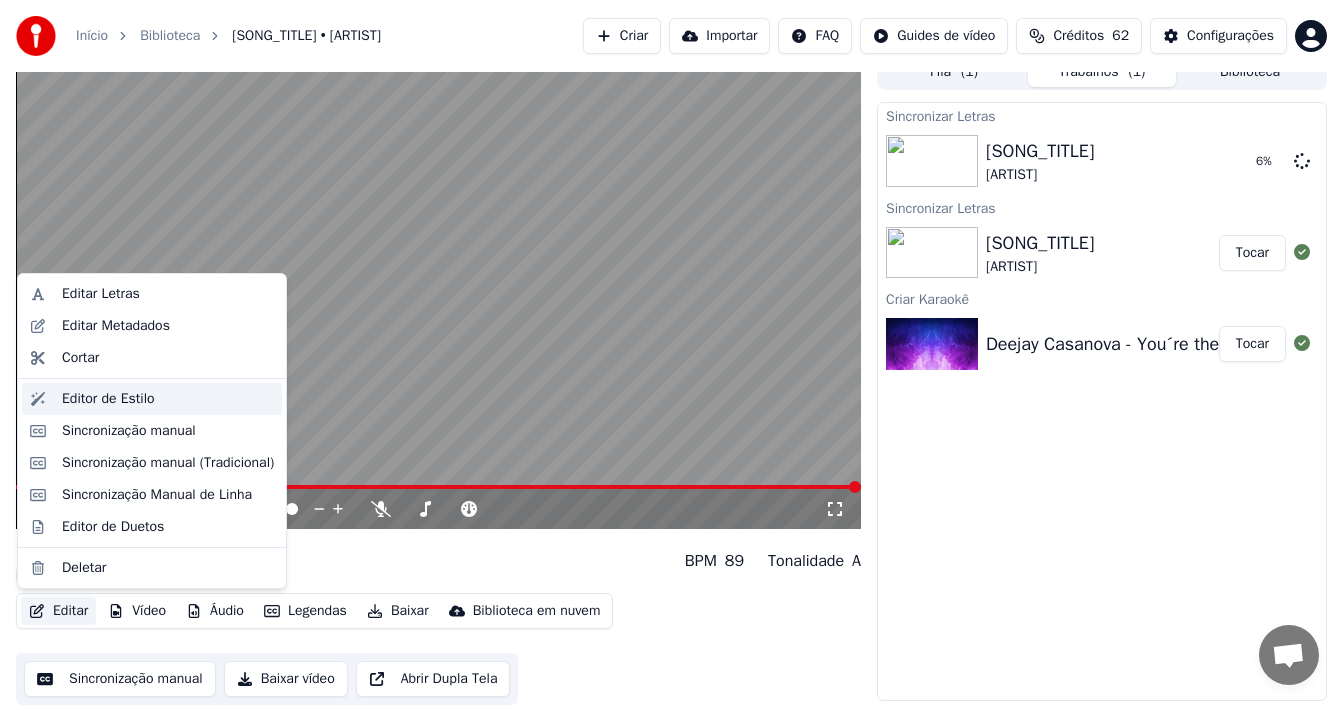 click on "Editor de Estilo" at bounding box center [108, 399] 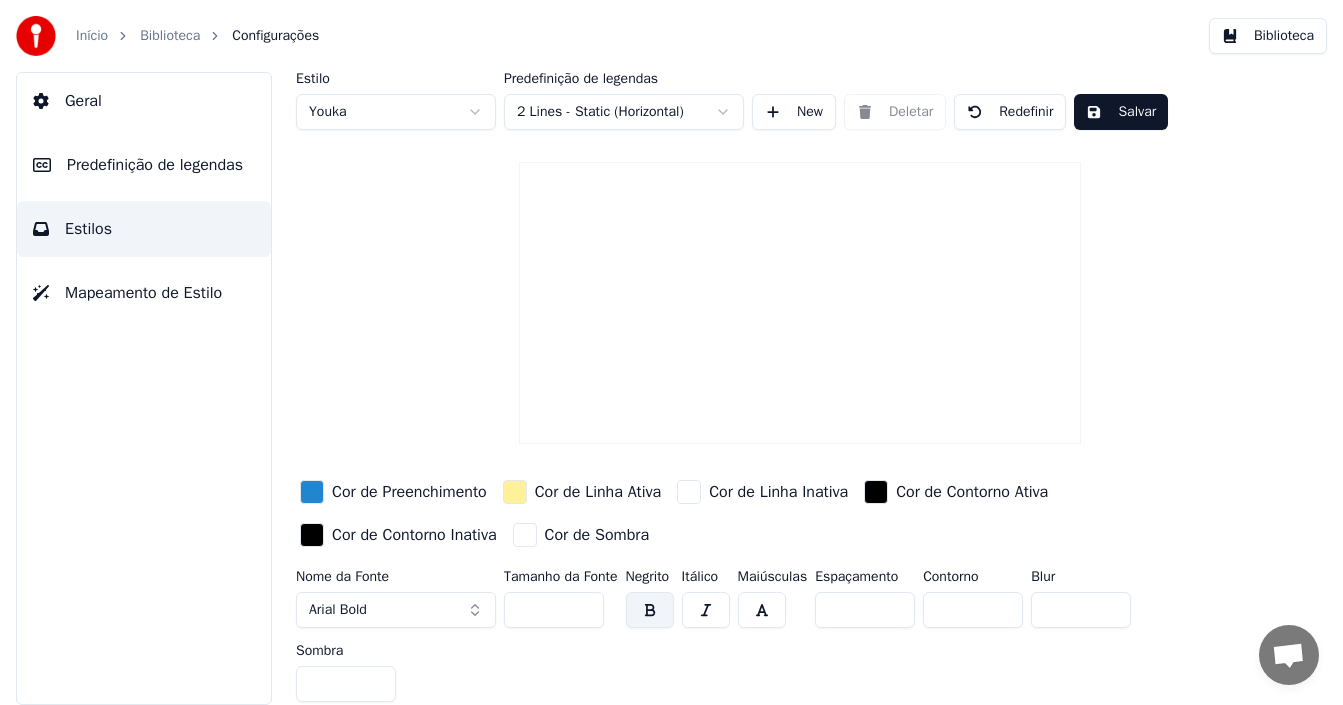 scroll, scrollTop: 0, scrollLeft: 0, axis: both 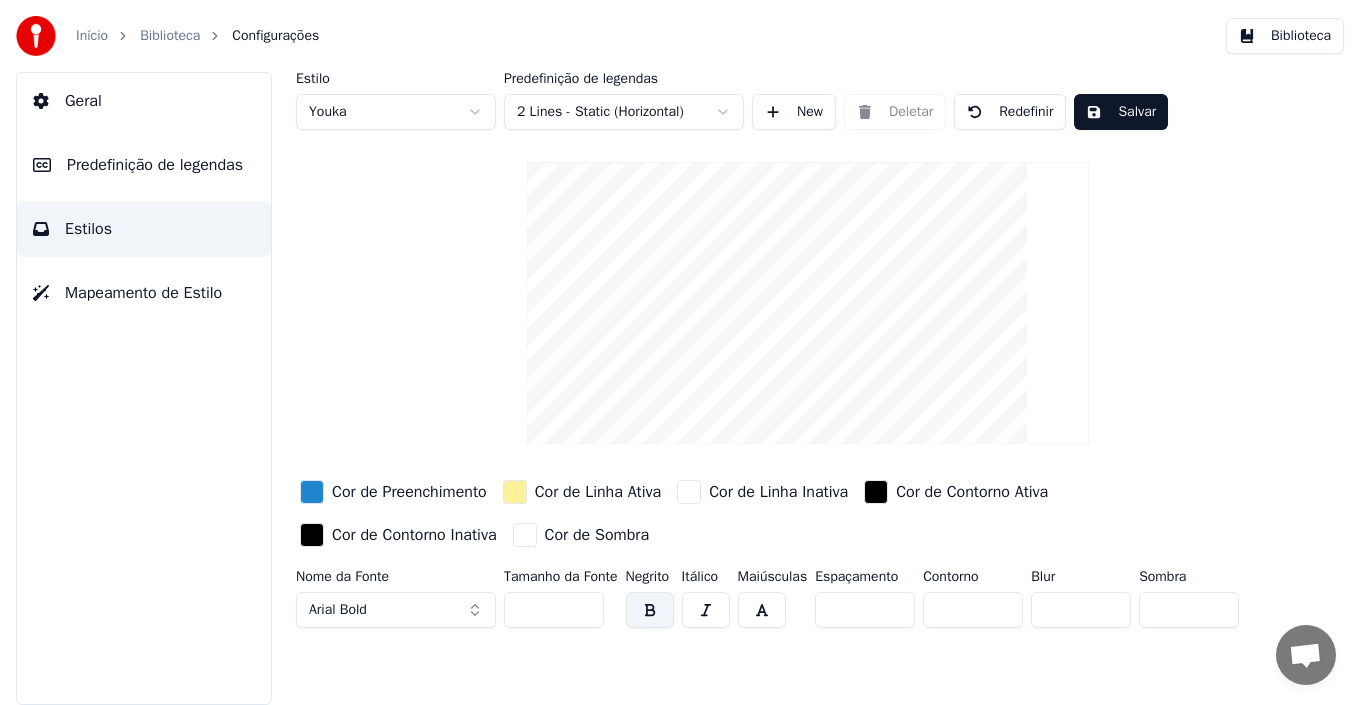 click on "Início Biblioteca Configurações Biblioteca Geral Predefinição de legendas Estilos Mapeamento de Estilo Estilo Youka Predefinição de legendas 2 Lines - Static (Horizontal) New Deletar Redefinir Salvar Cor de Preenchimento Cor de Linha Ativa Cor de Linha Inativa Cor de Contorno Ativa Cor de Contorno Inativa Cor de Sombra Nome da Fonte Arial Bold Tamanho da Fonte ** Negrito Itálico Maiúsculas Espaçamento * Contorno * Blur * Sombra *" at bounding box center [680, 352] 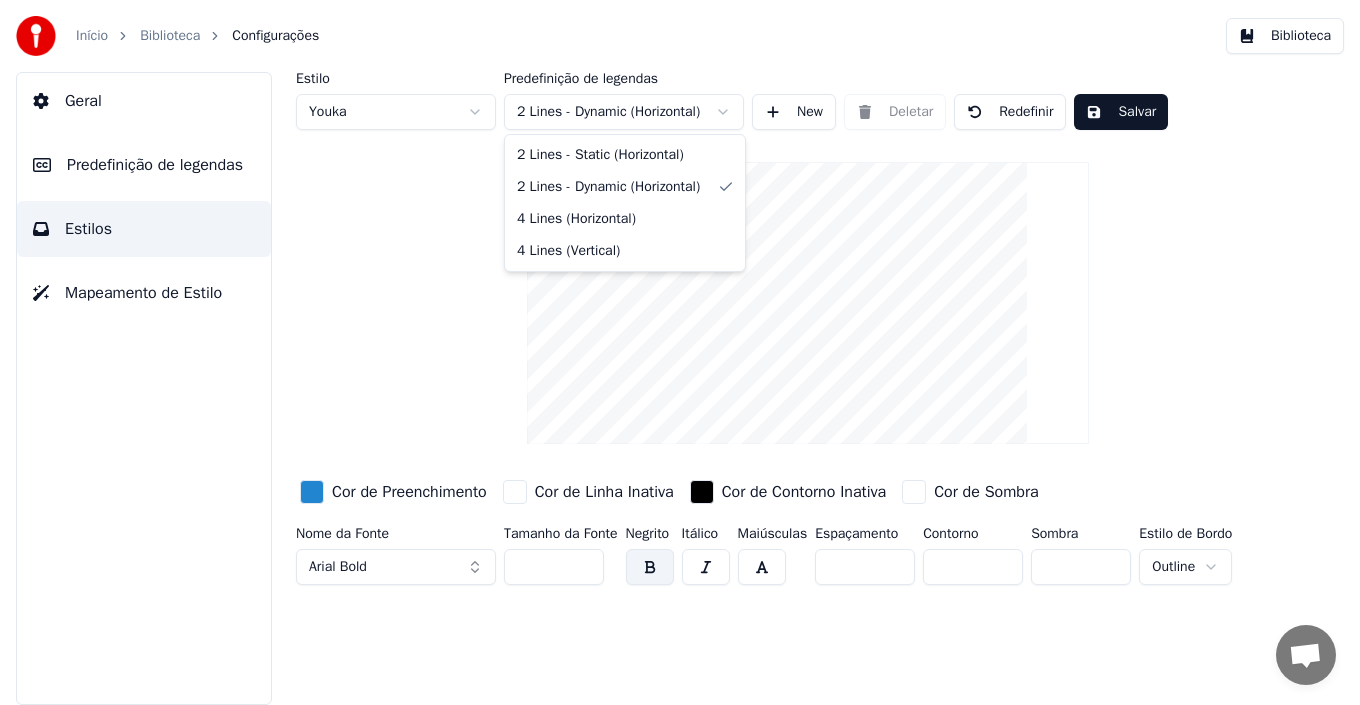click on "Início Biblioteca Configurações Biblioteca Geral Predefinição de legendas Estilos Mapeamento de Estilo Estilo Youka Predefinição de legendas 2 Lines - Dynamic (Horizontal) New Deletar Redefinir Salvar Cor de Preenchimento Cor de Linha Inativa Cor de Contorno Inativa Cor de Sombra Nome da Fonte Arial Bold Tamanho da Fonte ** Negrito Itálico Maiúsculas Espaçamento * Contorno * Sombra * Estilo de Bordo Outline 2 Lines - Static (Horizontal) 2 Lines - Dynamic (Horizontal) 4 Lines (Horizontal) 4 Lines (Vertical)" at bounding box center (680, 352) 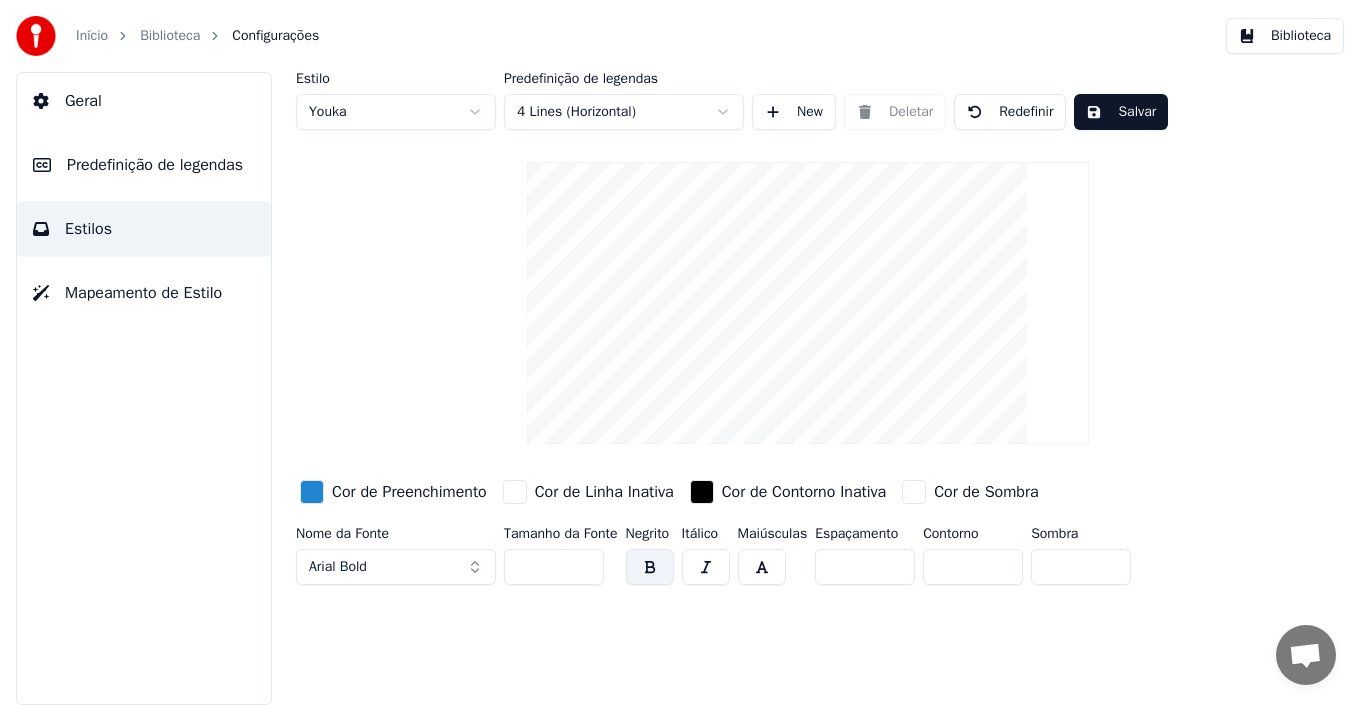 click on "Início Biblioteca Configurações Biblioteca Geral Predefinição de legendas Estilos Mapeamento de Estilo Estilo Youka Predefinição de legendas 4 Lines (Horizontal) New Deletar Redefinir Salvar Cor de Preenchimento Cor de Linha Inativa Cor de Contorno Inativa Cor de Sombra Nome da Fonte Arial Bold Tamanho da Fonte ** Negrito Itálico Maiúsculas Espaçamento * Contorno * Sombra *" at bounding box center [680, 352] 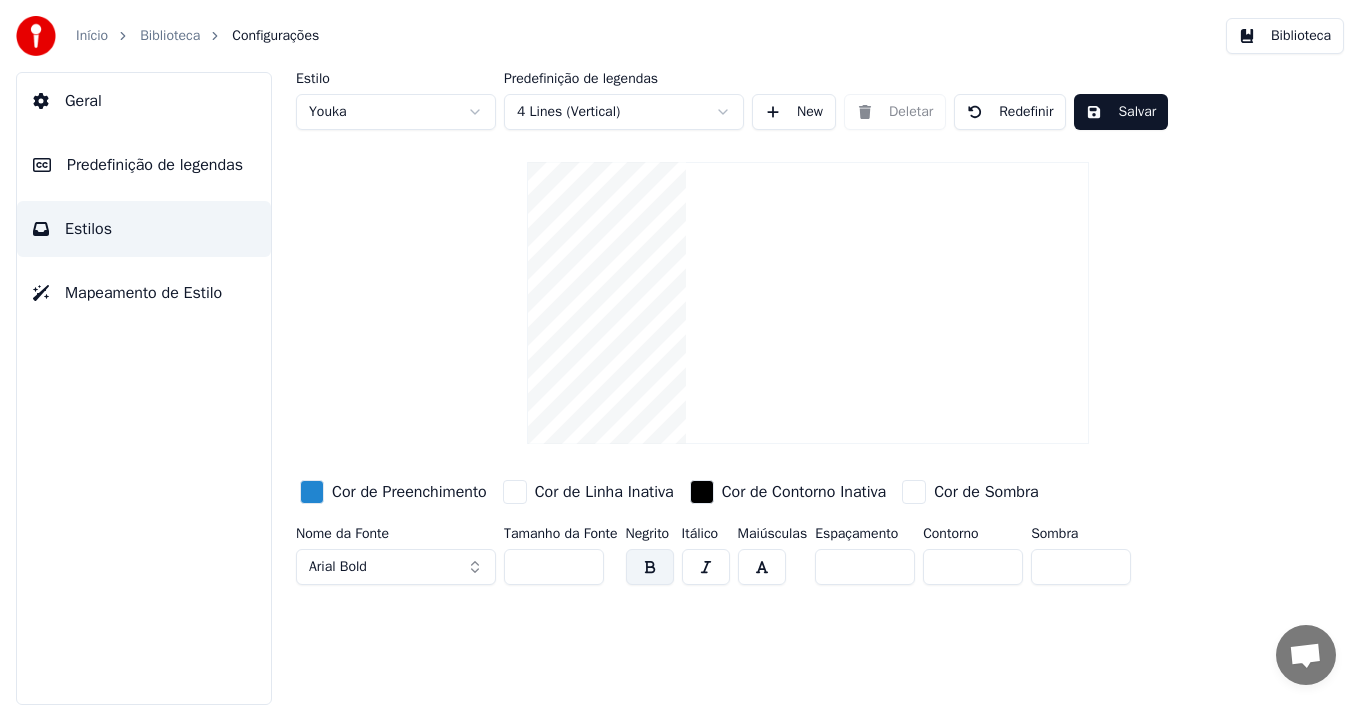 click on "Início Biblioteca Configurações Biblioteca Geral Predefinição de legendas Estilos Mapeamento de Estilo Estilo Youka Predefinição de legendas 4 Lines (Vertical) New Deletar Redefinir Salvar Cor de Preenchimento Cor de Linha Inativa Cor de Contorno Inativa Cor de Sombra Nome da Fonte Arial Bold Tamanho da Fonte ** Negrito Itálico Maiúsculas Espaçamento * Contorno * Sombra *" at bounding box center [680, 352] 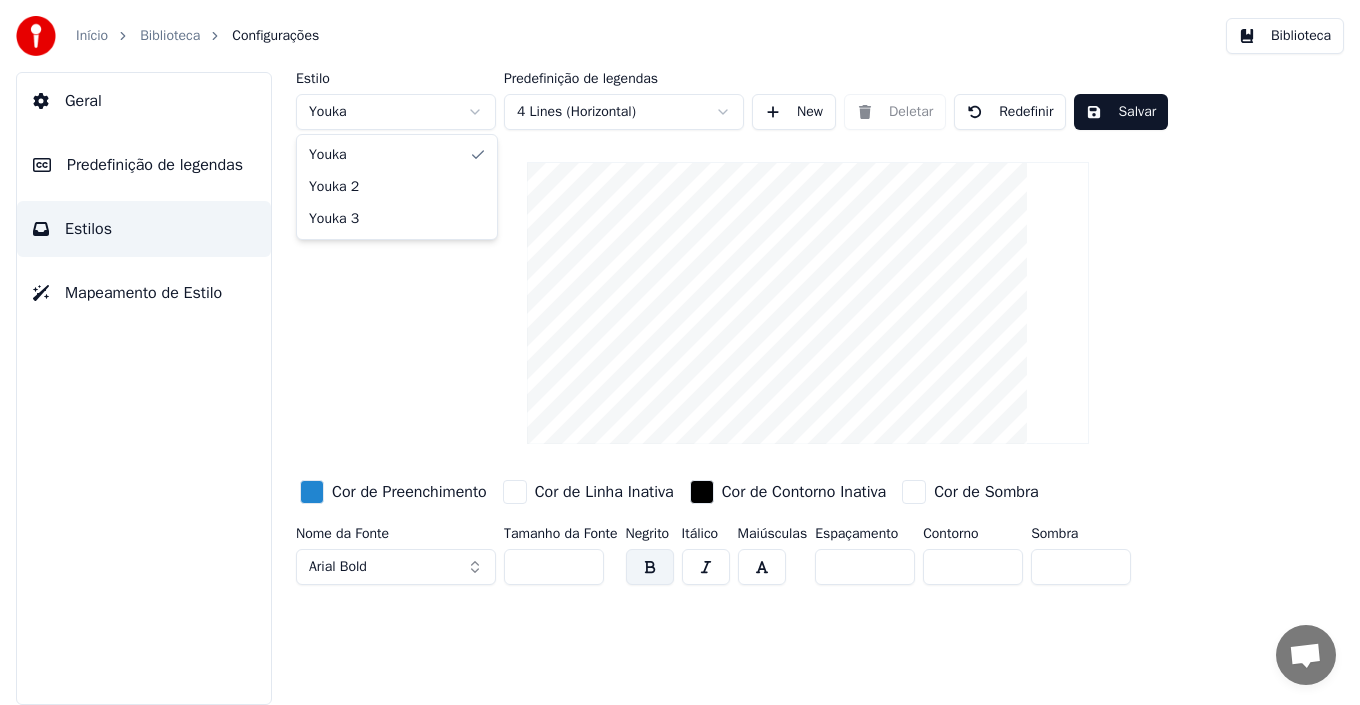 click on "Início Biblioteca Configurações Biblioteca Geral Predefinição de legendas Estilos Mapeamento de Estilo Estilo Youka Predefinição de legendas 4 Lines (Horizontal) New Deletar Redefinir Salvar Cor de Preenchimento Cor de Linha Inativa Cor de Contorno Inativa Cor de Sombra Nome da Fonte Arial Bold Tamanho da Fonte ** Negrito Itálico Maiúsculas Espaçamento * Contorno * Sombra * Youka Youka 2 Youka 3" at bounding box center [680, 352] 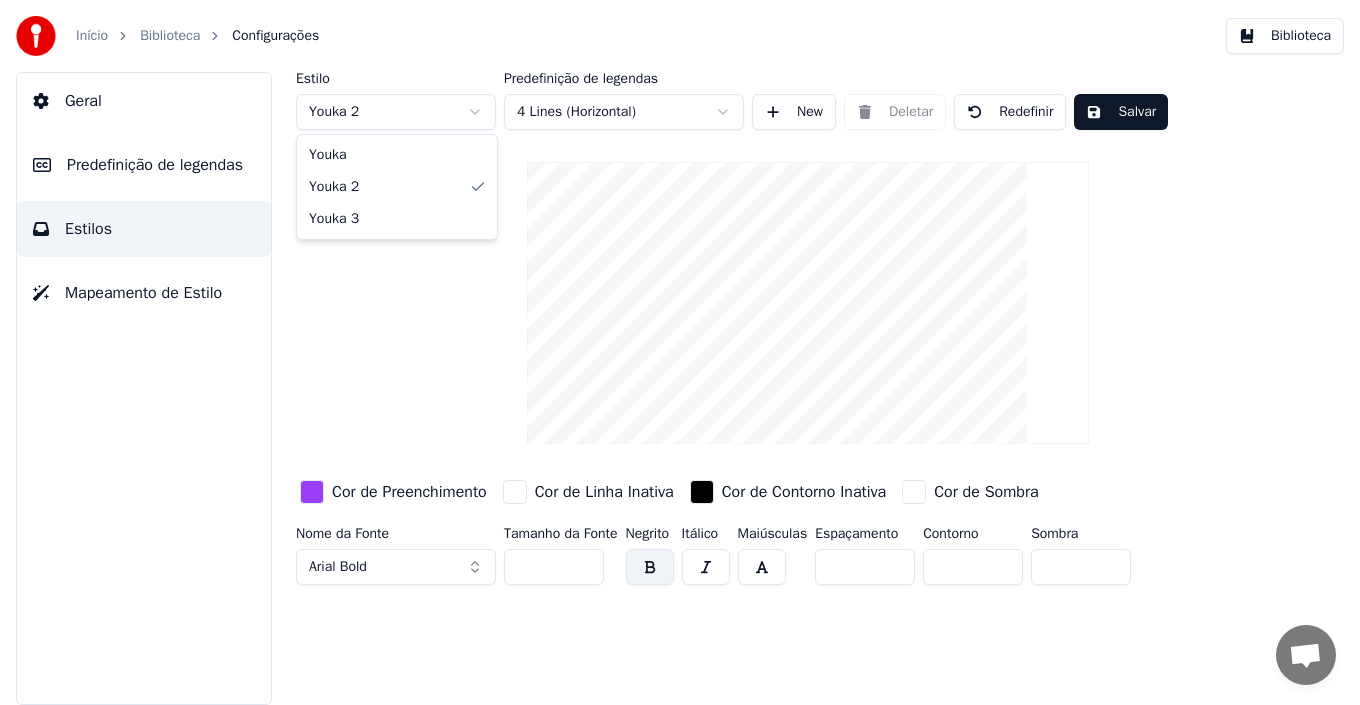 click on "Início Biblioteca Configurações Biblioteca Geral Predefinição de legendas Estilos Mapeamento de Estilo Estilo Youka 2 Predefinição de legendas 4 Lines (Horizontal) New Deletar Redefinir Salvar Cor de Preenchimento Cor de Linha Inativa Cor de Contorno Inativa Cor de Sombra Nome da Fonte Arial Bold Tamanho da Fonte ** Negrito Itálico Maiúsculas Espaçamento * Contorno * Sombra * Youka Youka 2 Youka 3" at bounding box center [680, 352] 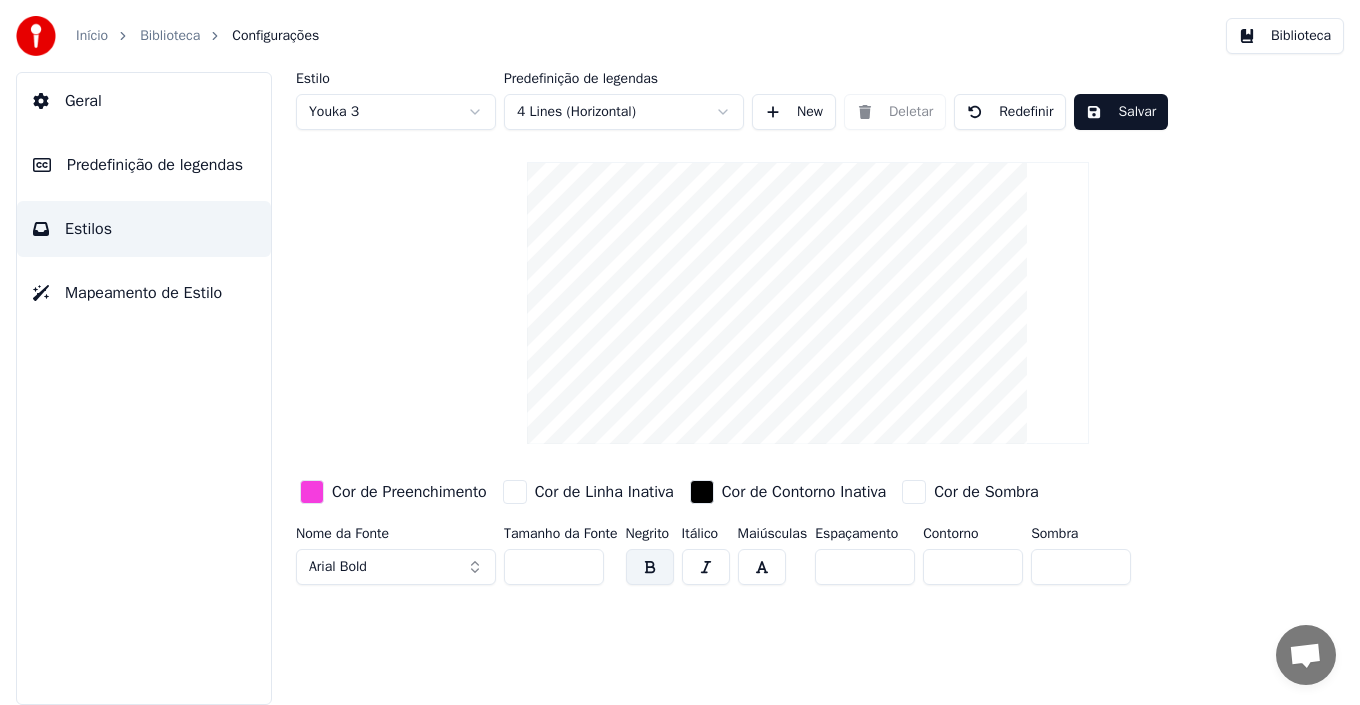 click on "Início Biblioteca Configurações Biblioteca Geral Predefinição de legendas Estilos Mapeamento de Estilo Estilo Youka 3 Predefinição de legendas 4 Lines (Horizontal) New Deletar Redefinir Salvar Cor de Preenchimento Cor de Linha Inativa Cor de Contorno Inativa Cor de Sombra Nome da Fonte Arial Bold Tamanho da Fonte ** Negrito Itálico Maiúsculas Espaçamento * Contorno * Sombra *" at bounding box center [680, 352] 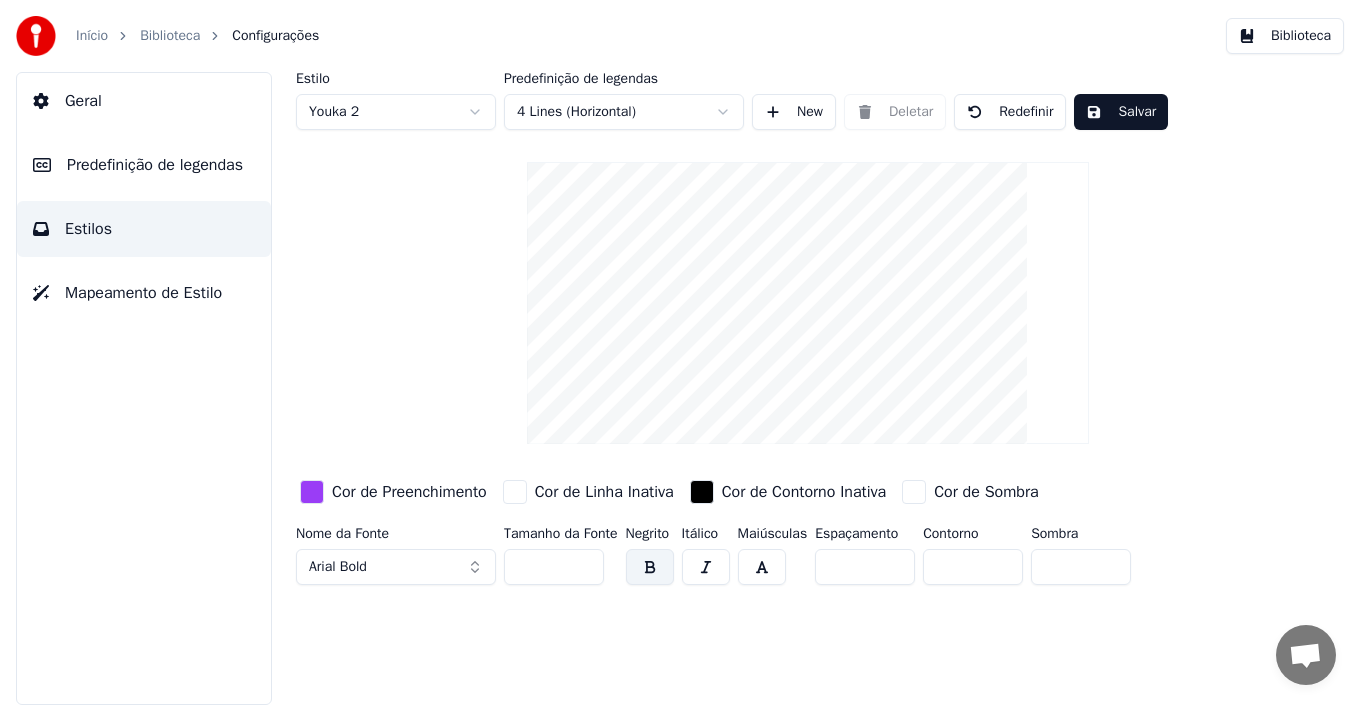 click on "Salvar" at bounding box center (1121, 112) 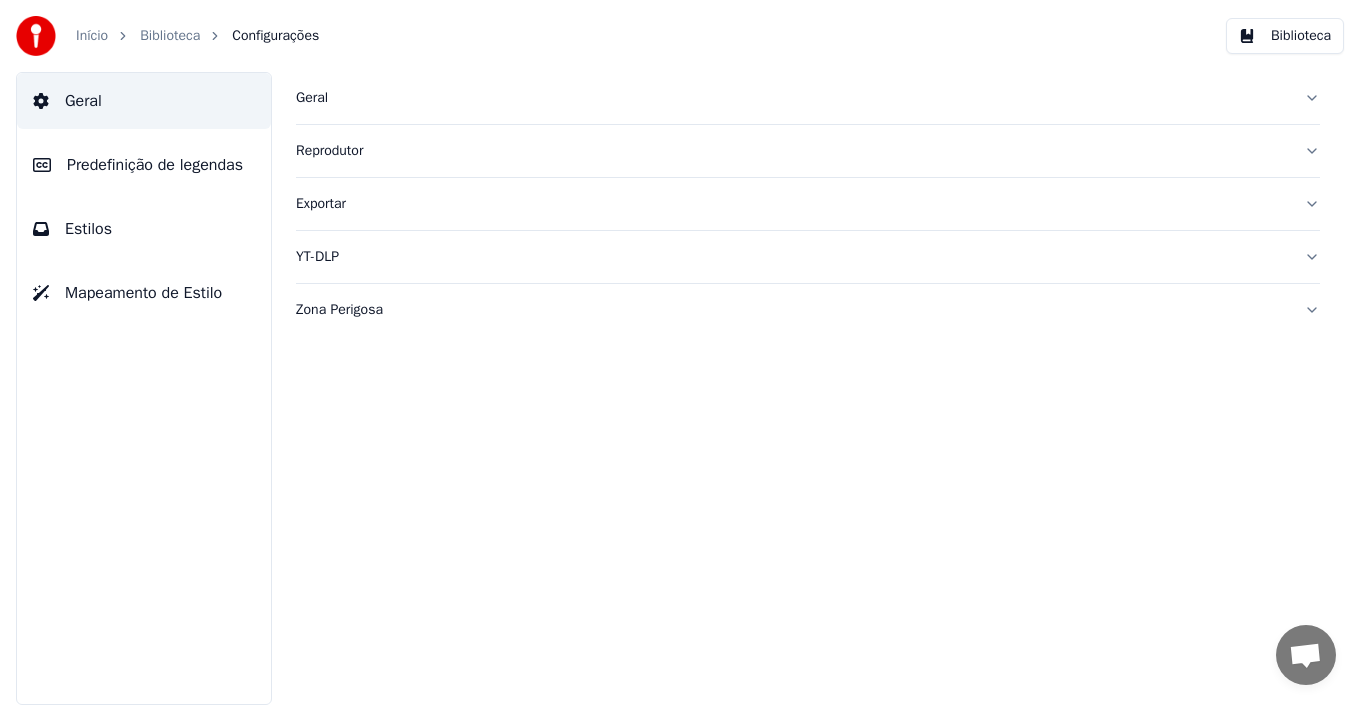 click on "Predefinição de legendas" at bounding box center (155, 165) 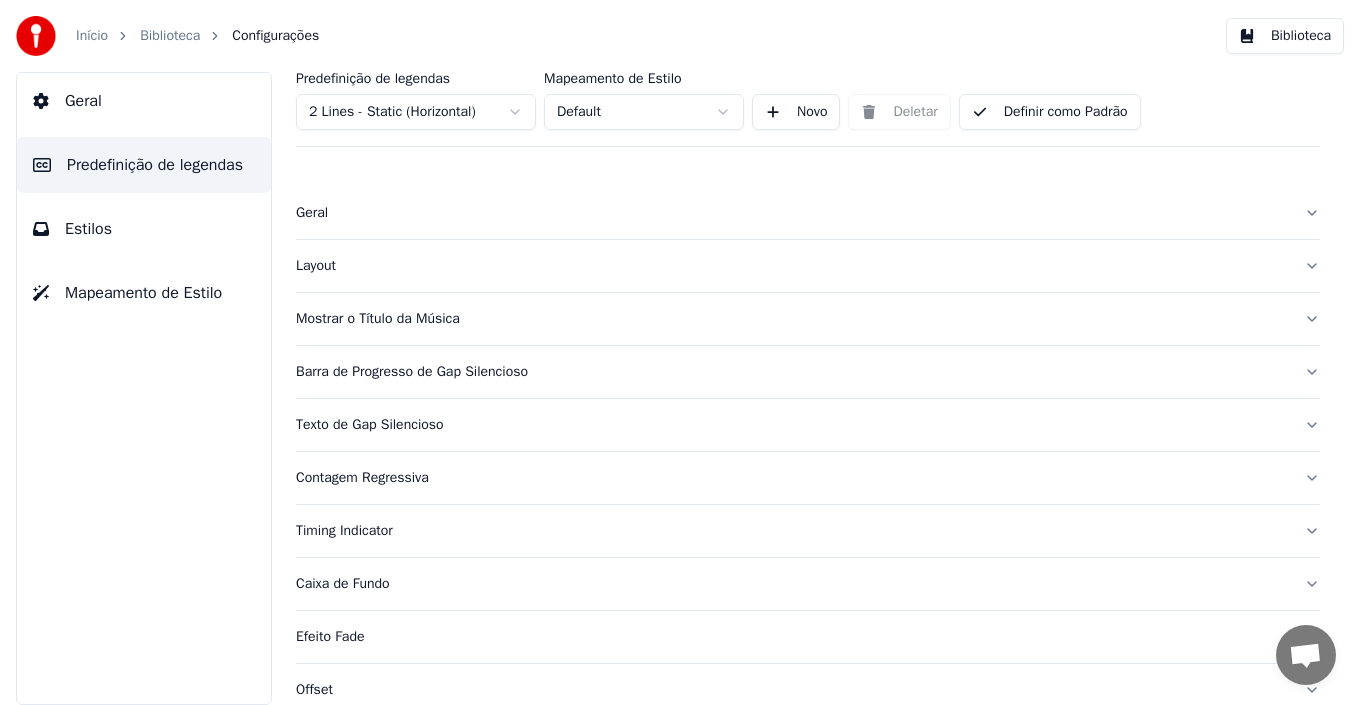 click on "Estilos" at bounding box center (144, 229) 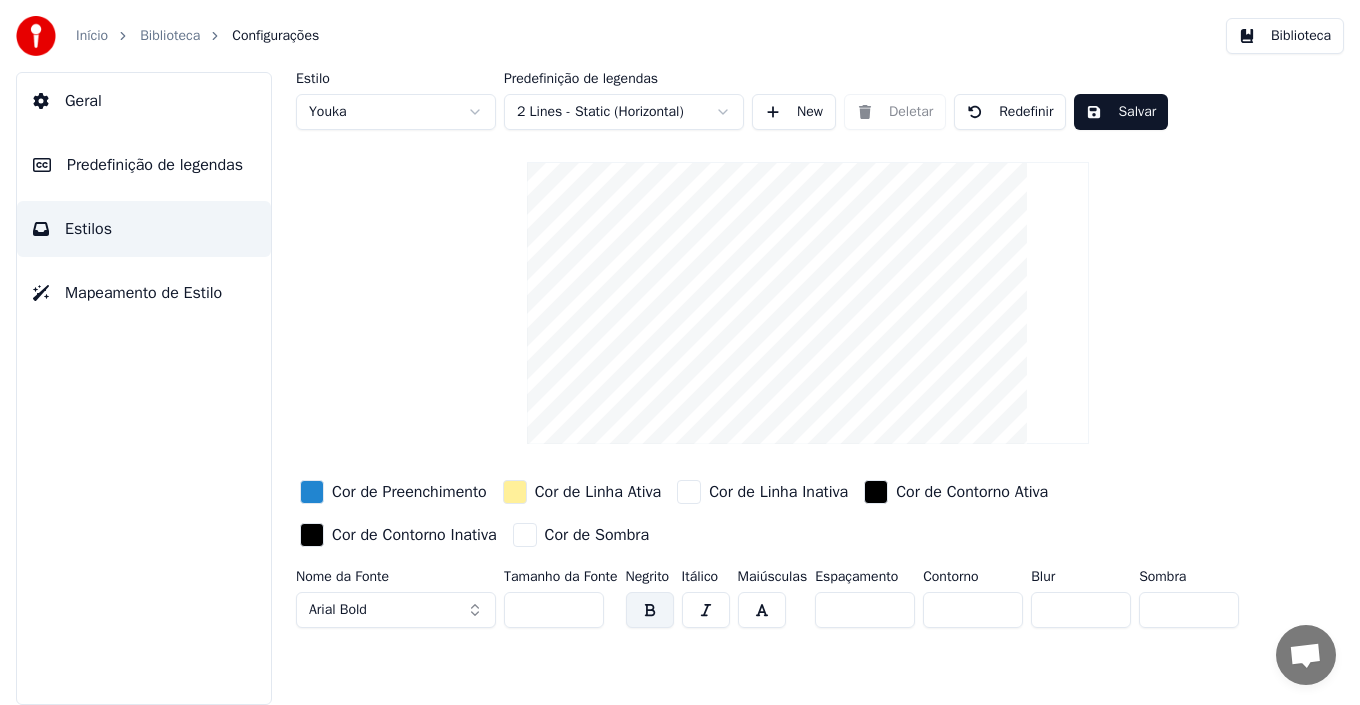 click on "Mapeamento de Estilo" at bounding box center [143, 293] 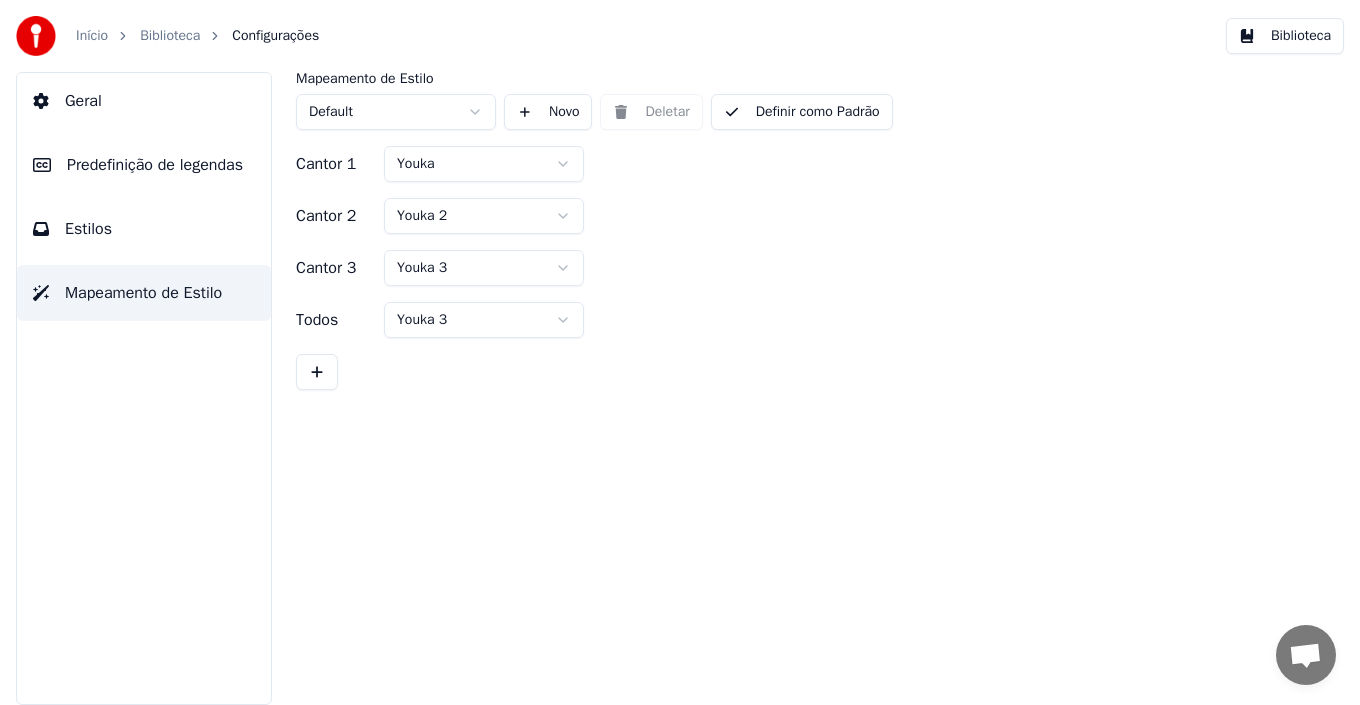 click on "Estilos" at bounding box center [144, 229] 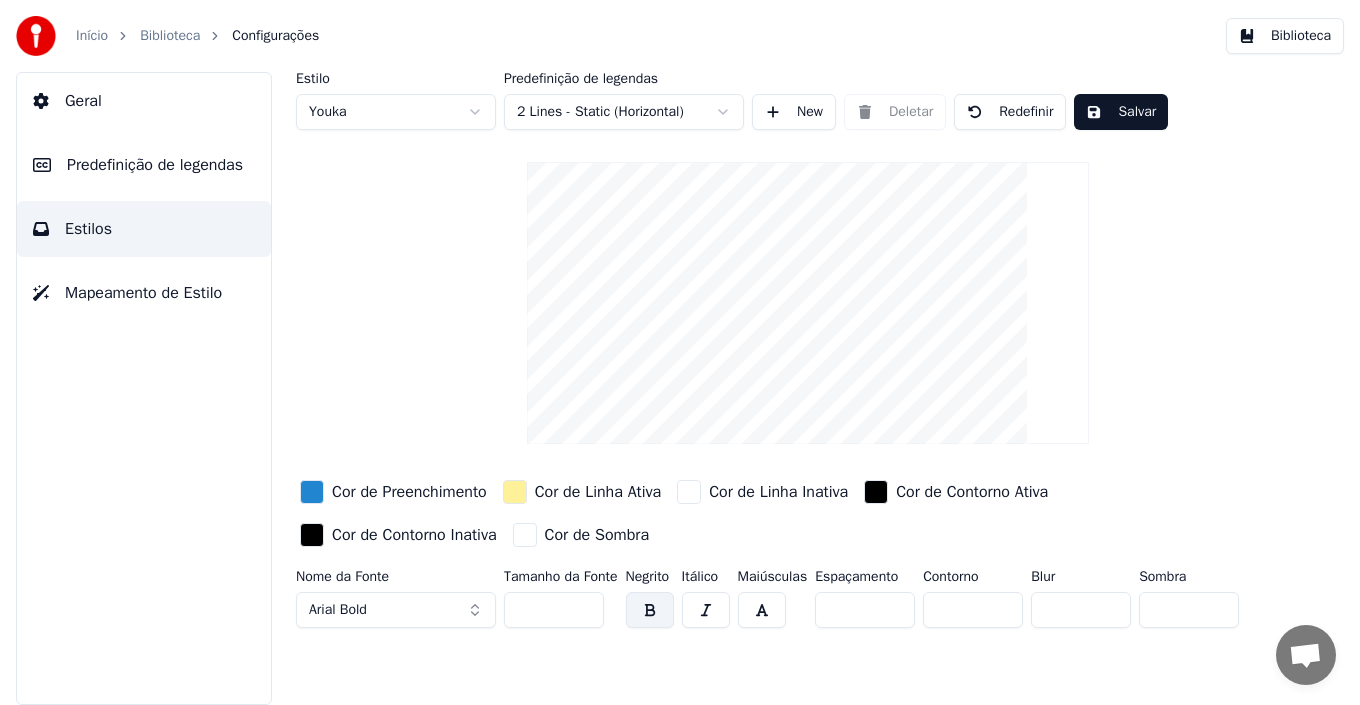 click on "Salvar" at bounding box center [1121, 112] 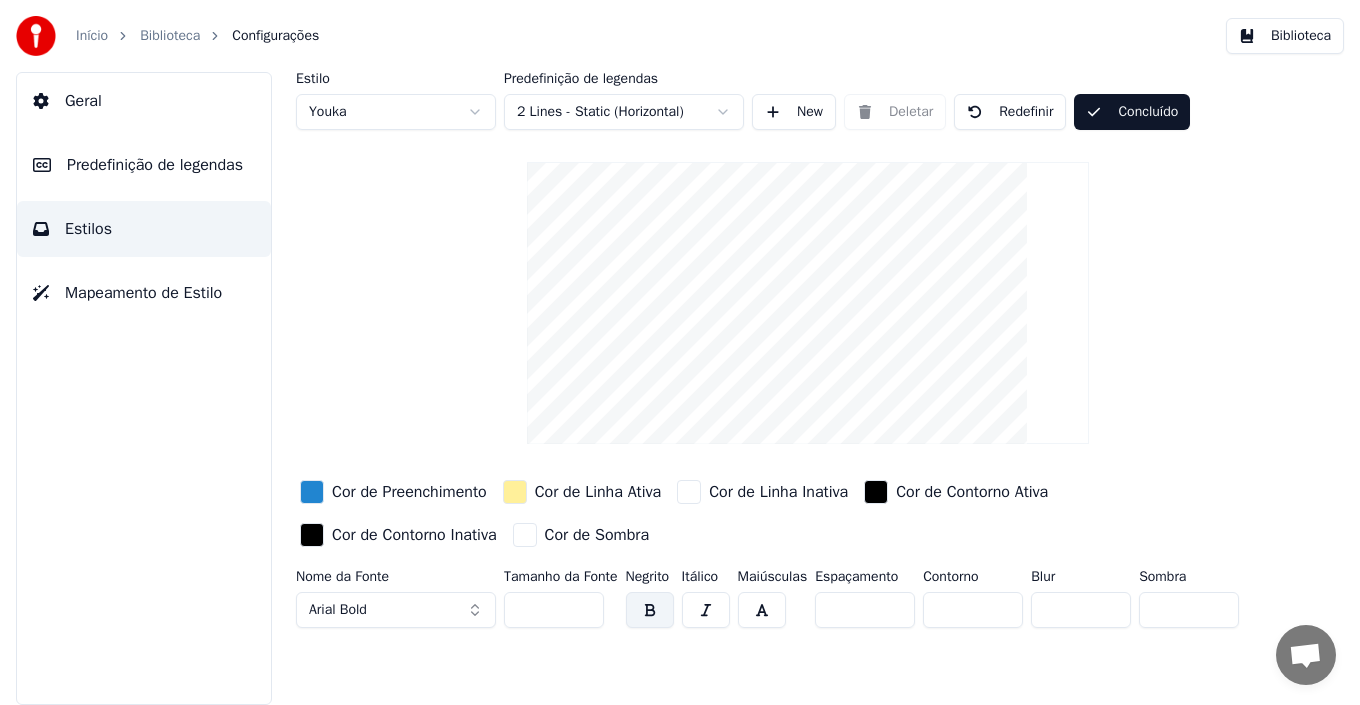click on "Biblioteca" at bounding box center [1285, 36] 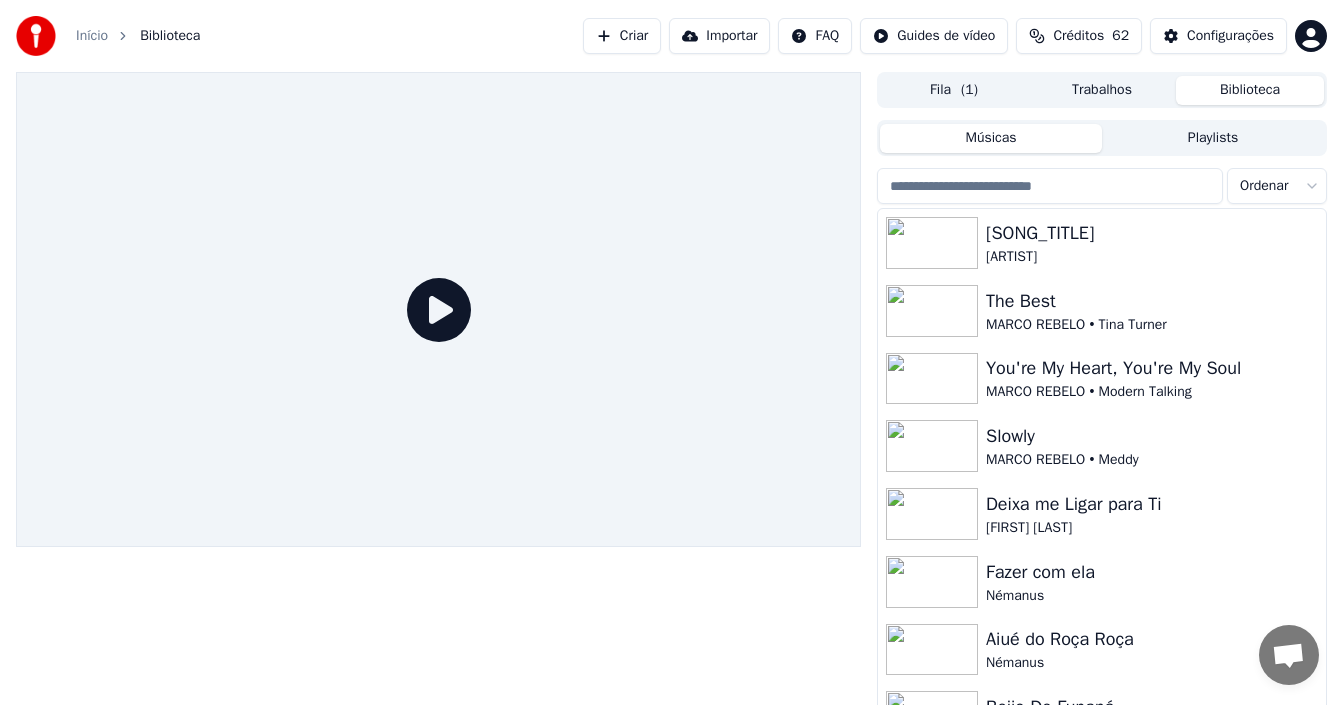 click 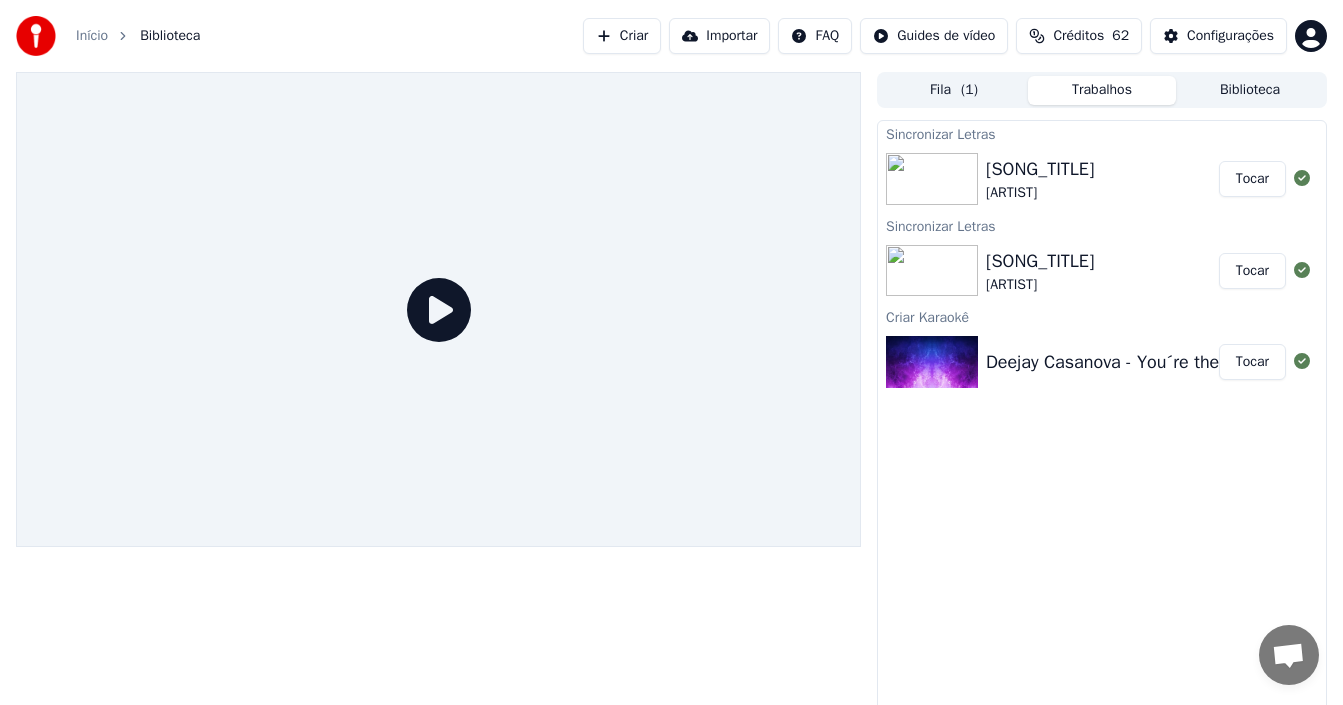 click on "Fila ( 1 )" at bounding box center [954, 90] 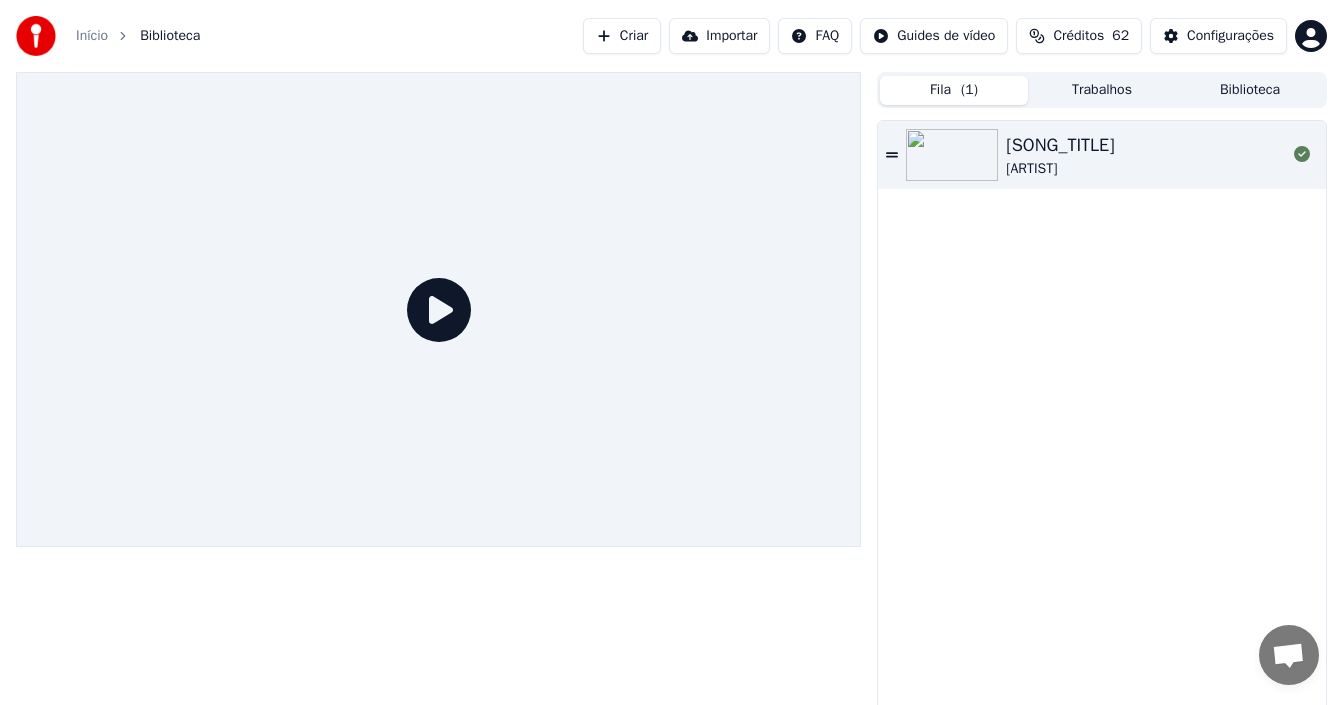 click on "[SONG_TITLE]" at bounding box center (1060, 145) 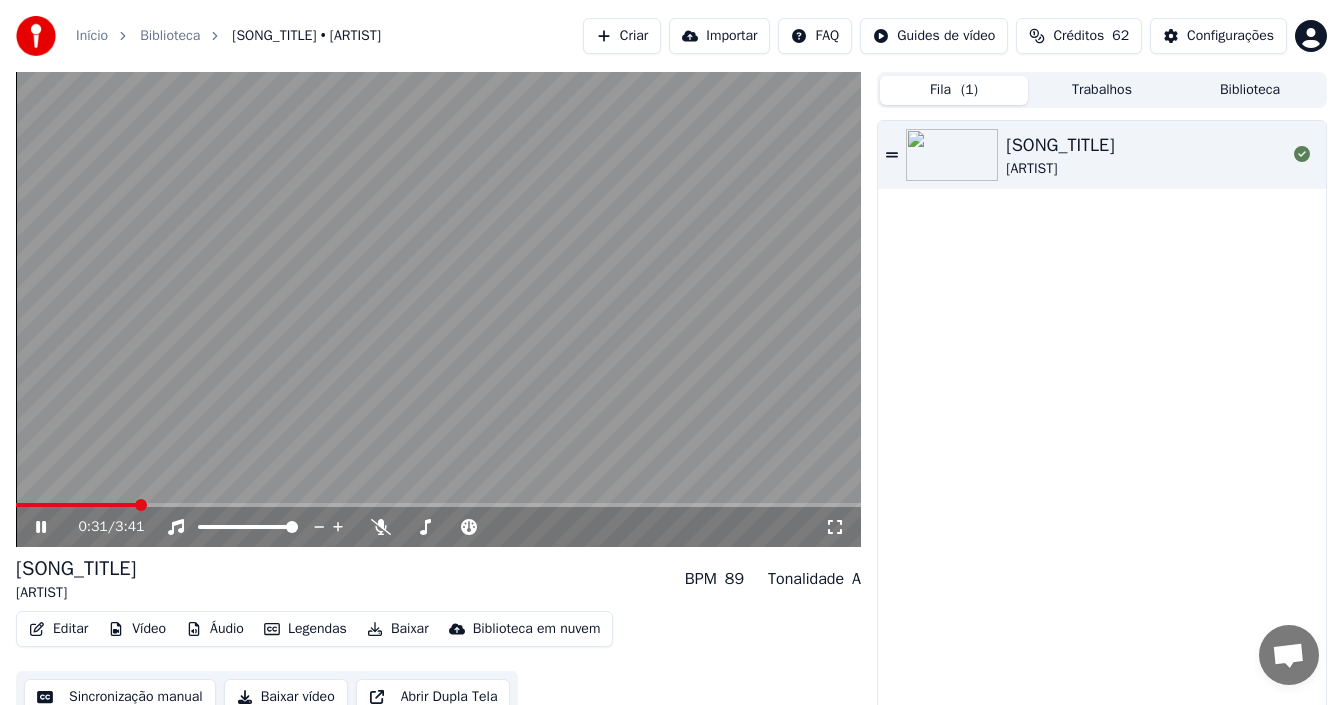 click on "Editar" at bounding box center [58, 629] 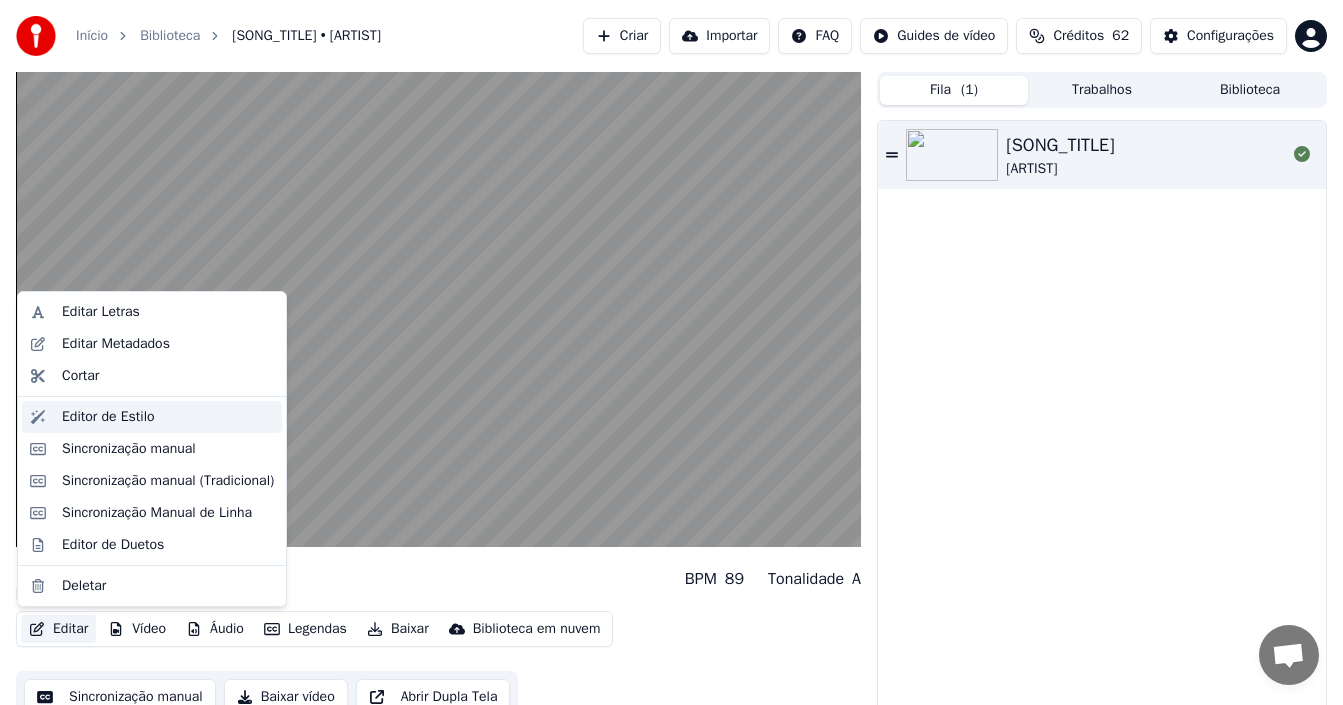 click on "Editor de Estilo" at bounding box center [108, 417] 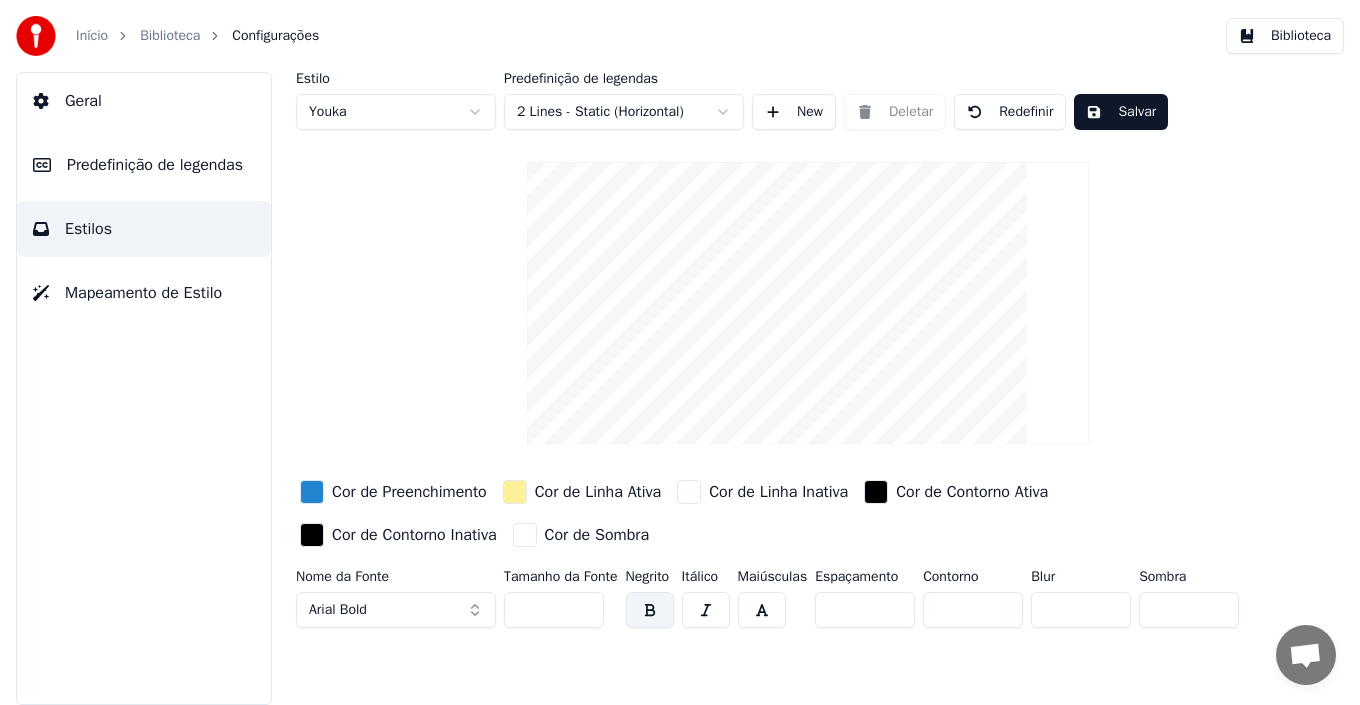 click on "Início Biblioteca Configurações Biblioteca Geral Predefinição de legendas Estilos Mapeamento de Estilo Estilo Youka Predefinição de legendas 2 Lines - Static (Horizontal) New Deletar Redefinir Salvar Cor de Preenchimento Cor de Linha Ativa Cor de Linha Inativa Cor de Contorno Ativa Cor de Contorno Inativa Cor de Sombra Nome da Fonte Arial Bold Tamanho da Fonte ** Negrito Itálico Maiúsculas Espaçamento * Contorno * Blur * Sombra *" at bounding box center (680, 352) 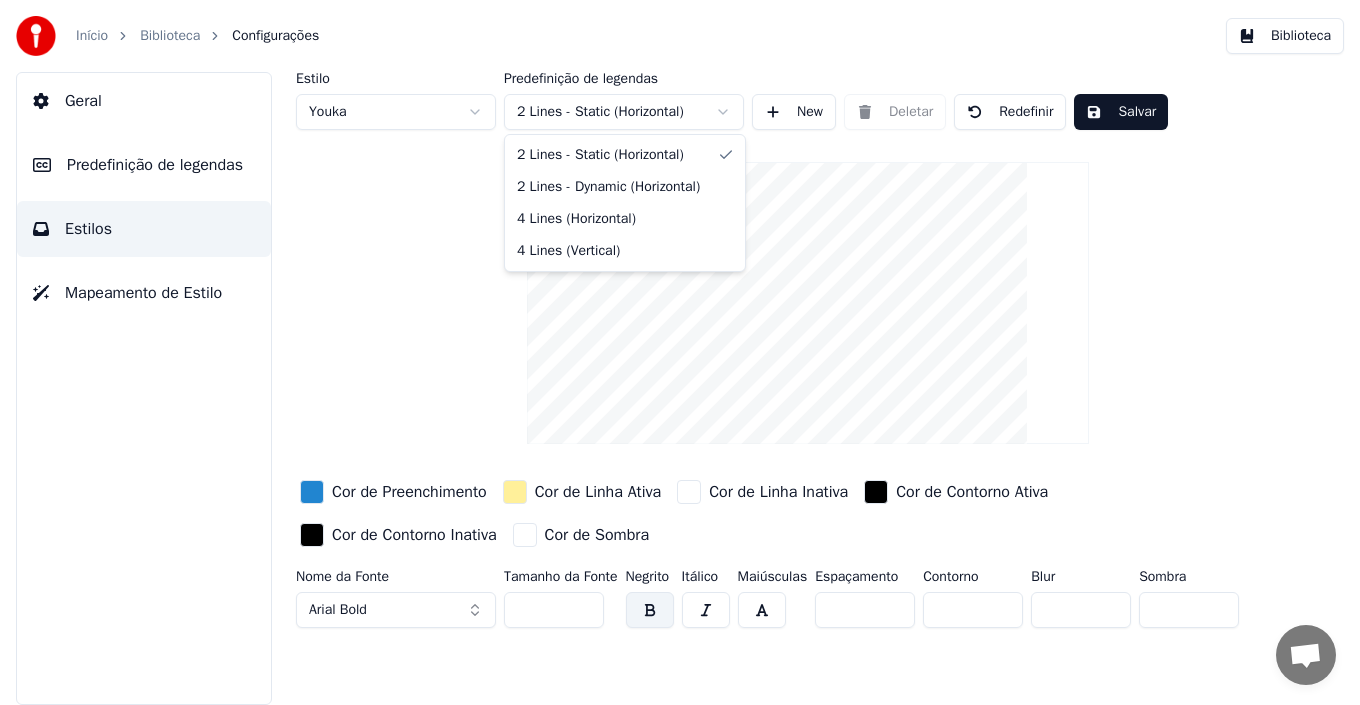 click at bounding box center (808, 303) 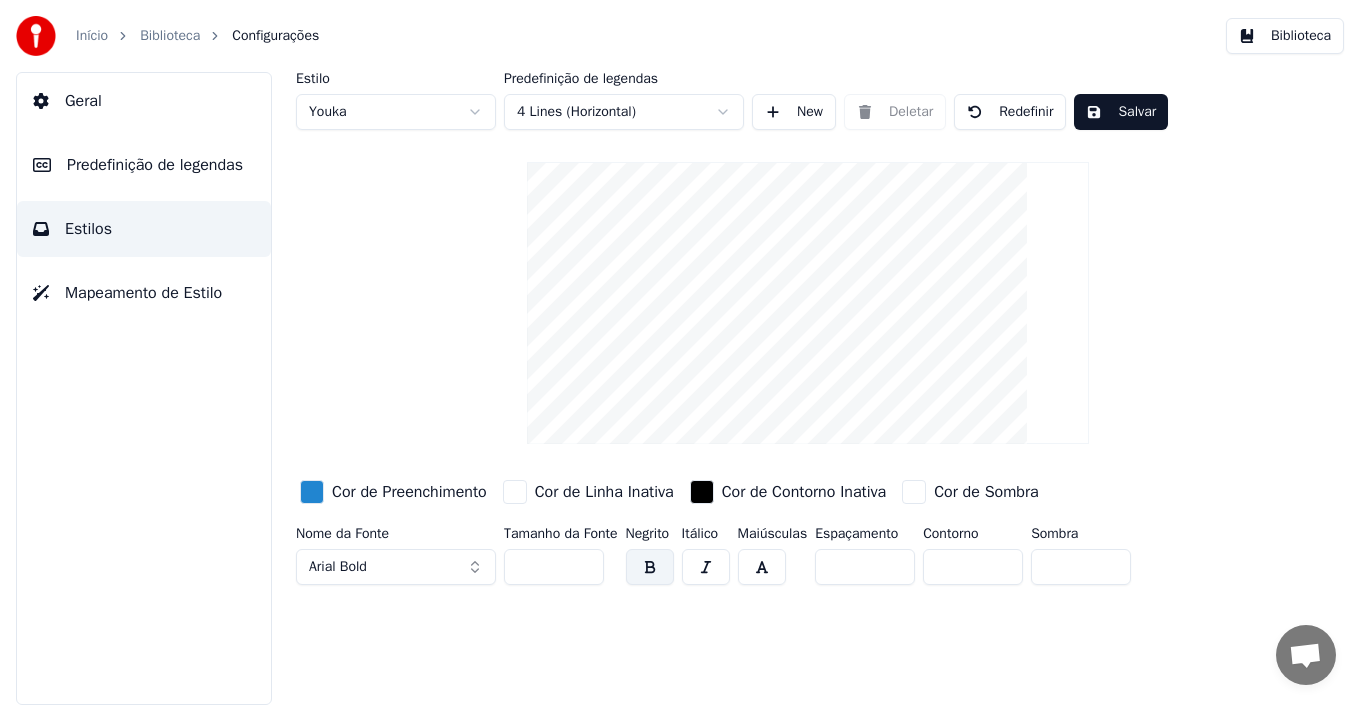 click on "Início Biblioteca Configurações Biblioteca Geral Predefinição de legendas Estilos Mapeamento de Estilo Estilo Youka Predefinição de legendas 4 Lines (Horizontal) New Deletar Redefinir Salvar Cor de Preenchimento Cor de Linha Inativa Cor de Contorno Inativa Cor de Sombra Nome da Fonte Arial Bold Tamanho da Fonte ** Negrito Itálico Maiúsculas Espaçamento * Contorno * Sombra *" at bounding box center [680, 352] 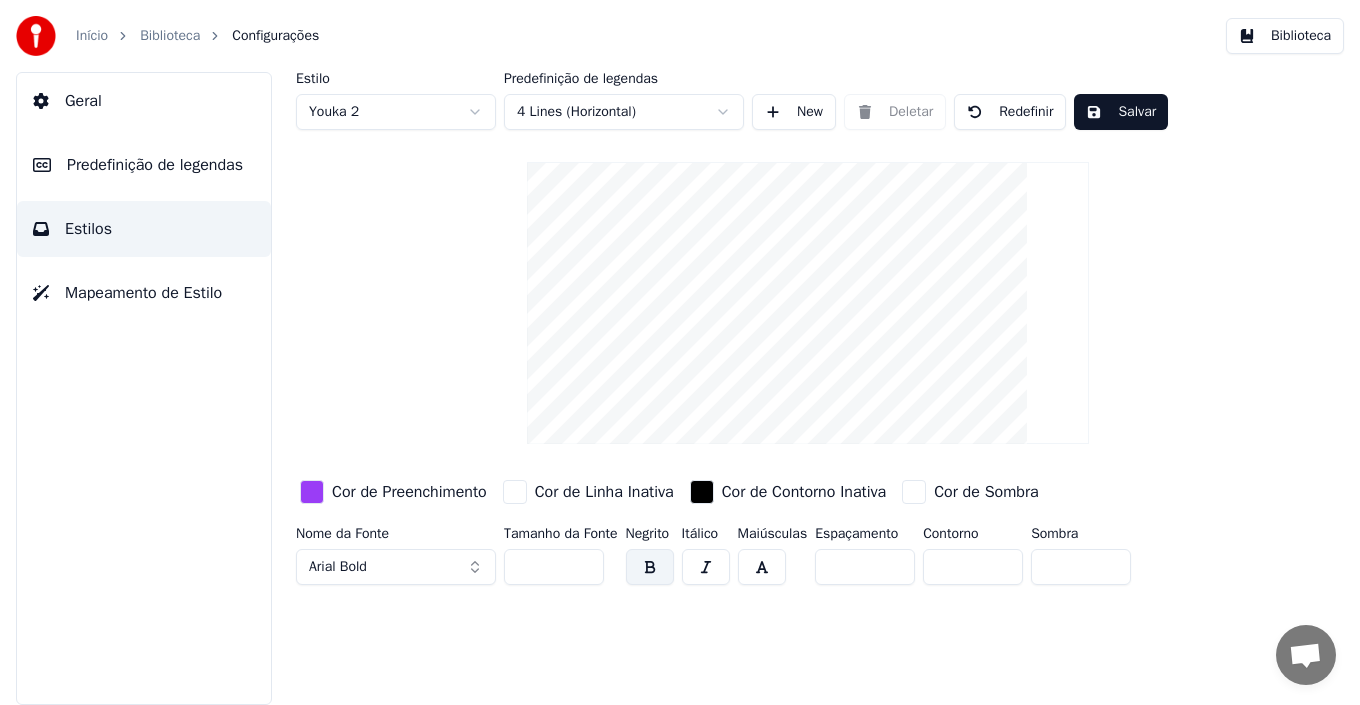 click on "New" at bounding box center [794, 112] 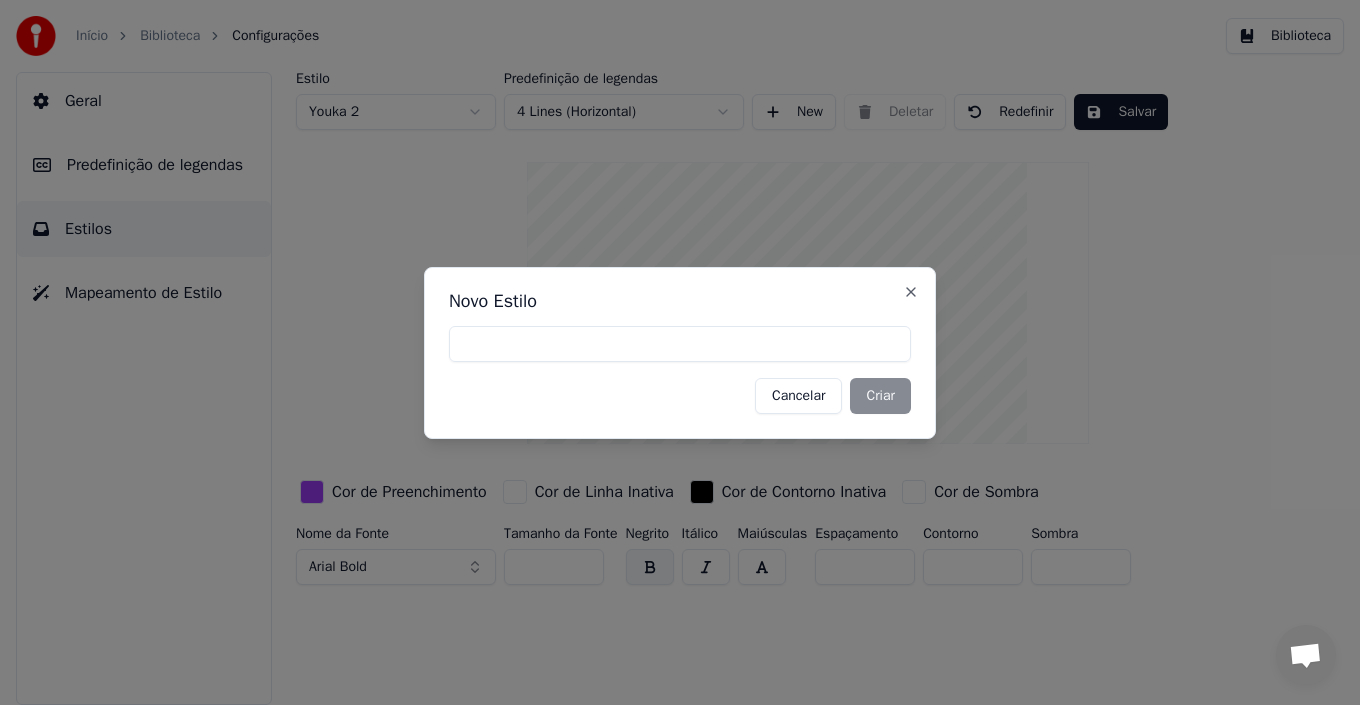 click on "Cancelar" at bounding box center (798, 396) 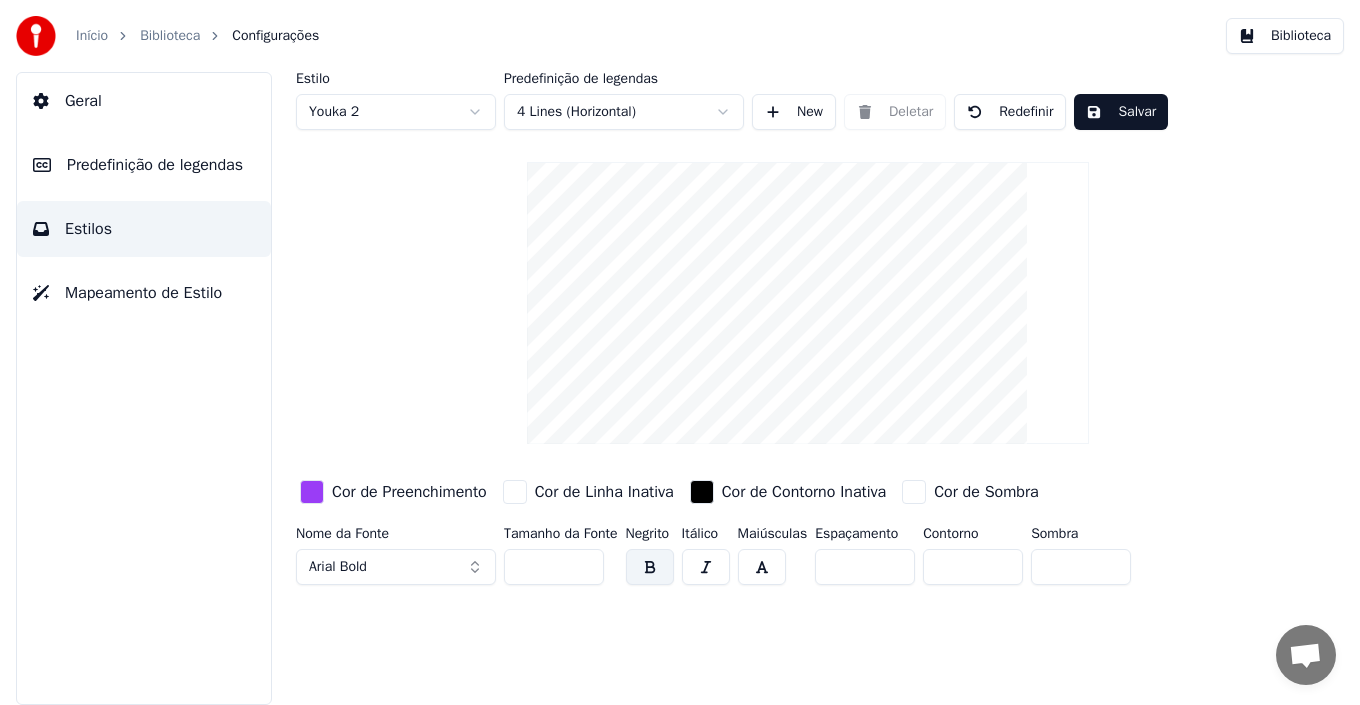click on "Cor de Preenchimento" at bounding box center (409, 492) 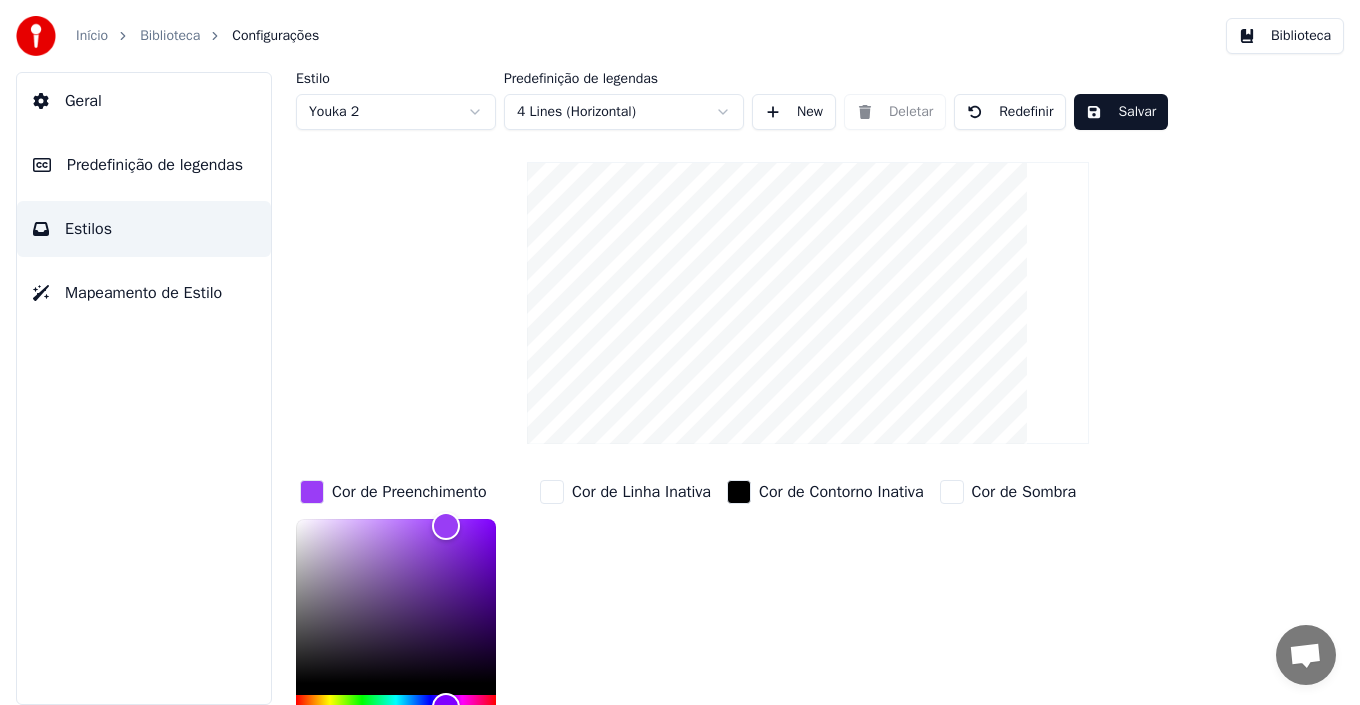 click on "Cor de Preenchimento" at bounding box center [409, 492] 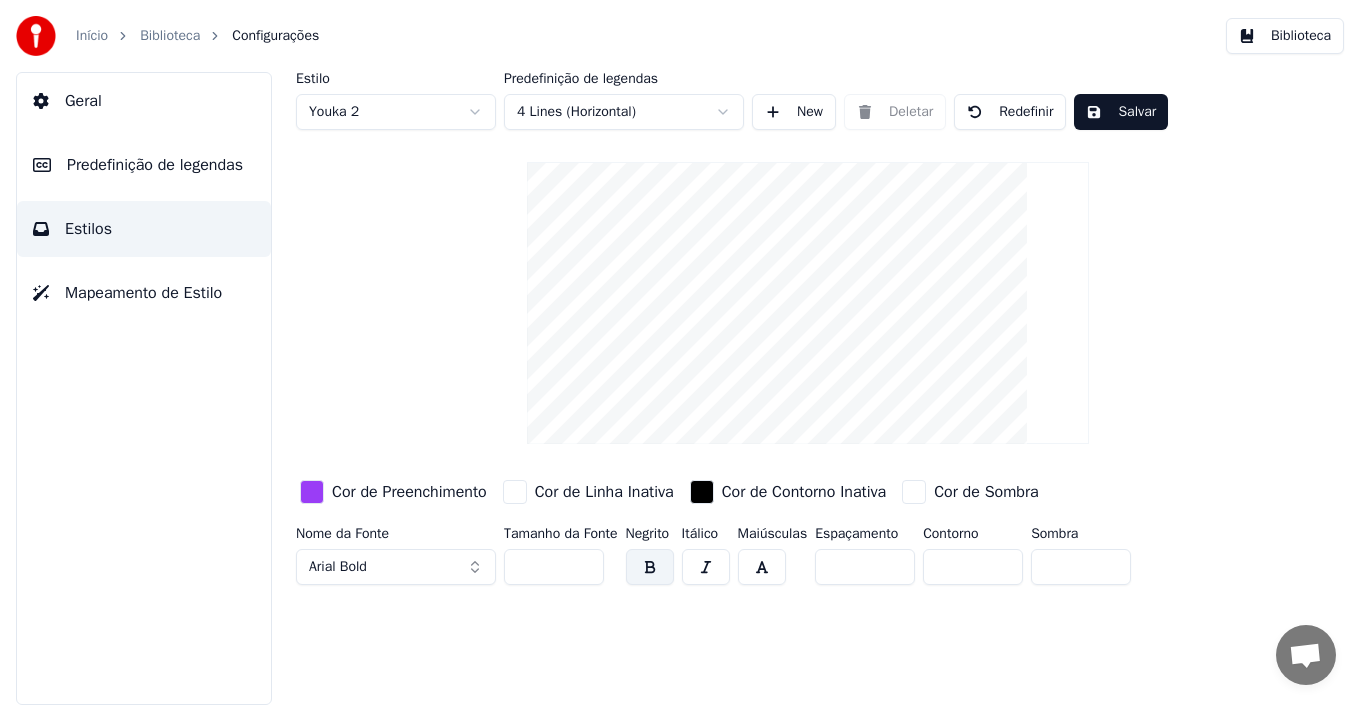 click on "Arial Bold" at bounding box center (396, 567) 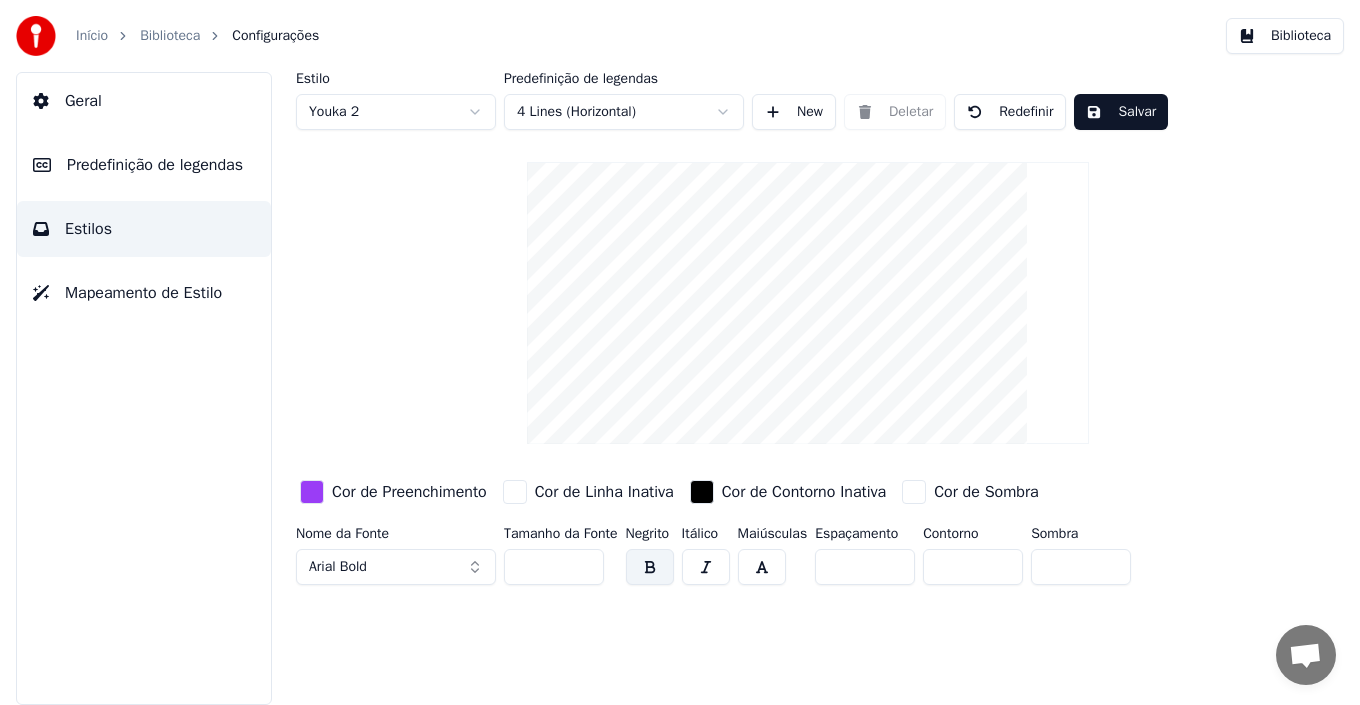 click on "Arial Bold" at bounding box center [396, 567] 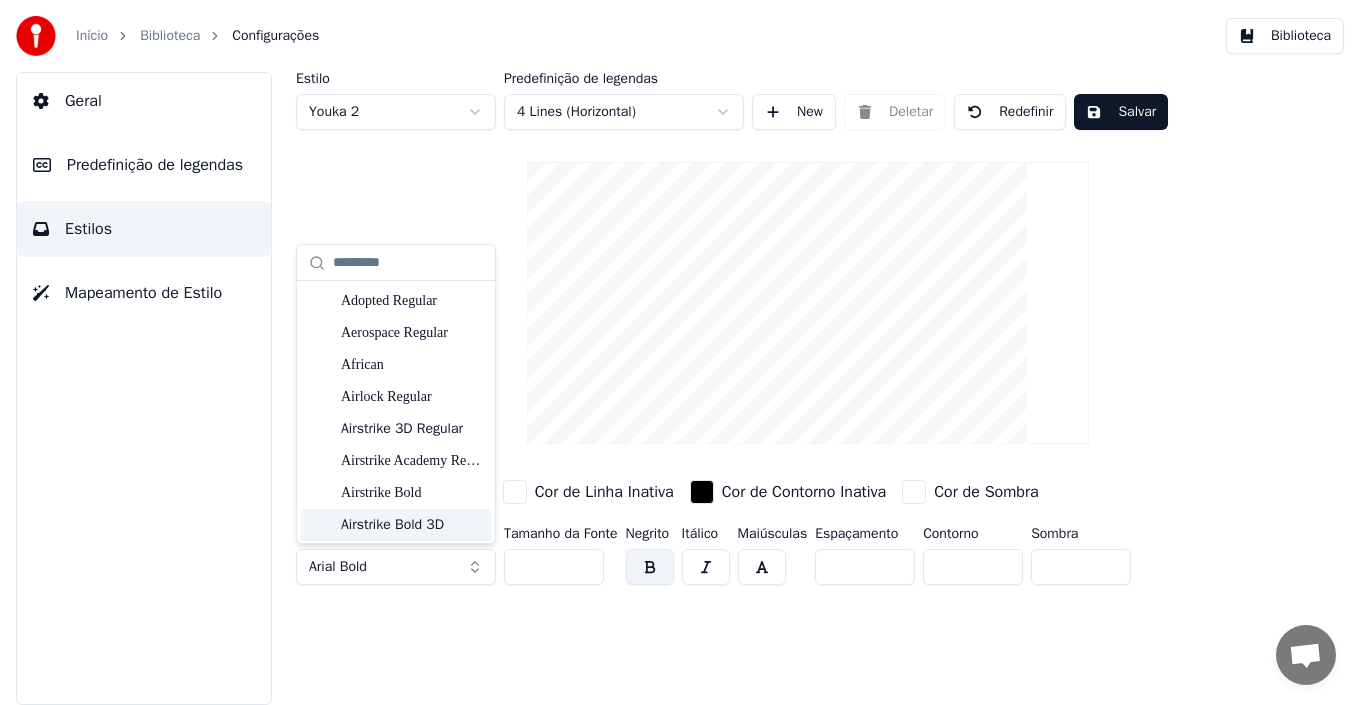 click on "Estilo Youka 2 Predefinição de legendas 4 Lines (Horizontal) New Deletar Redefinir Salvar Cor de Preenchimento Cor de Linha Inativa Cor de Contorno Inativa Cor de Sombra Nome da Fonte Arial Bold Tamanho da Fonte ** Negrito Itálico Maiúsculas Espaçamento * Contorno * Sombra *" at bounding box center [808, 388] 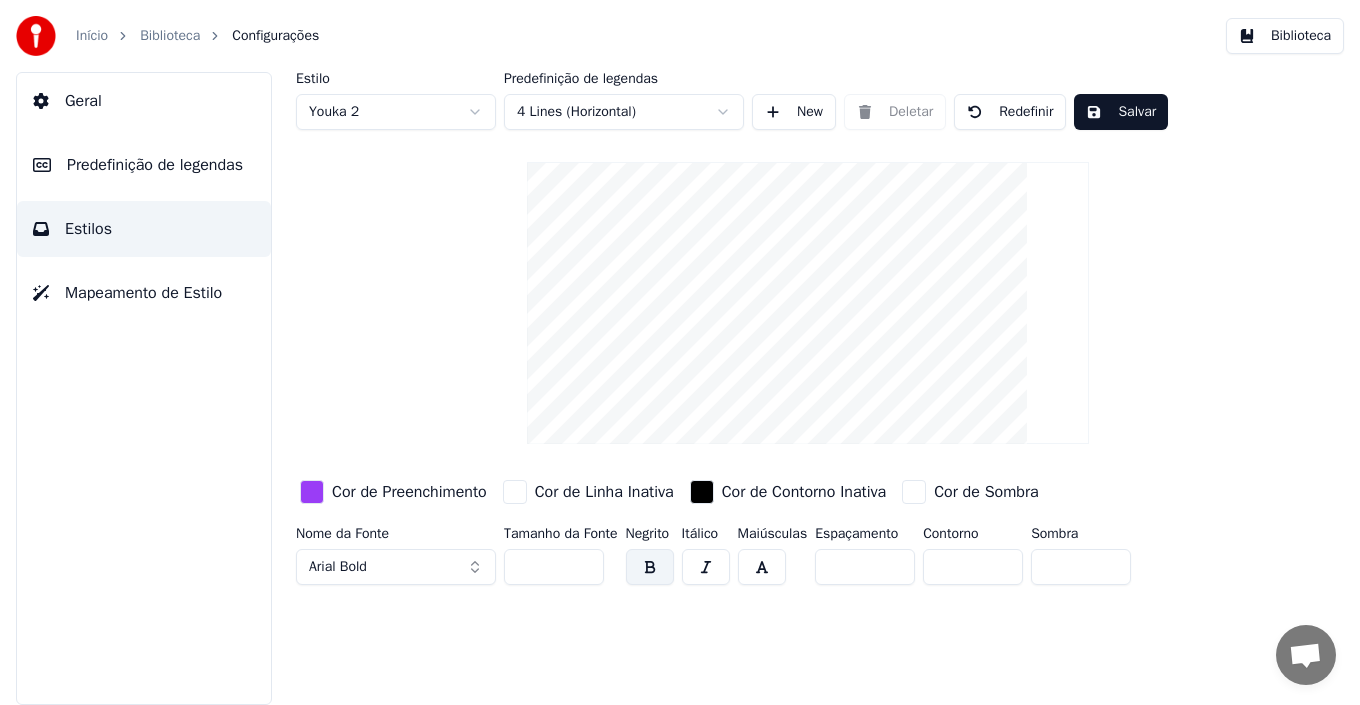 click on "Salvar" at bounding box center [1121, 112] 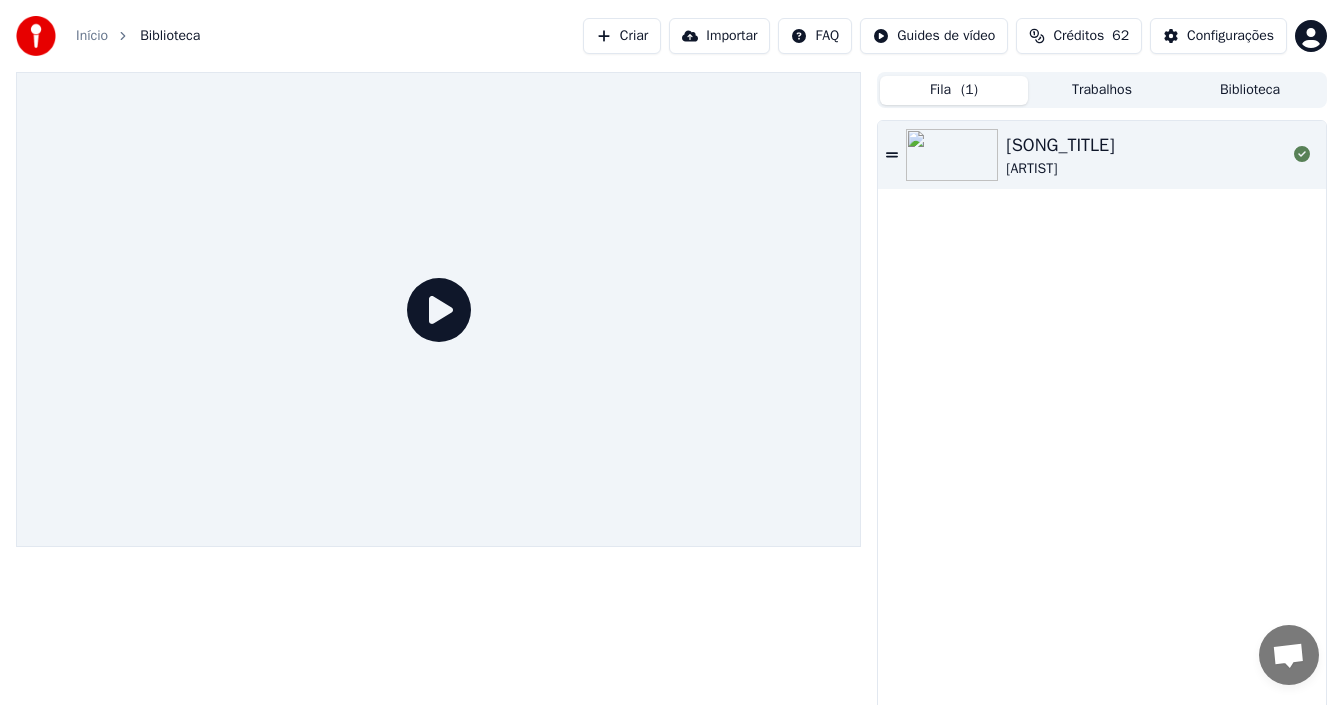 click on "[ARTIST]" at bounding box center [1060, 169] 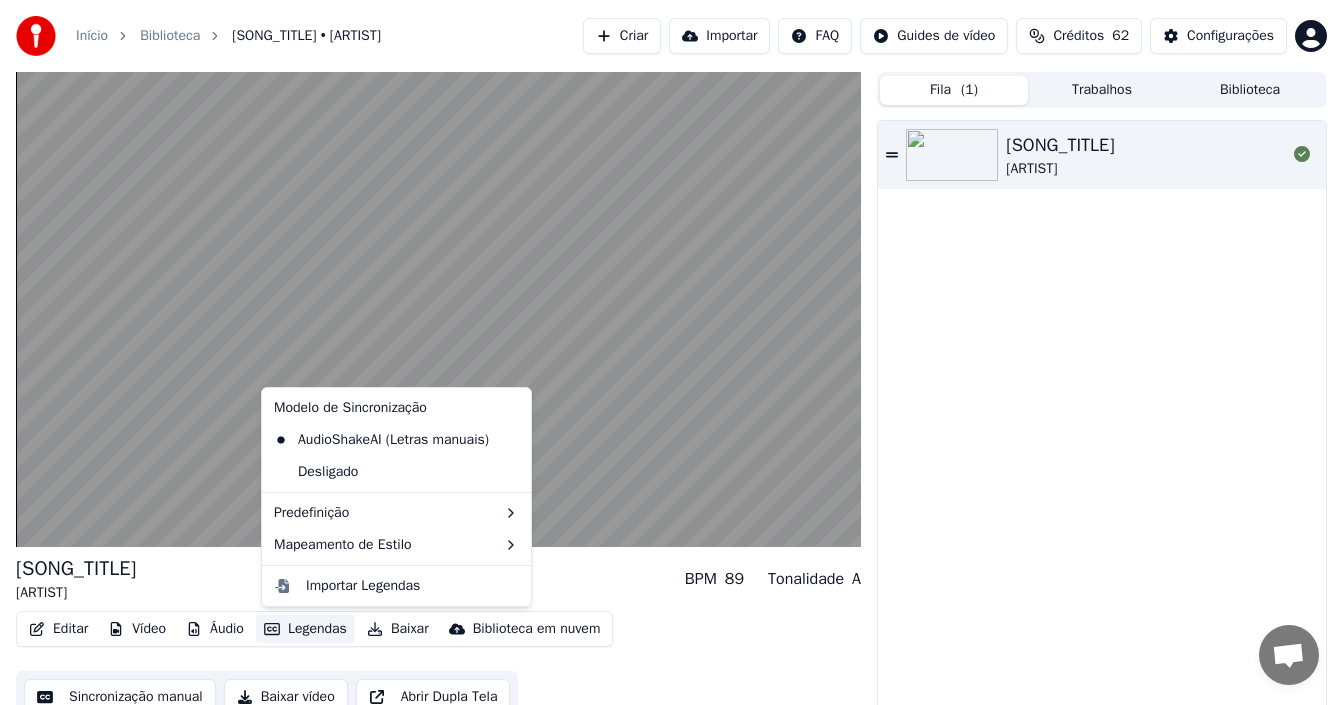 click on "Legendas" at bounding box center [305, 629] 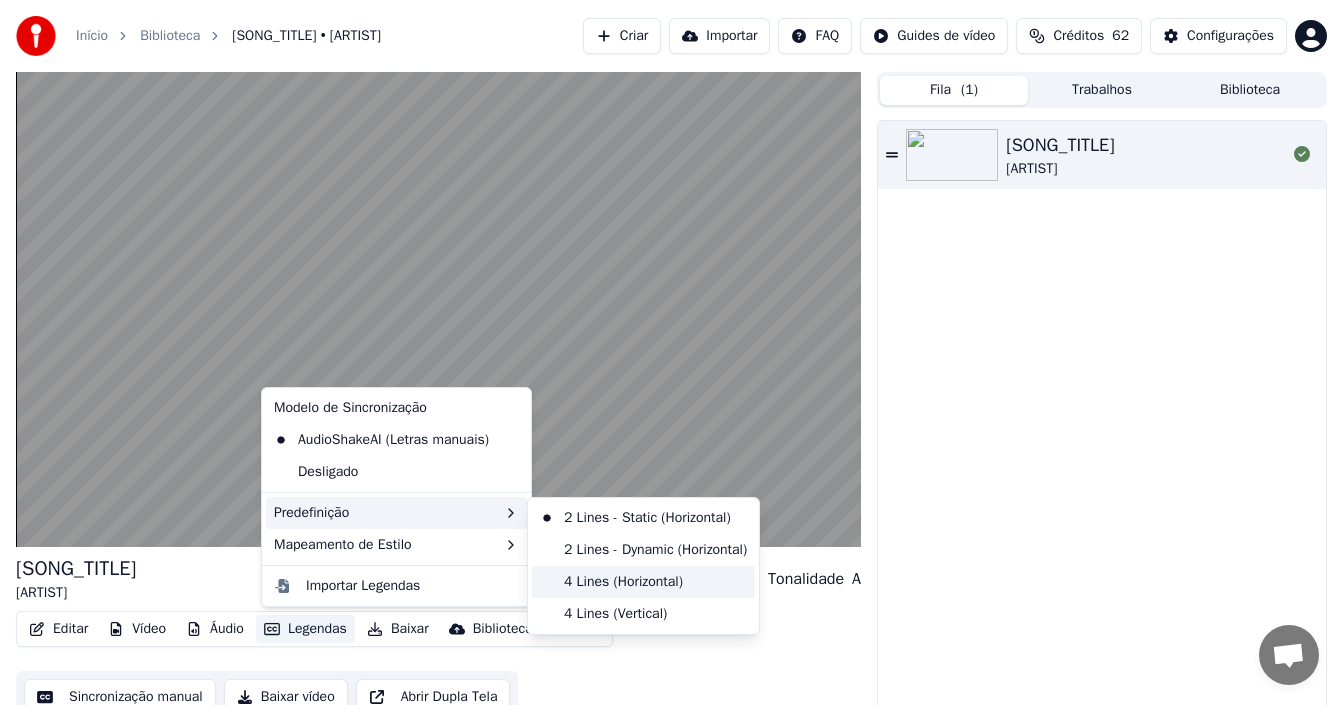 click on "4 Lines (Horizontal)" at bounding box center [643, 582] 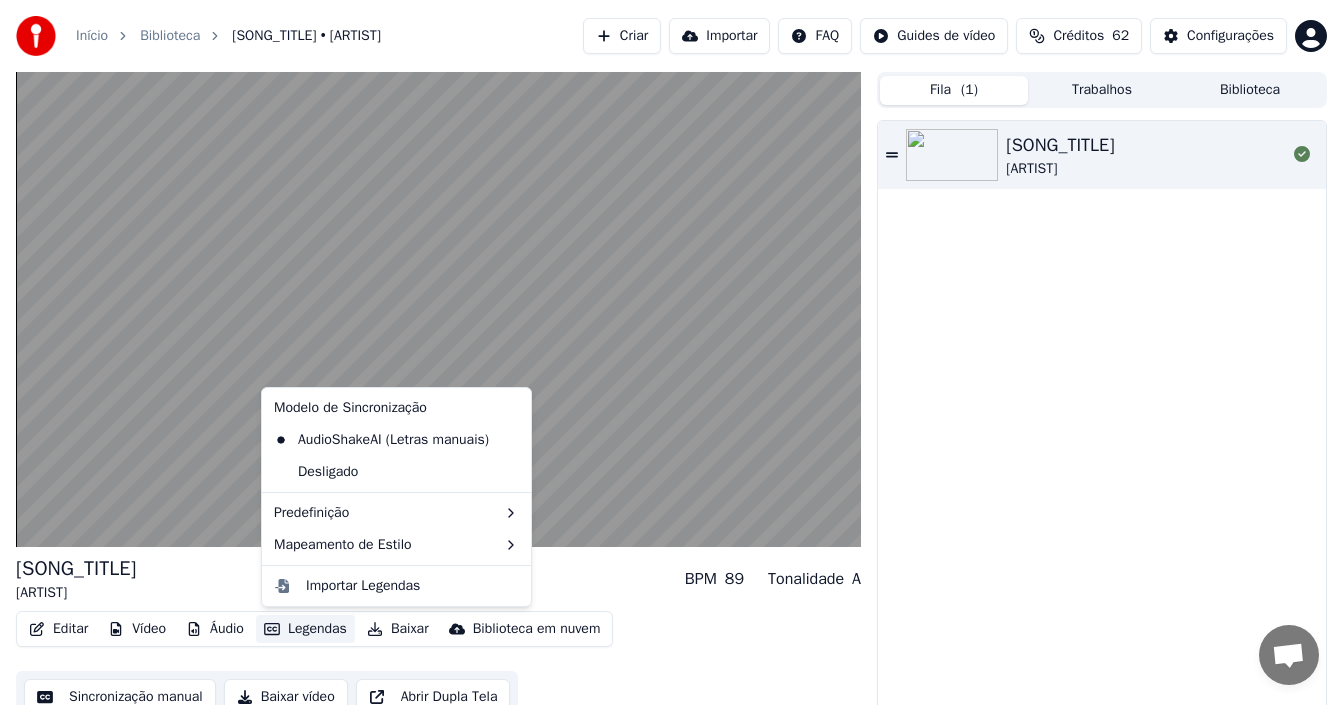 click on "Legendas" at bounding box center (305, 629) 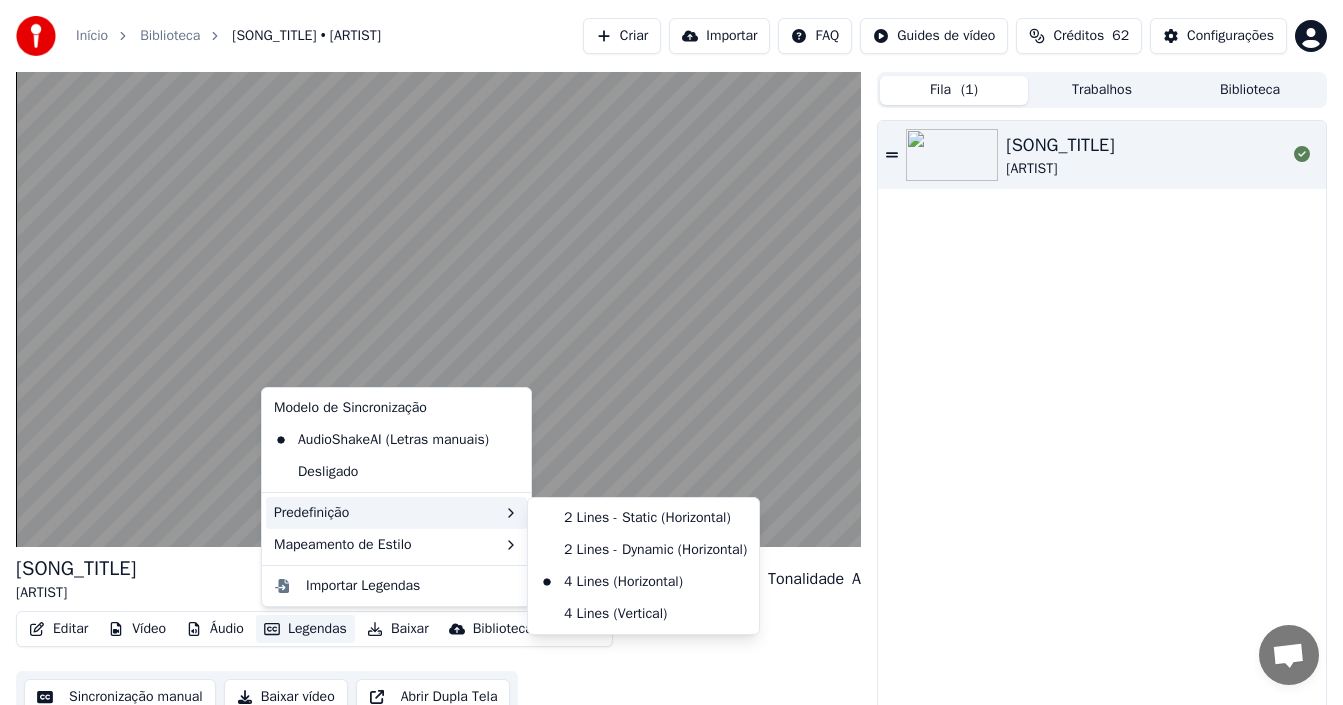 click on "You're the One Deejay Casanova" at bounding box center [1102, 419] 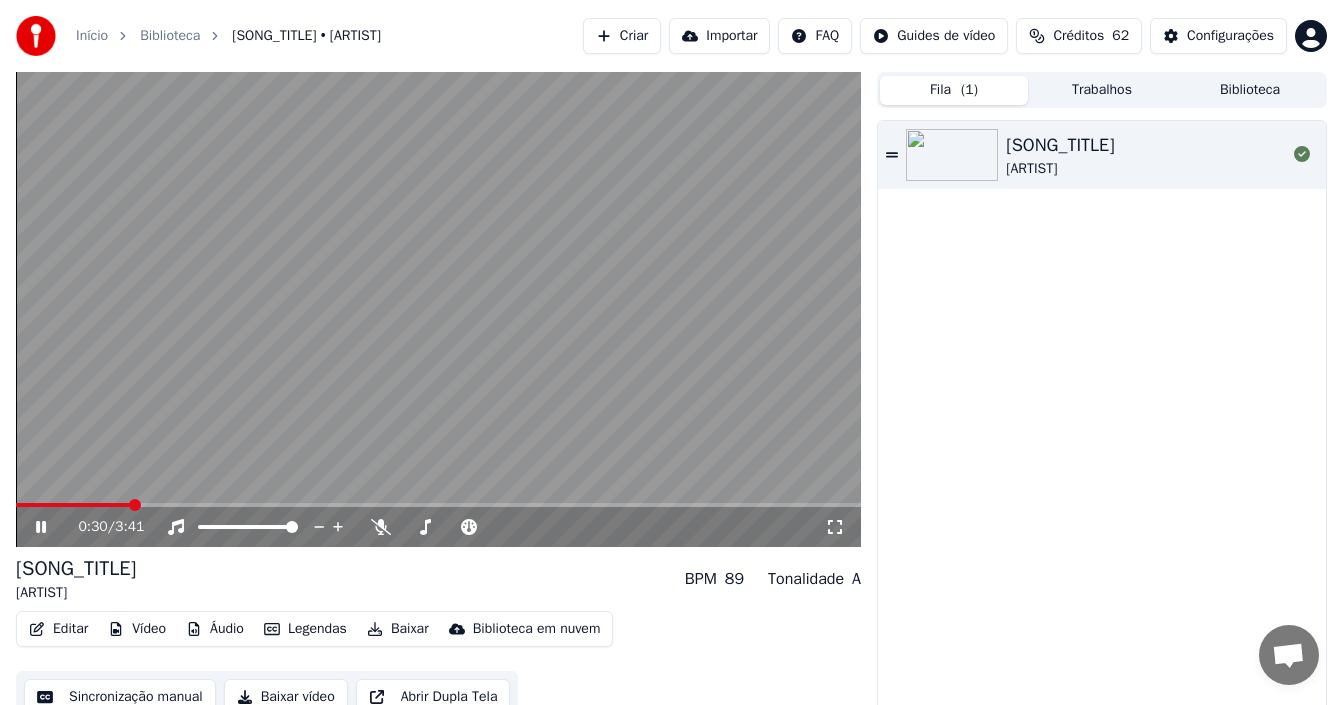 click on "Legendas" at bounding box center (305, 629) 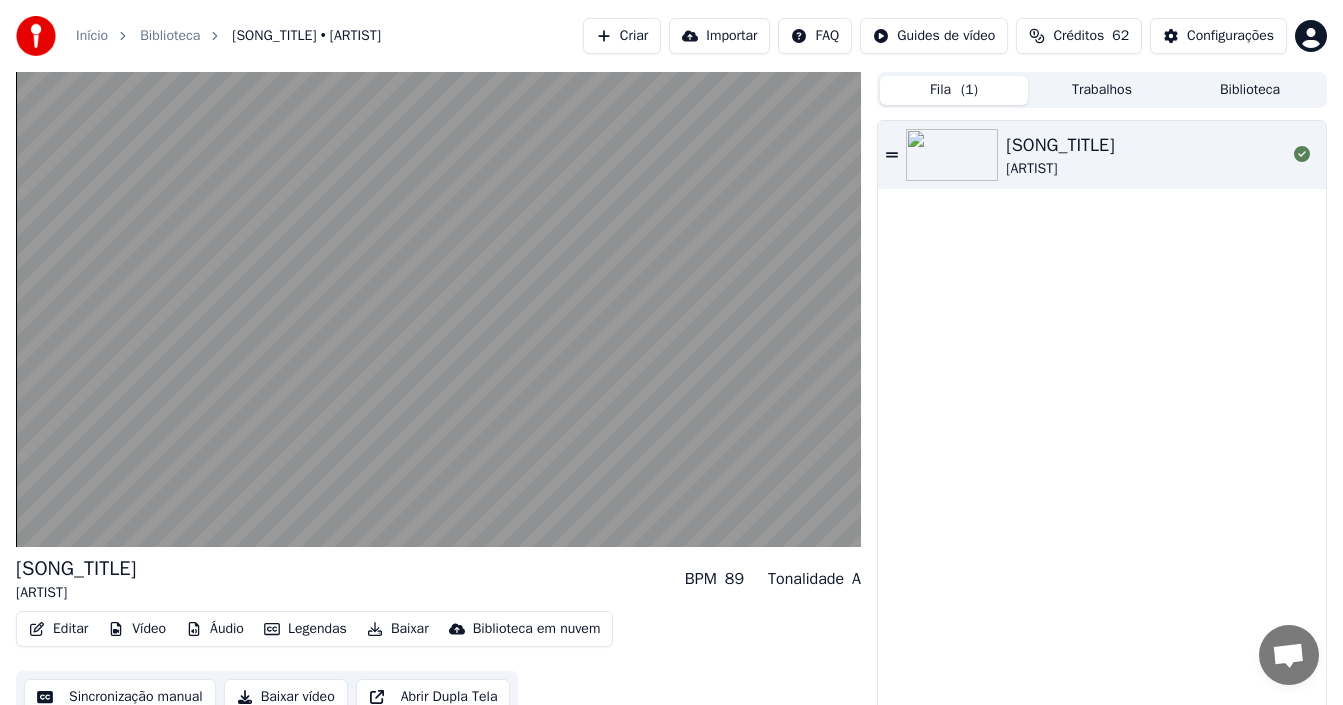 click on "You're the One Deejay Casanova" at bounding box center [1102, 419] 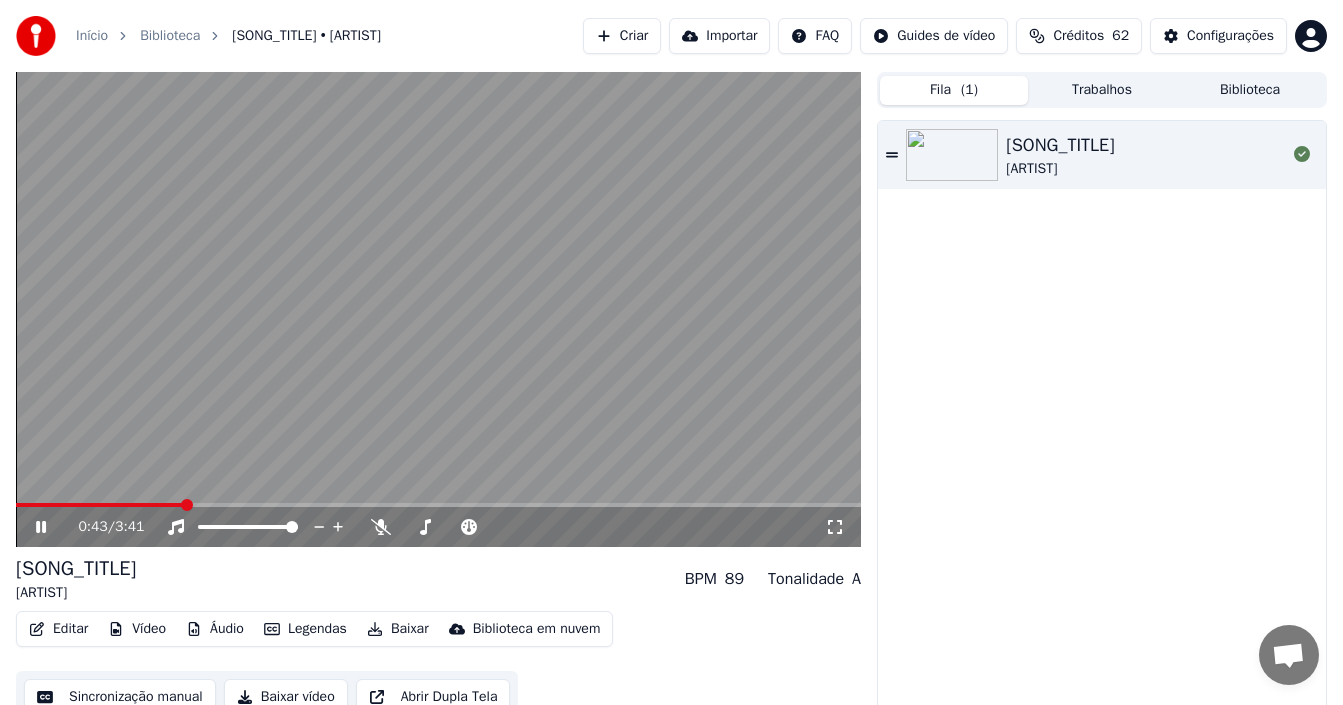 scroll, scrollTop: 18, scrollLeft: 0, axis: vertical 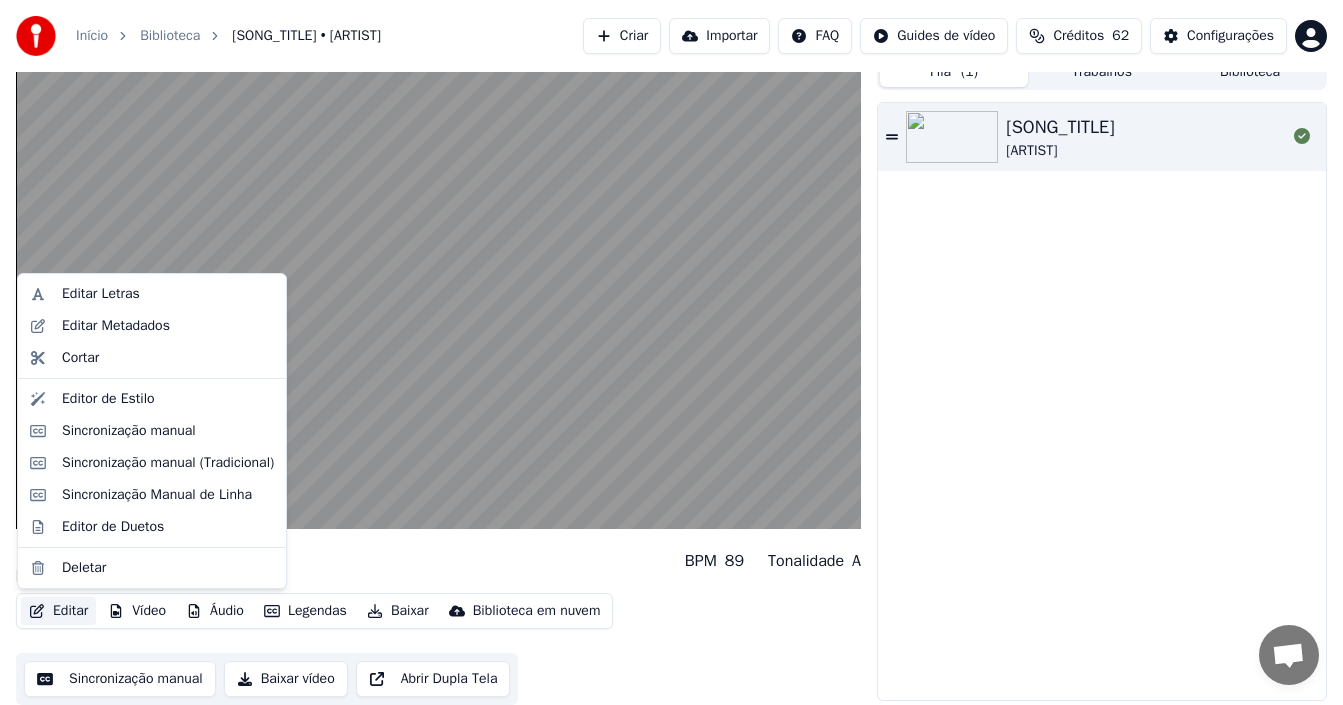 click on "Editar" at bounding box center (58, 611) 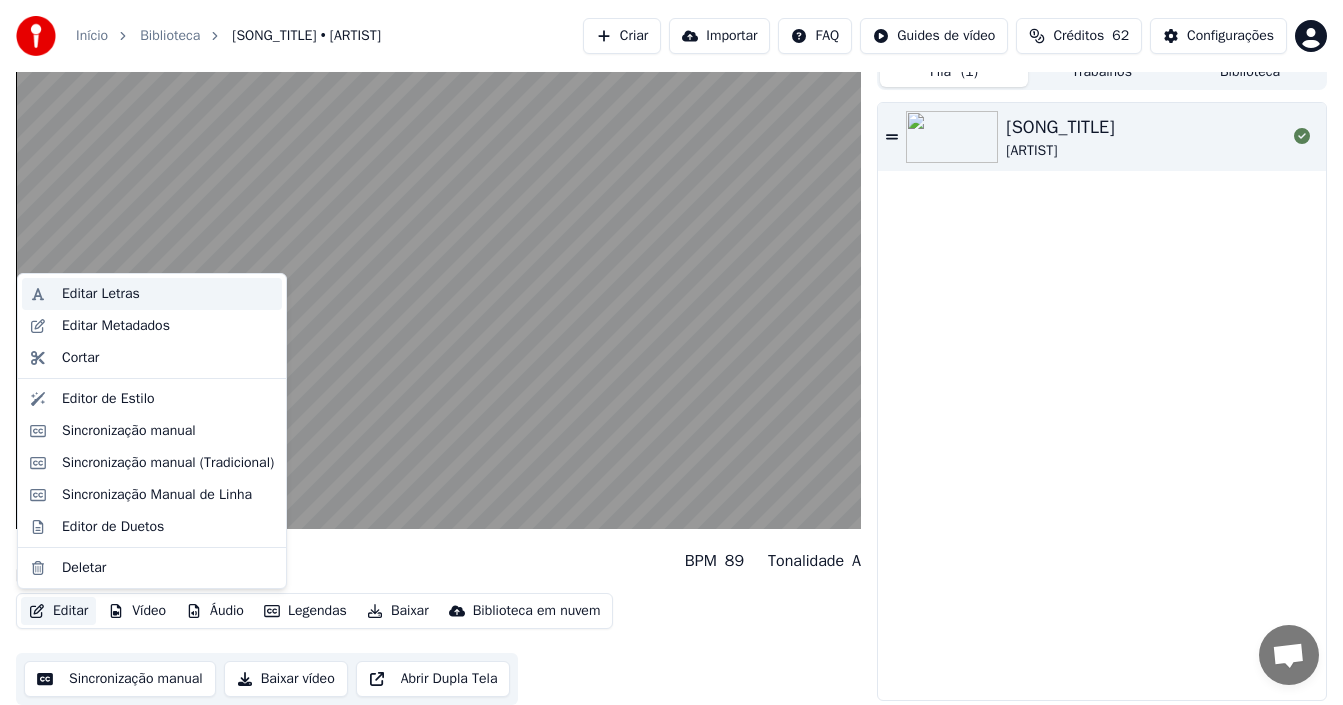 click on "Editar Letras" at bounding box center [168, 294] 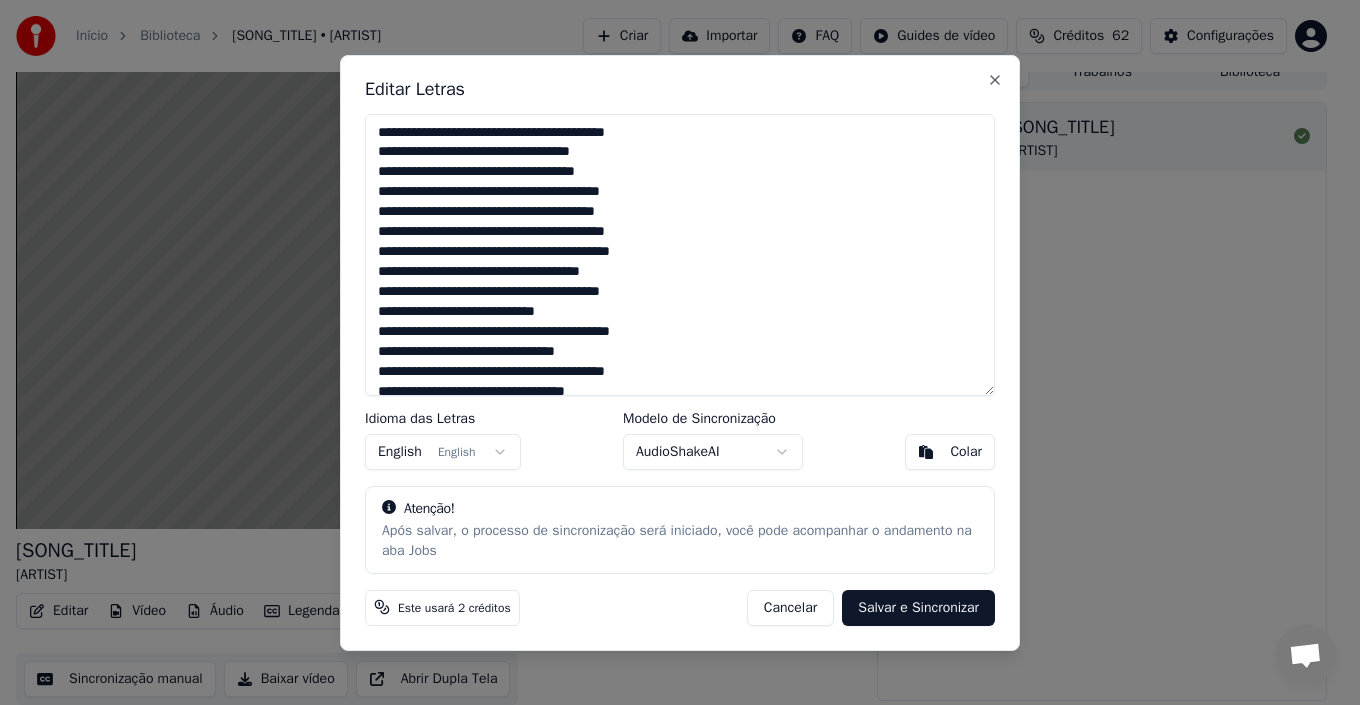 click on "Cancelar" at bounding box center [790, 607] 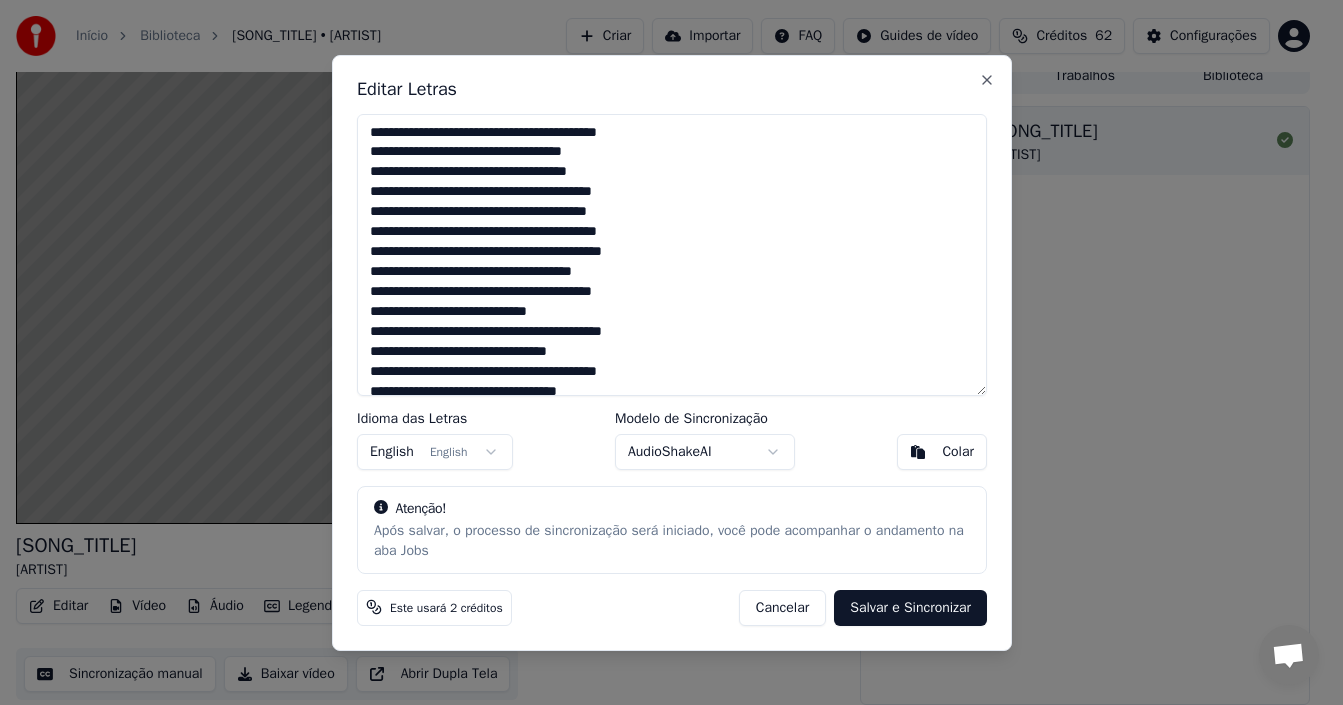 type on "**********" 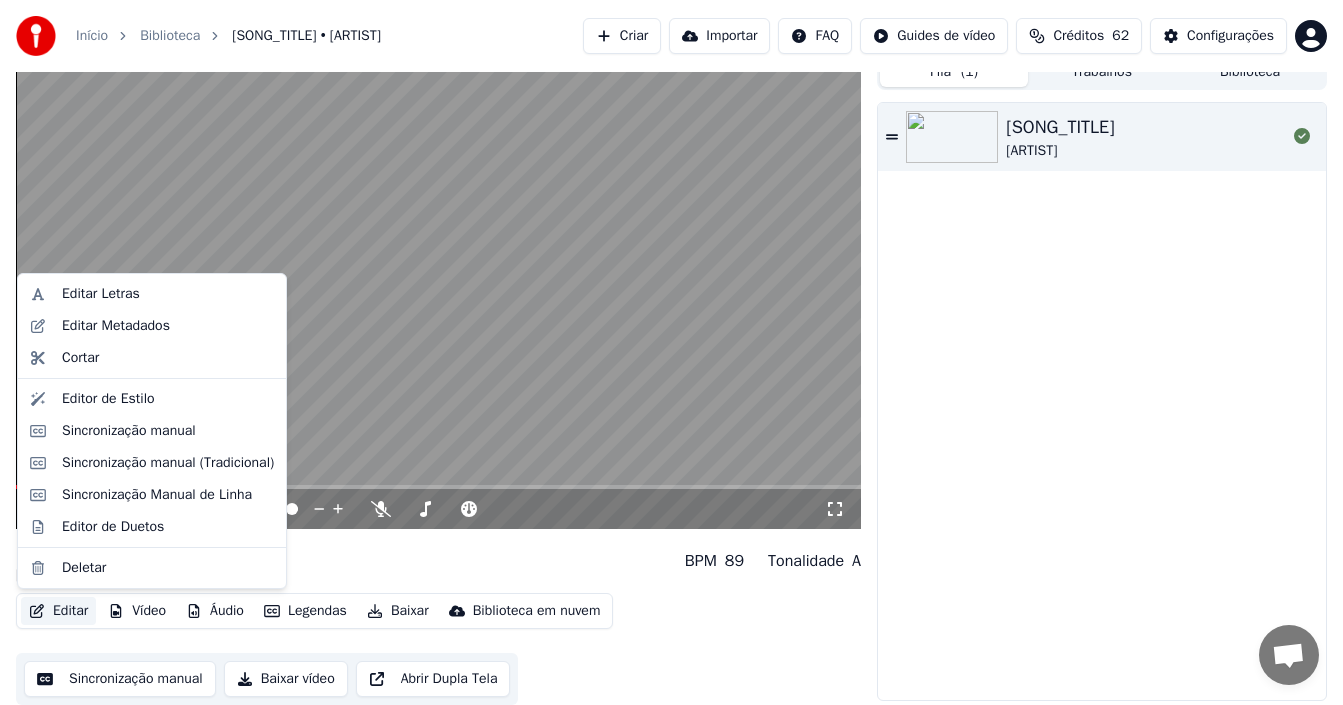 click on "Editar" at bounding box center [58, 611] 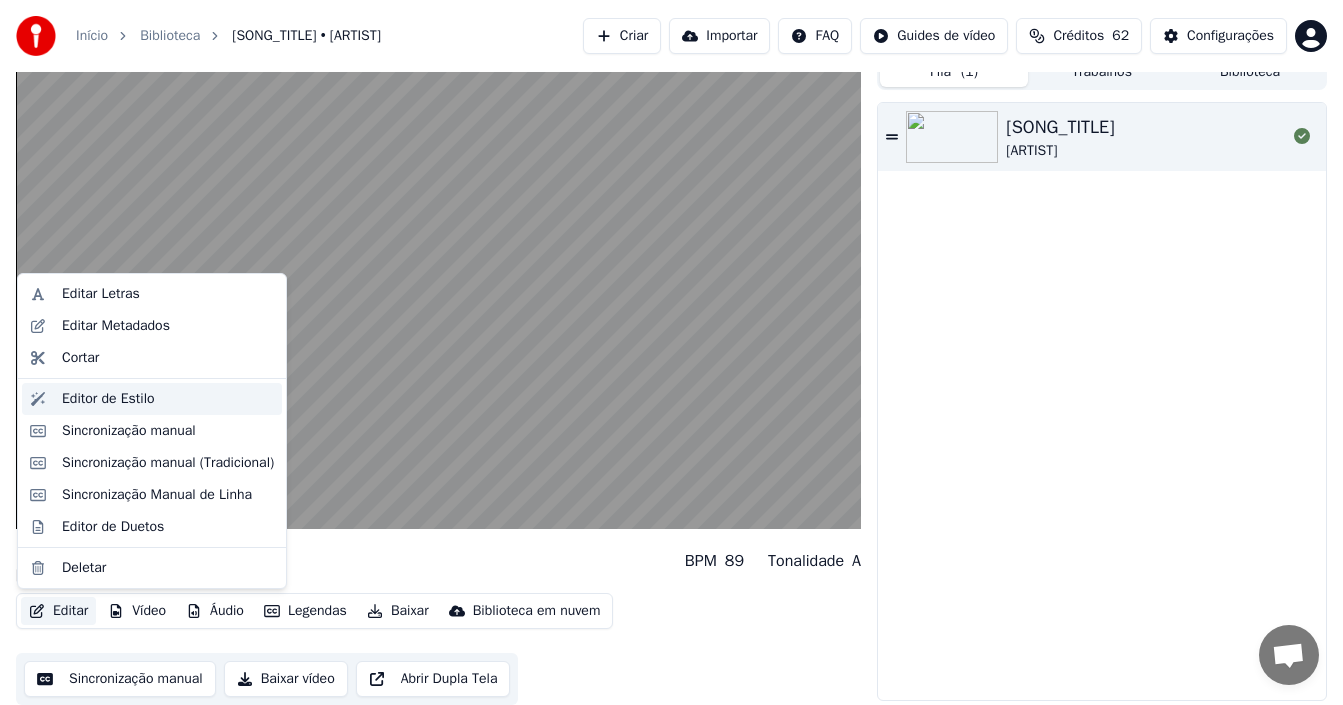 click on "Editor de Estilo" at bounding box center [168, 399] 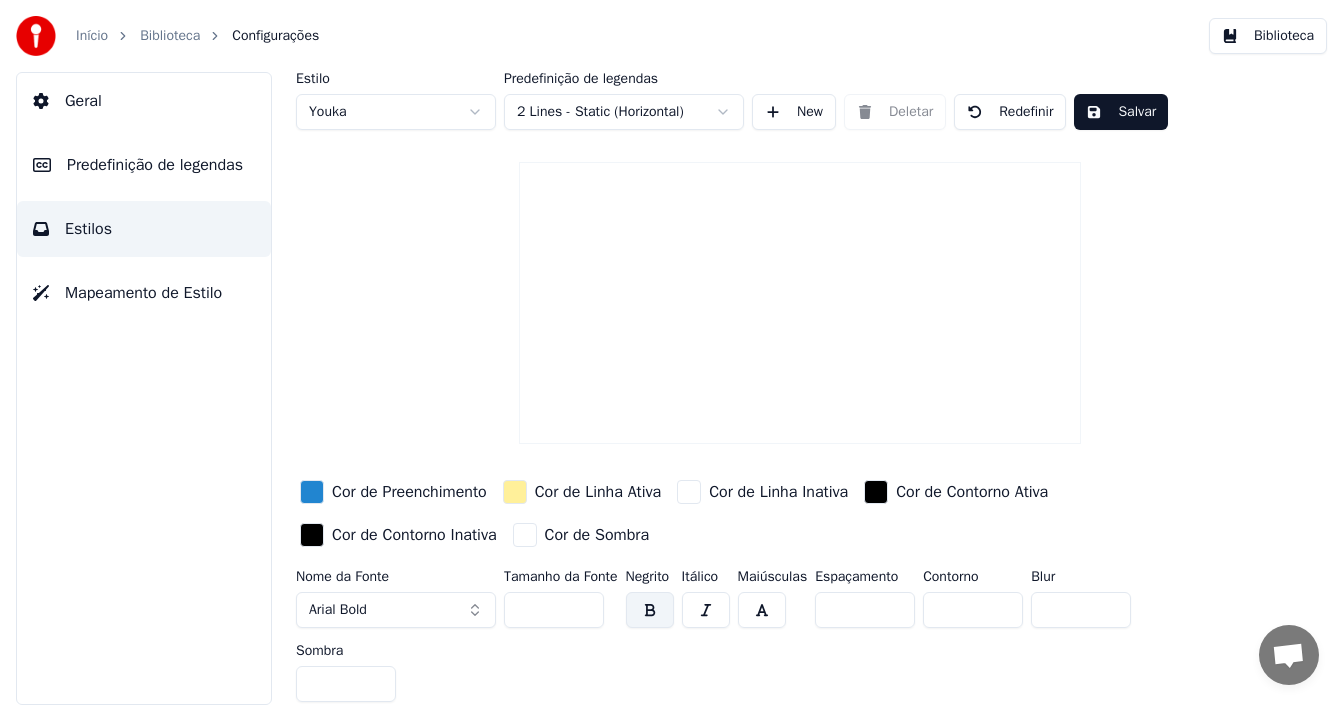 scroll, scrollTop: 0, scrollLeft: 0, axis: both 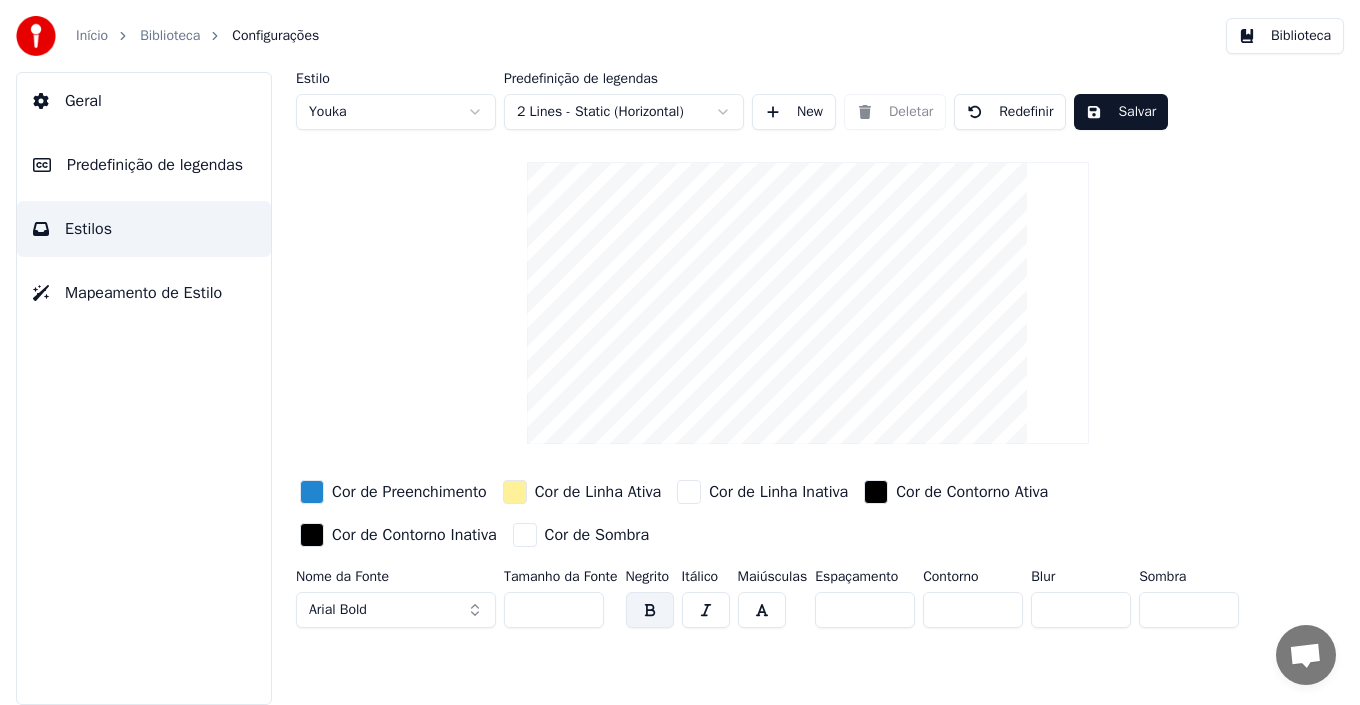 click on "Início Biblioteca Configurações Biblioteca Geral Predefinição de legendas Estilos Mapeamento de Estilo Estilo Youka Predefinição de legendas 2 Lines - Static (Horizontal) New Deletar Redefinir Salvar Cor de Preenchimento Cor de Linha Ativa Cor de Linha Inativa Cor de Contorno Ativa Cor de Contorno Inativa Cor de Sombra Nome da Fonte Arial Bold Tamanho da Fonte ** Negrito Itálico Maiúsculas Espaçamento * Contorno * Blur * Sombra *" at bounding box center (680, 352) 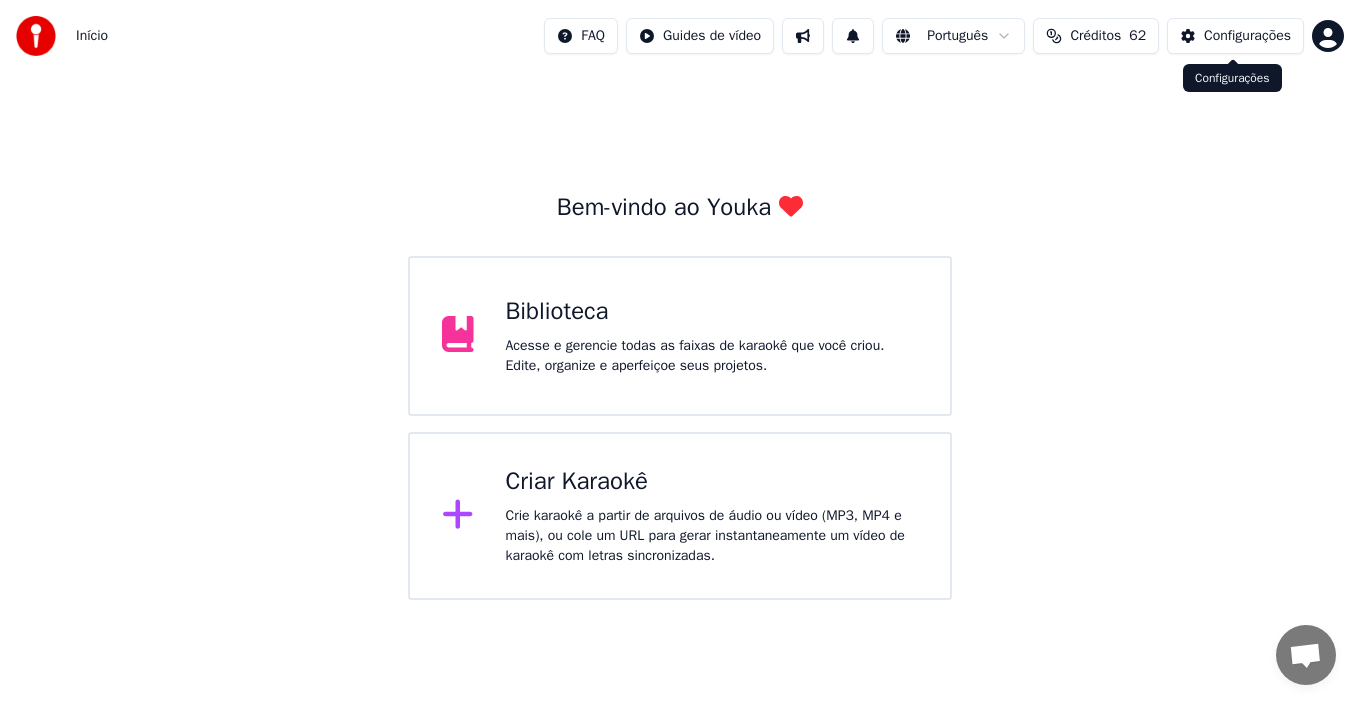 click on "Configurações" at bounding box center [1247, 36] 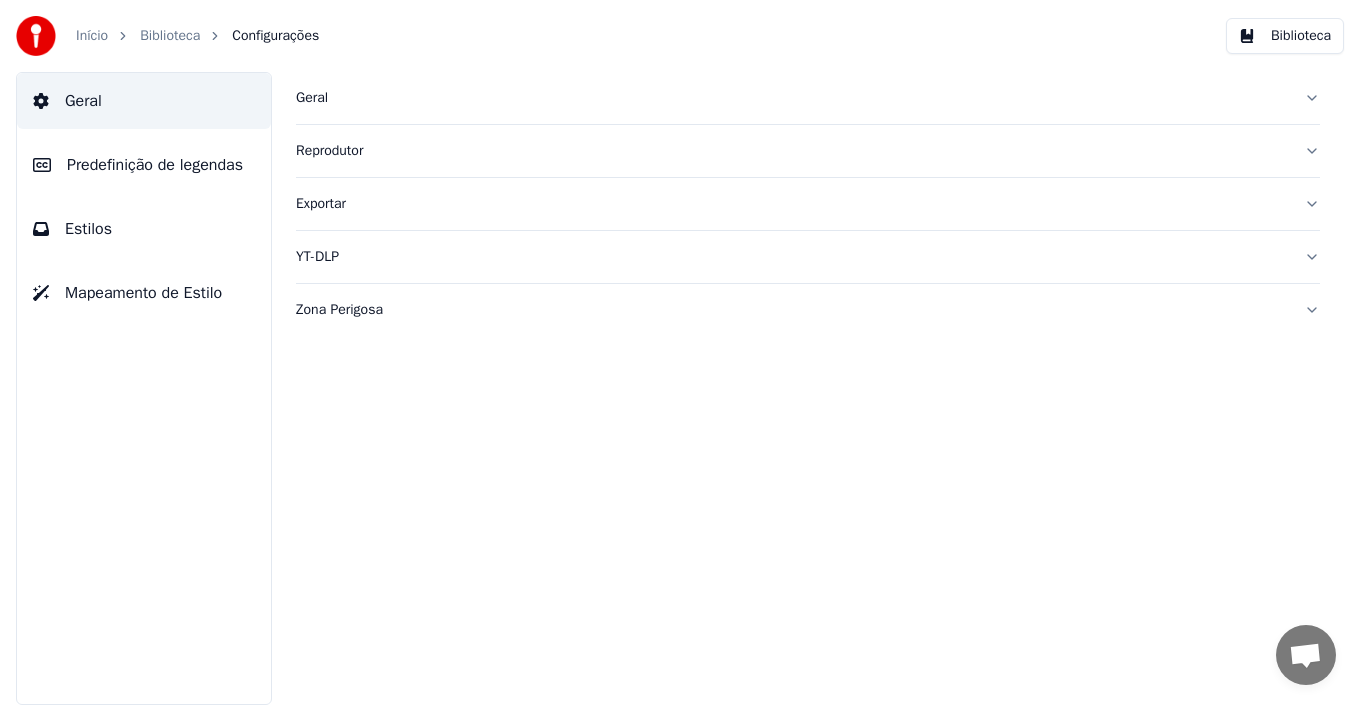 click on "Biblioteca" at bounding box center (170, 36) 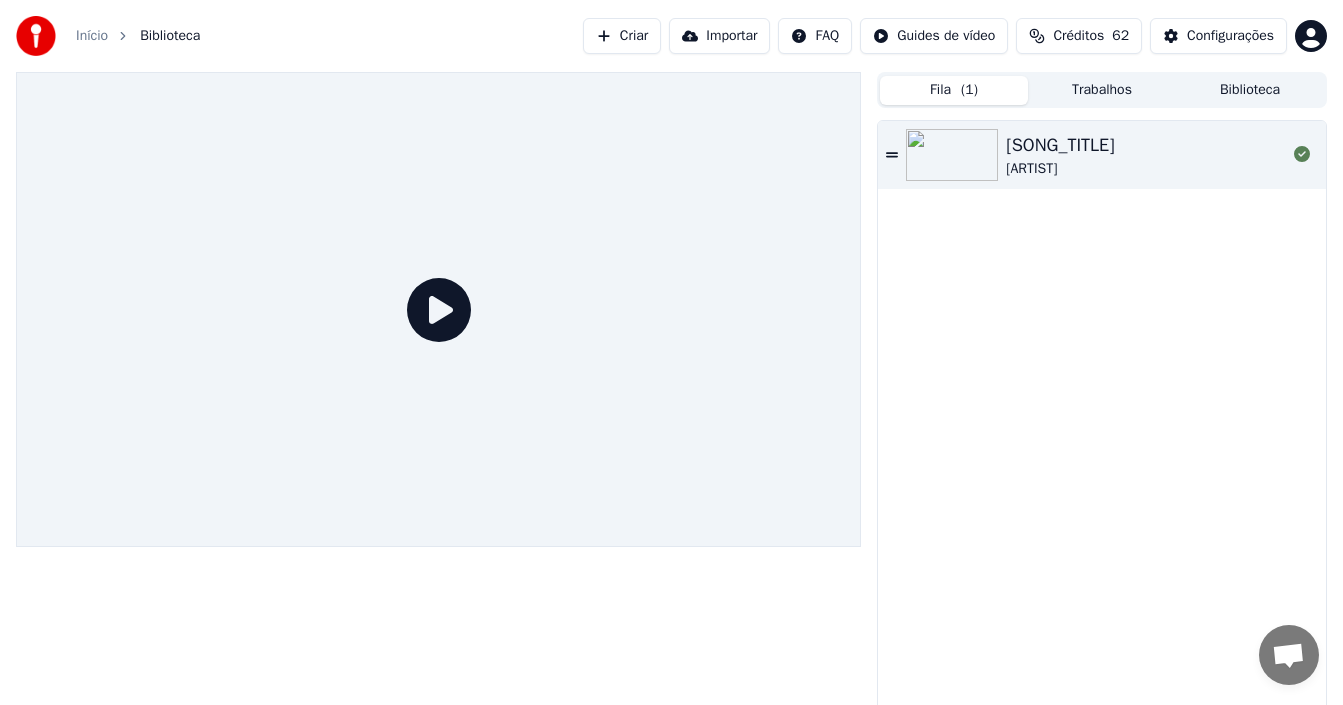 click at bounding box center [956, 155] 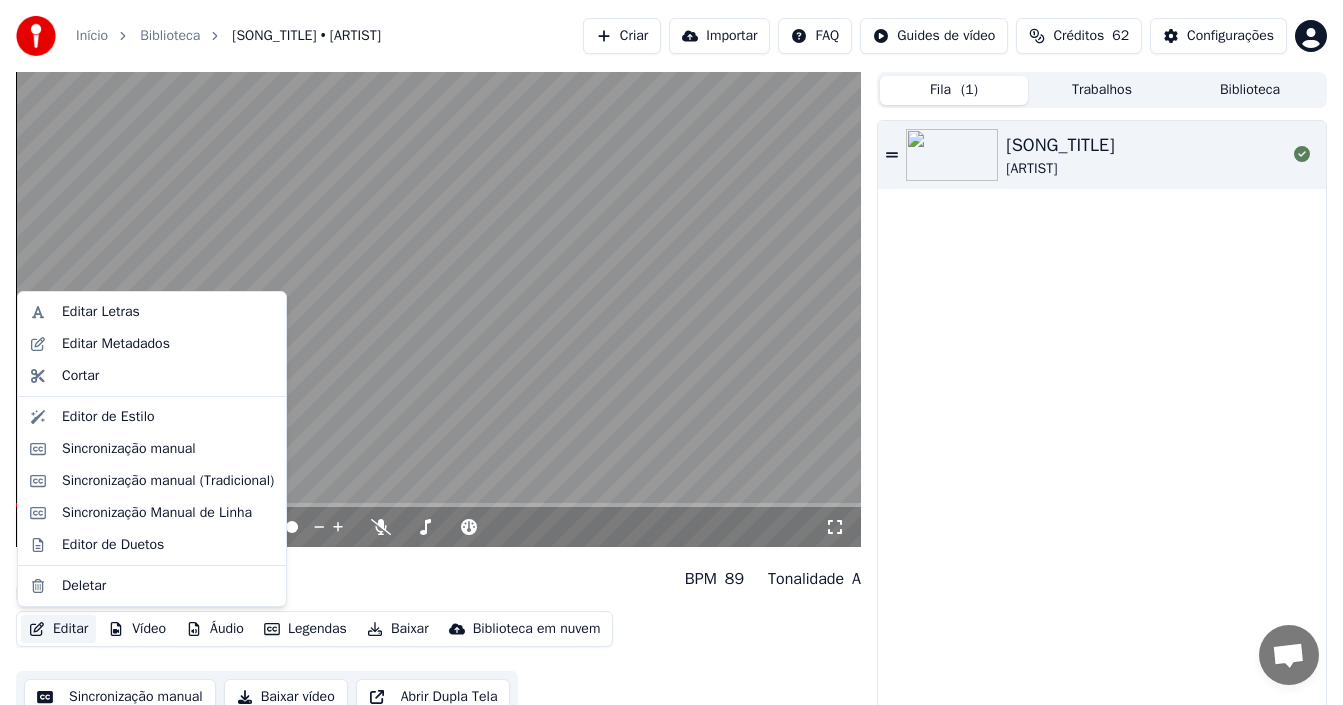 click on "Editar" at bounding box center [58, 629] 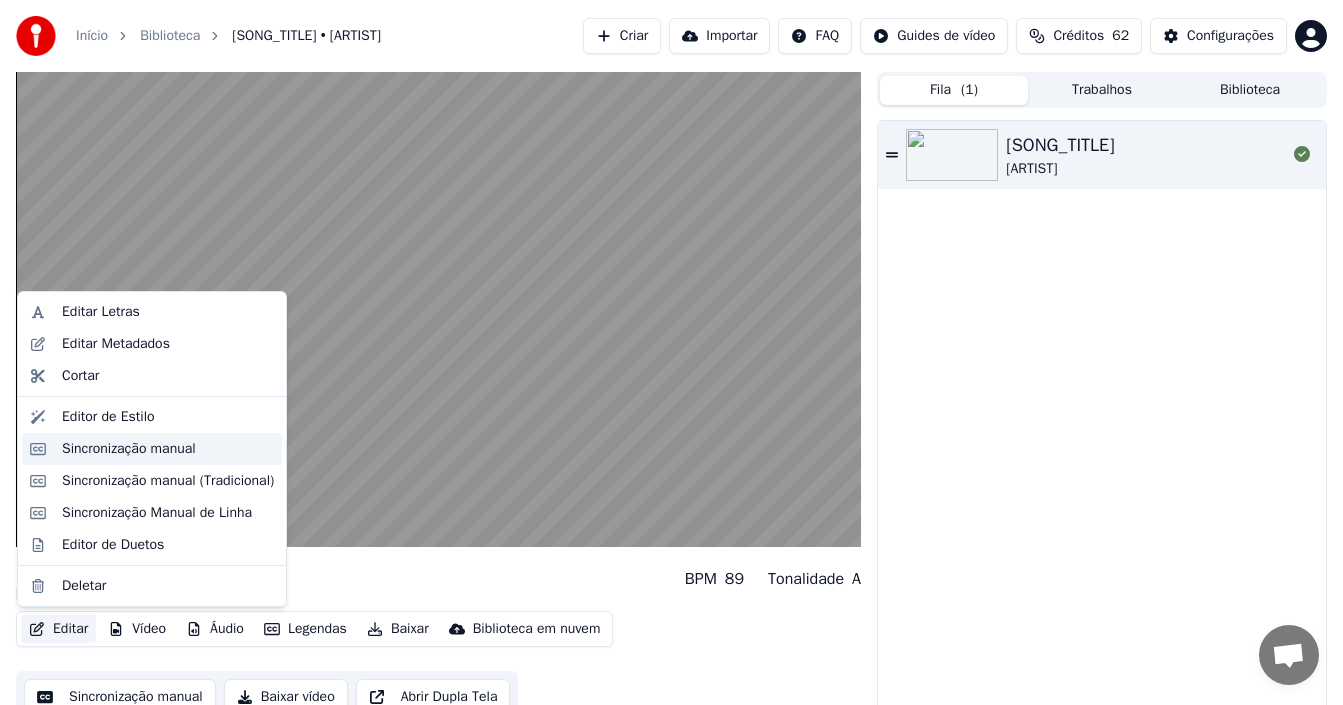 click on "Sincronização manual" at bounding box center [129, 449] 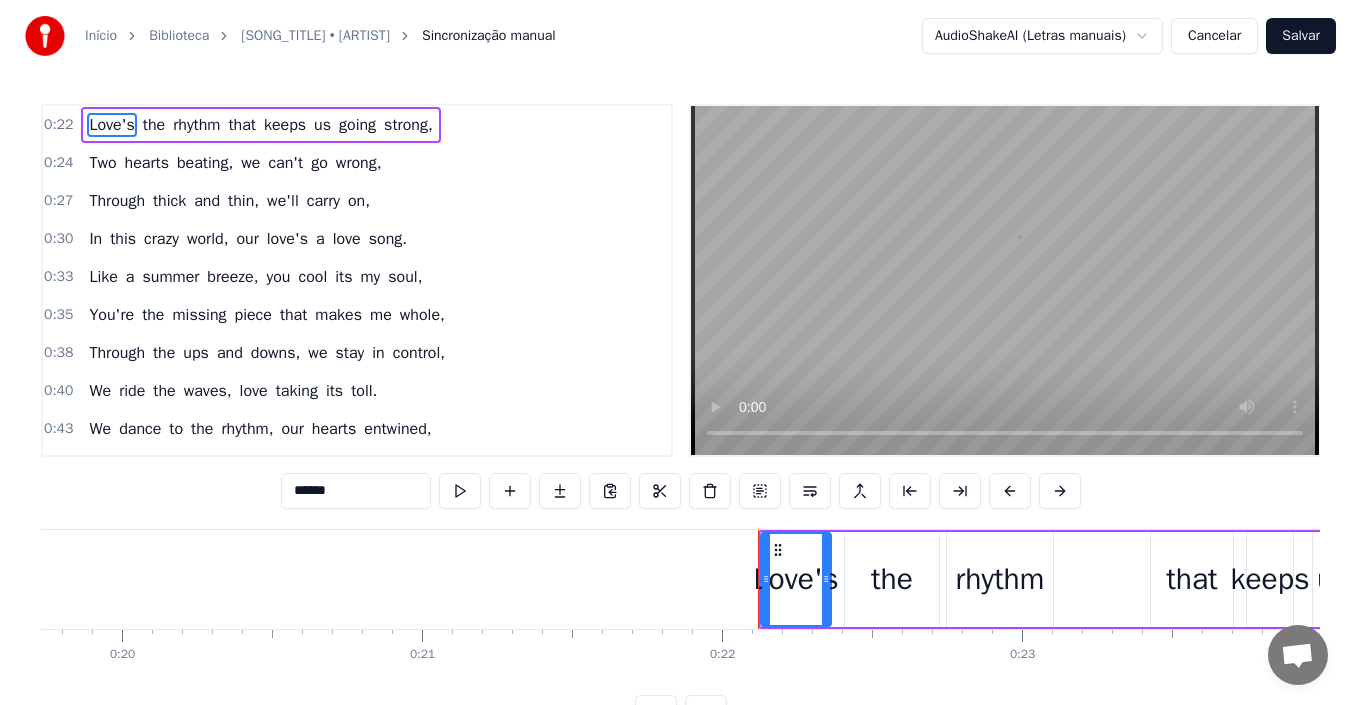 scroll, scrollTop: 0, scrollLeft: 6535, axis: horizontal 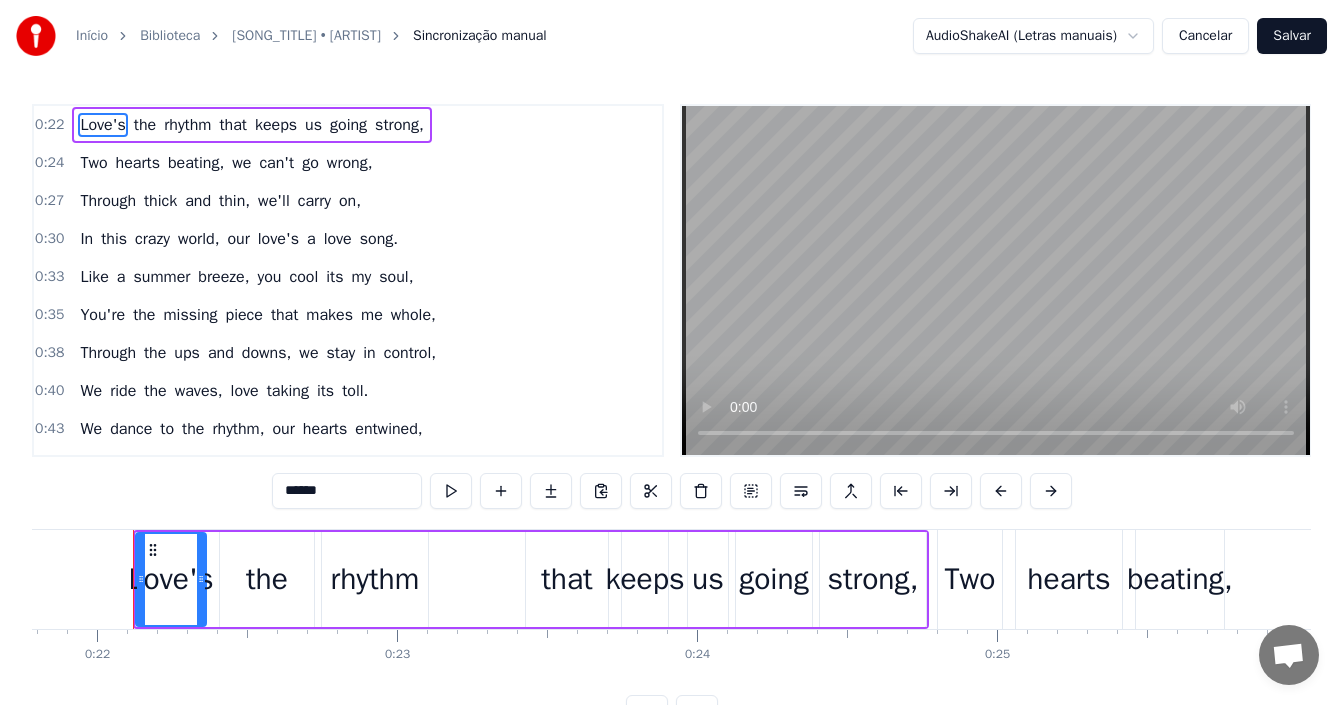 click on "Cancelar" at bounding box center [1205, 36] 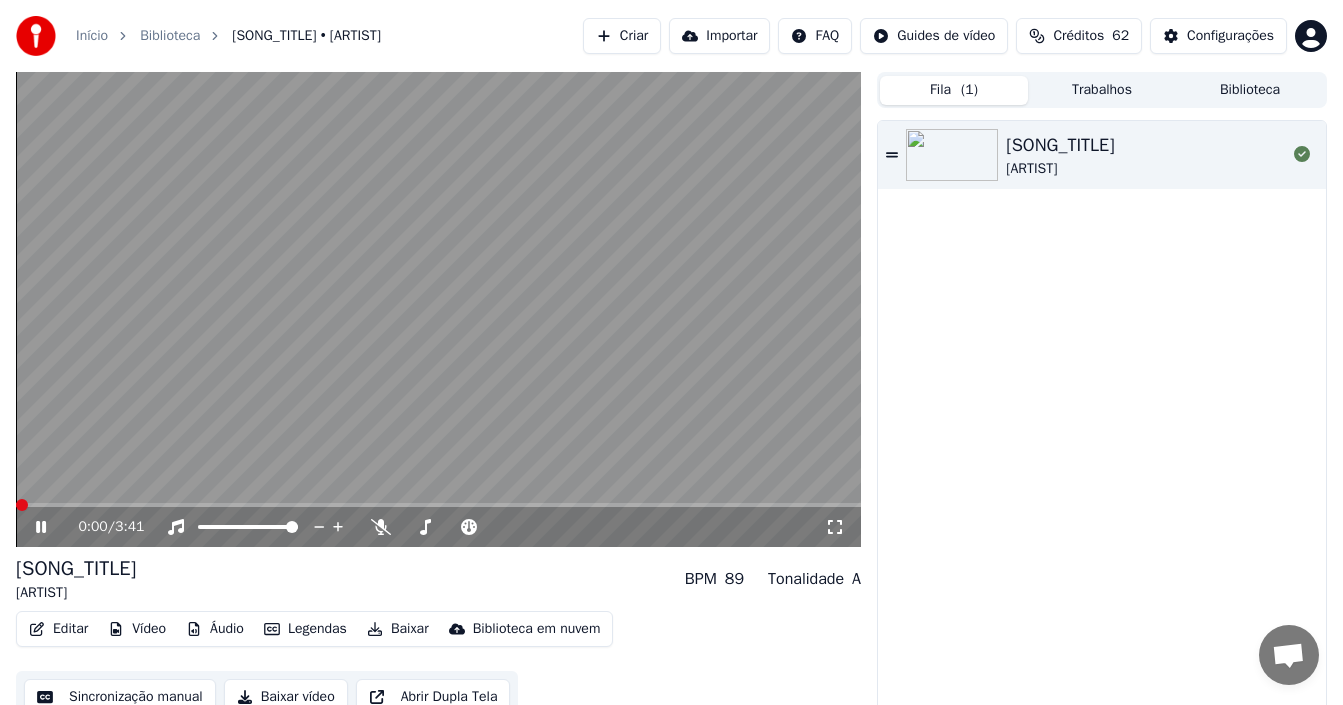 click on "Editar" at bounding box center [58, 629] 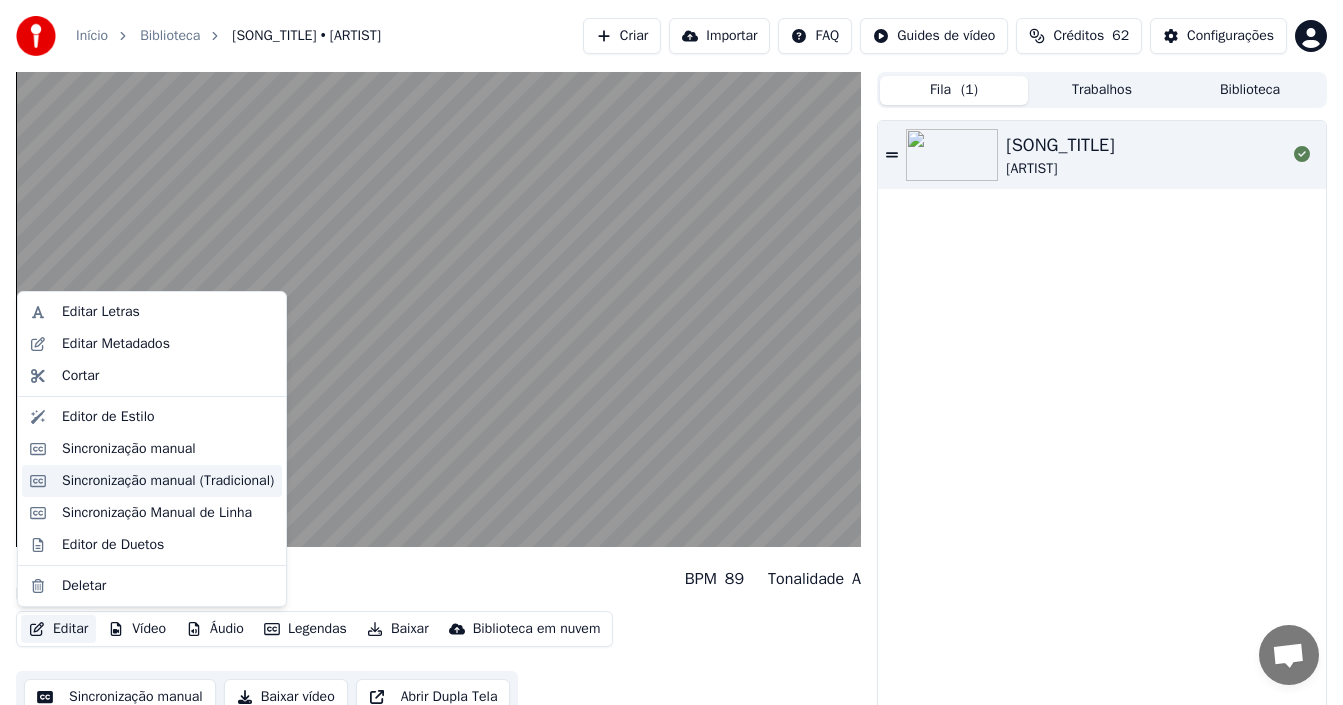 click on "Sincronização manual (Tradicional)" at bounding box center [168, 481] 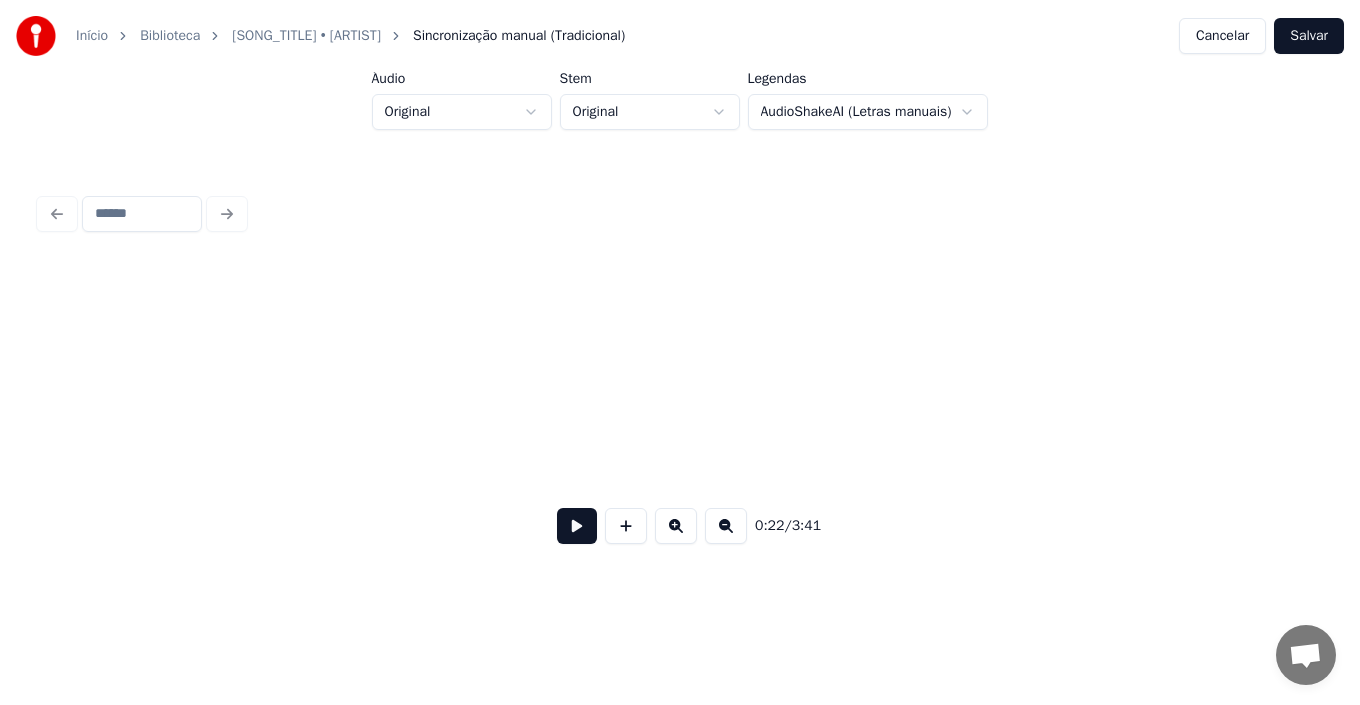 scroll, scrollTop: 0, scrollLeft: 4424, axis: horizontal 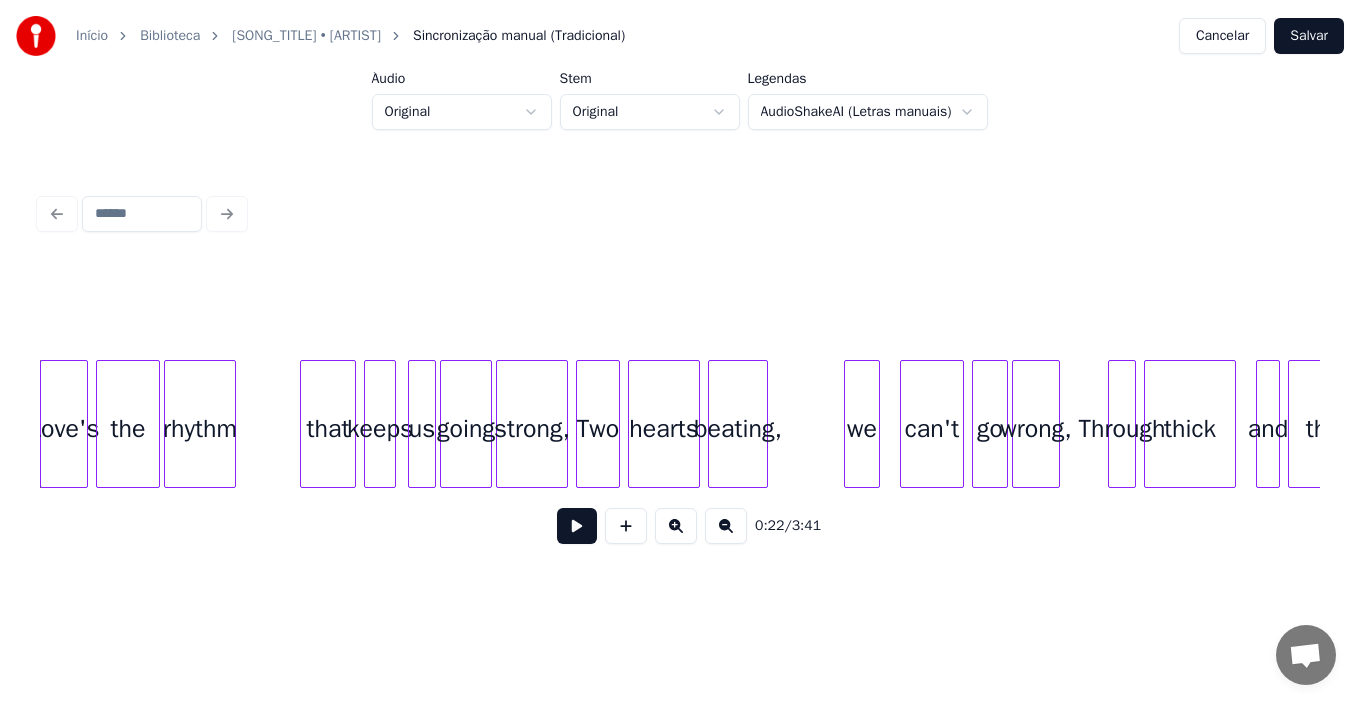 click on "Cancelar" at bounding box center (1222, 36) 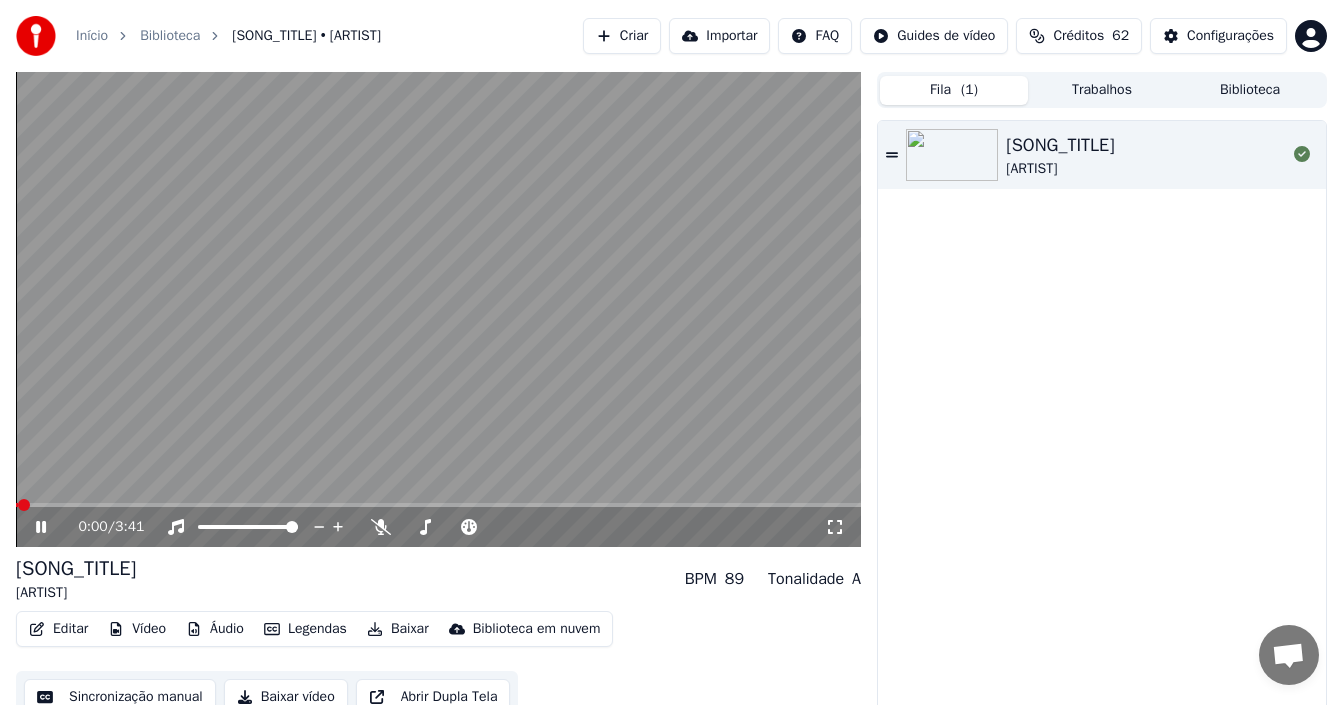 click on "Vídeo" at bounding box center [137, 629] 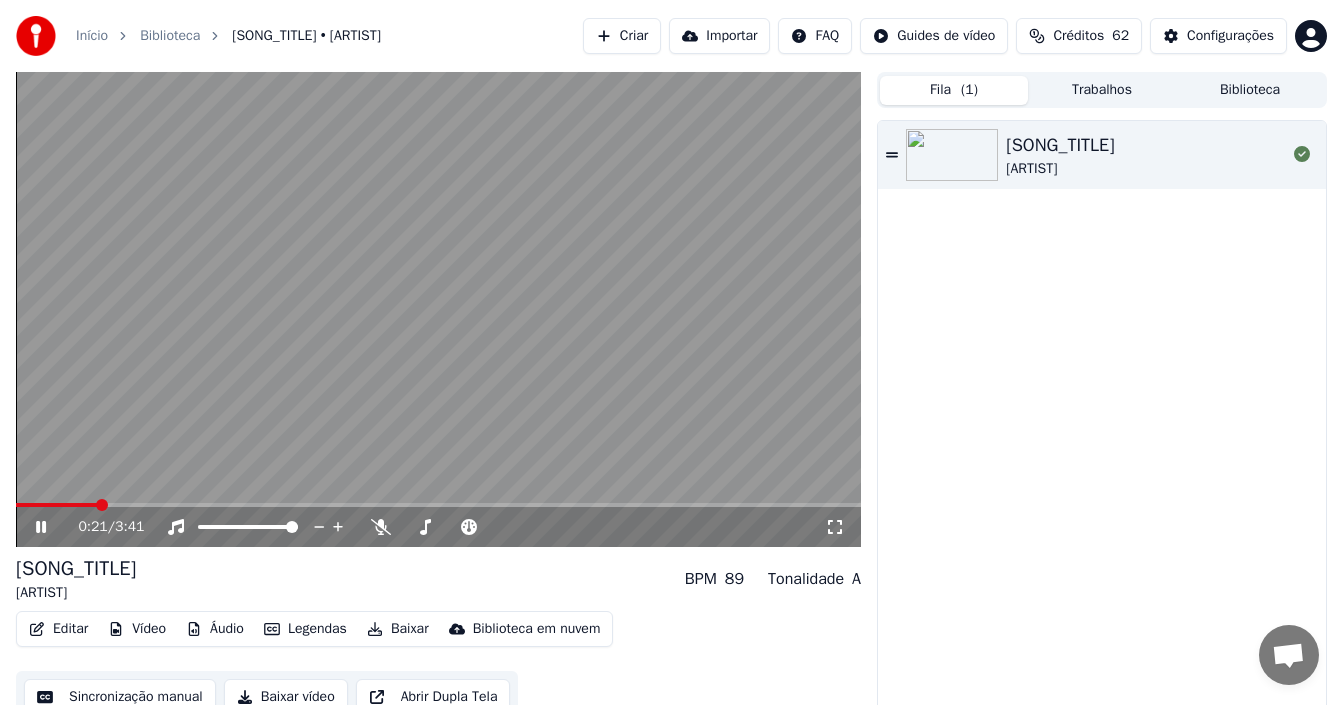 click on "You're the One Deejay Casanova" at bounding box center [1102, 419] 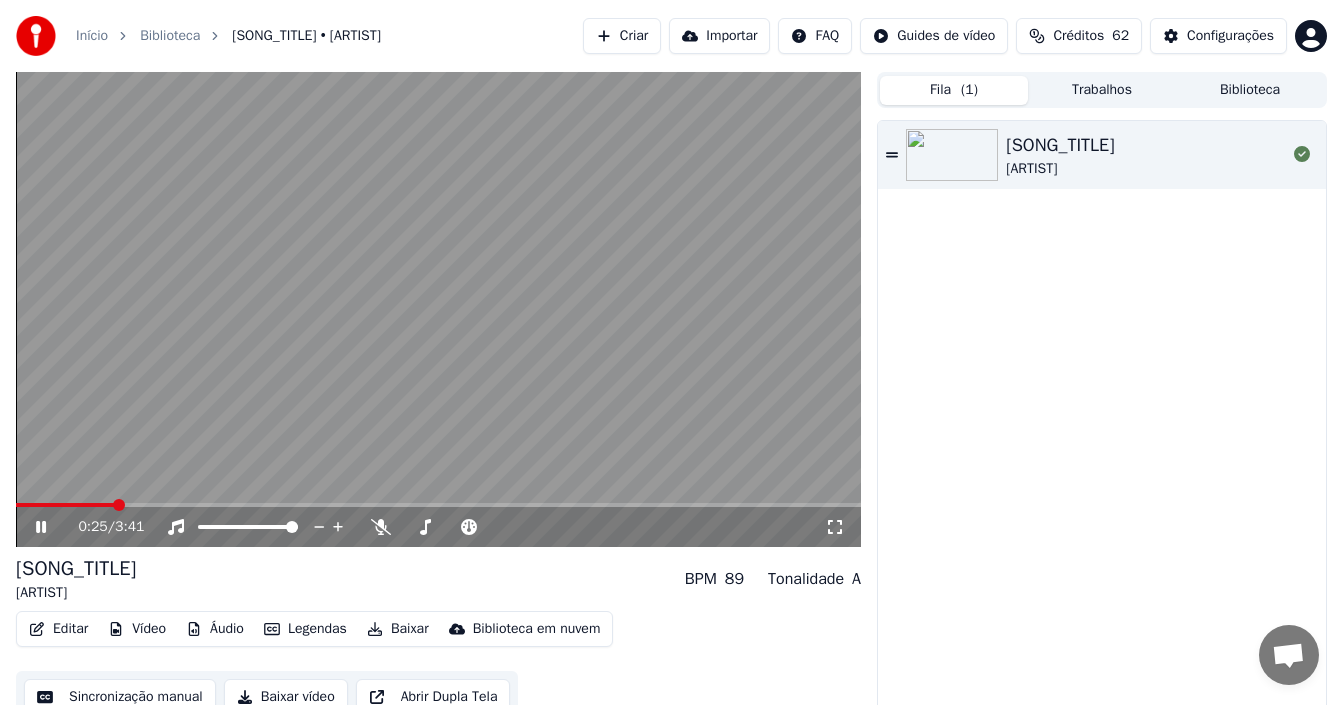 click on "Editar" at bounding box center [58, 629] 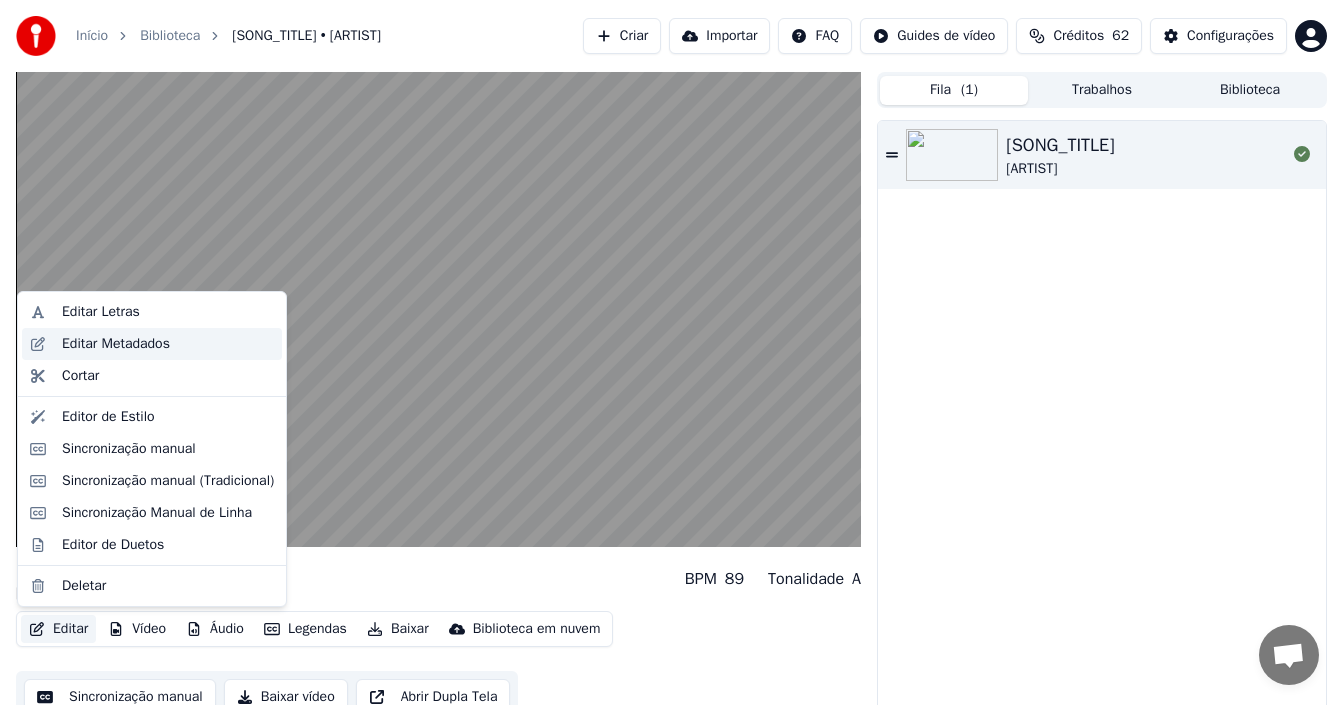 click on "Editar Metadados" at bounding box center [116, 344] 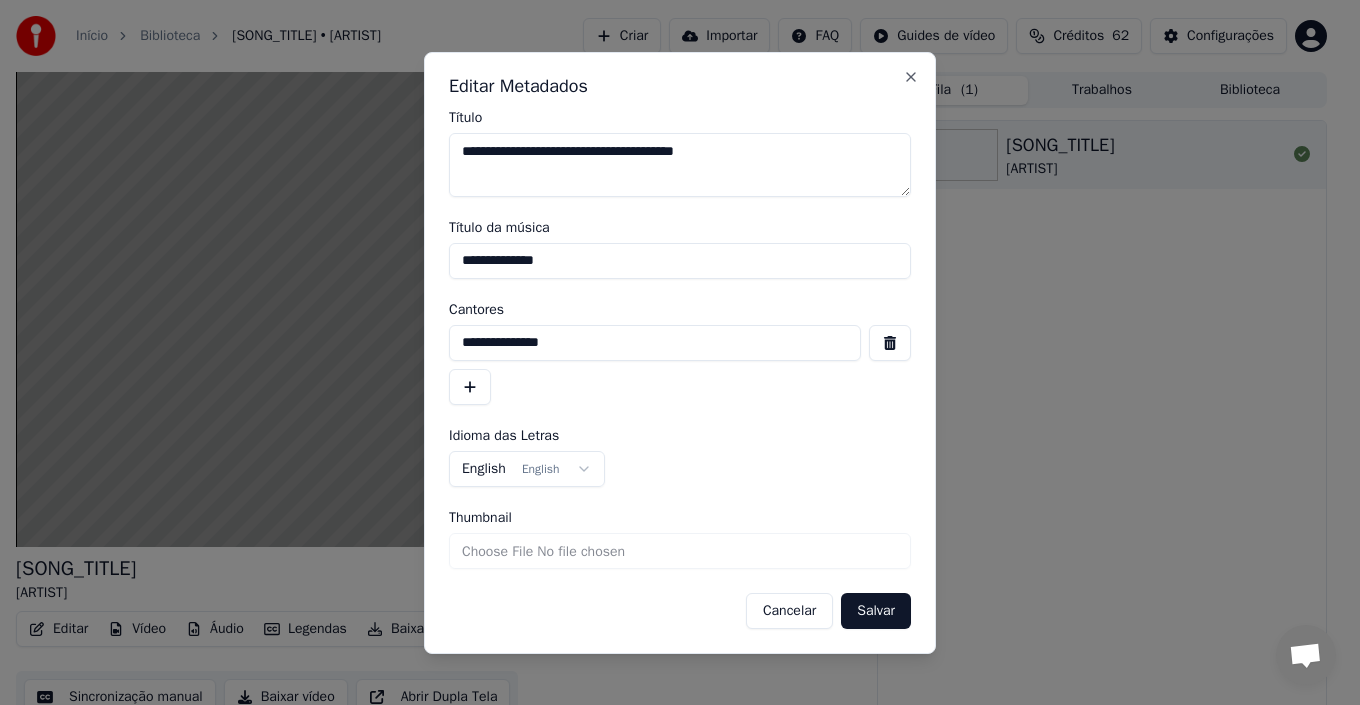 drag, startPoint x: 559, startPoint y: 154, endPoint x: 474, endPoint y: 163, distance: 85.47514 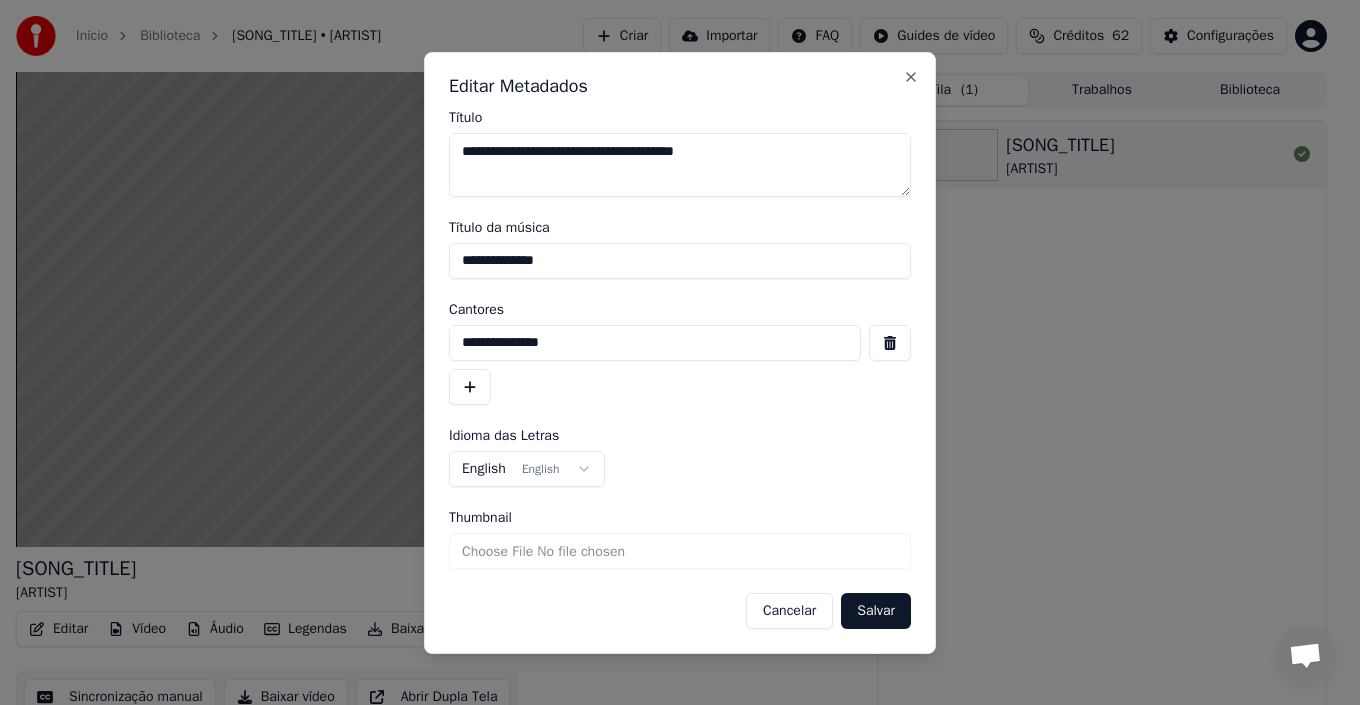 click on "**********" at bounding box center (680, 165) 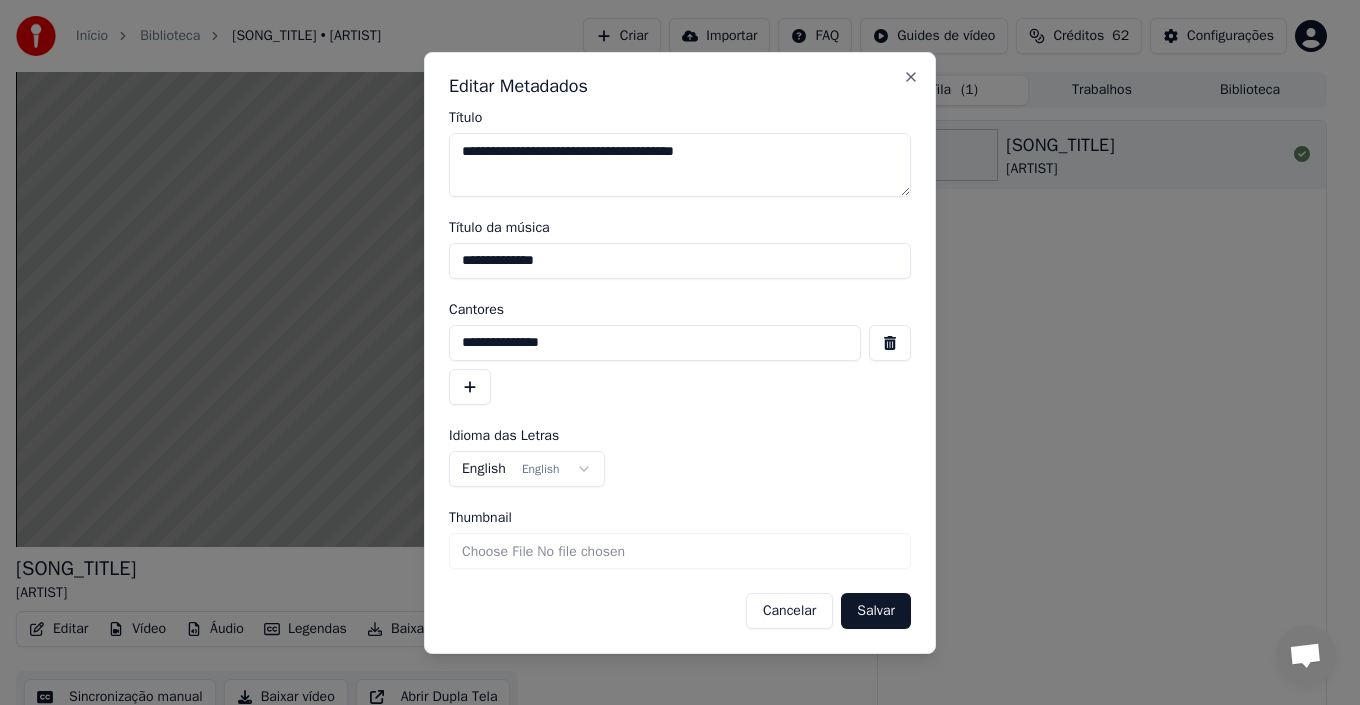 drag, startPoint x: 464, startPoint y: 153, endPoint x: 785, endPoint y: 150, distance: 321.014 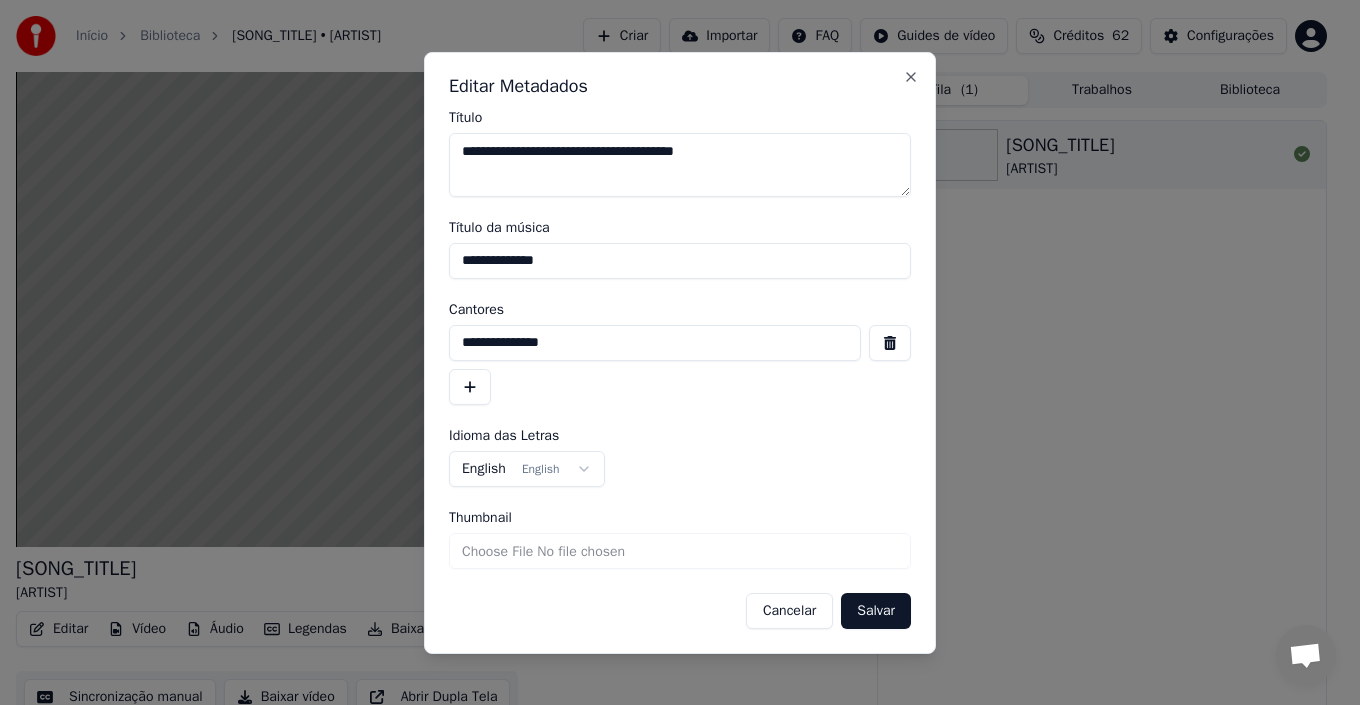 click on "**********" at bounding box center [680, 165] 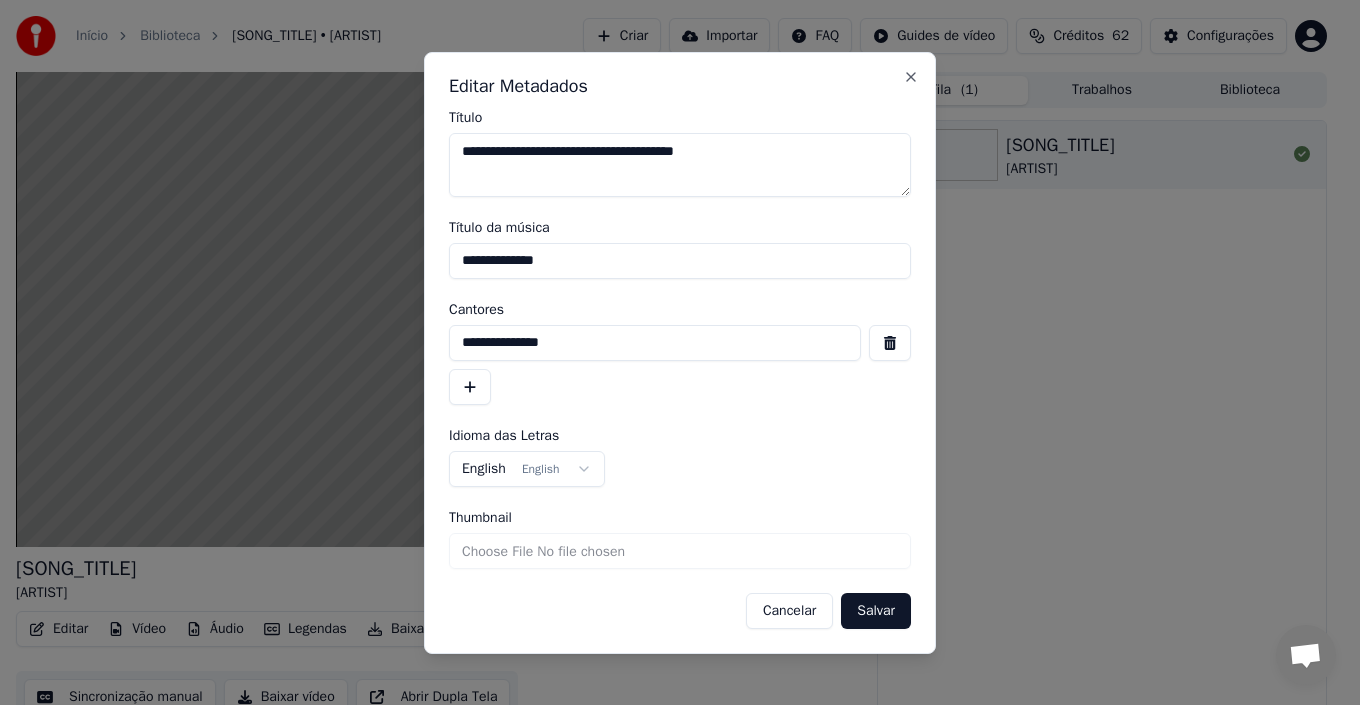 type on "**********" 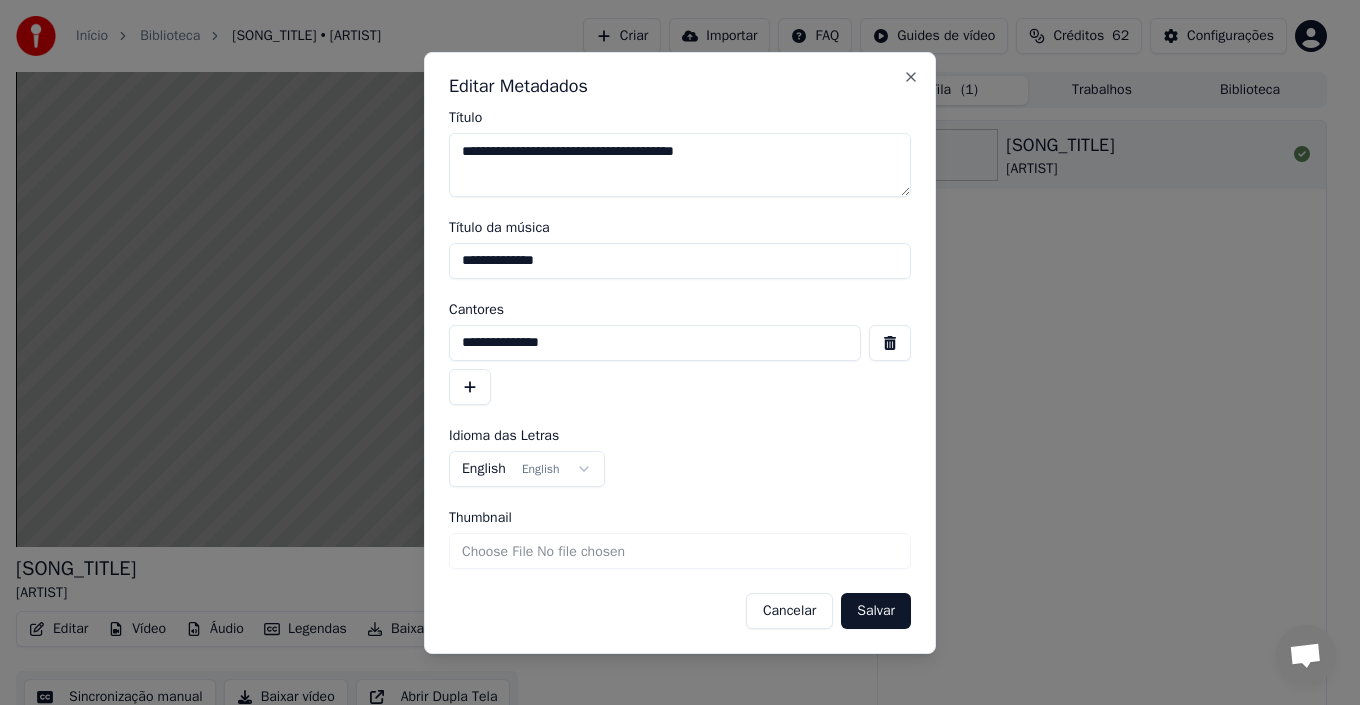 click on "**********" at bounding box center (680, 261) 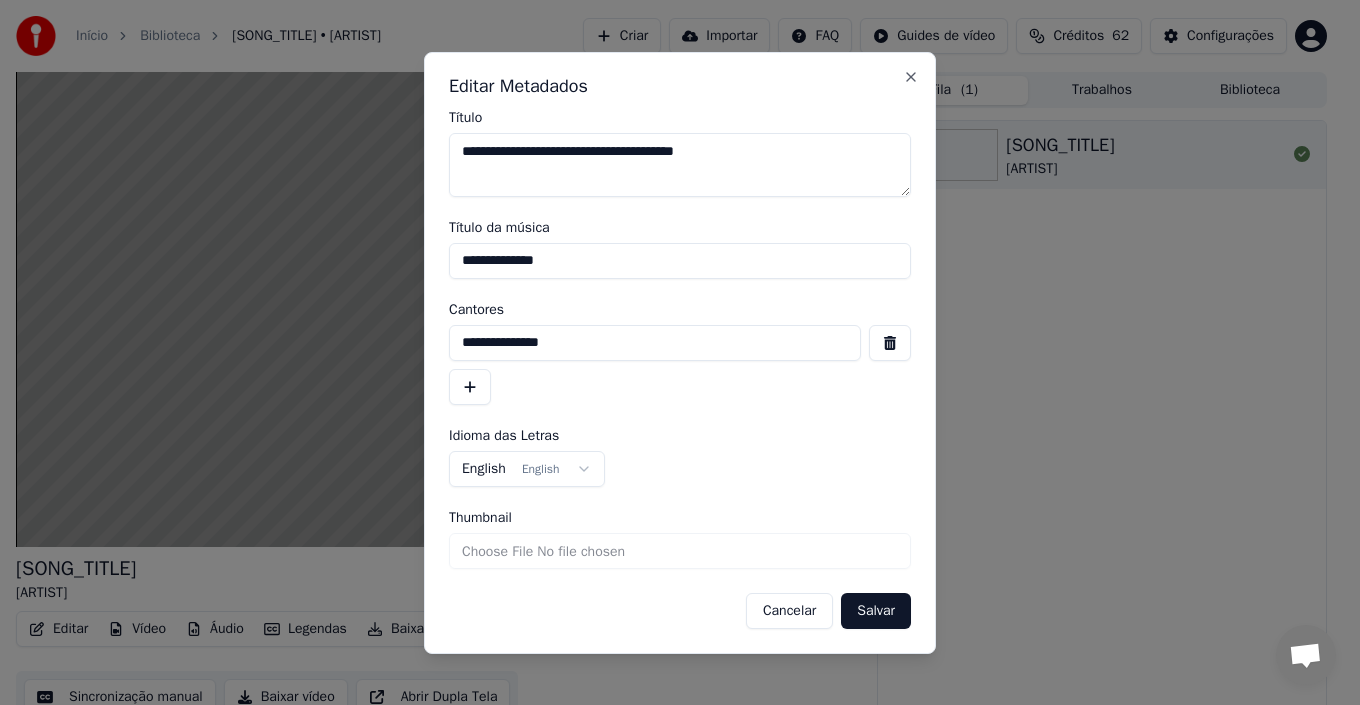 click on "**********" at bounding box center (680, 261) 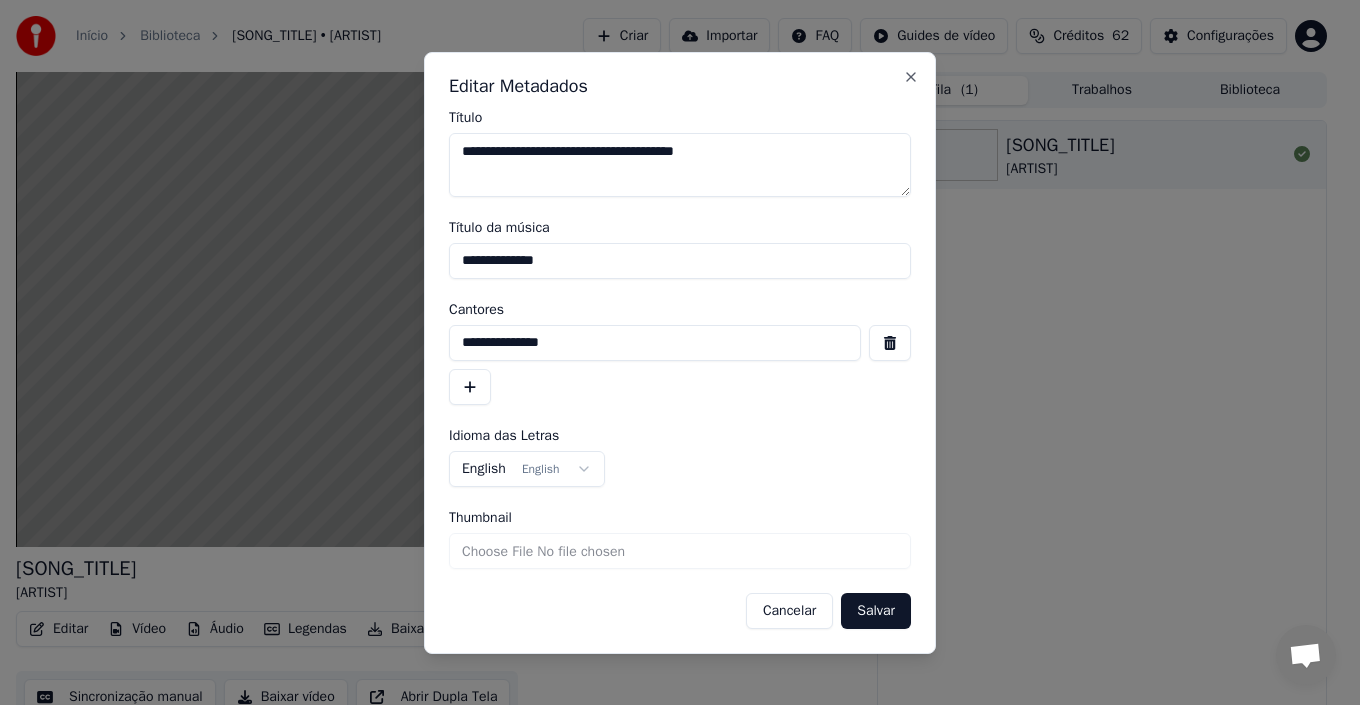 click on "**********" at bounding box center (680, 261) 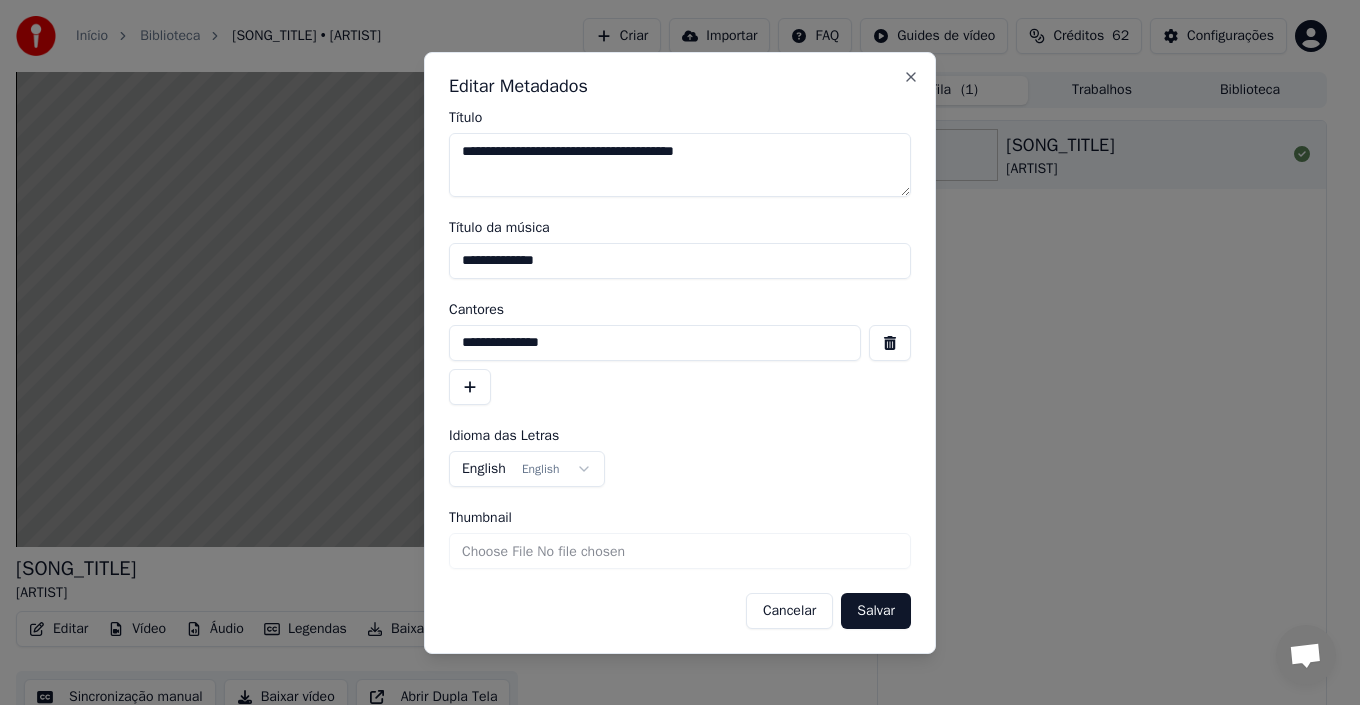 drag, startPoint x: 704, startPoint y: 152, endPoint x: 595, endPoint y: 153, distance: 109.004585 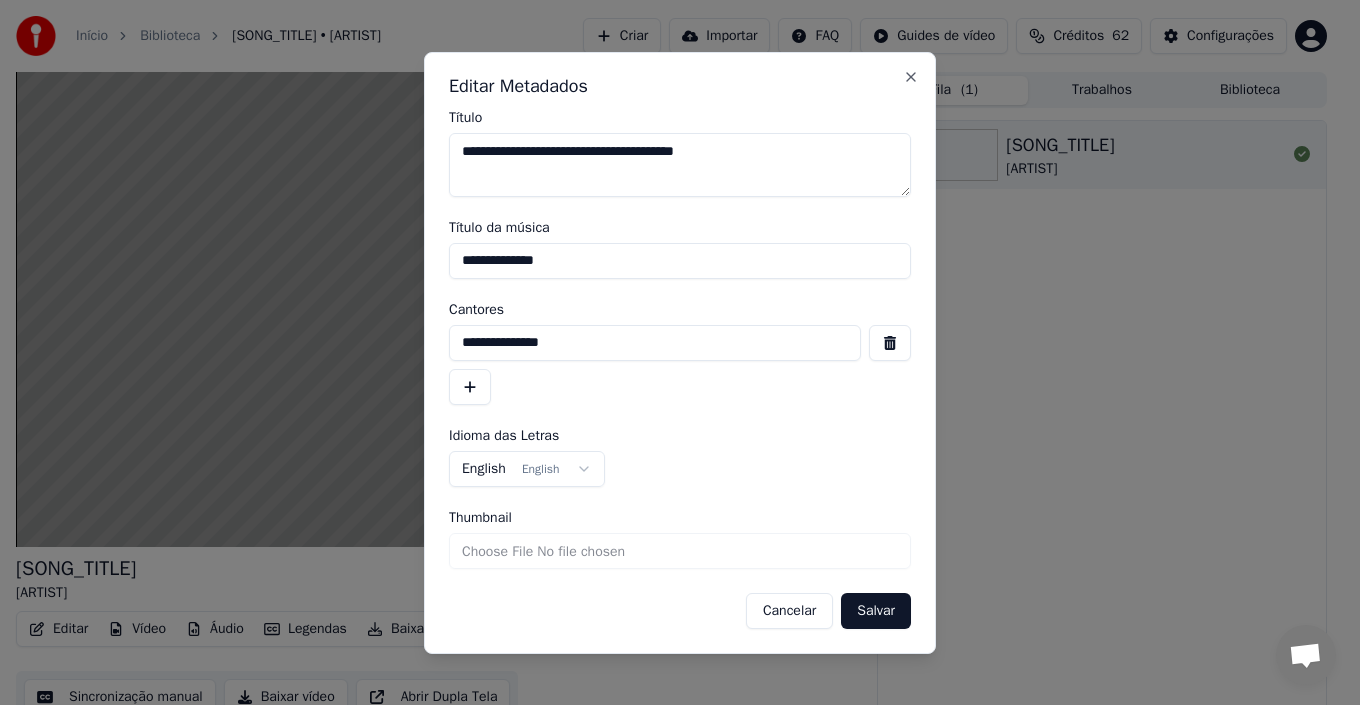 click on "**********" at bounding box center [680, 165] 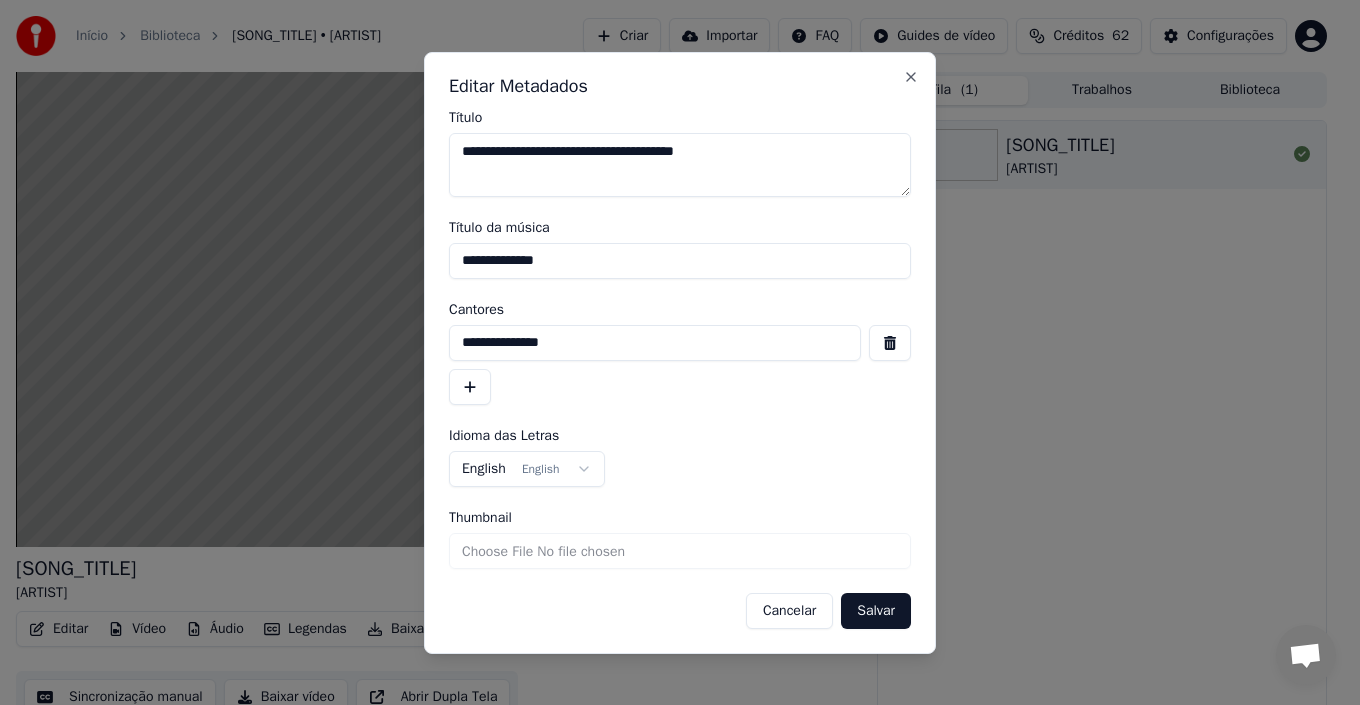 drag, startPoint x: 567, startPoint y: 265, endPoint x: 451, endPoint y: 264, distance: 116.00431 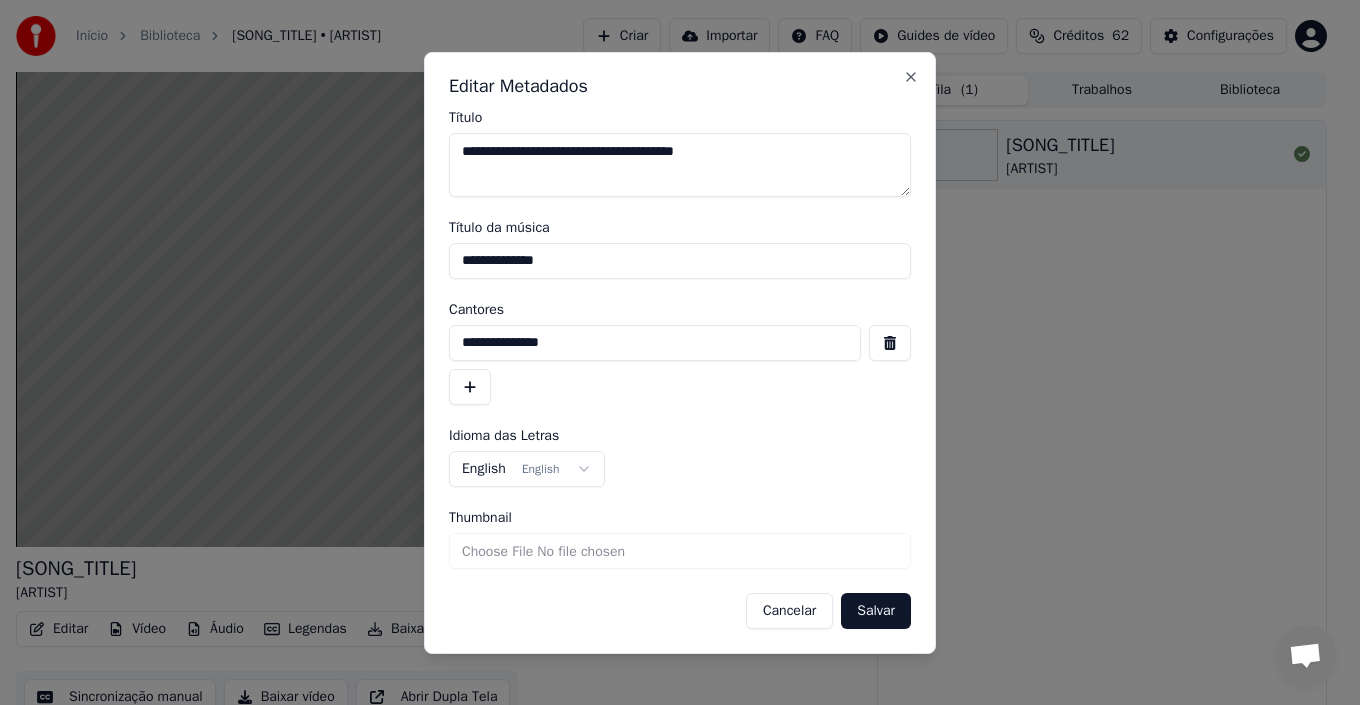 click on "**********" at bounding box center (680, 261) 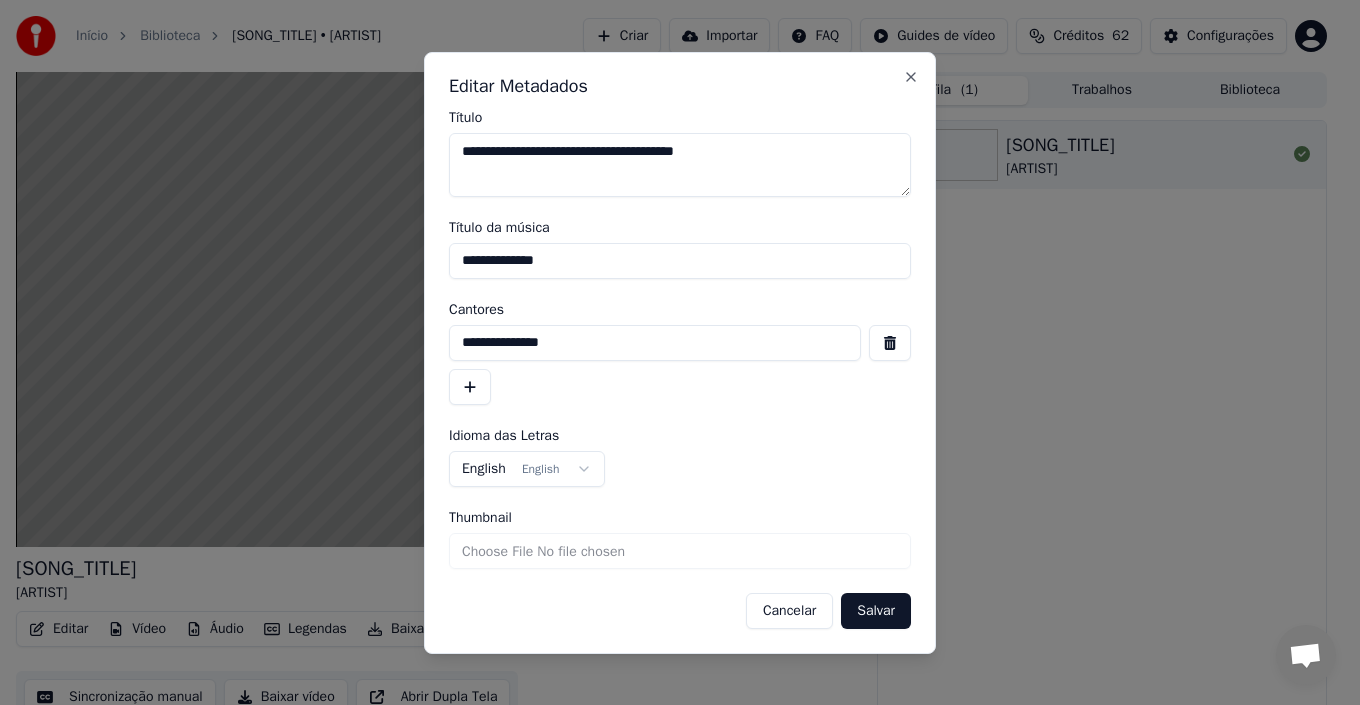 type on "**********" 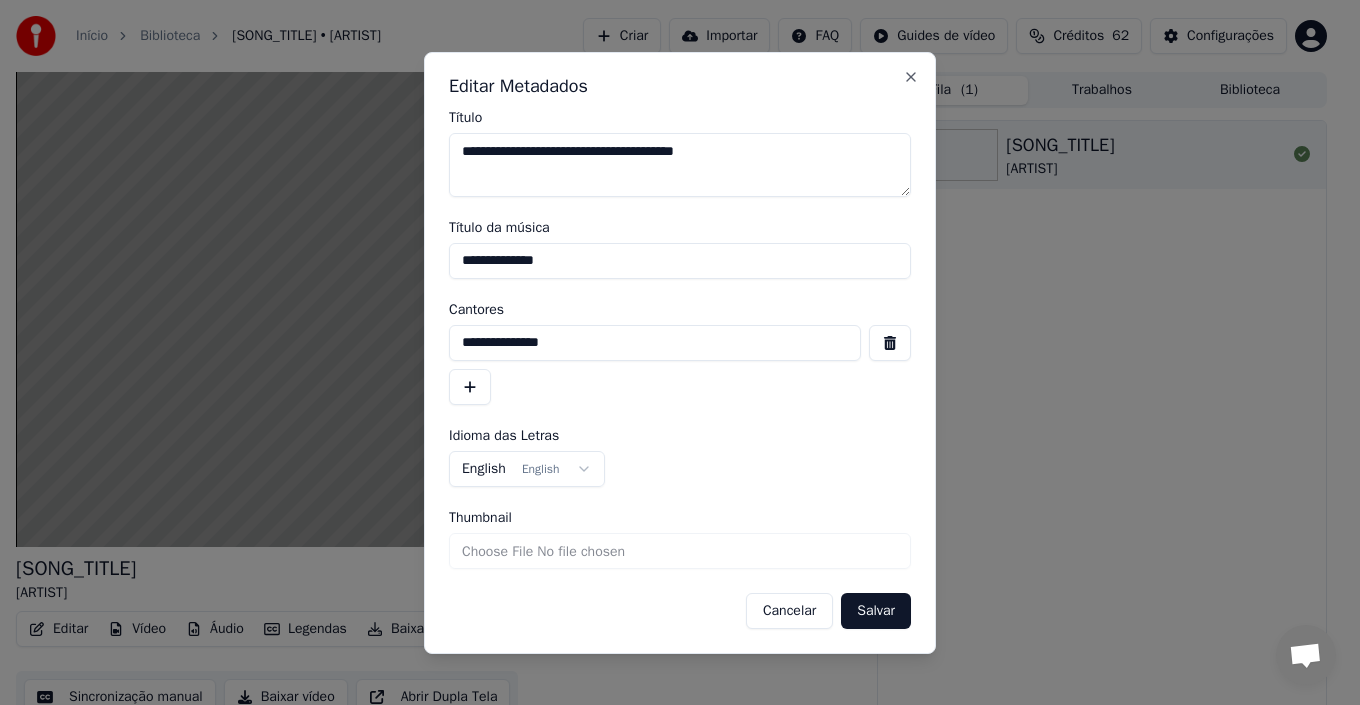 click on "**********" at bounding box center (680, 165) 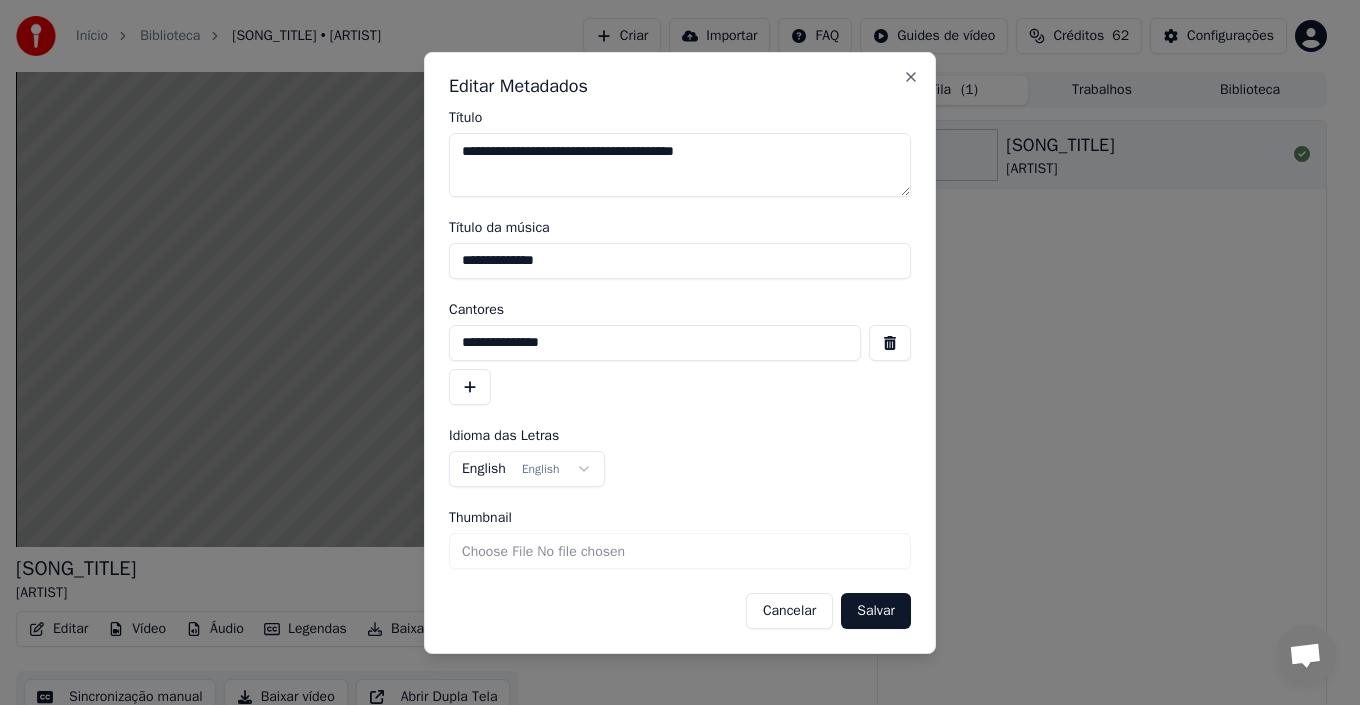 type on "**********" 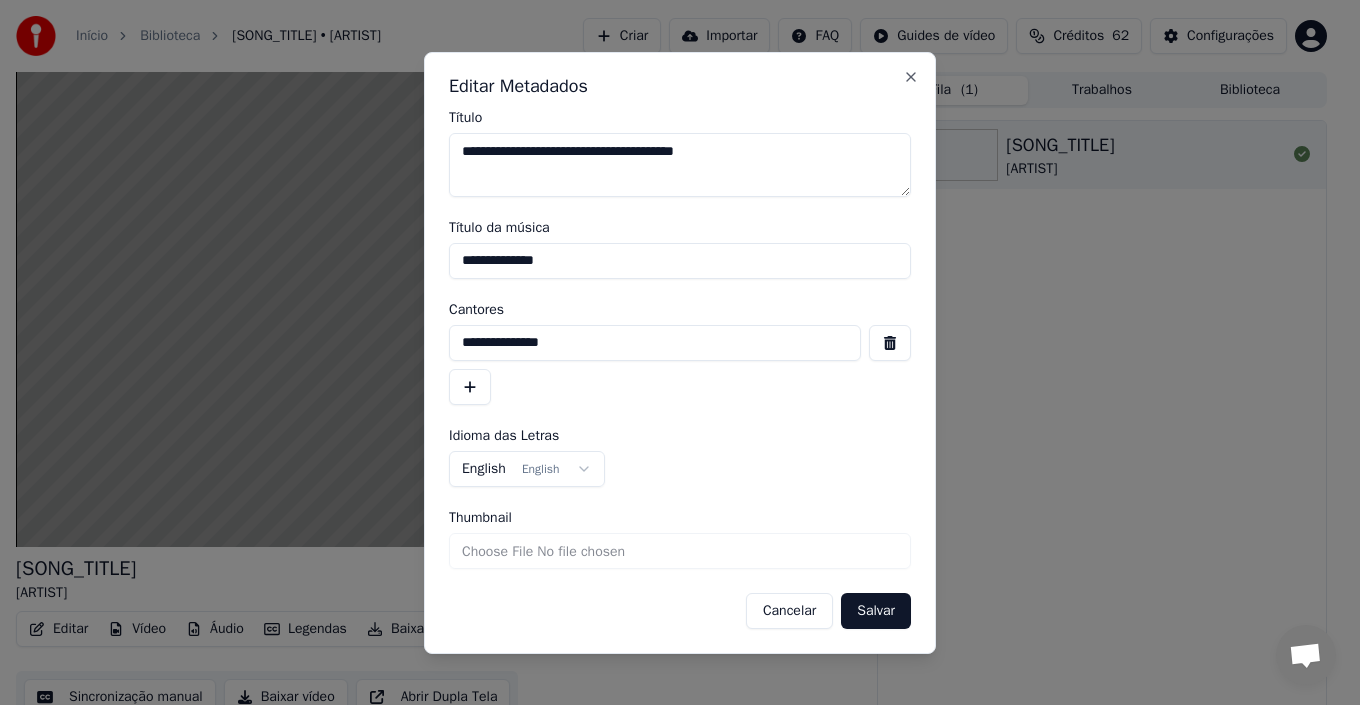 click on "Salvar" at bounding box center [876, 611] 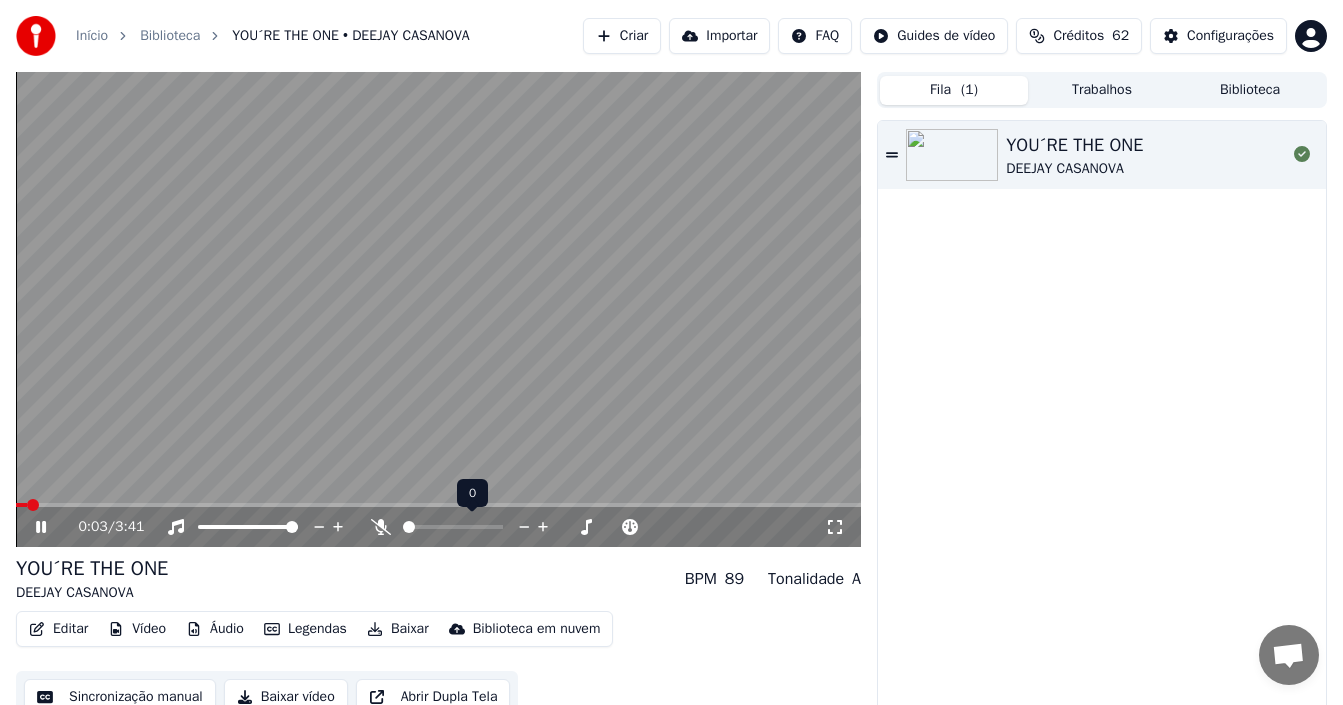 click at bounding box center (21, 505) 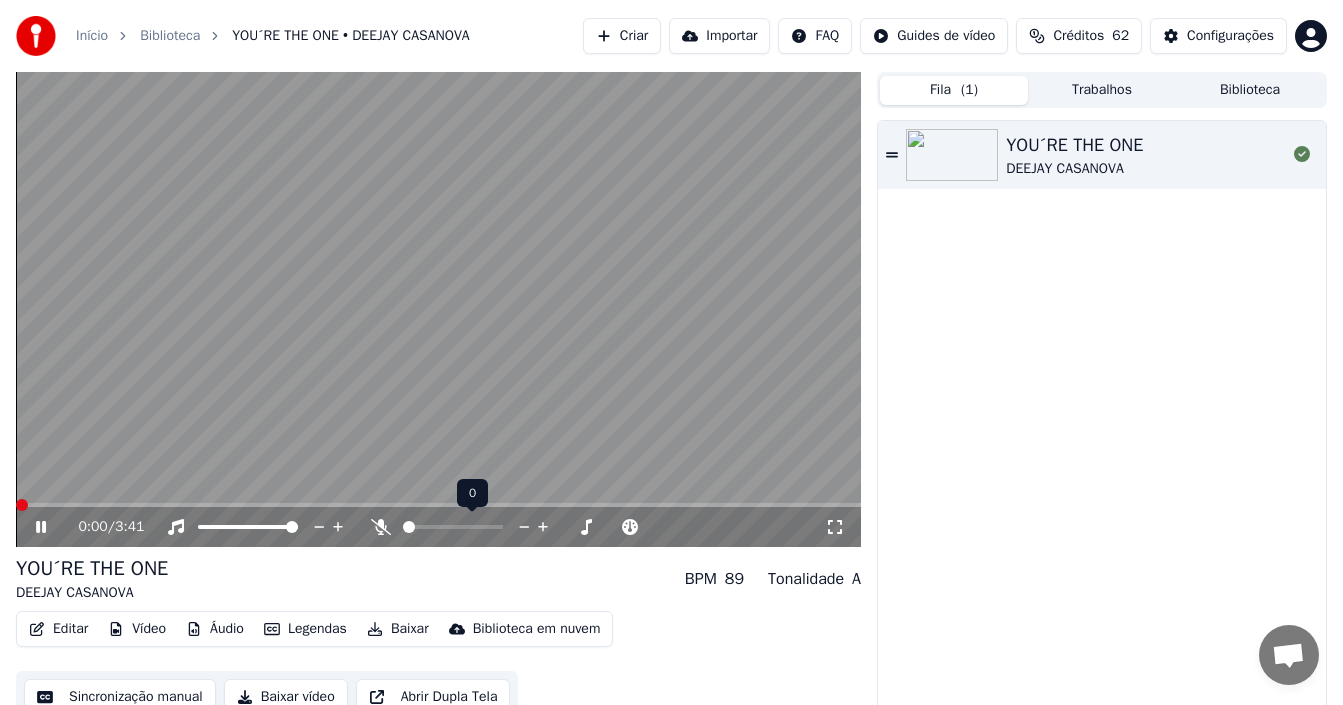 click at bounding box center (16, 505) 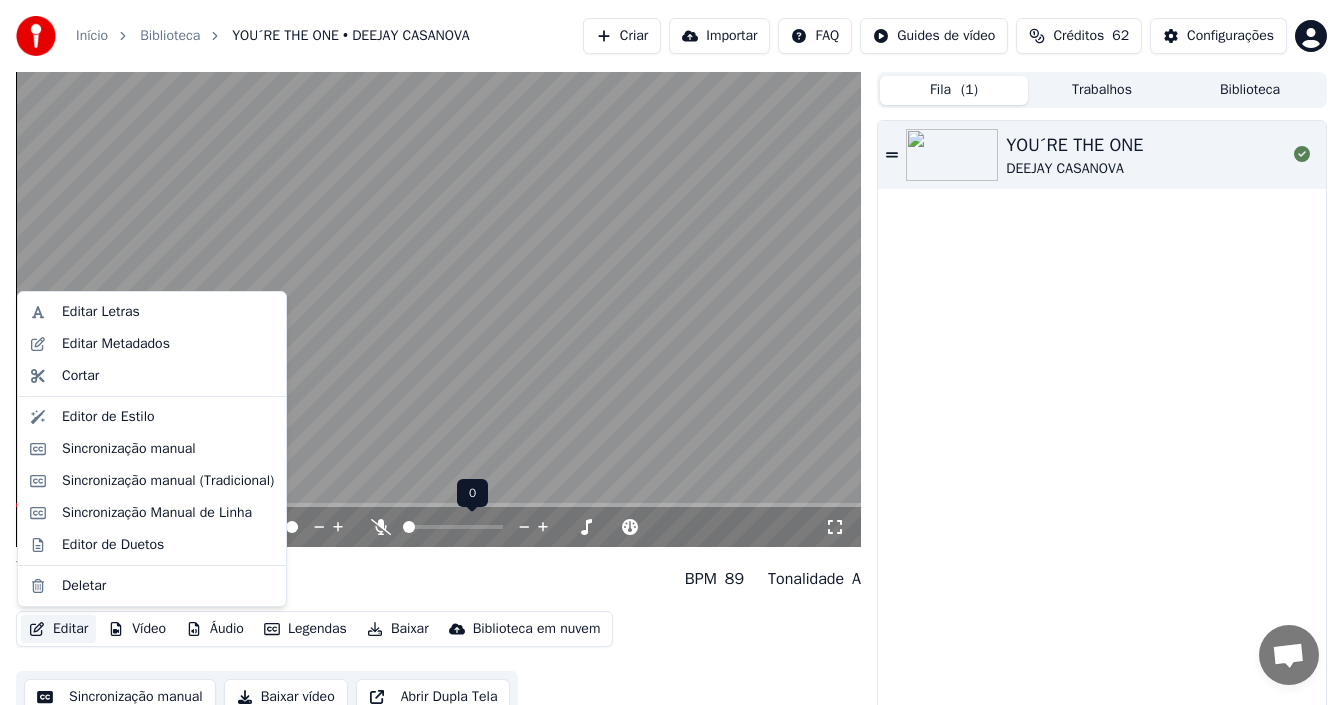 click on "Editar" at bounding box center (58, 629) 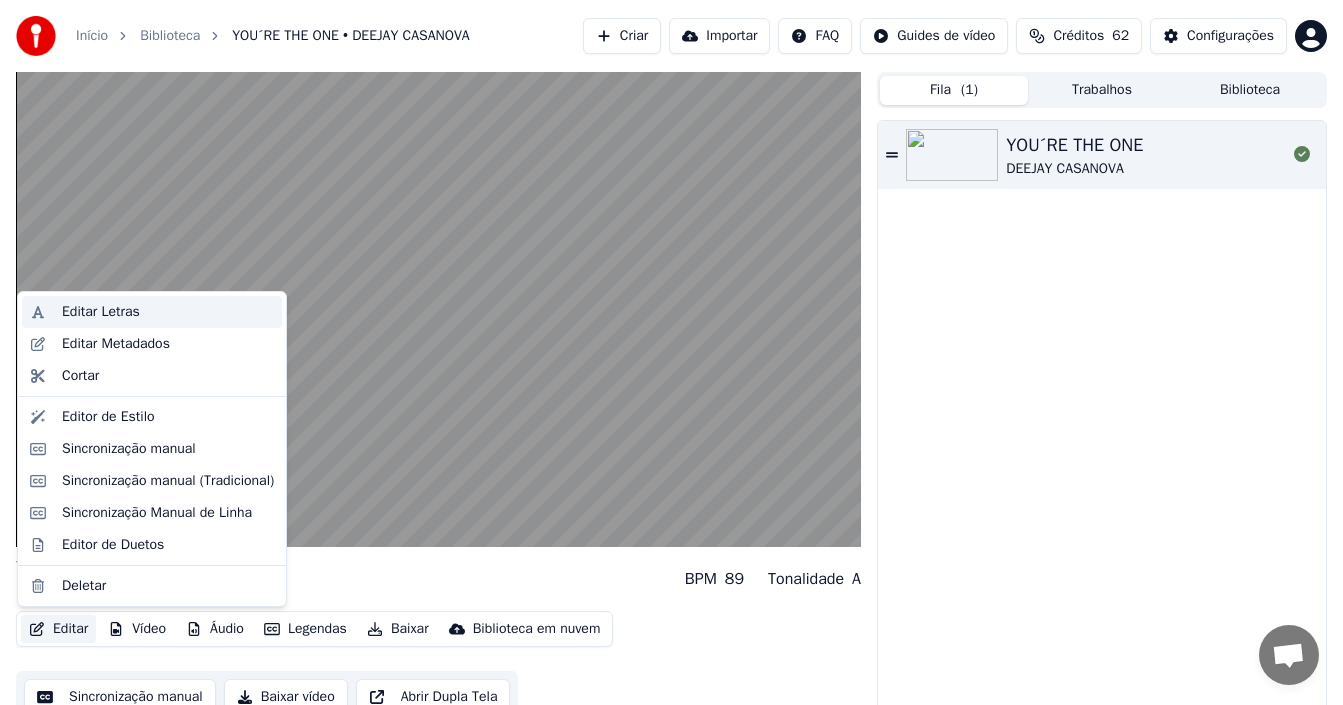 click on "Editar Letras" at bounding box center (101, 312) 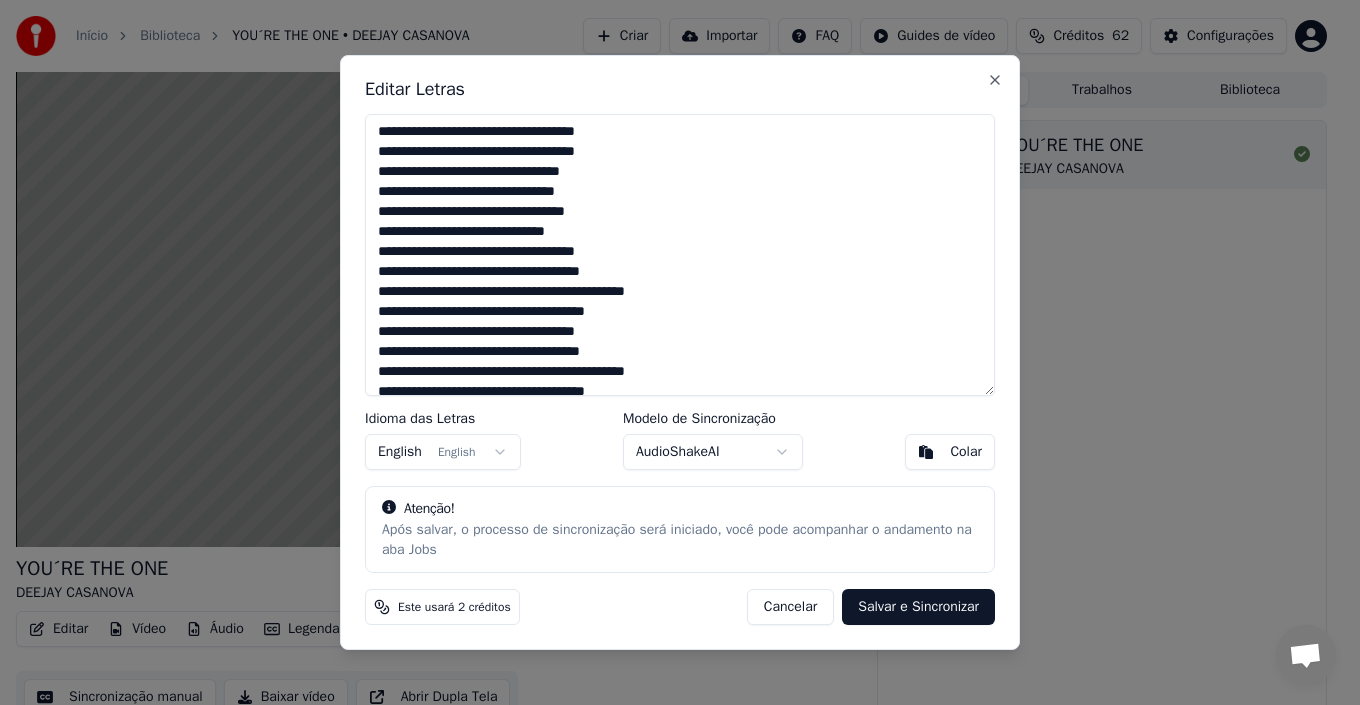scroll, scrollTop: 615, scrollLeft: 0, axis: vertical 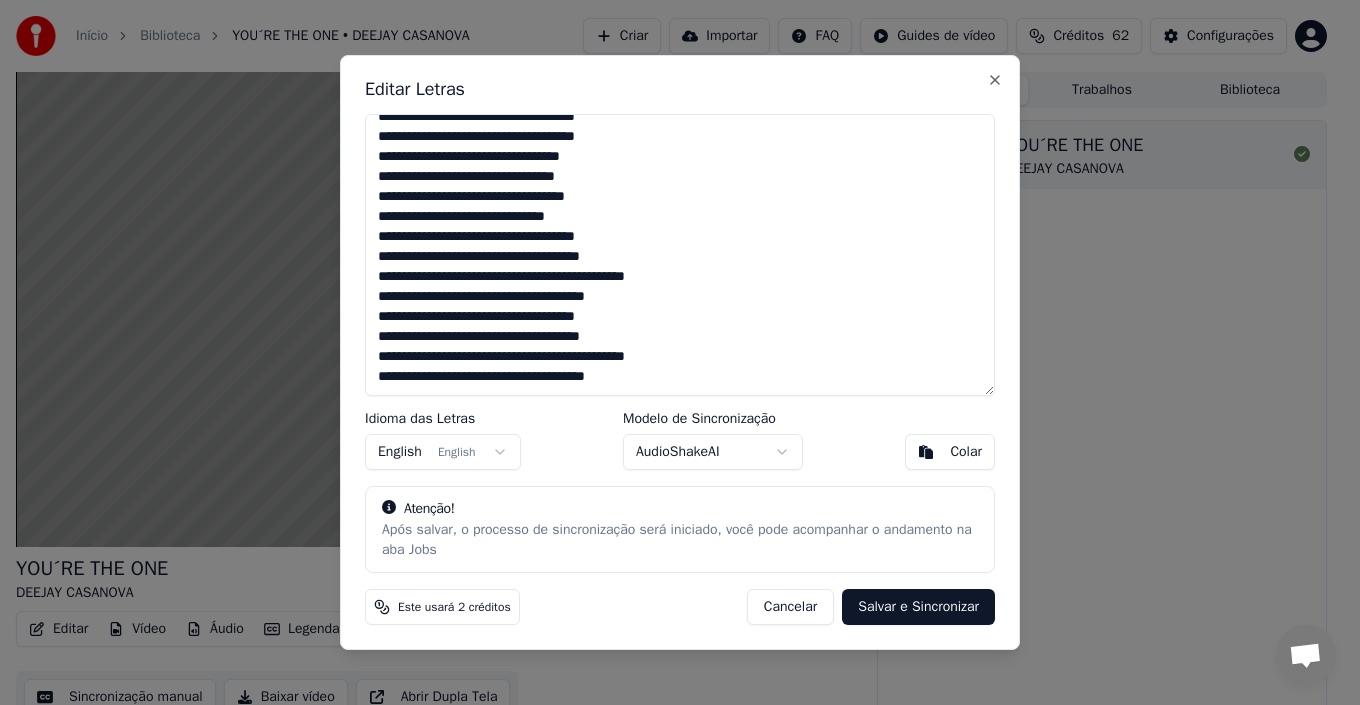 drag, startPoint x: 381, startPoint y: 131, endPoint x: 656, endPoint y: 439, distance: 412.90314 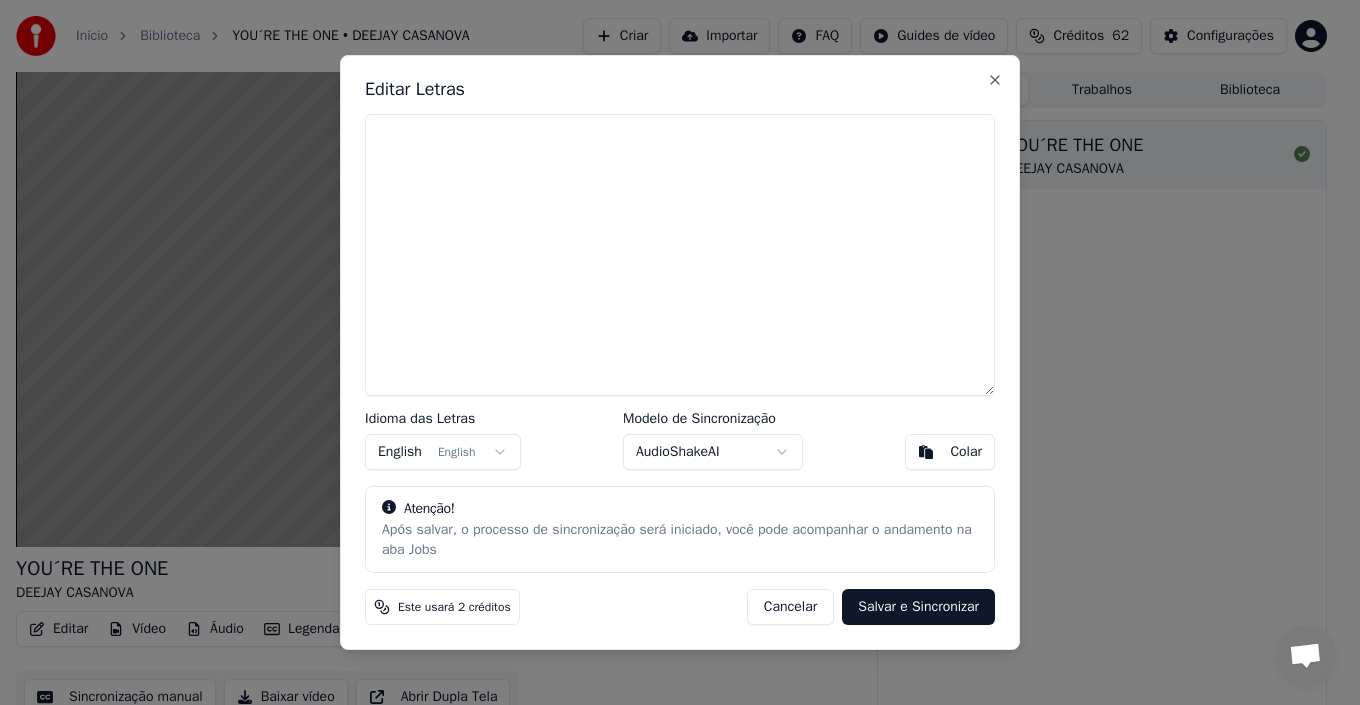 scroll, scrollTop: 0, scrollLeft: 0, axis: both 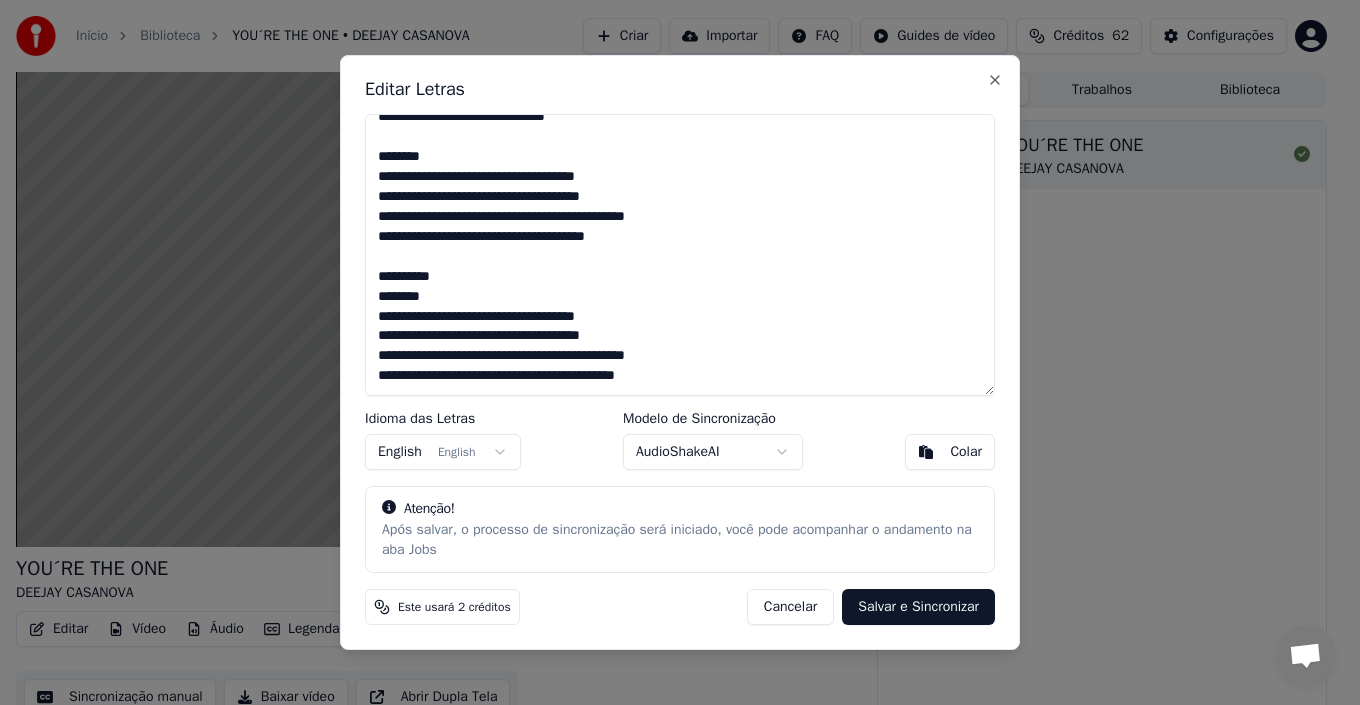 click at bounding box center (680, 255) 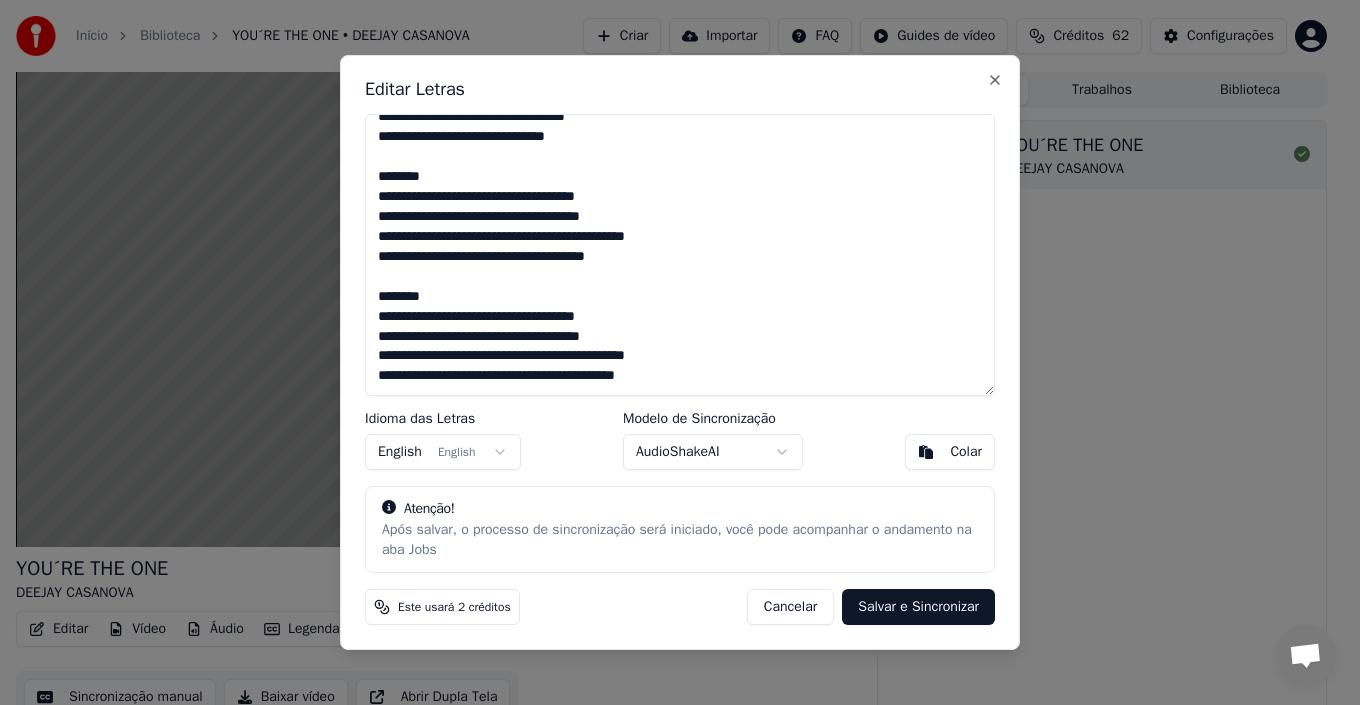 scroll, scrollTop: 995, scrollLeft: 0, axis: vertical 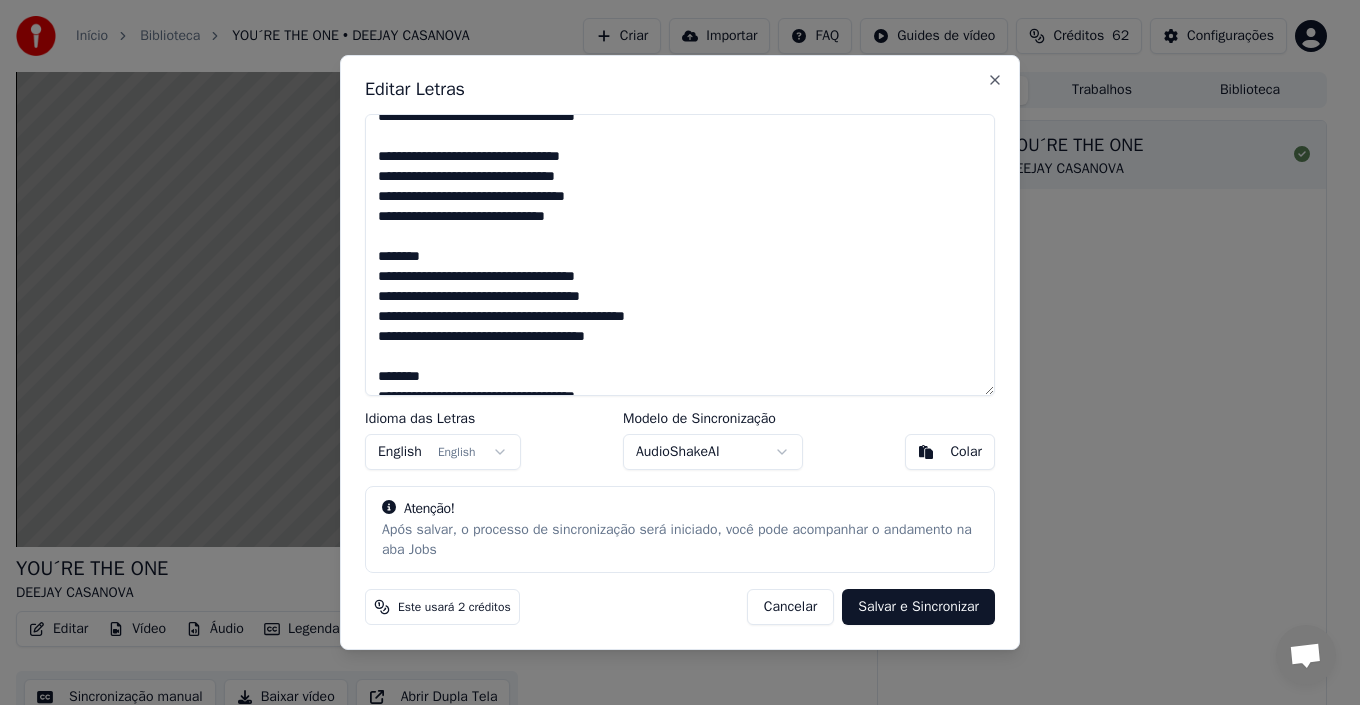 drag, startPoint x: 379, startPoint y: 279, endPoint x: 628, endPoint y: 335, distance: 255.21951 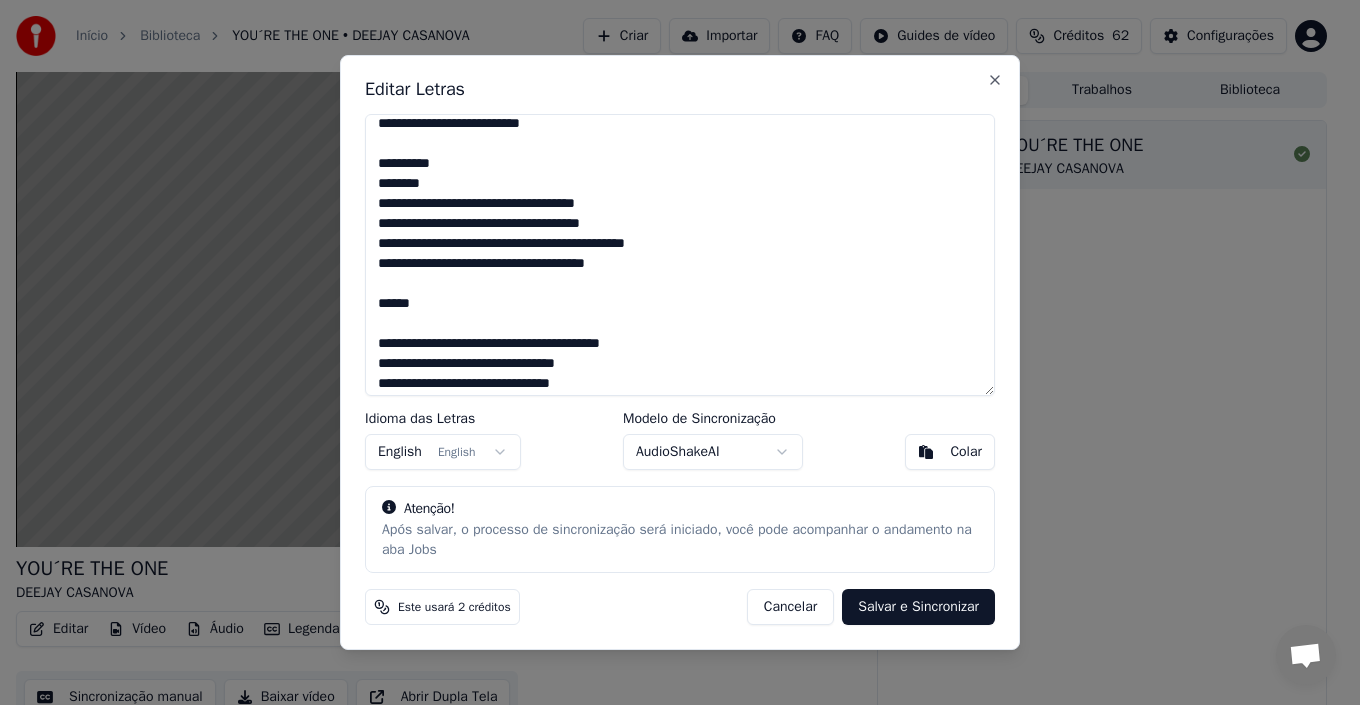 scroll, scrollTop: 495, scrollLeft: 0, axis: vertical 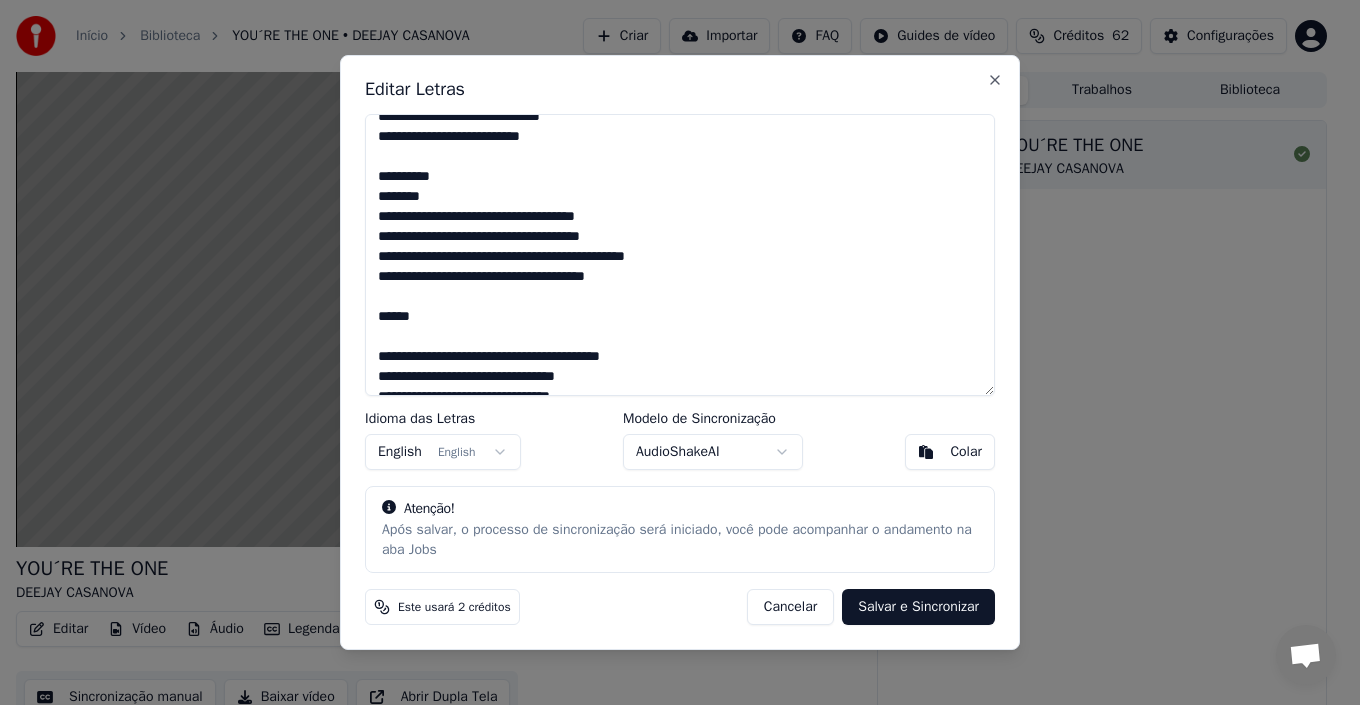 click at bounding box center [680, 255] 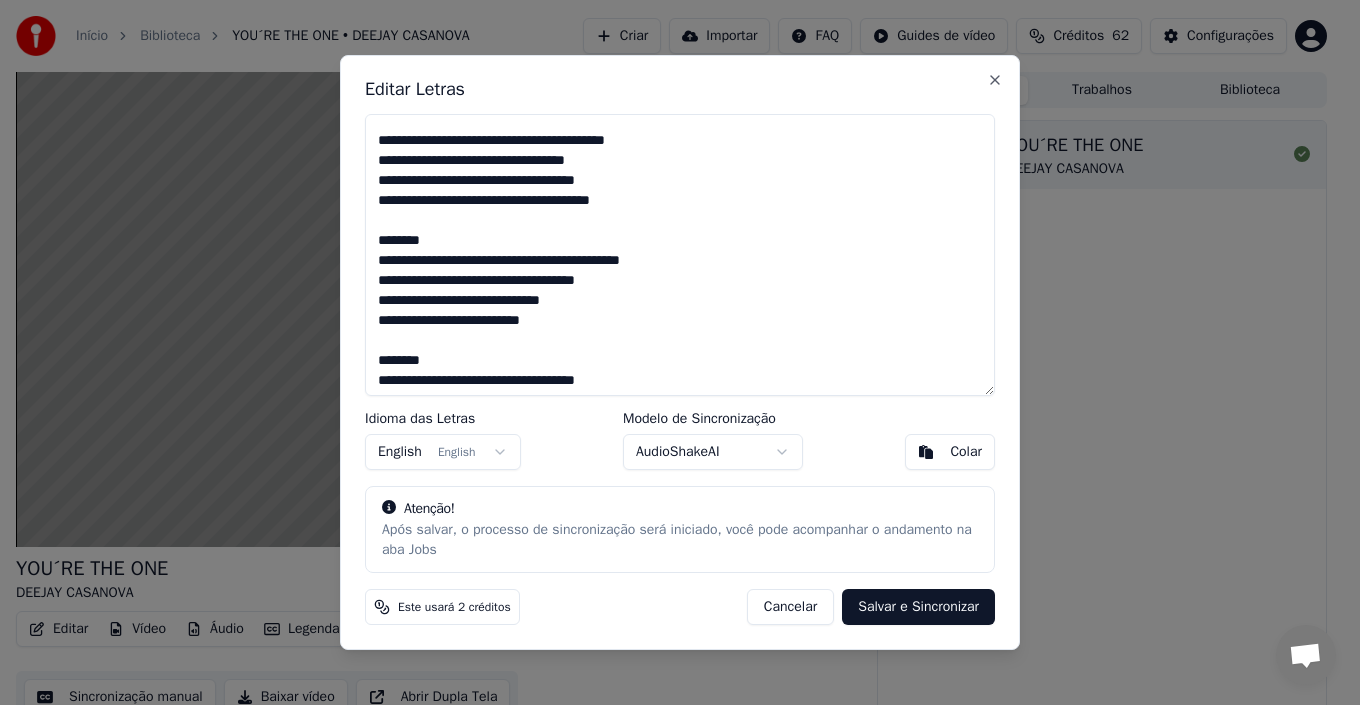scroll, scrollTop: 295, scrollLeft: 0, axis: vertical 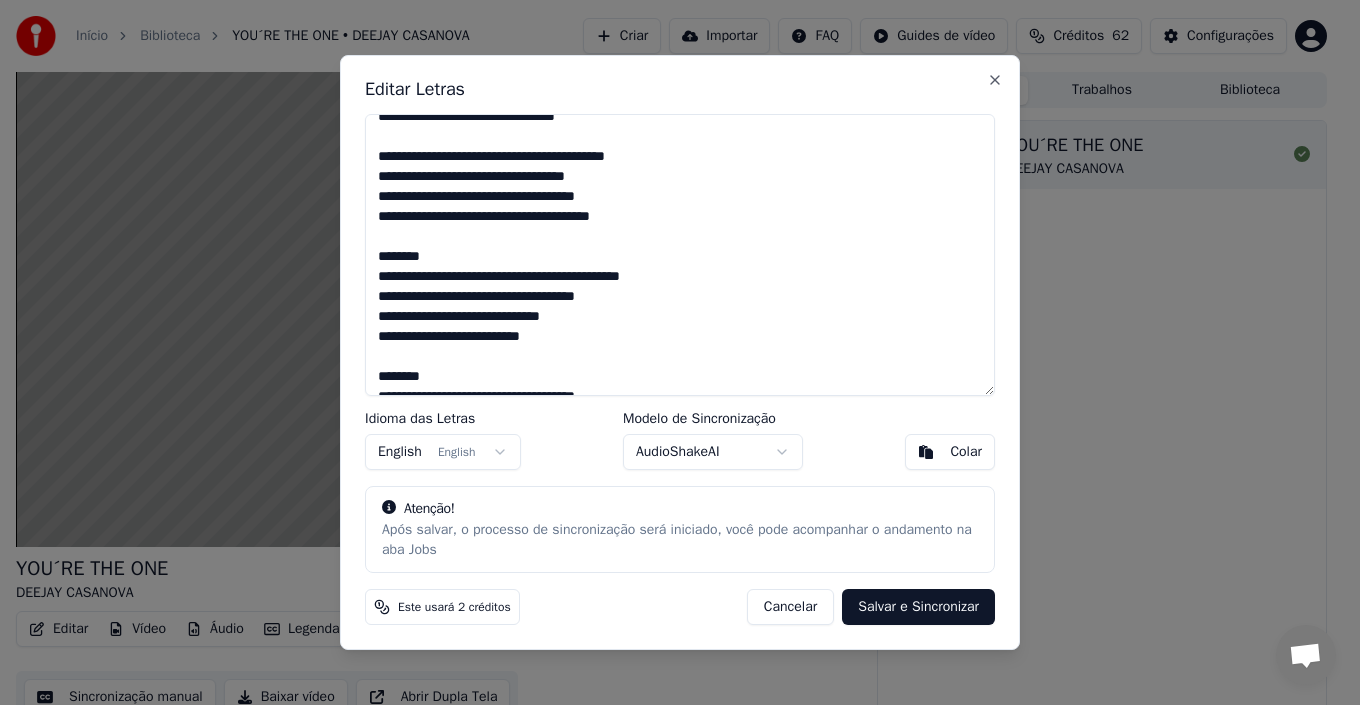 drag, startPoint x: 567, startPoint y: 346, endPoint x: 402, endPoint y: 284, distance: 176.264 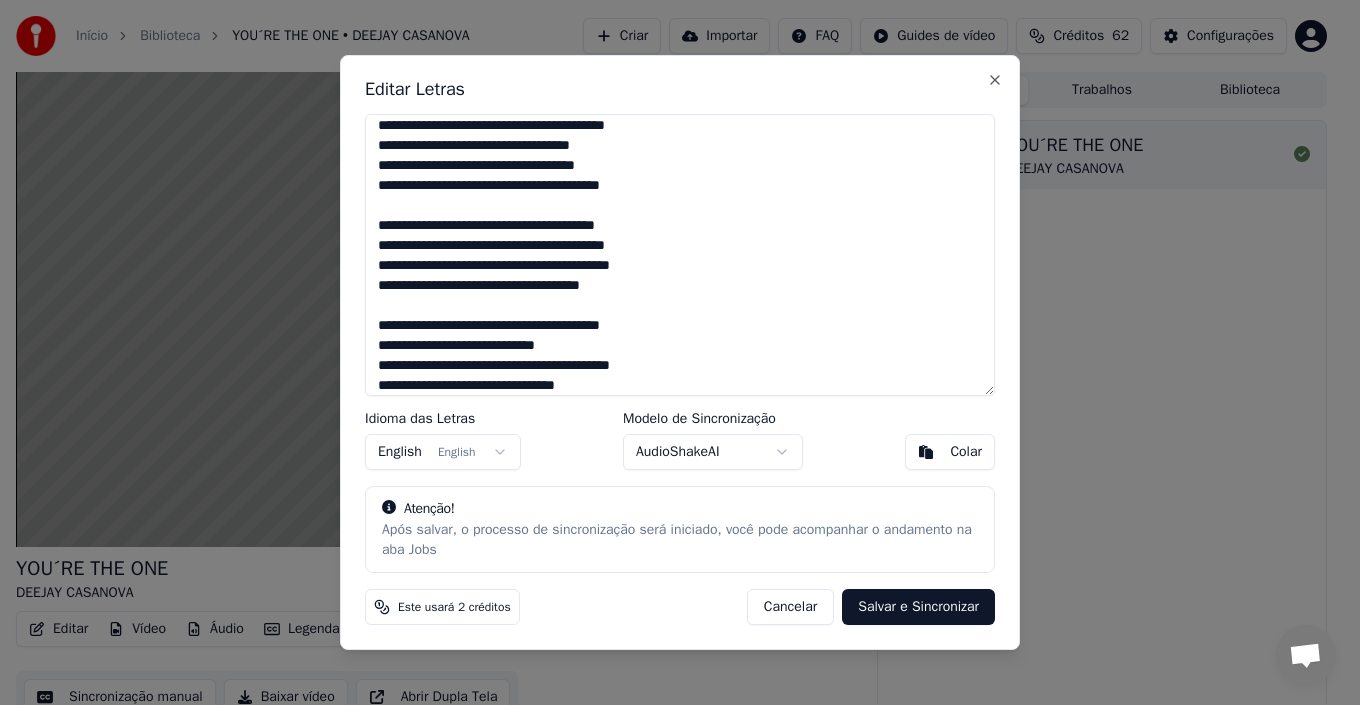 scroll, scrollTop: 0, scrollLeft: 0, axis: both 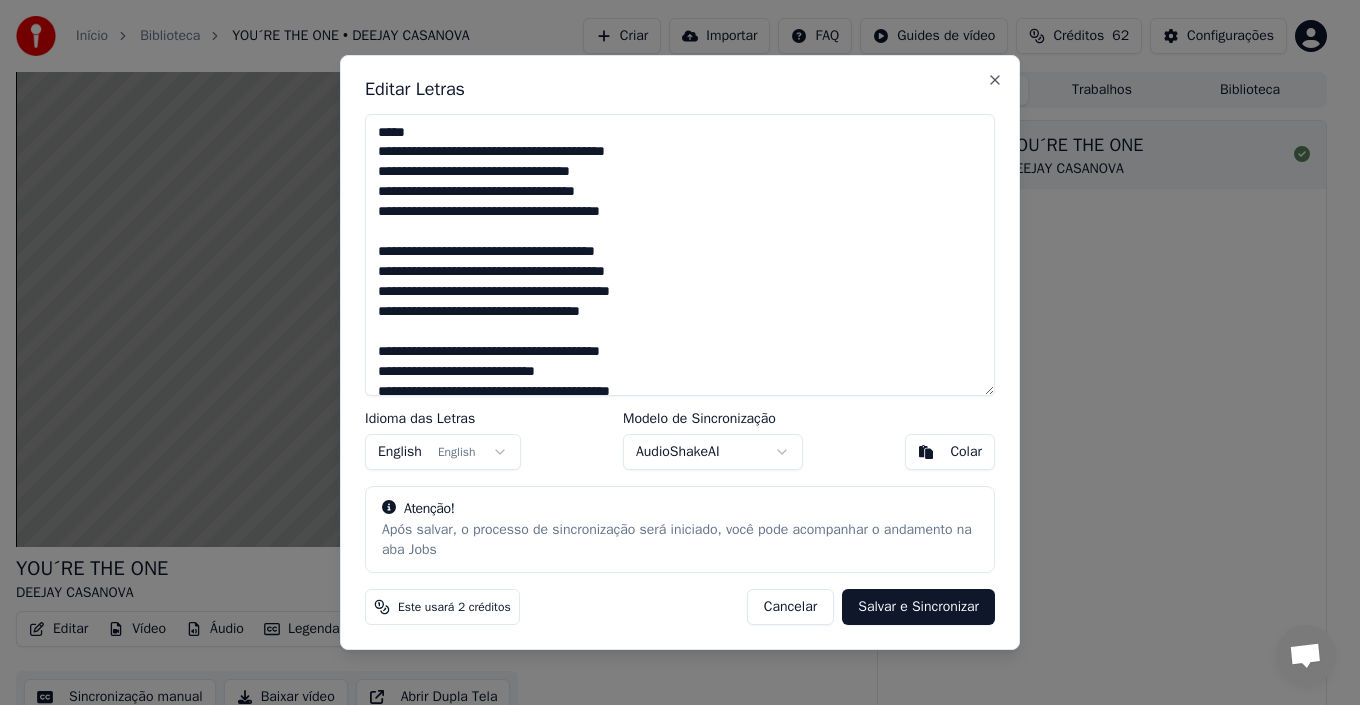 click at bounding box center (680, 255) 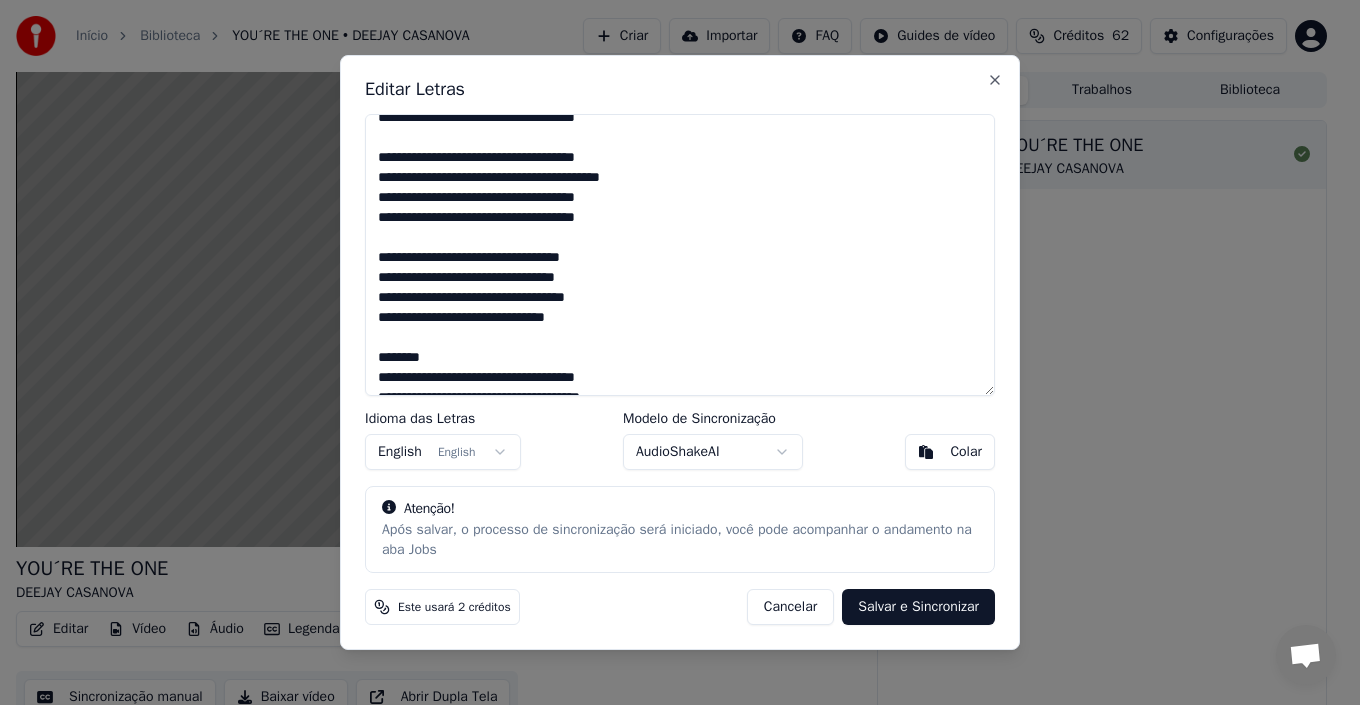 scroll, scrollTop: 1055, scrollLeft: 0, axis: vertical 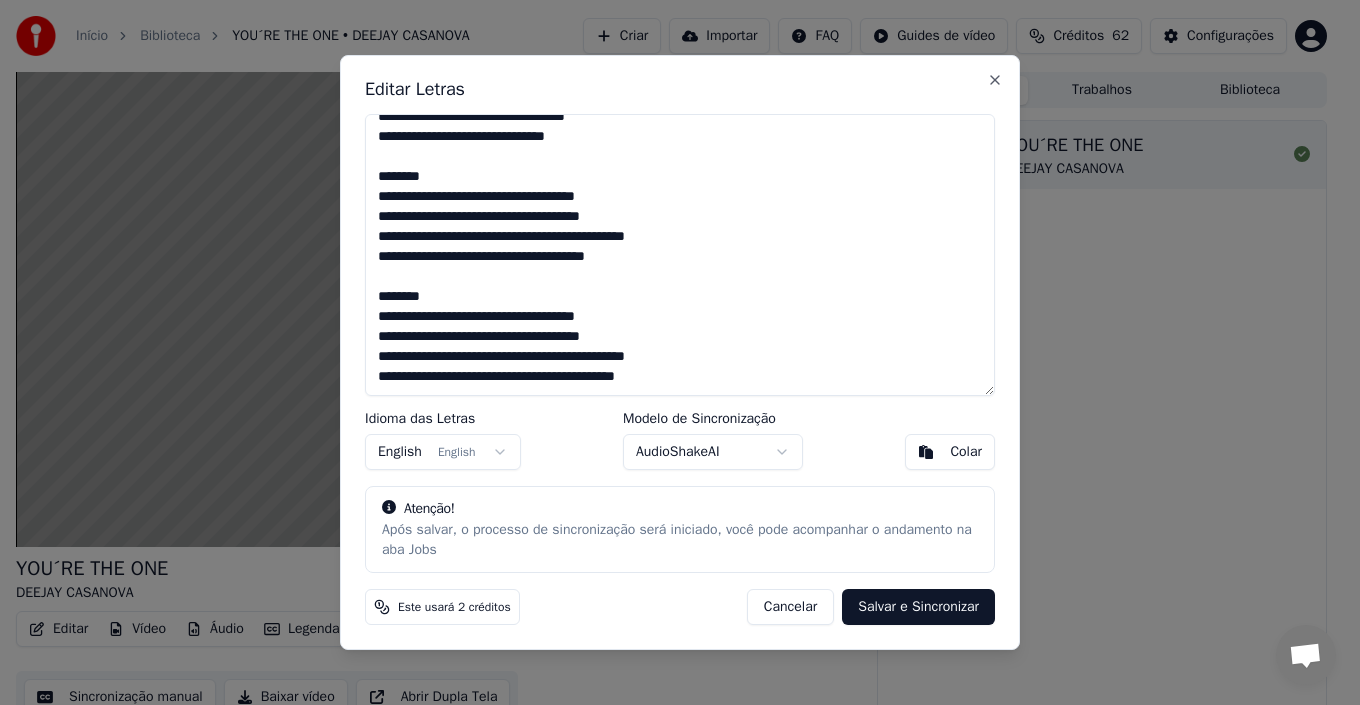 drag, startPoint x: 381, startPoint y: 128, endPoint x: 659, endPoint y: 257, distance: 306.47186 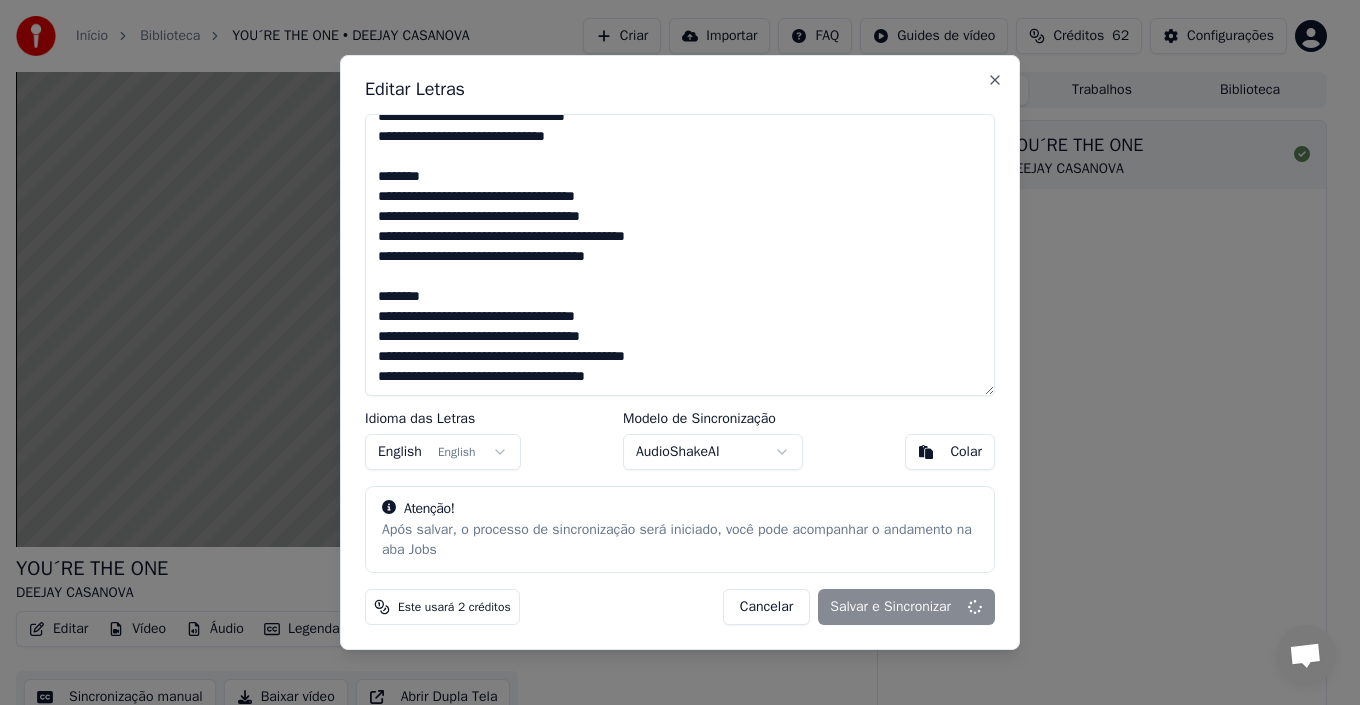 type on "**********" 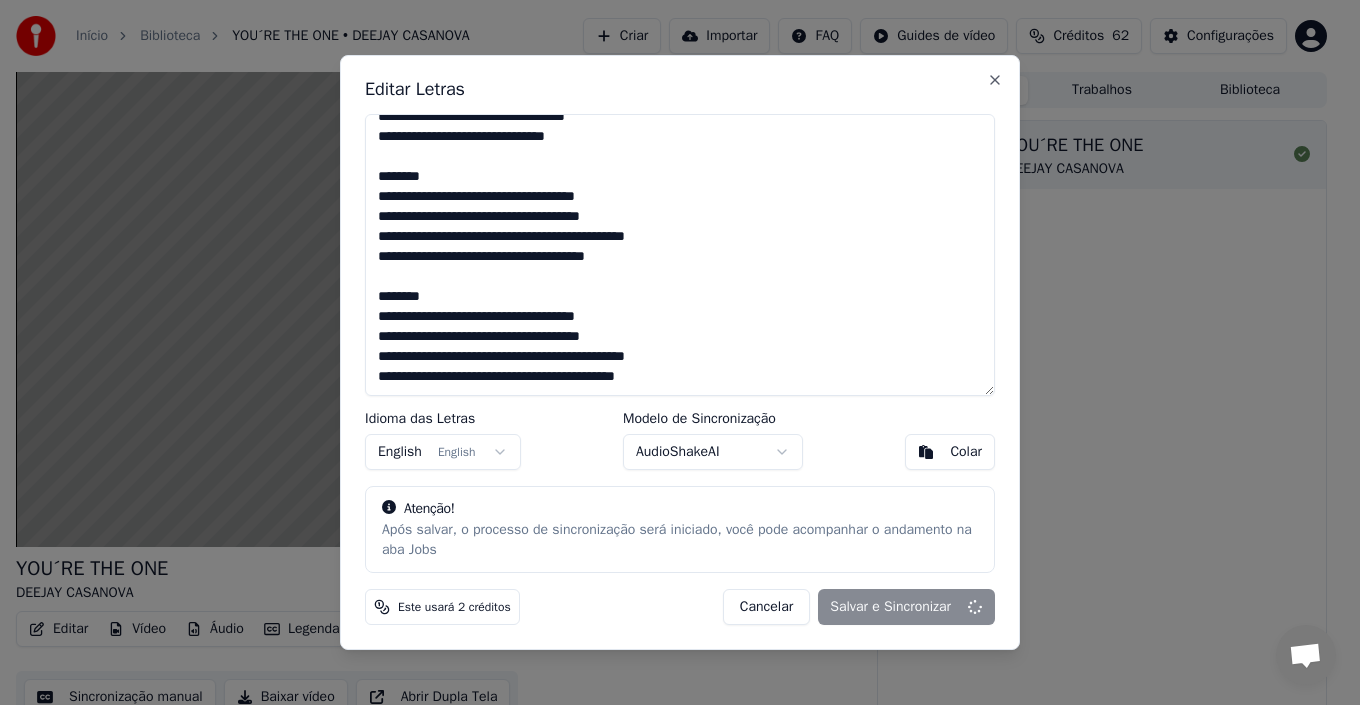scroll, scrollTop: 1055, scrollLeft: 0, axis: vertical 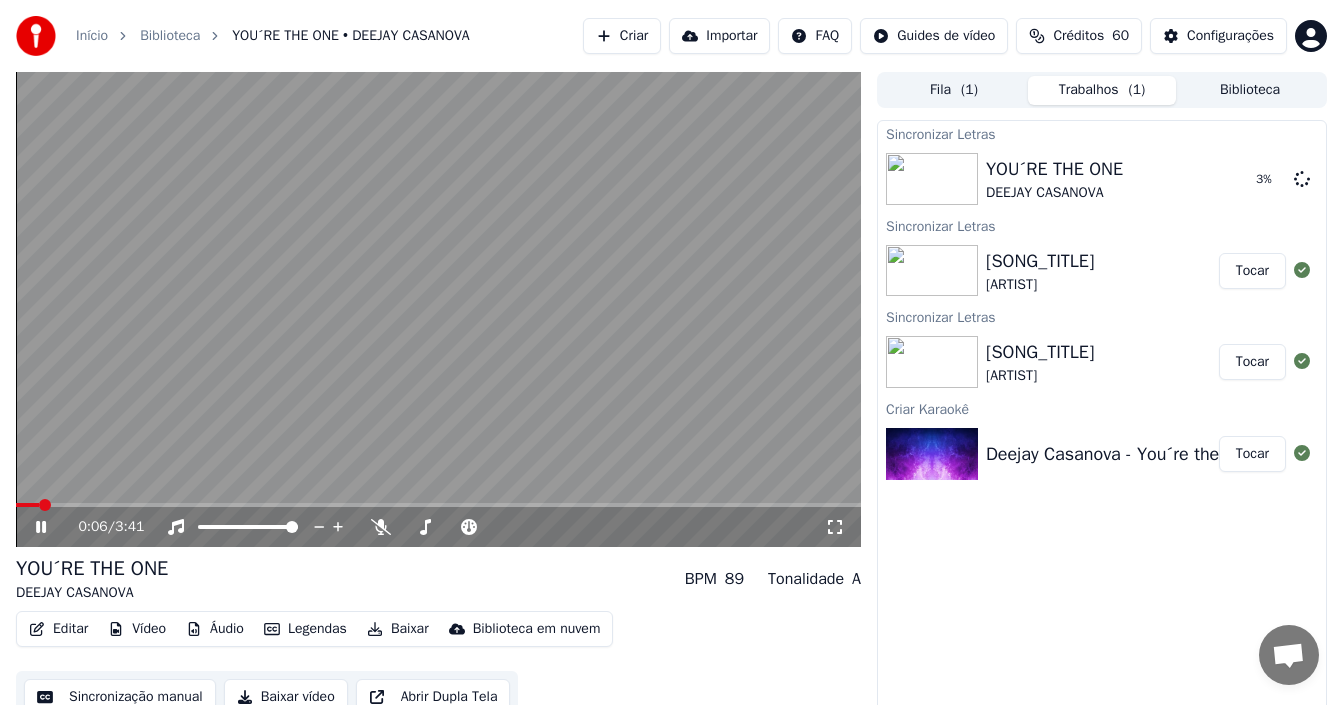 click at bounding box center [27, 505] 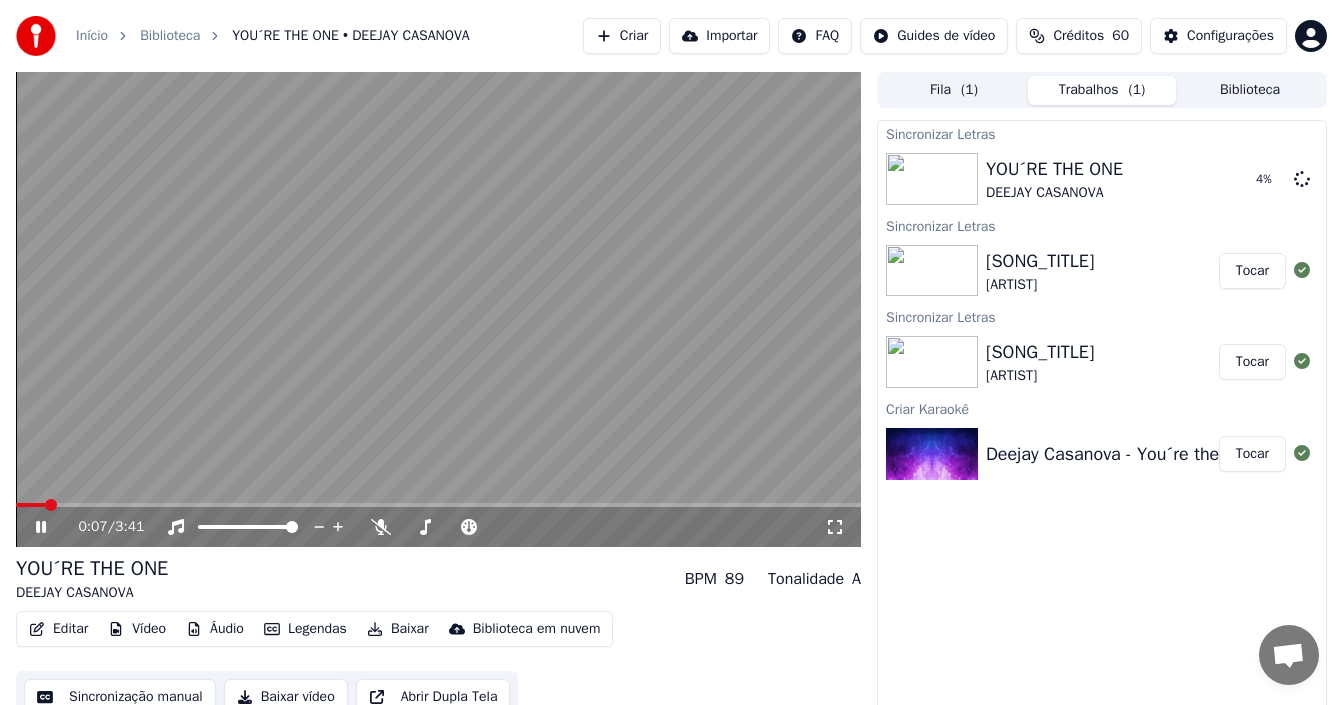 click 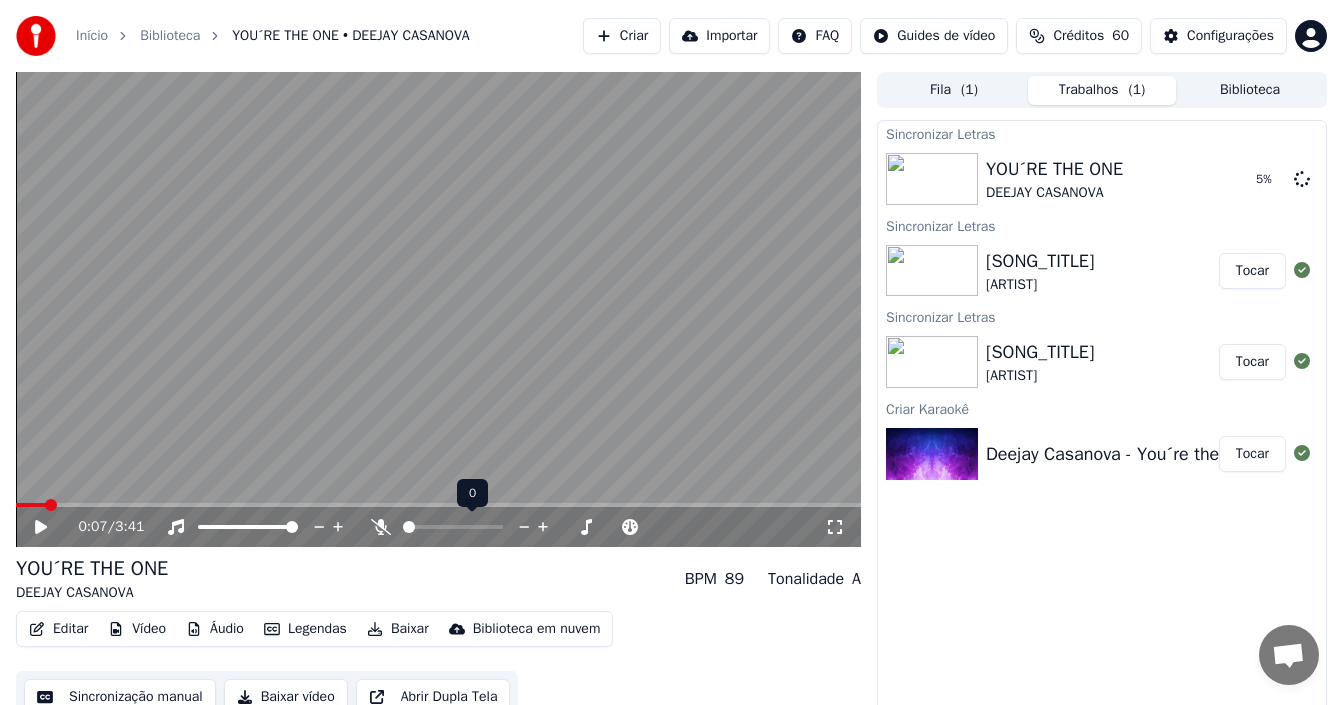 click at bounding box center [409, 527] 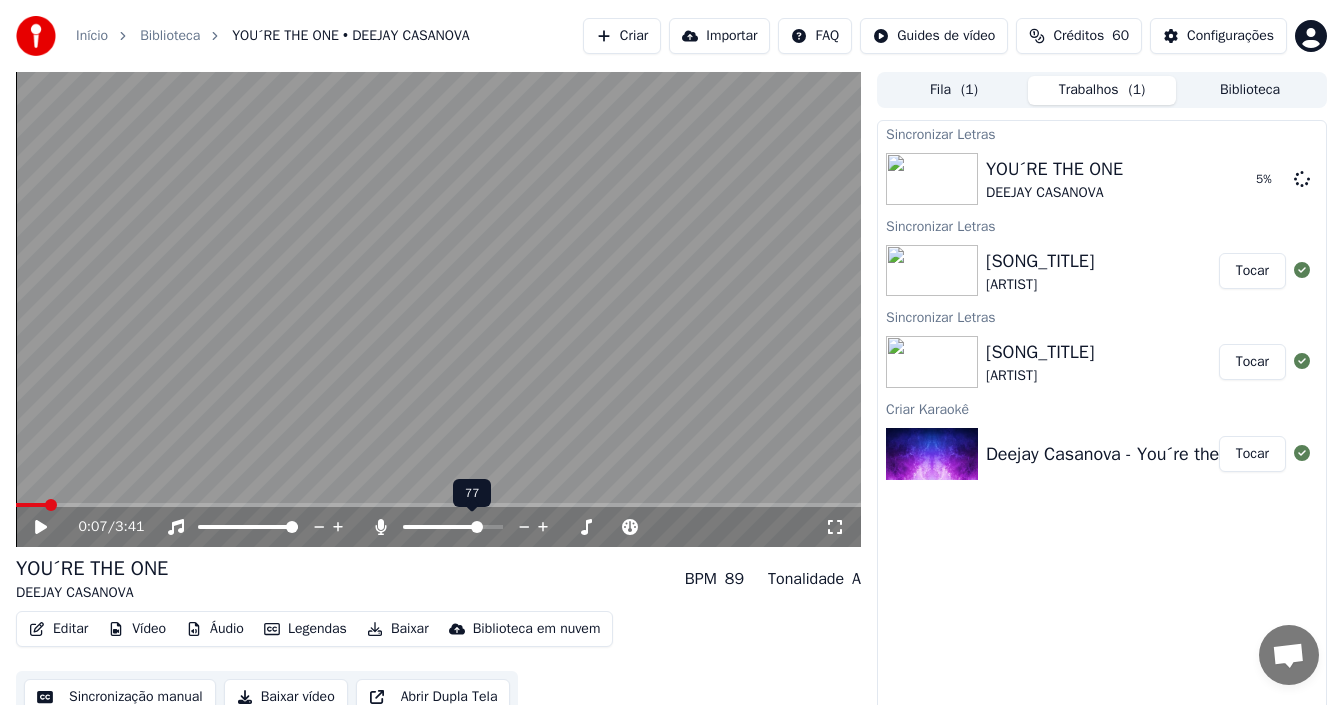 click at bounding box center [477, 527] 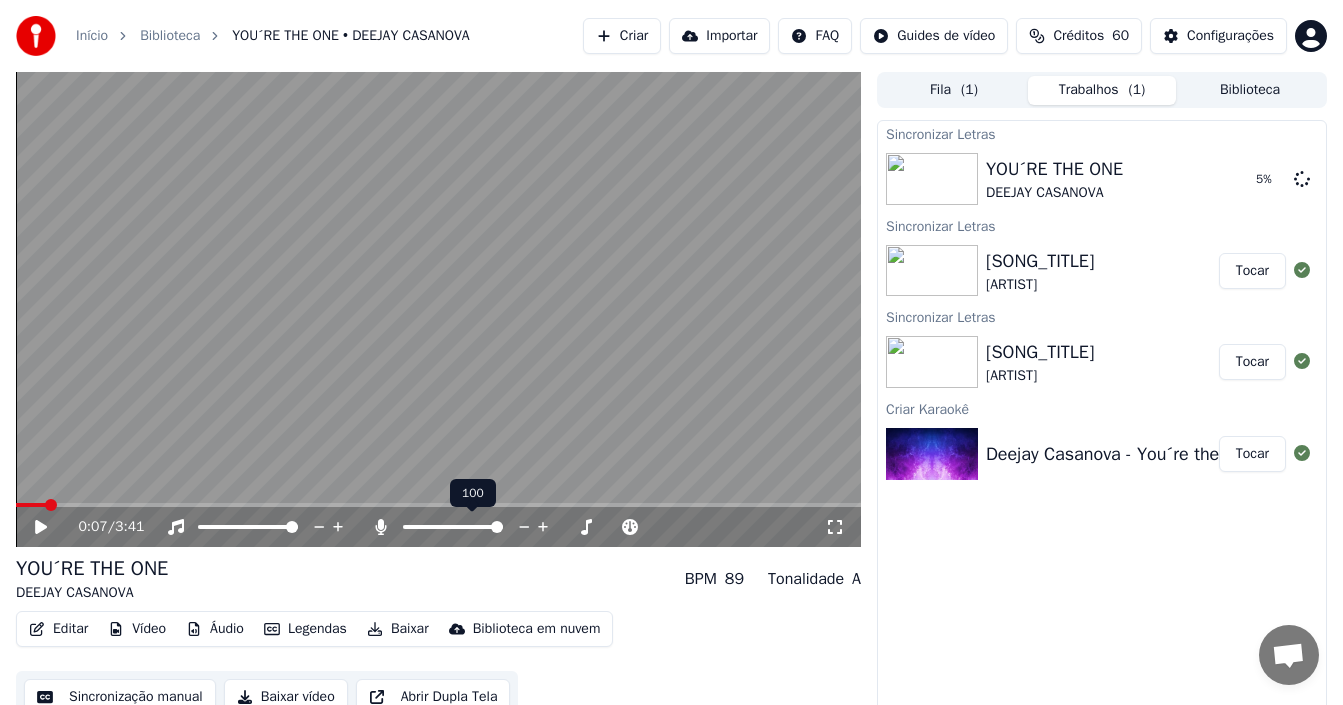 click 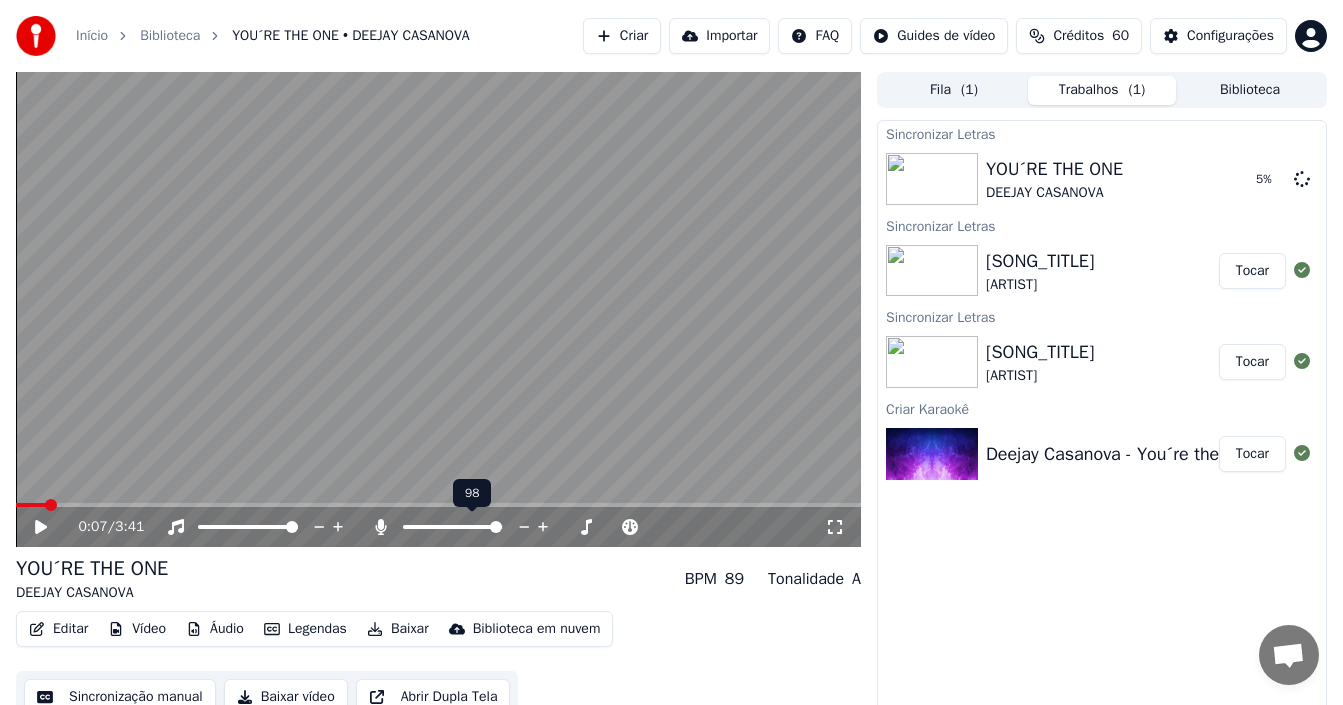 click 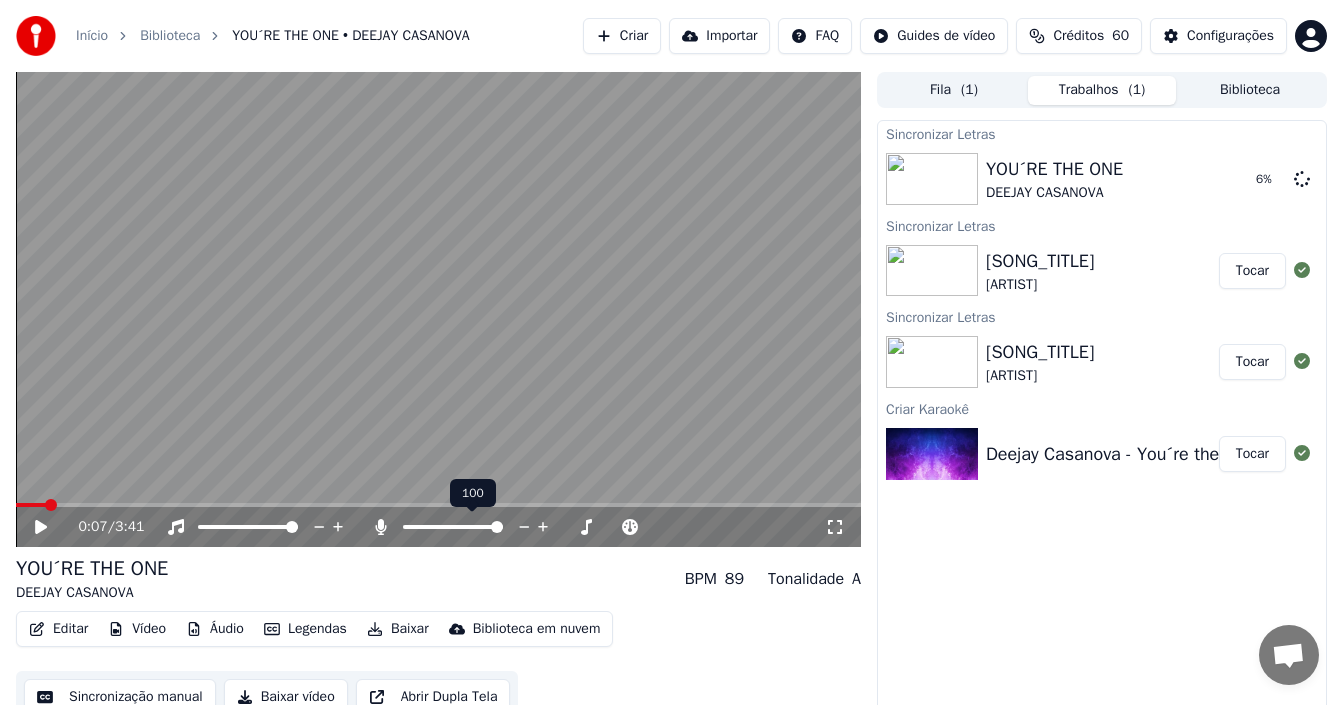 click at bounding box center (497, 527) 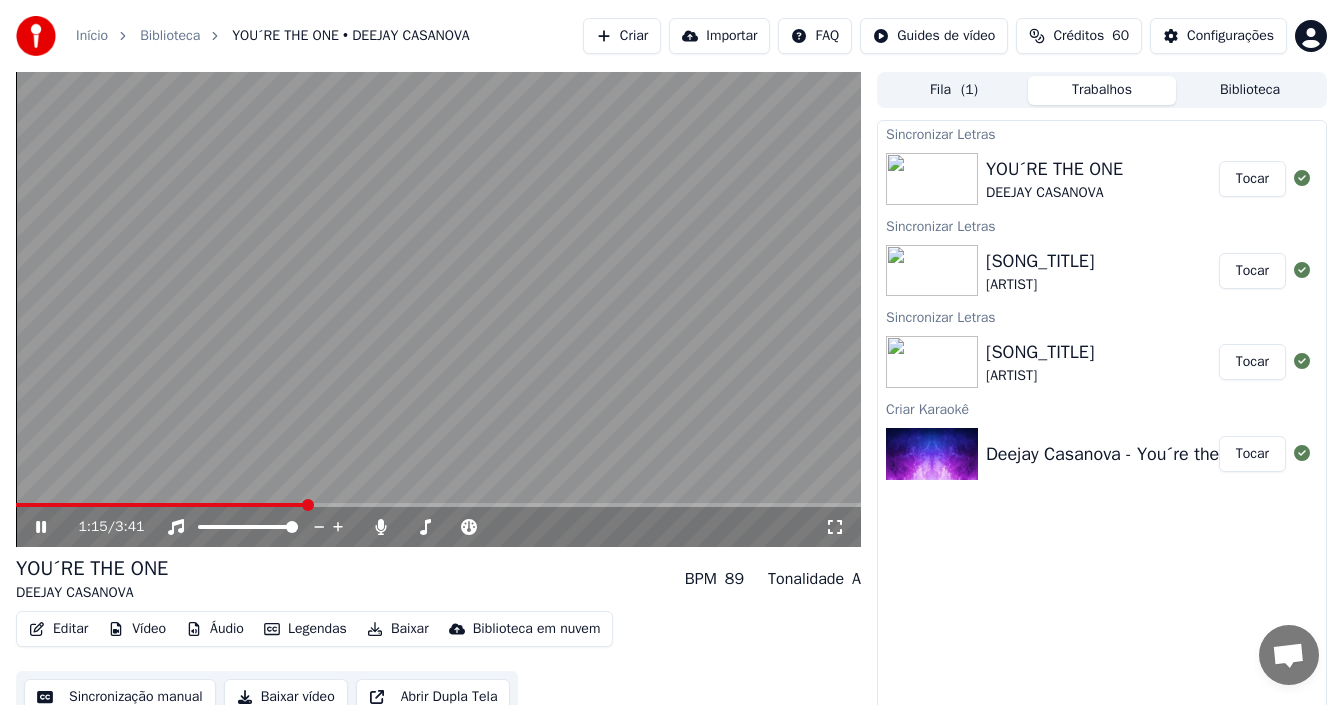 click on "Editar" at bounding box center (58, 629) 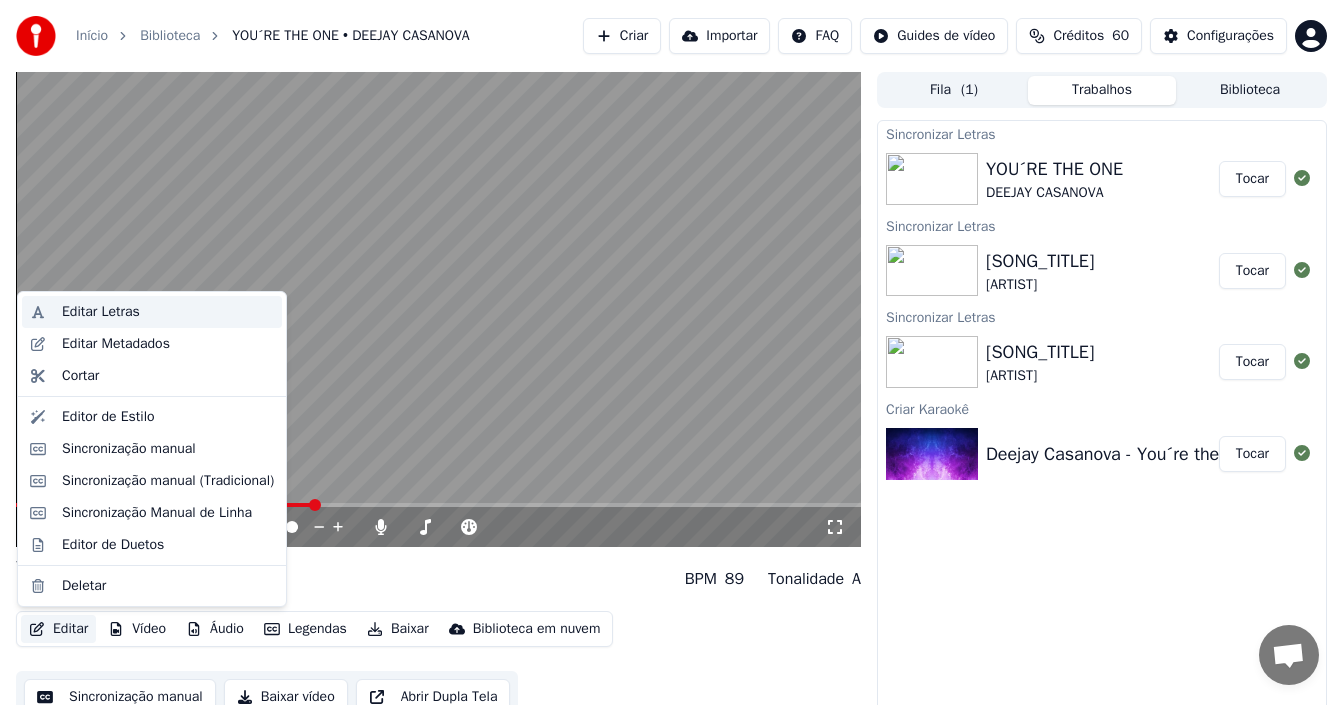 click on "Editar Letras" at bounding box center [168, 312] 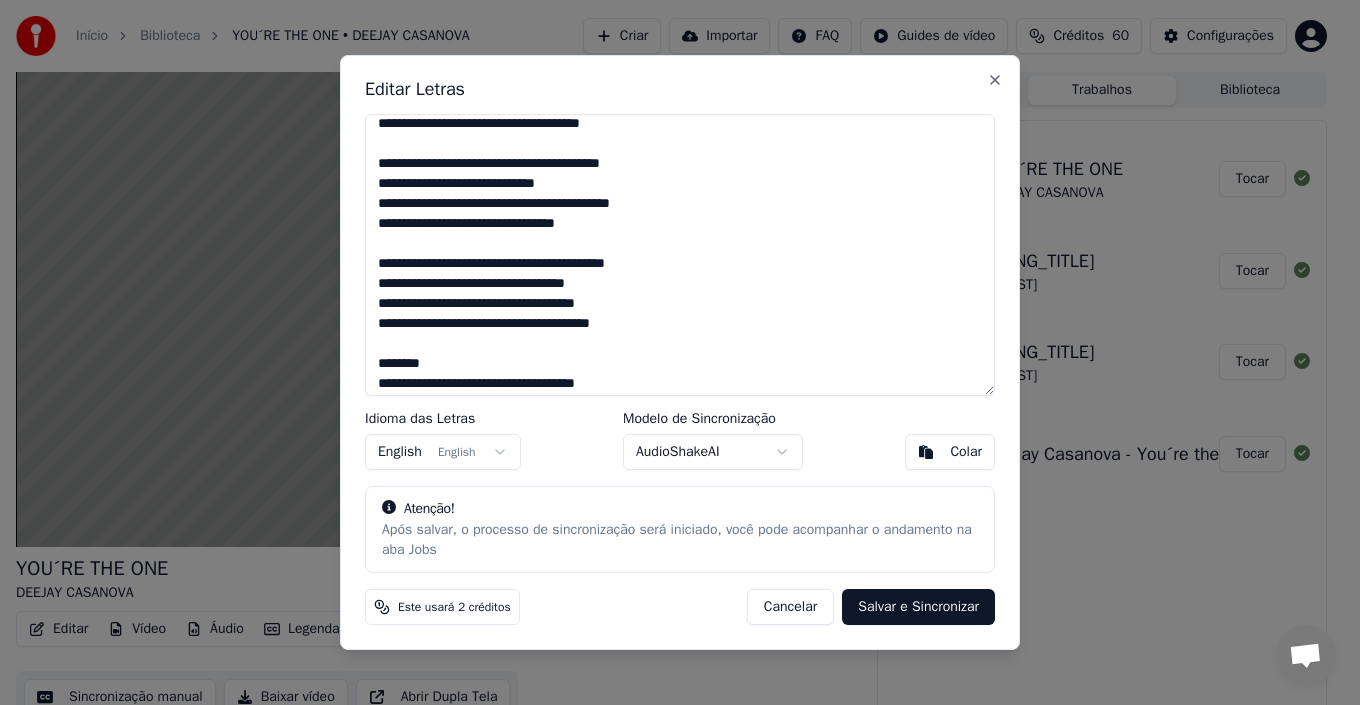scroll, scrollTop: 200, scrollLeft: 0, axis: vertical 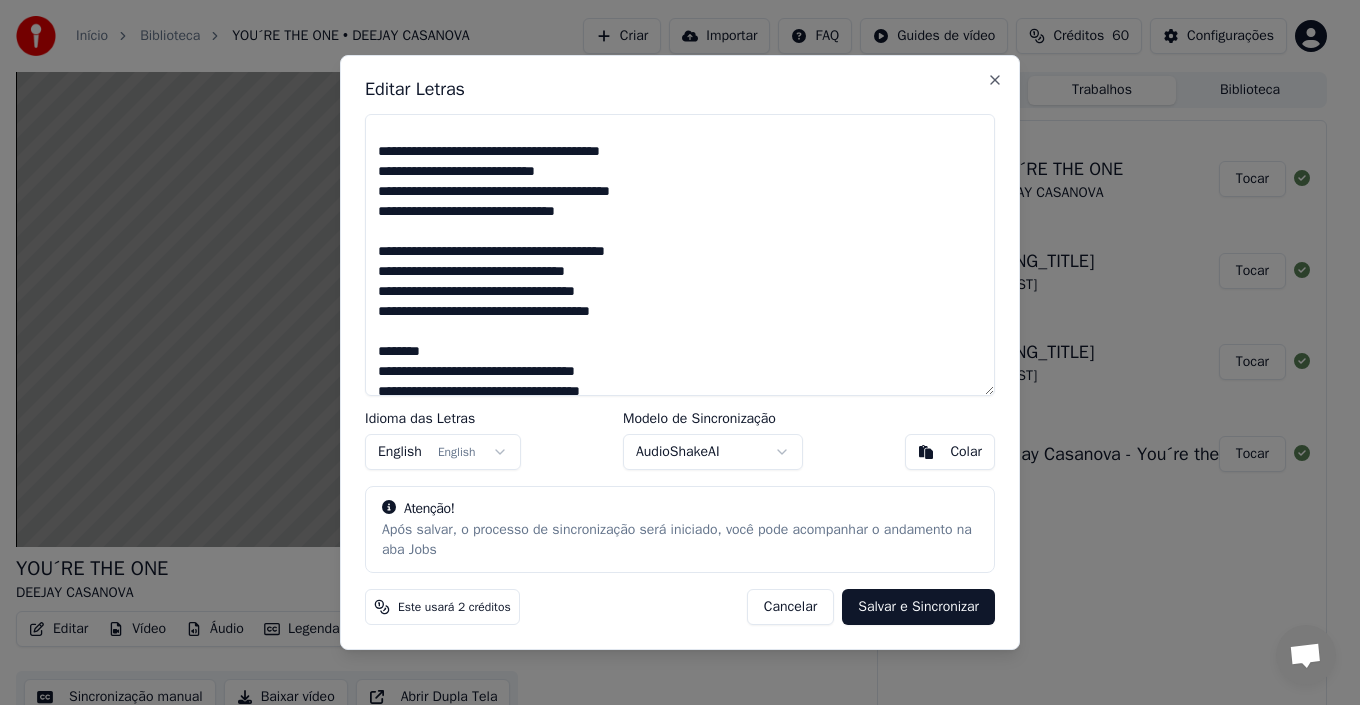 click at bounding box center [680, 255] 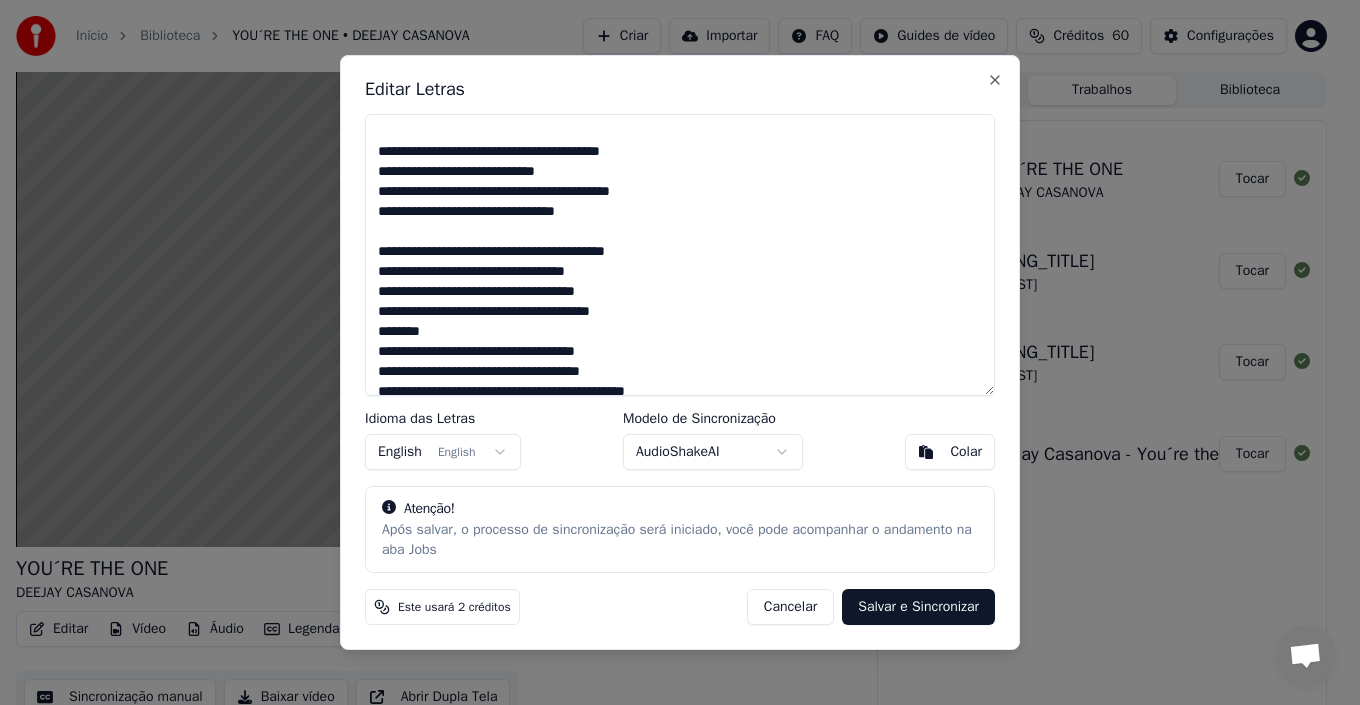 click at bounding box center [680, 255] 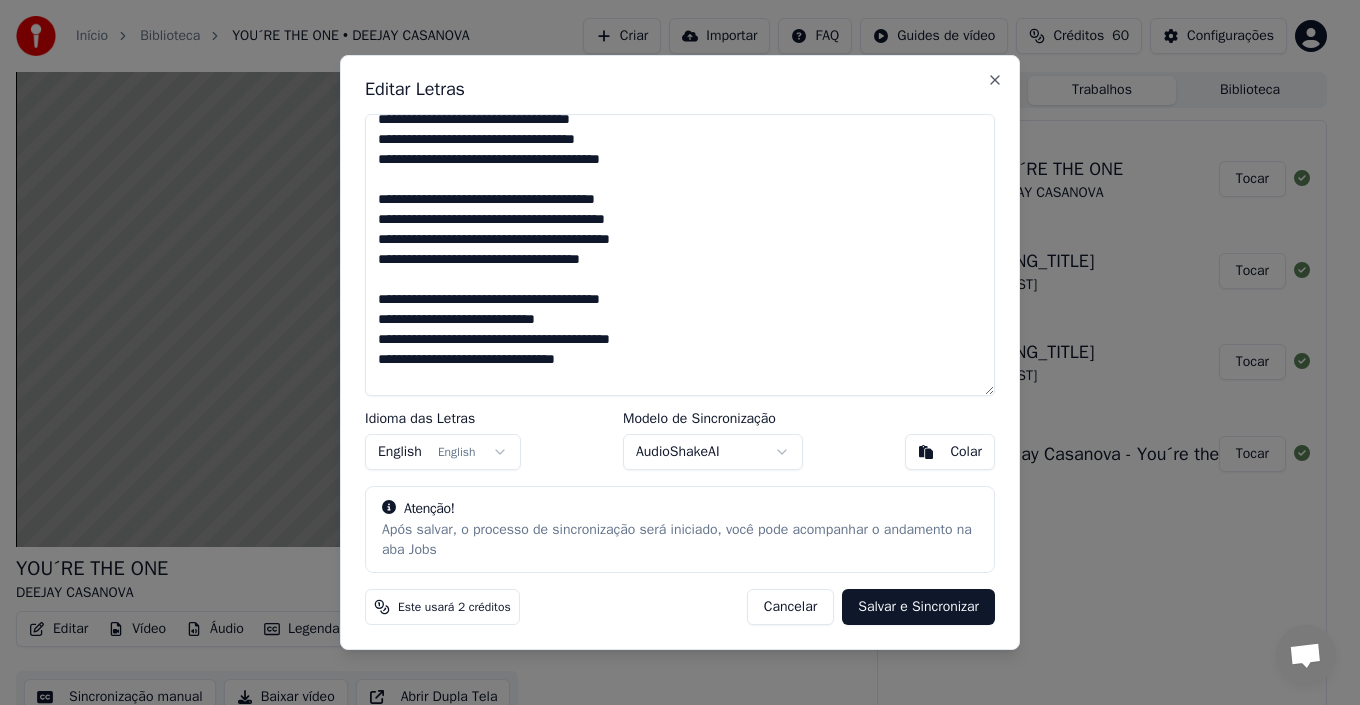 scroll, scrollTop: 0, scrollLeft: 0, axis: both 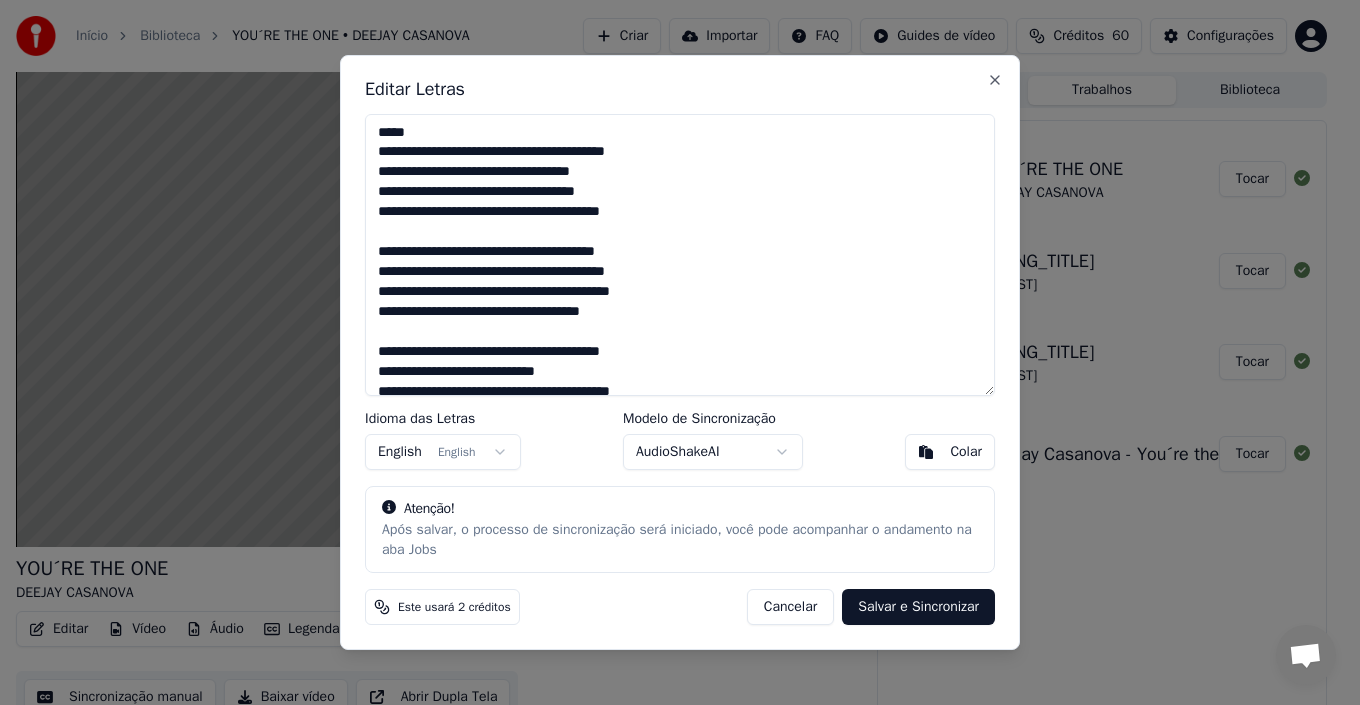 click at bounding box center [680, 255] 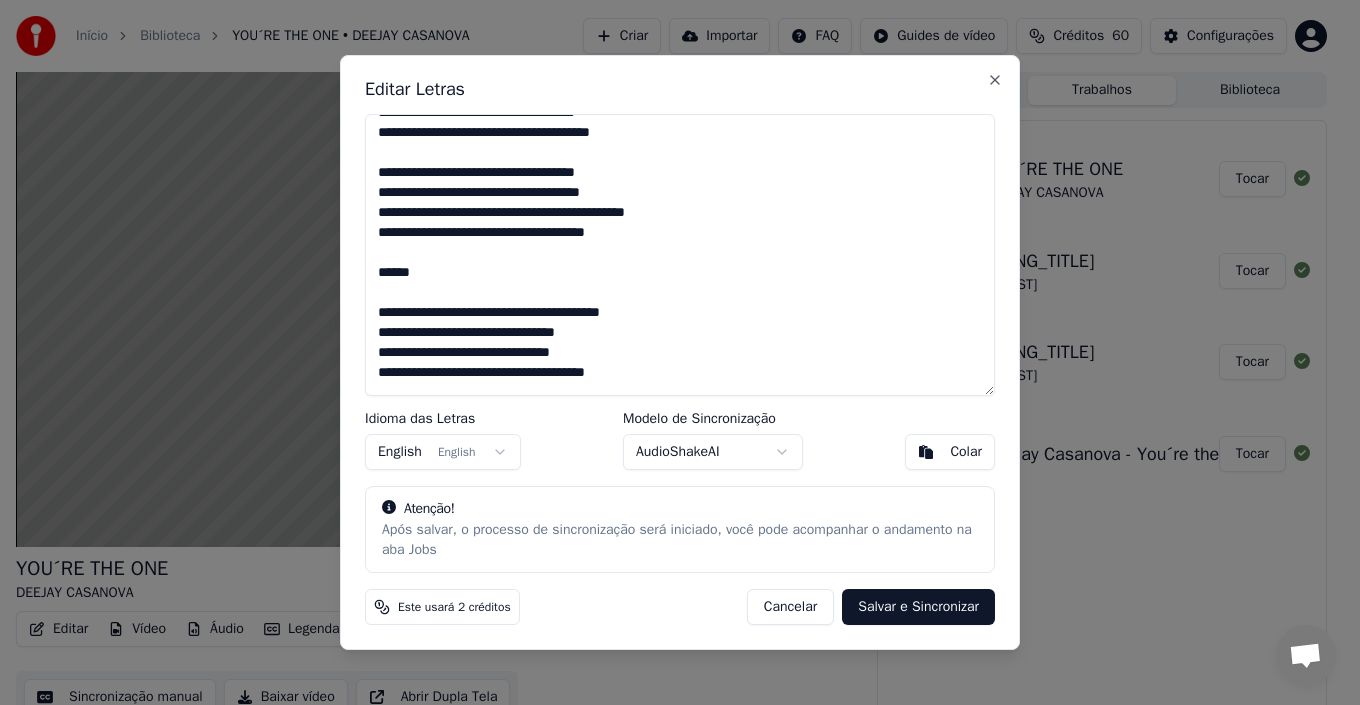 scroll, scrollTop: 300, scrollLeft: 0, axis: vertical 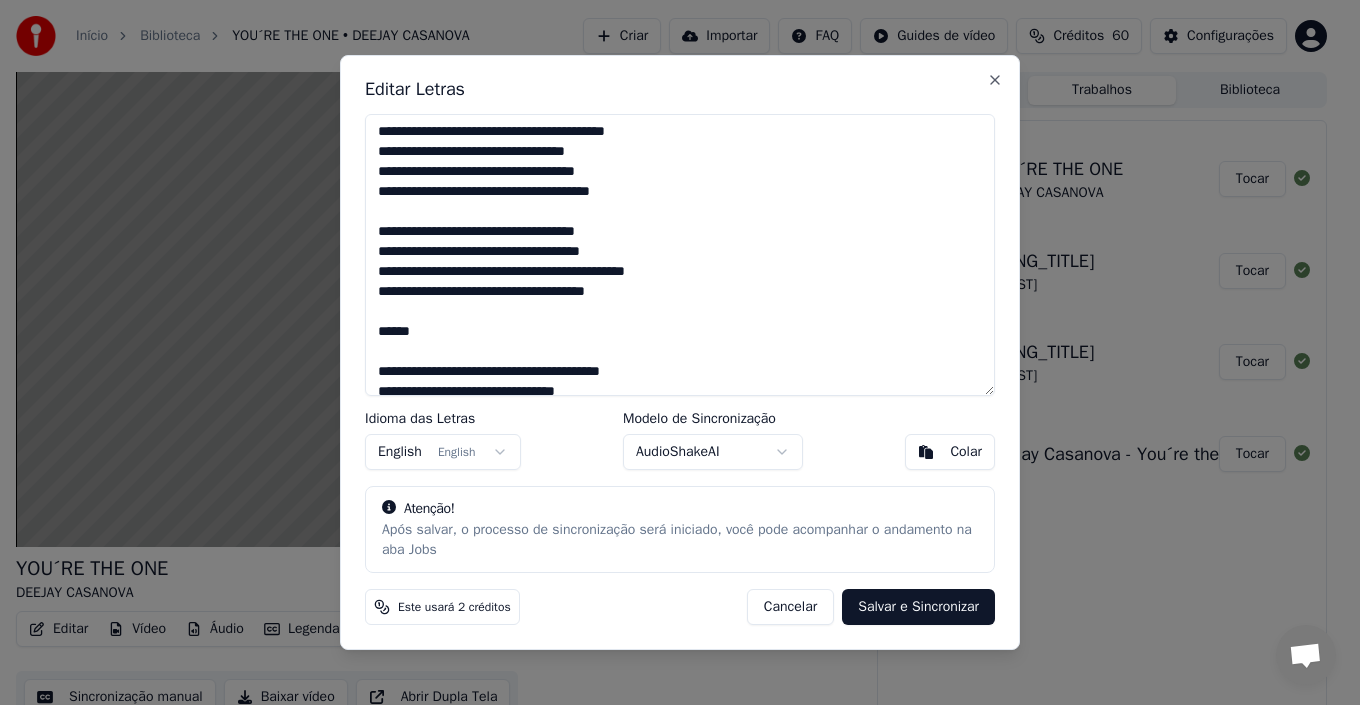 drag, startPoint x: 423, startPoint y: 353, endPoint x: 385, endPoint y: 349, distance: 38.209946 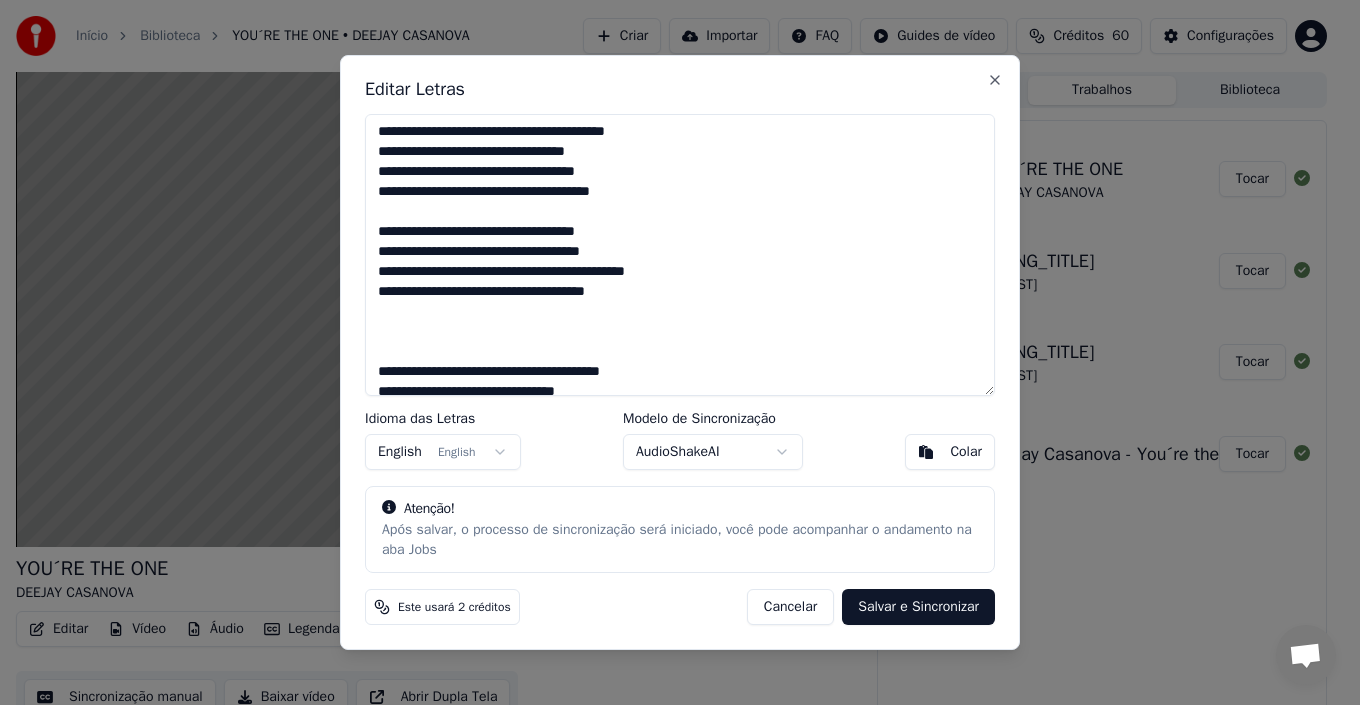 scroll, scrollTop: 400, scrollLeft: 0, axis: vertical 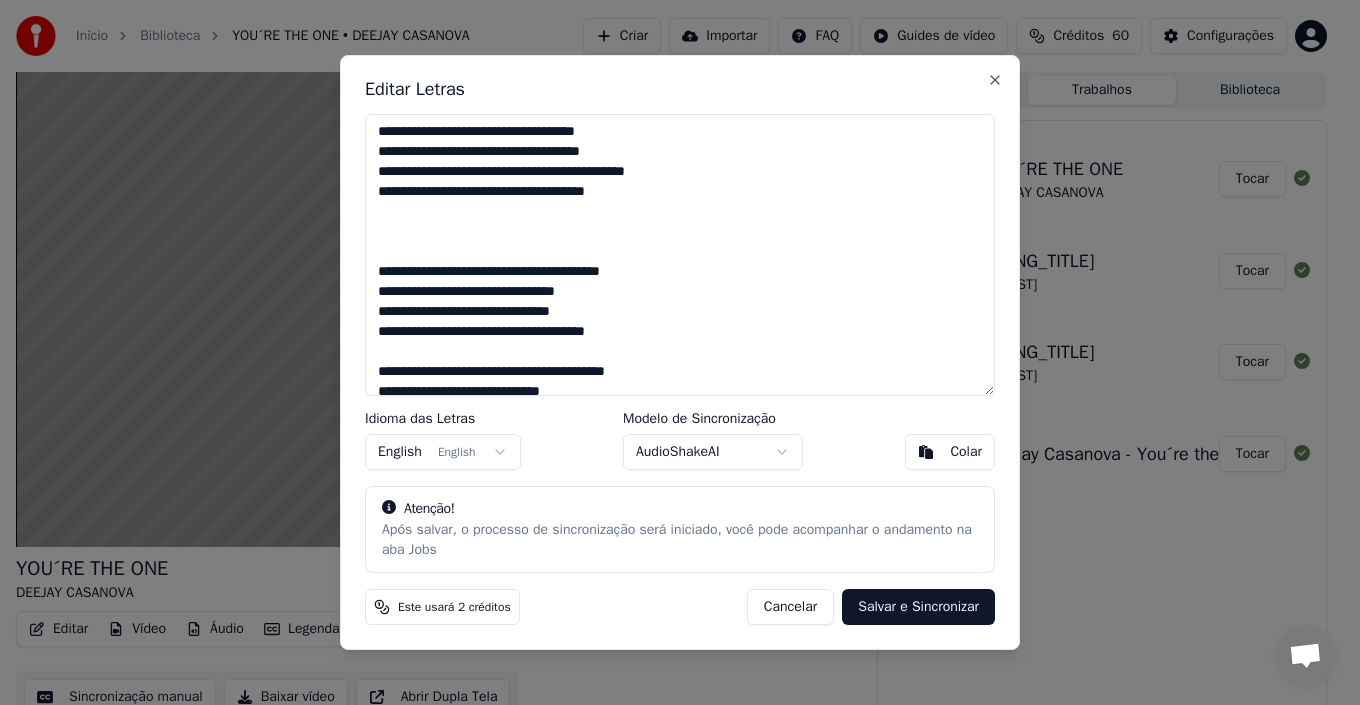click at bounding box center (680, 255) 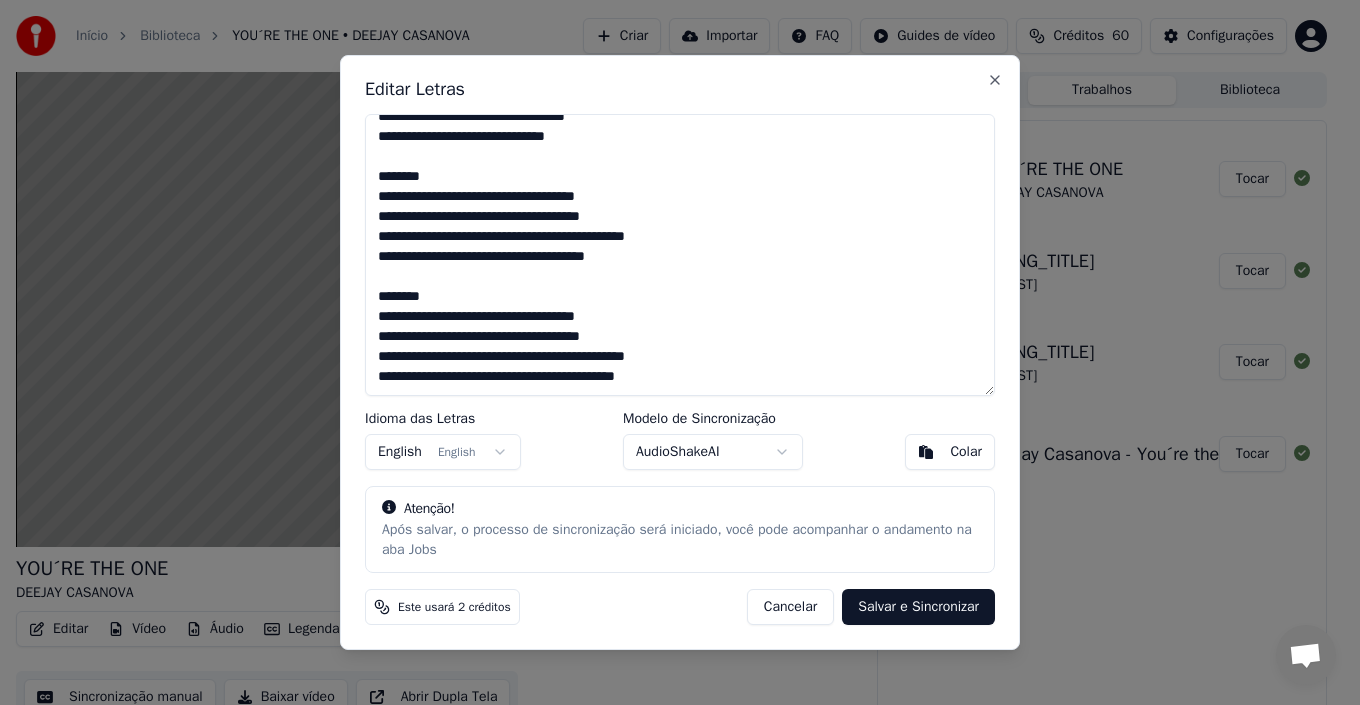 scroll, scrollTop: 995, scrollLeft: 0, axis: vertical 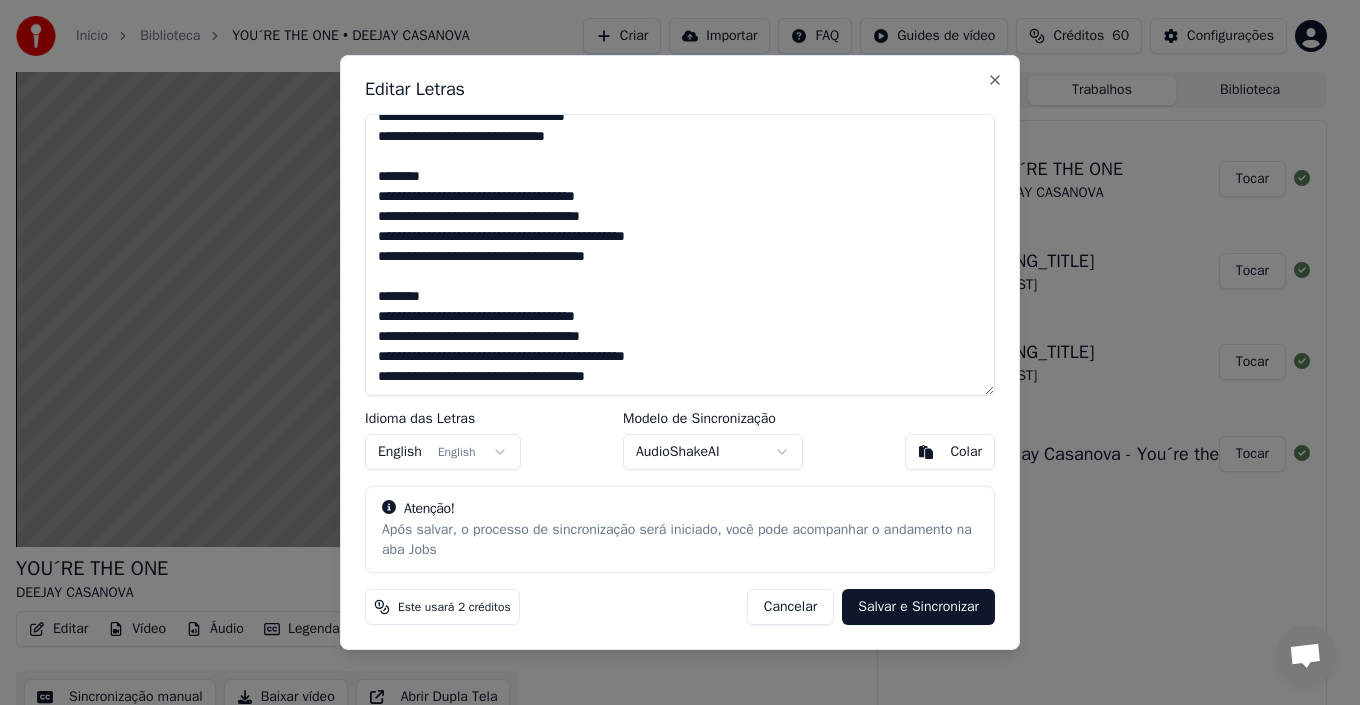 click on "Salvar e Sincronizar" at bounding box center [918, 607] 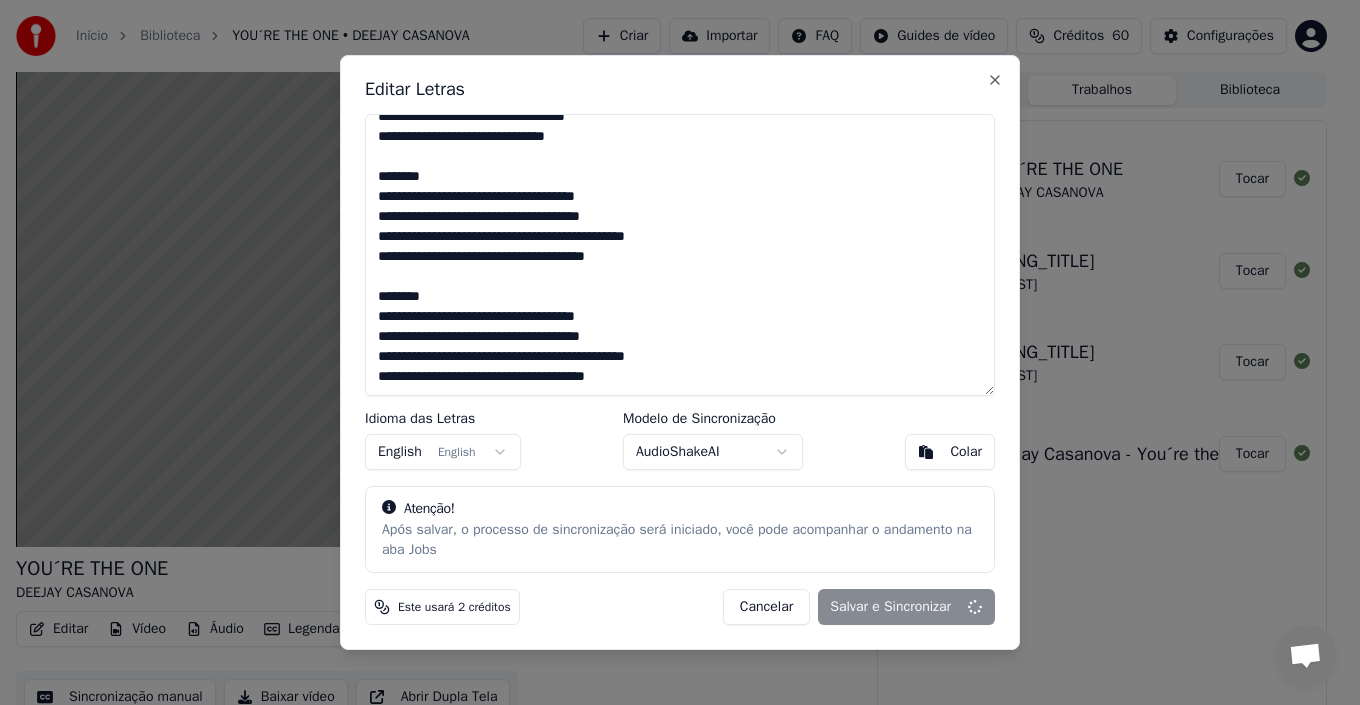 type on "**********" 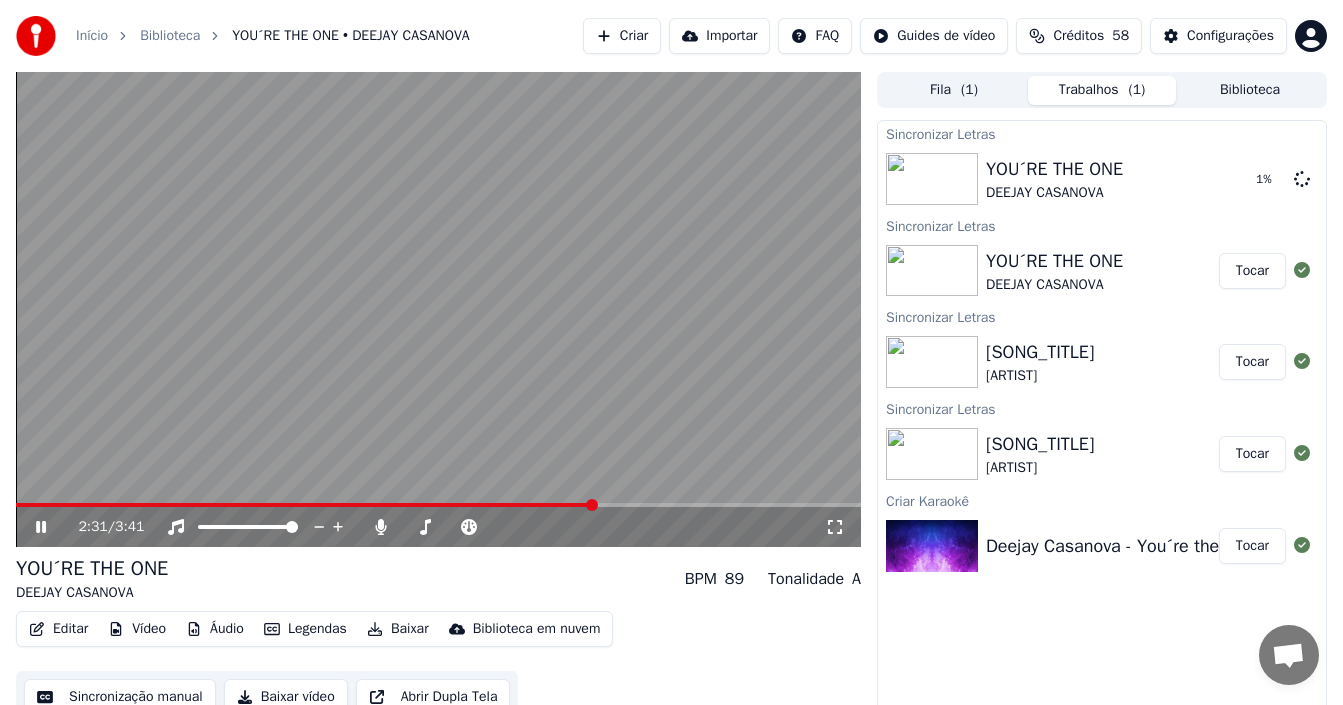 click 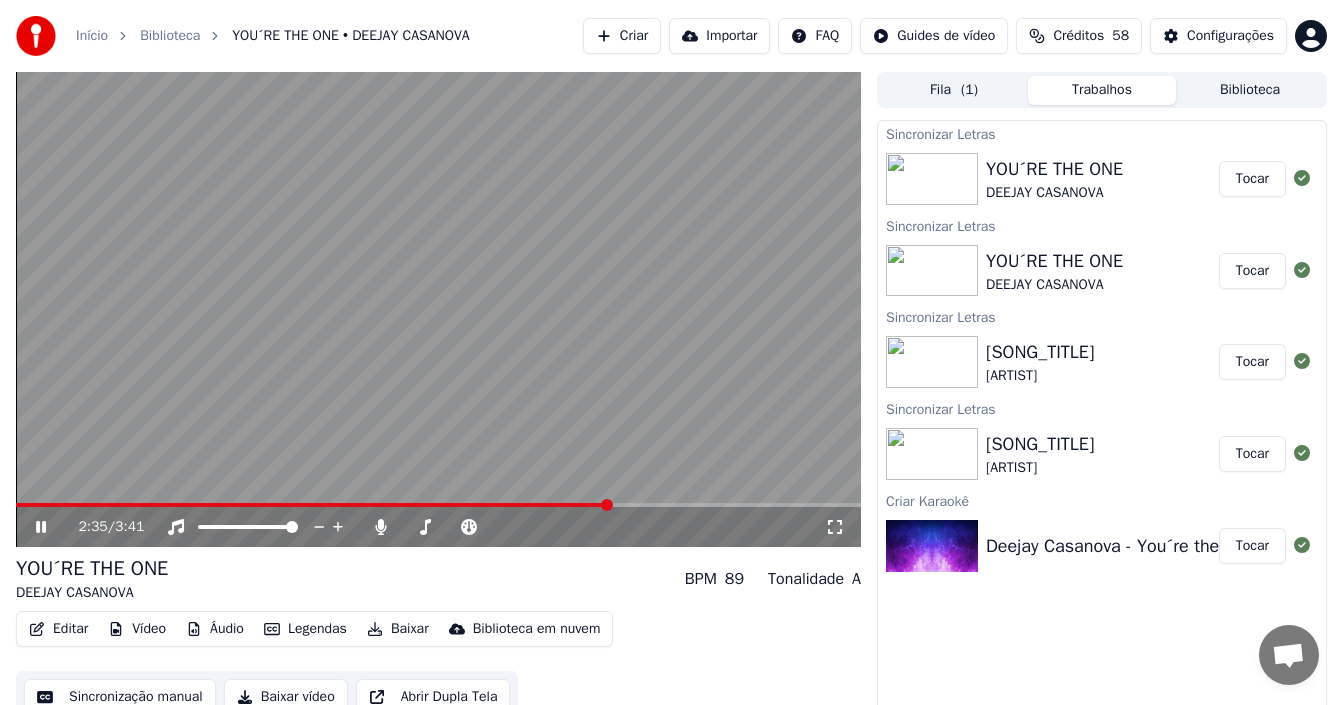 click on "Tocar" at bounding box center [1252, 179] 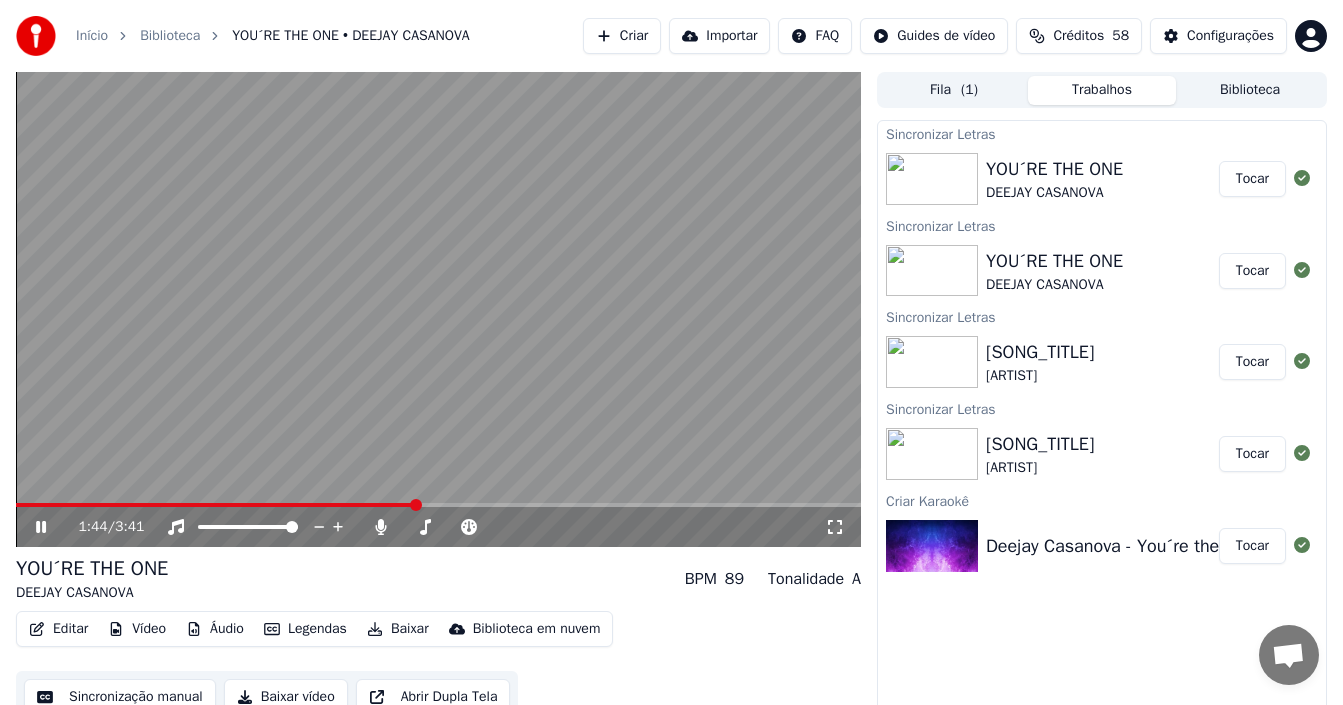 click on "Editar" at bounding box center (58, 629) 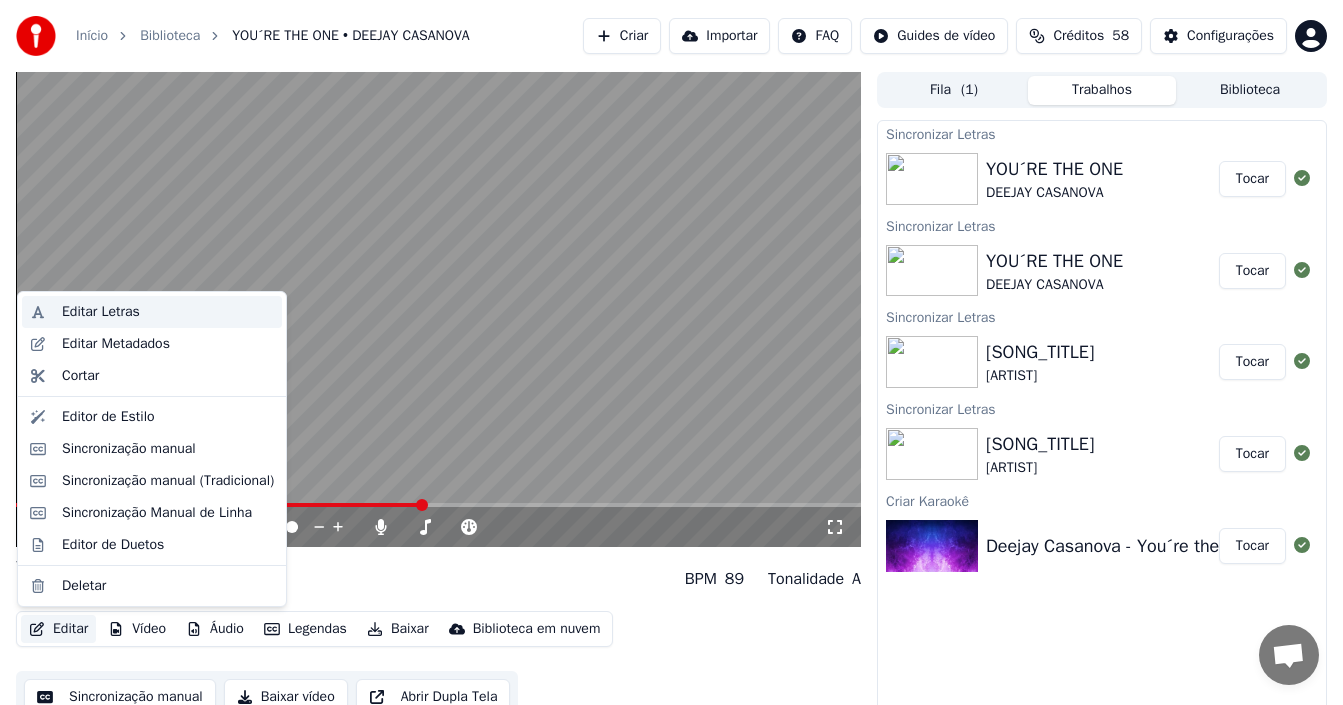 click on "Editar Letras" at bounding box center [168, 312] 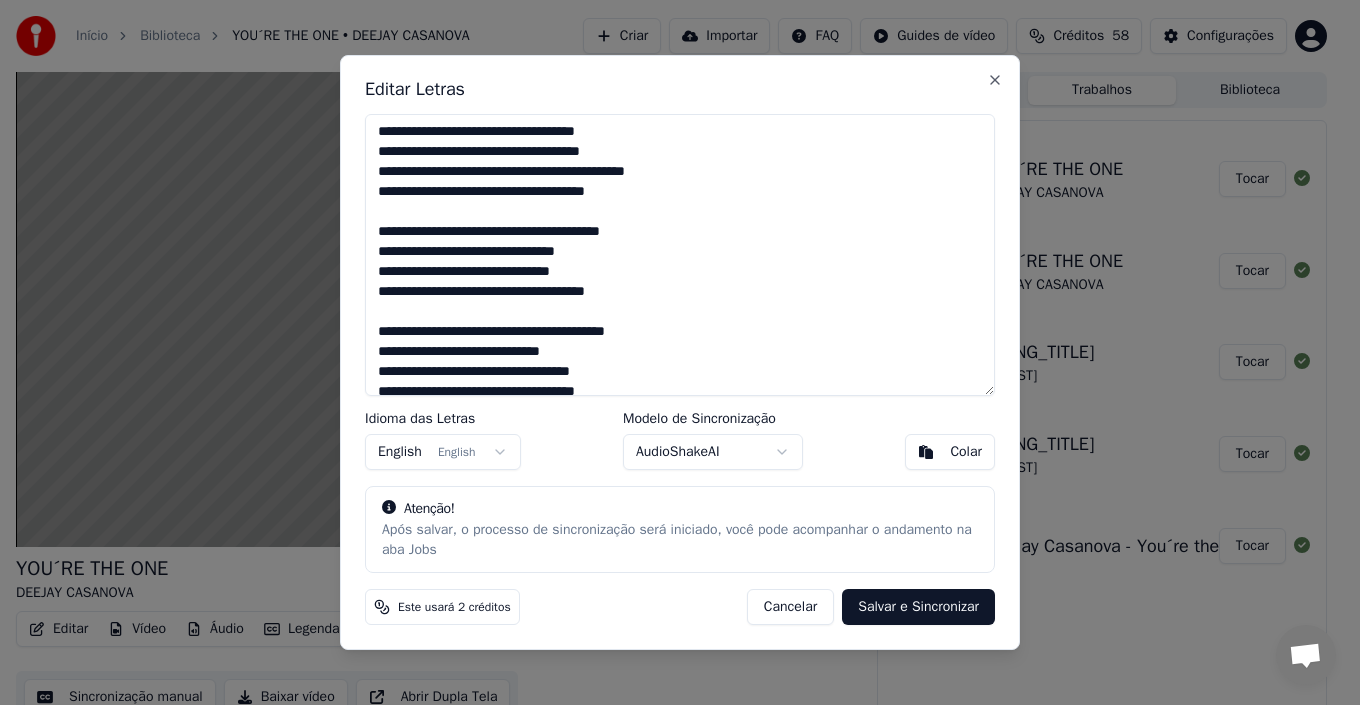 scroll, scrollTop: 300, scrollLeft: 0, axis: vertical 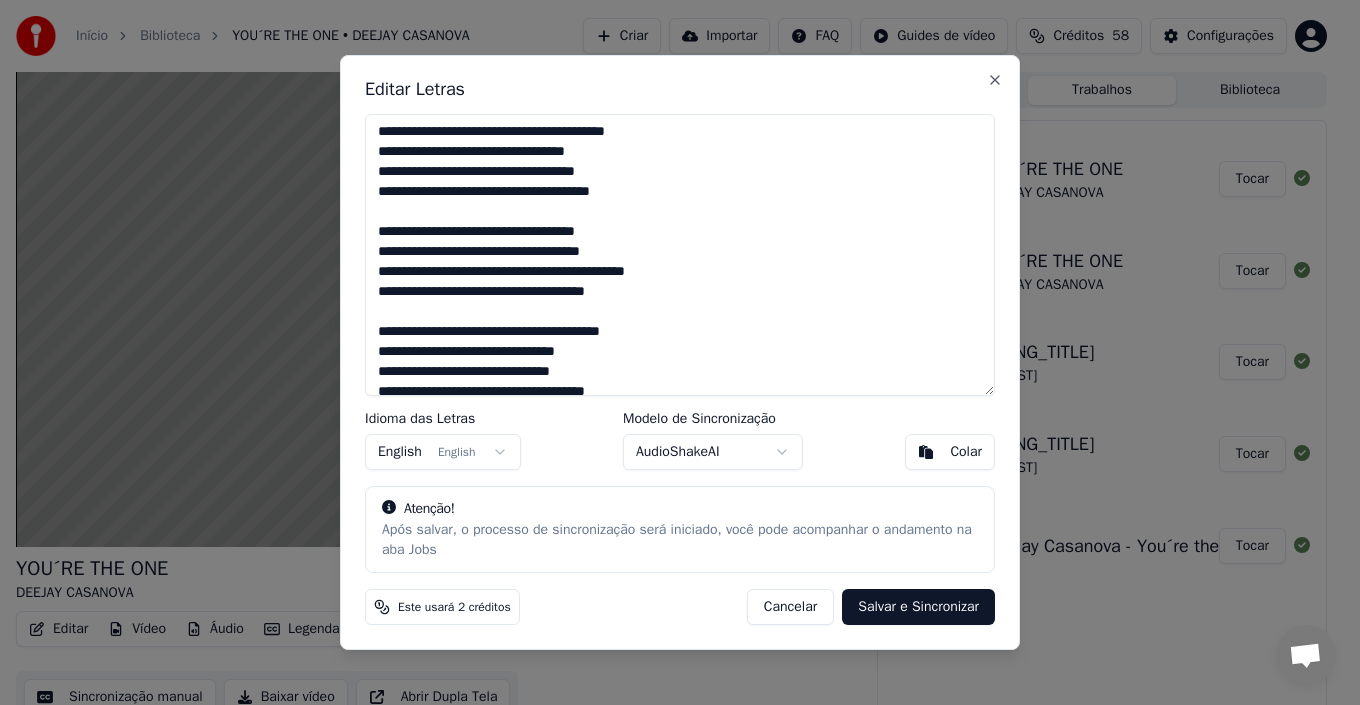 click at bounding box center (680, 255) 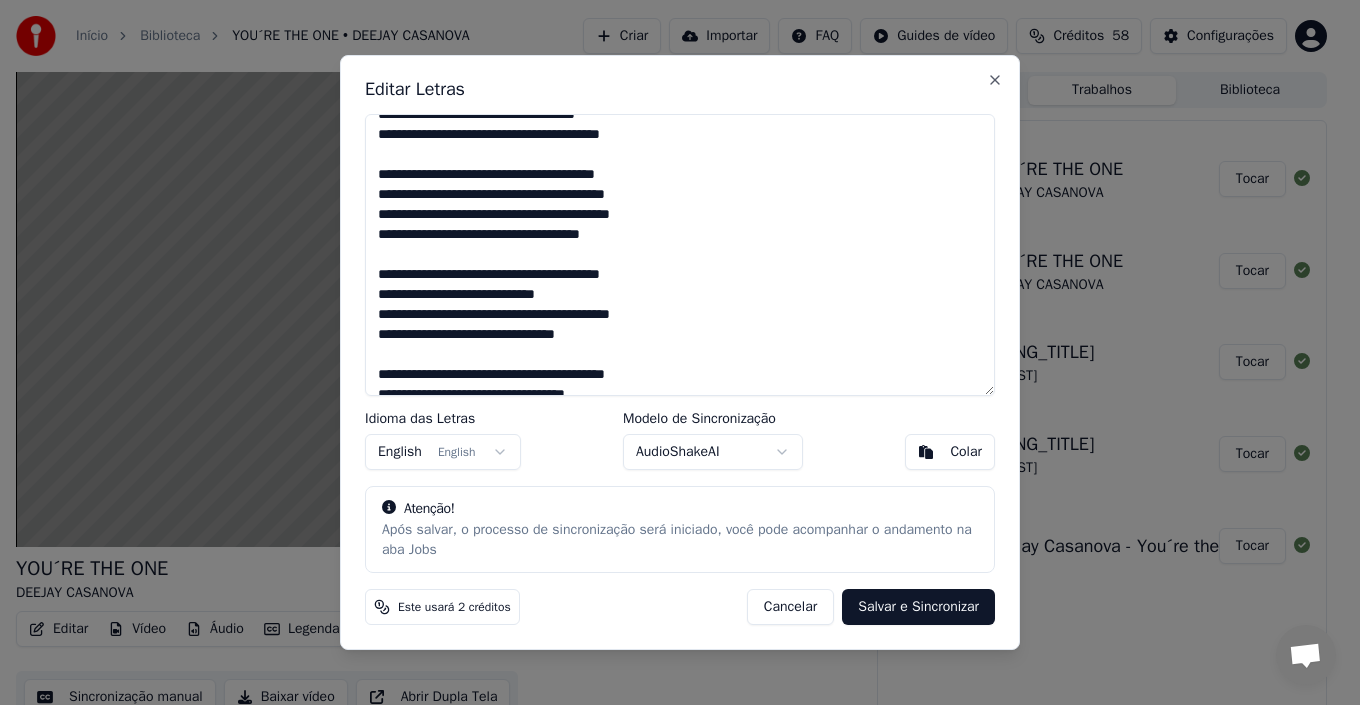 scroll, scrollTop: 100, scrollLeft: 0, axis: vertical 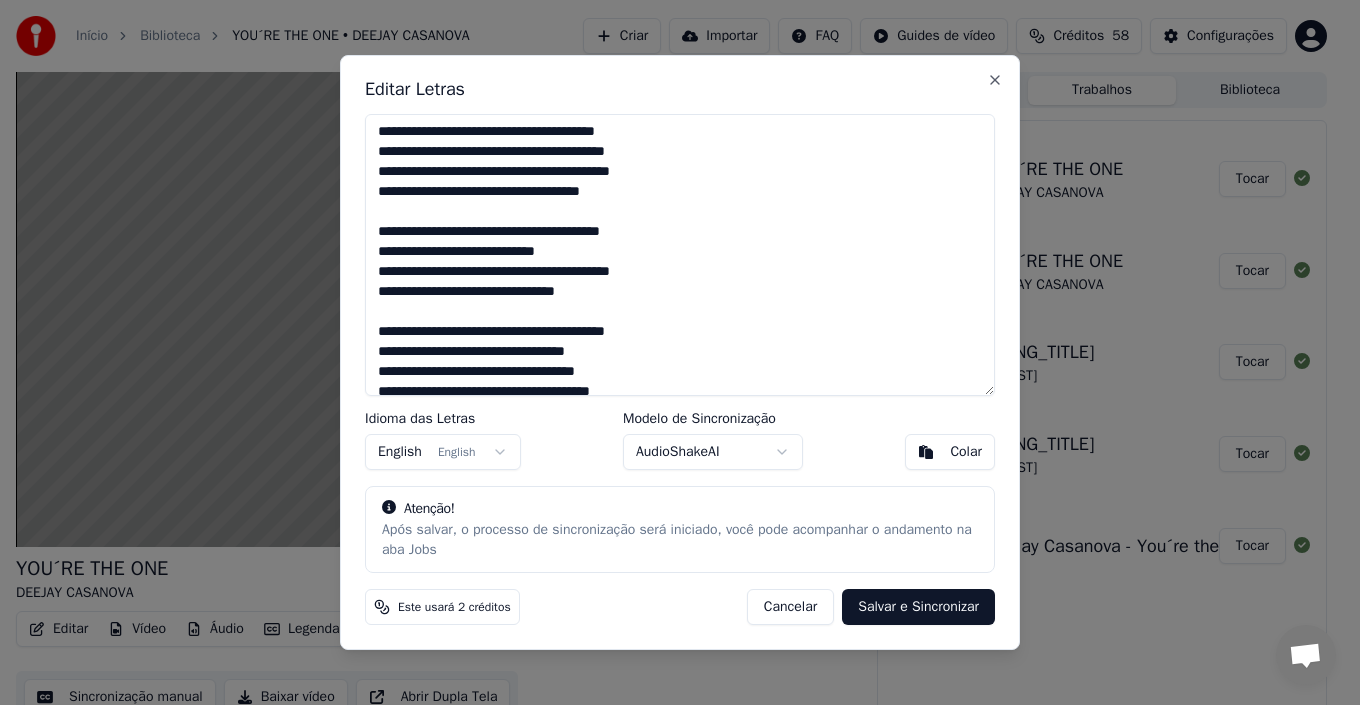click at bounding box center [680, 255] 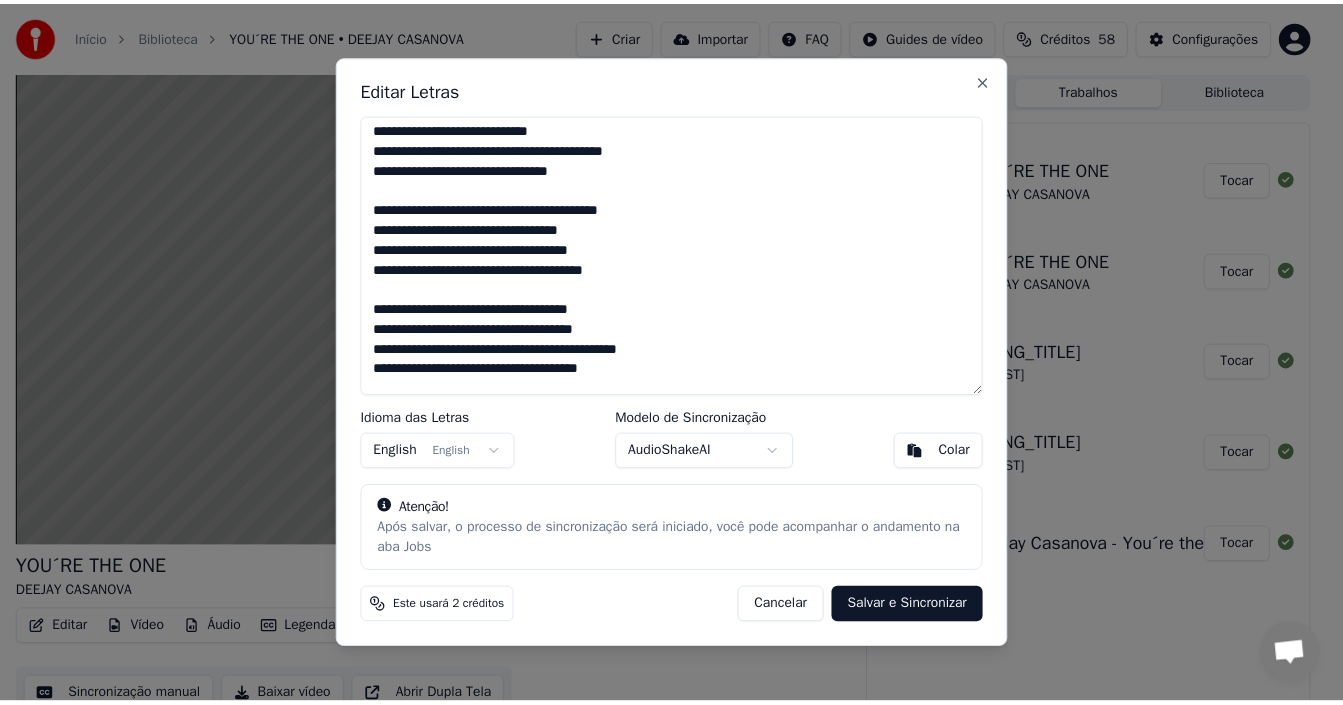 scroll, scrollTop: 200, scrollLeft: 0, axis: vertical 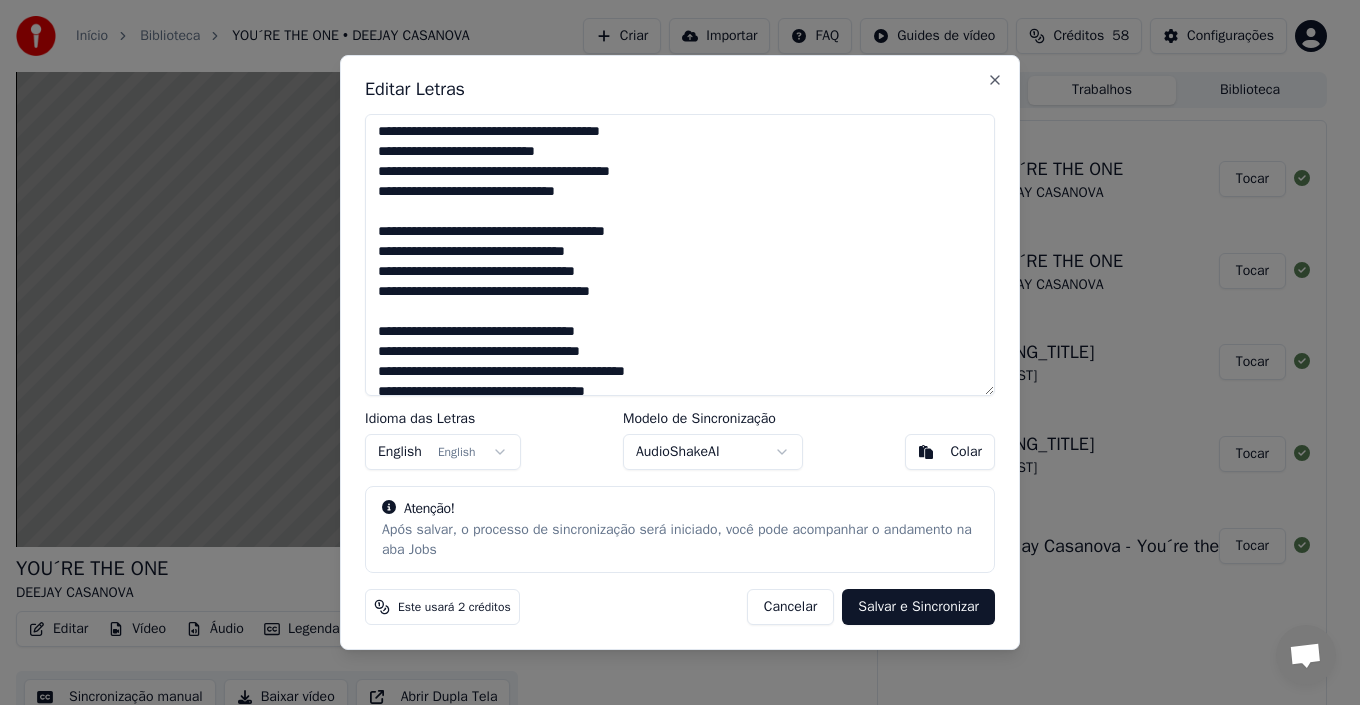 click on "Cancelar" at bounding box center (790, 607) 